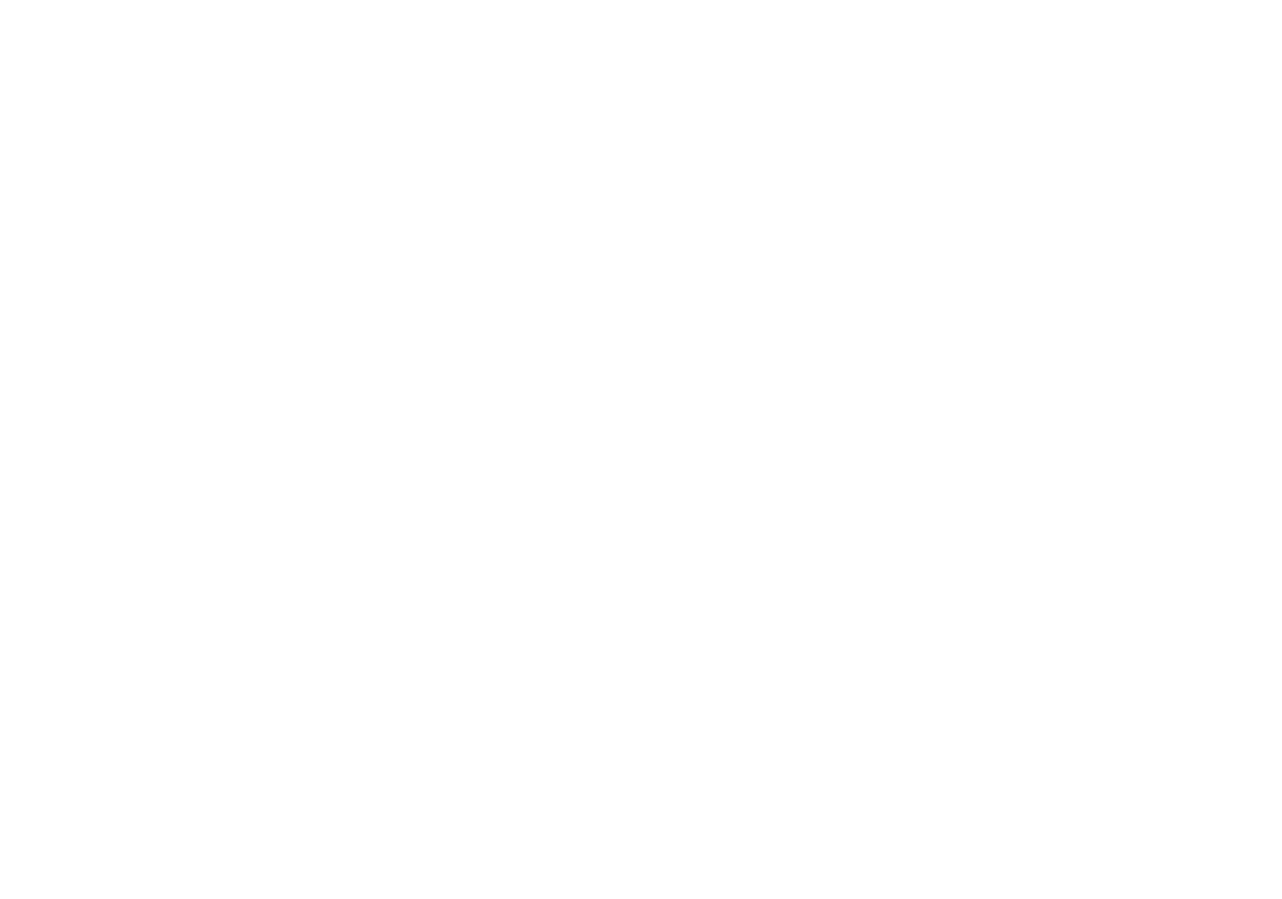 scroll, scrollTop: 0, scrollLeft: 0, axis: both 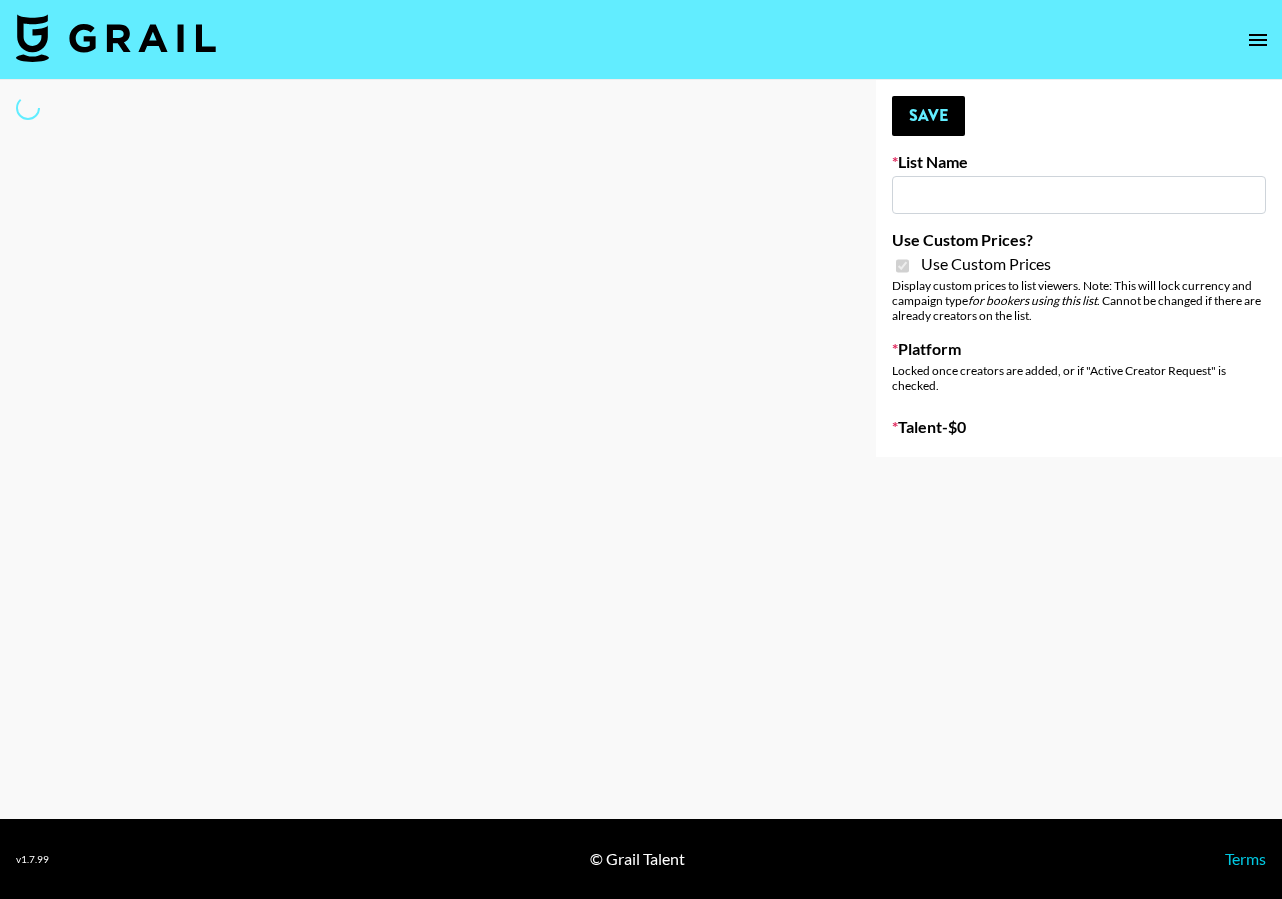 type on "Pretty Up App" 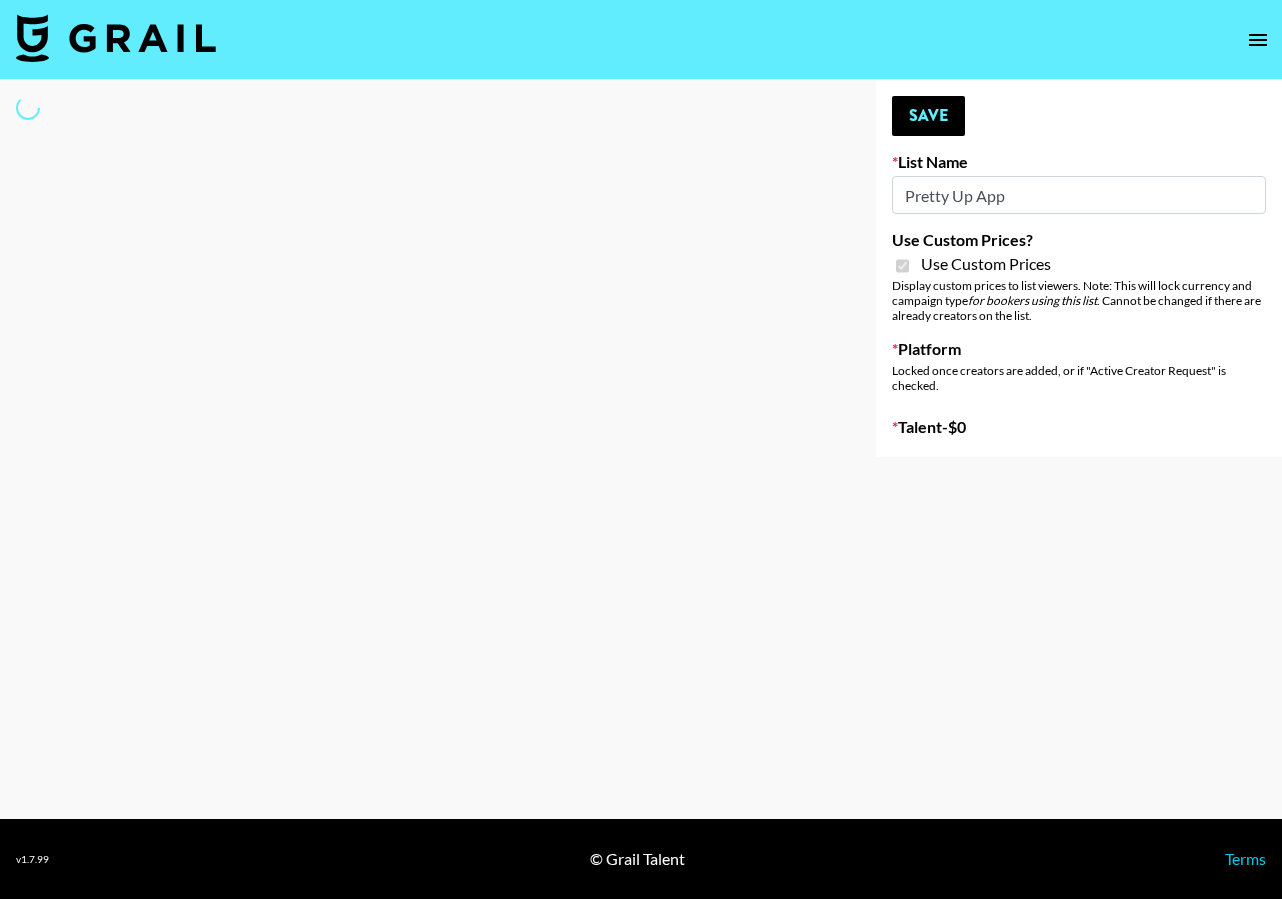 select on "Brand" 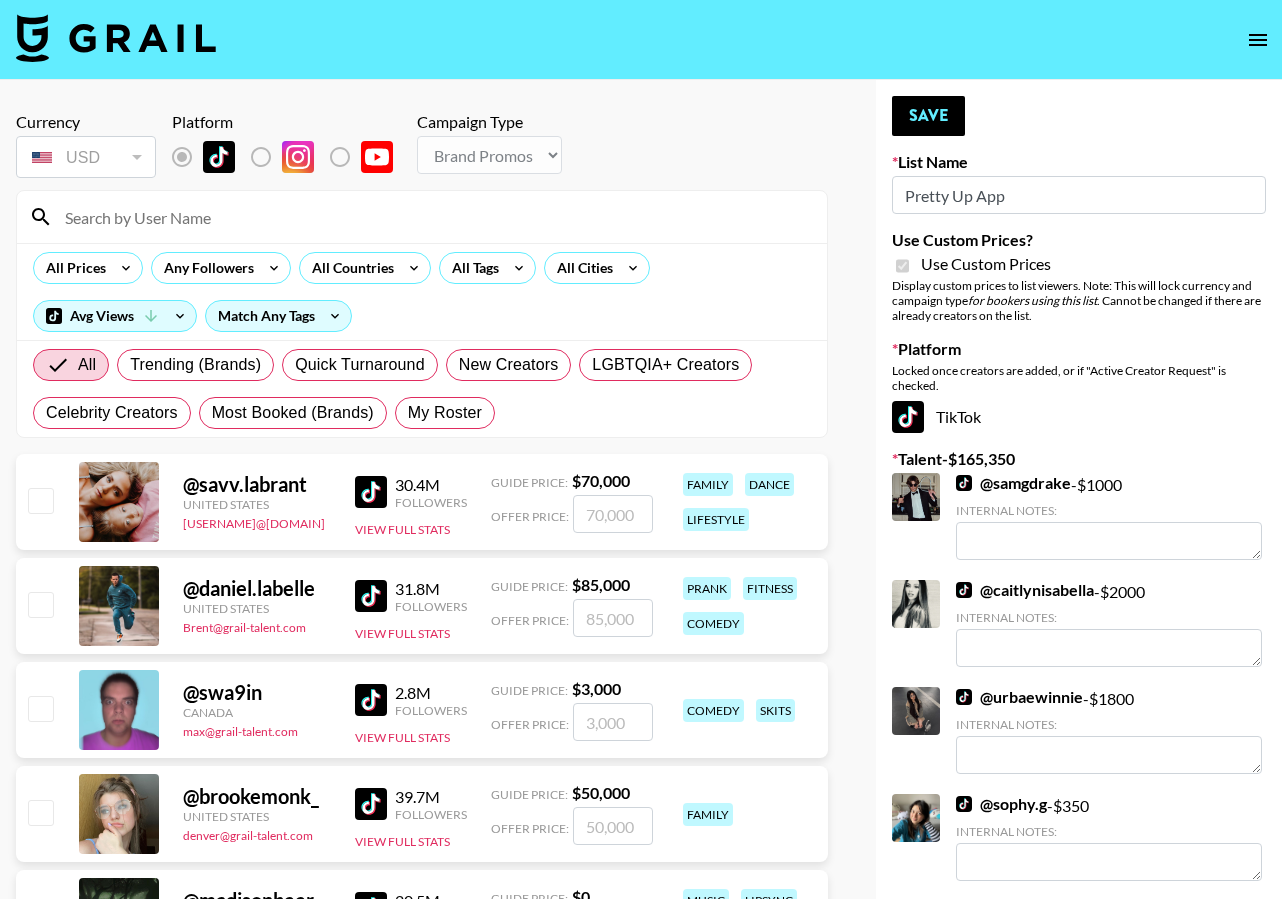 click on "All Trending (Brands) Quick Turnaround New Creators LGBTQIA+ Creators Celebrity Creators Most Booked (Brands) My Roster" at bounding box center (422, 389) 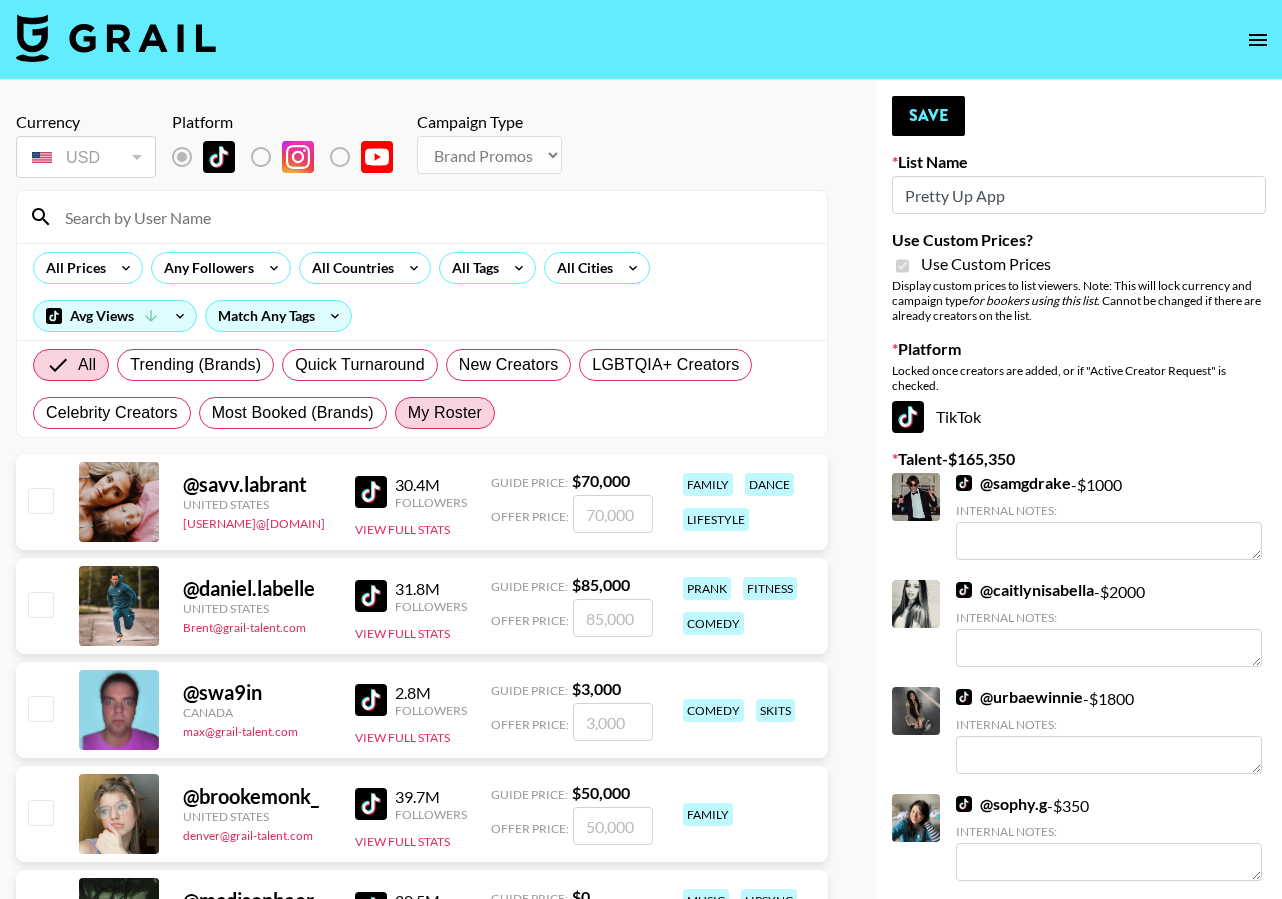 click on "My Roster" at bounding box center [445, 413] 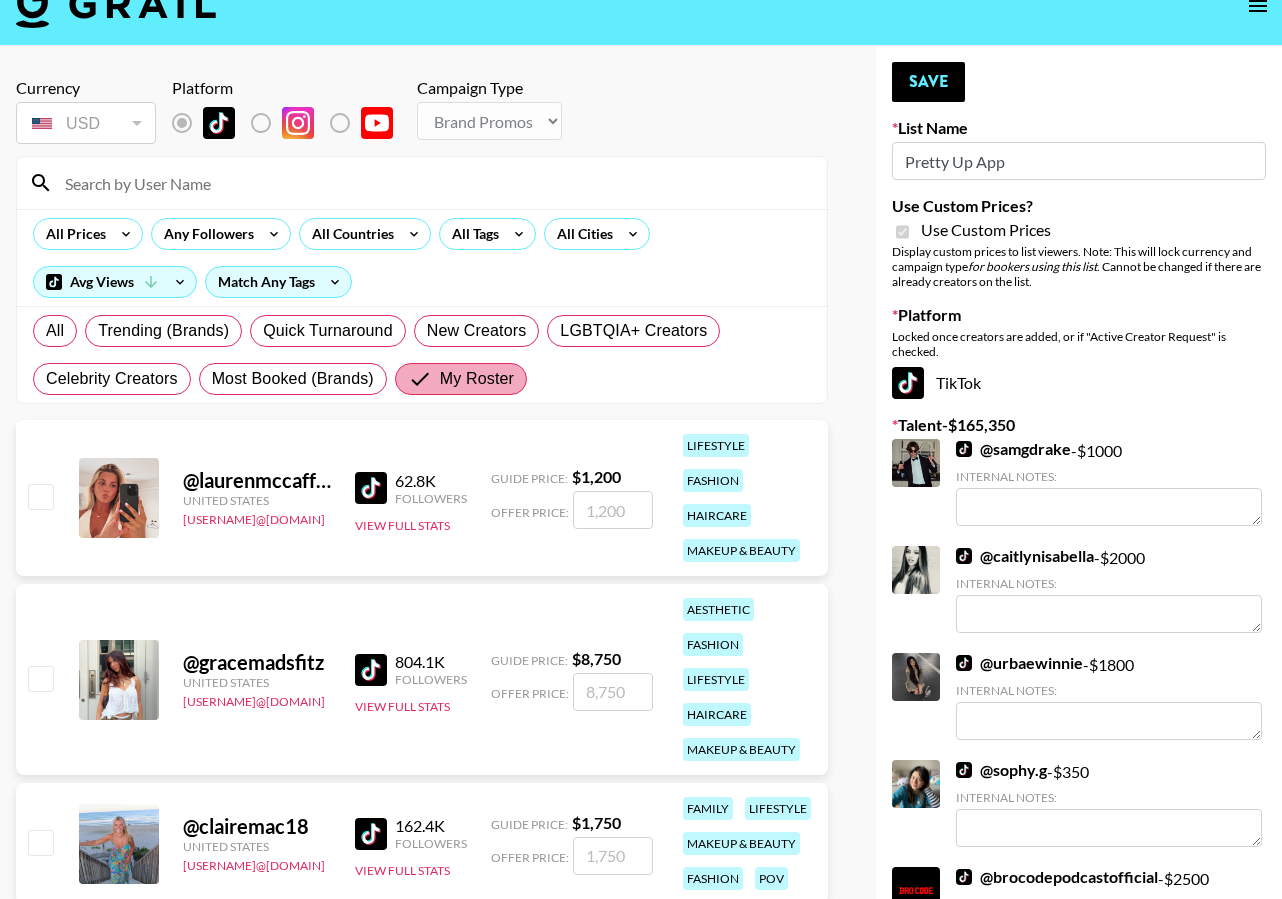 scroll, scrollTop: 39, scrollLeft: 0, axis: vertical 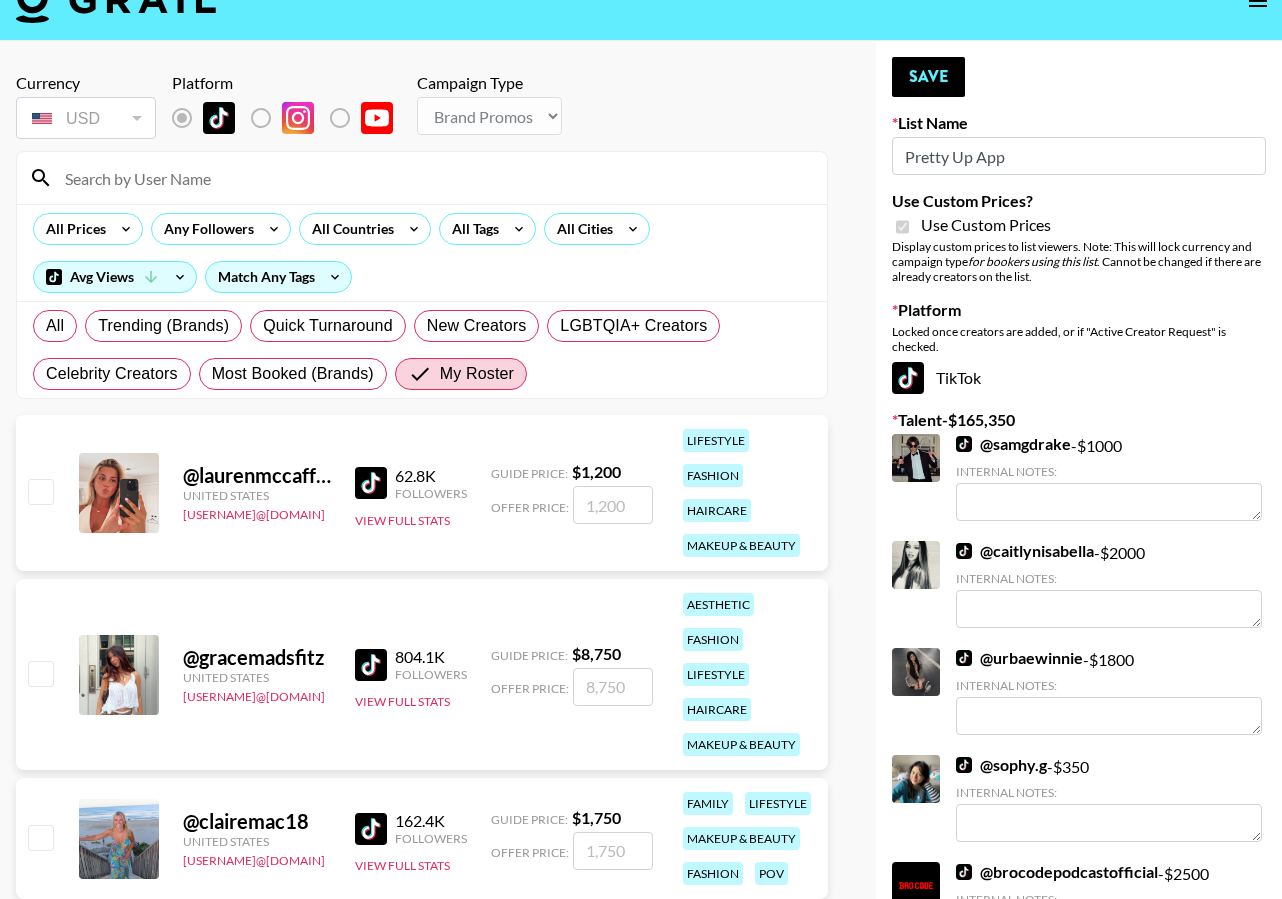 click at bounding box center (40, 491) 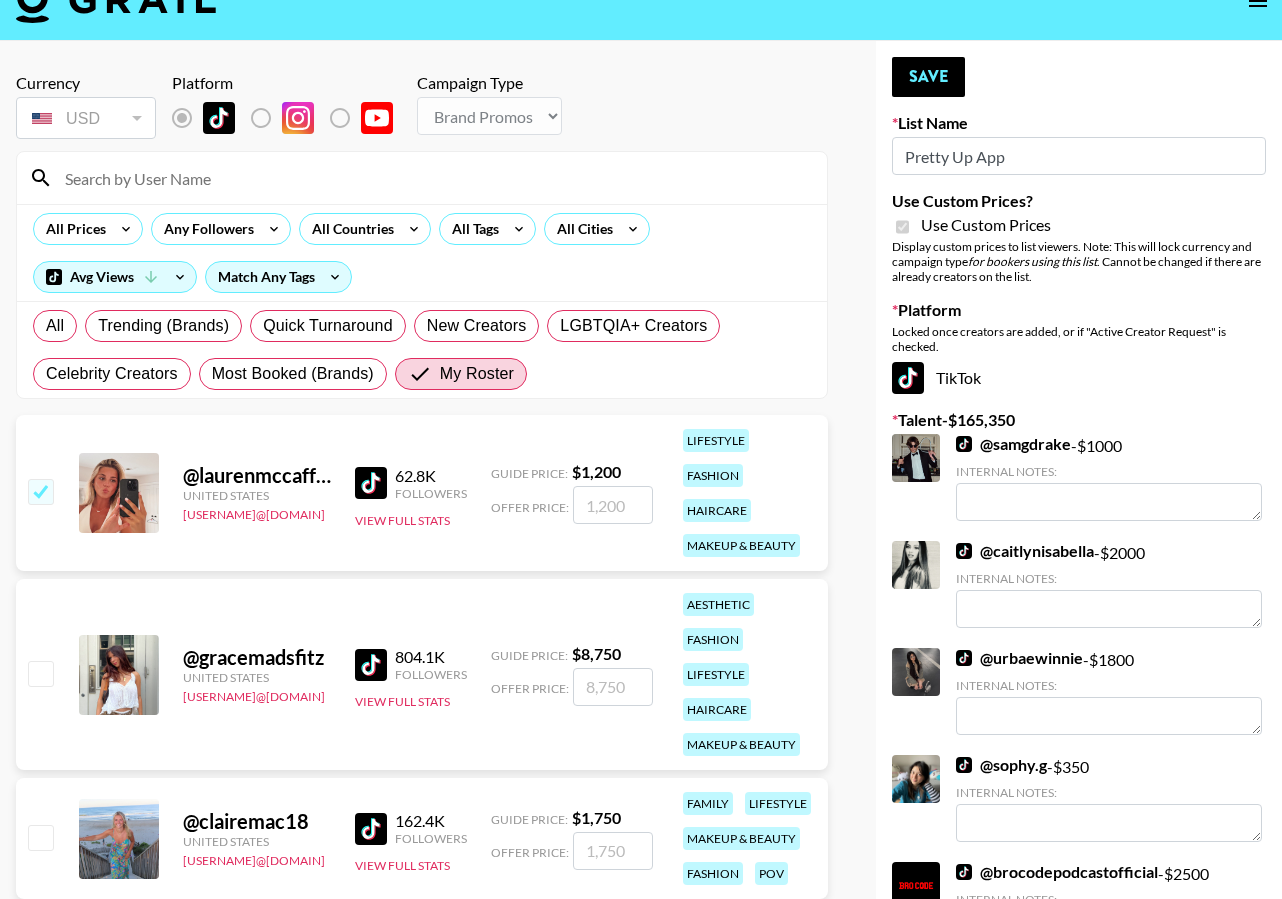 checkbox on "true" 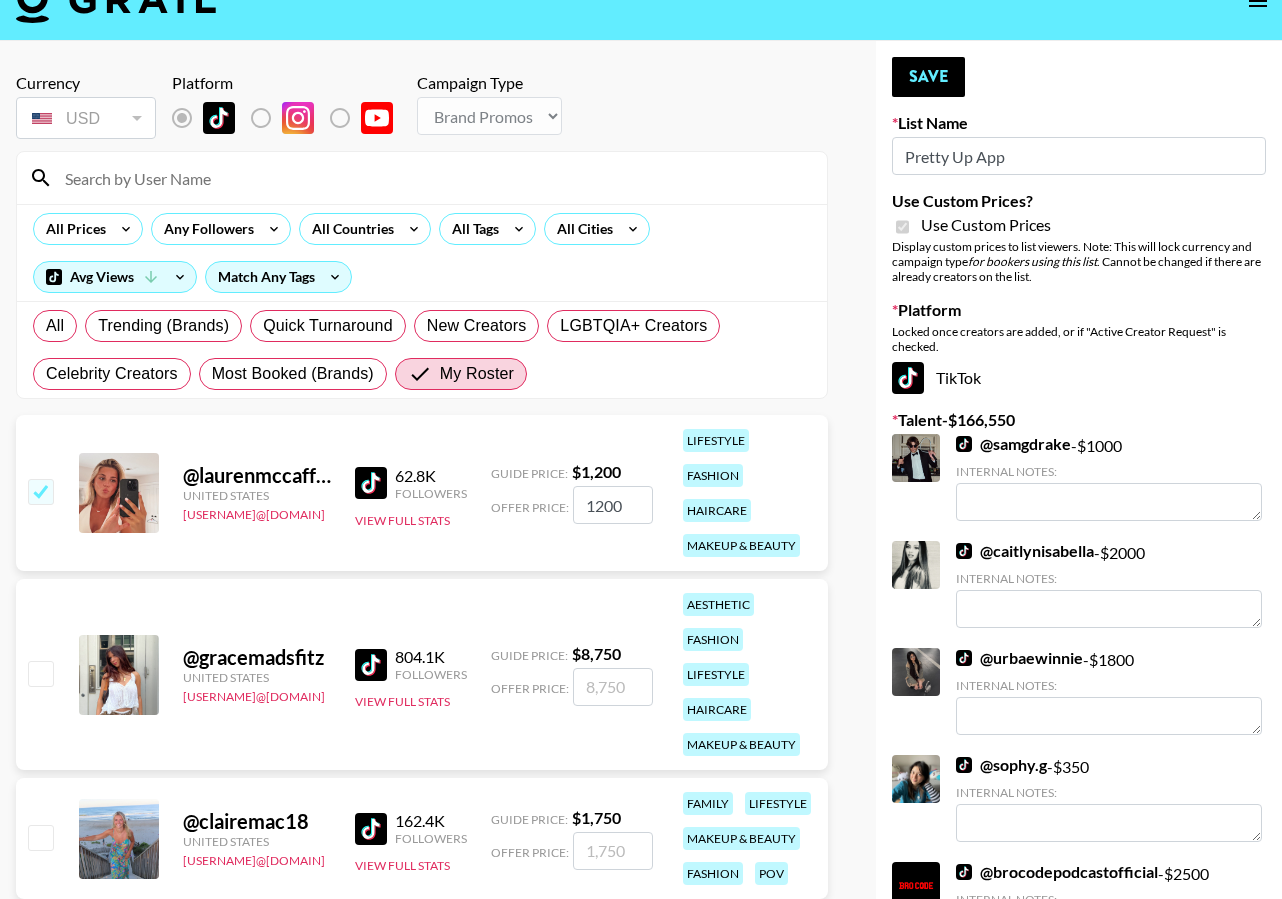 click at bounding box center (40, 673) 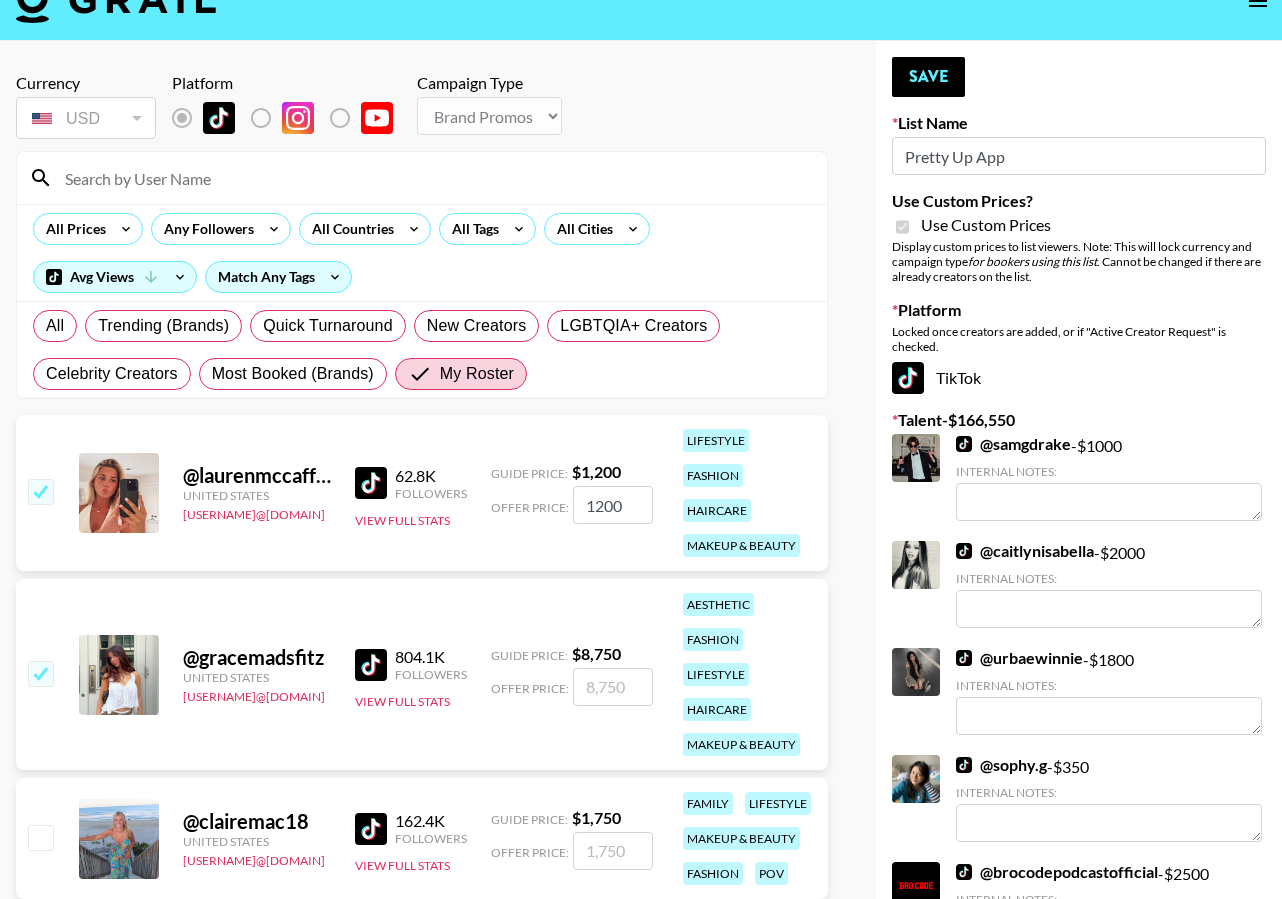 checkbox on "true" 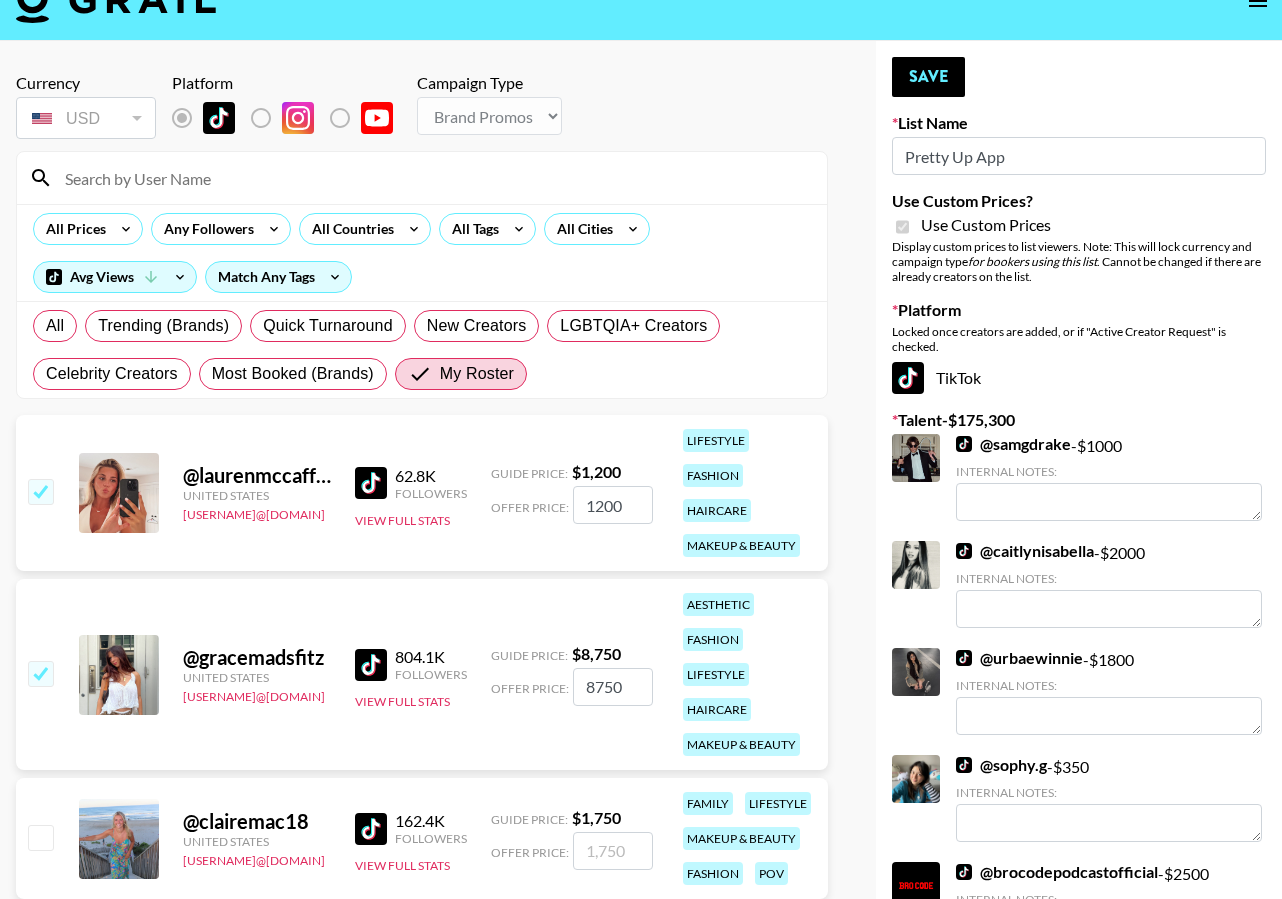click at bounding box center (40, 837) 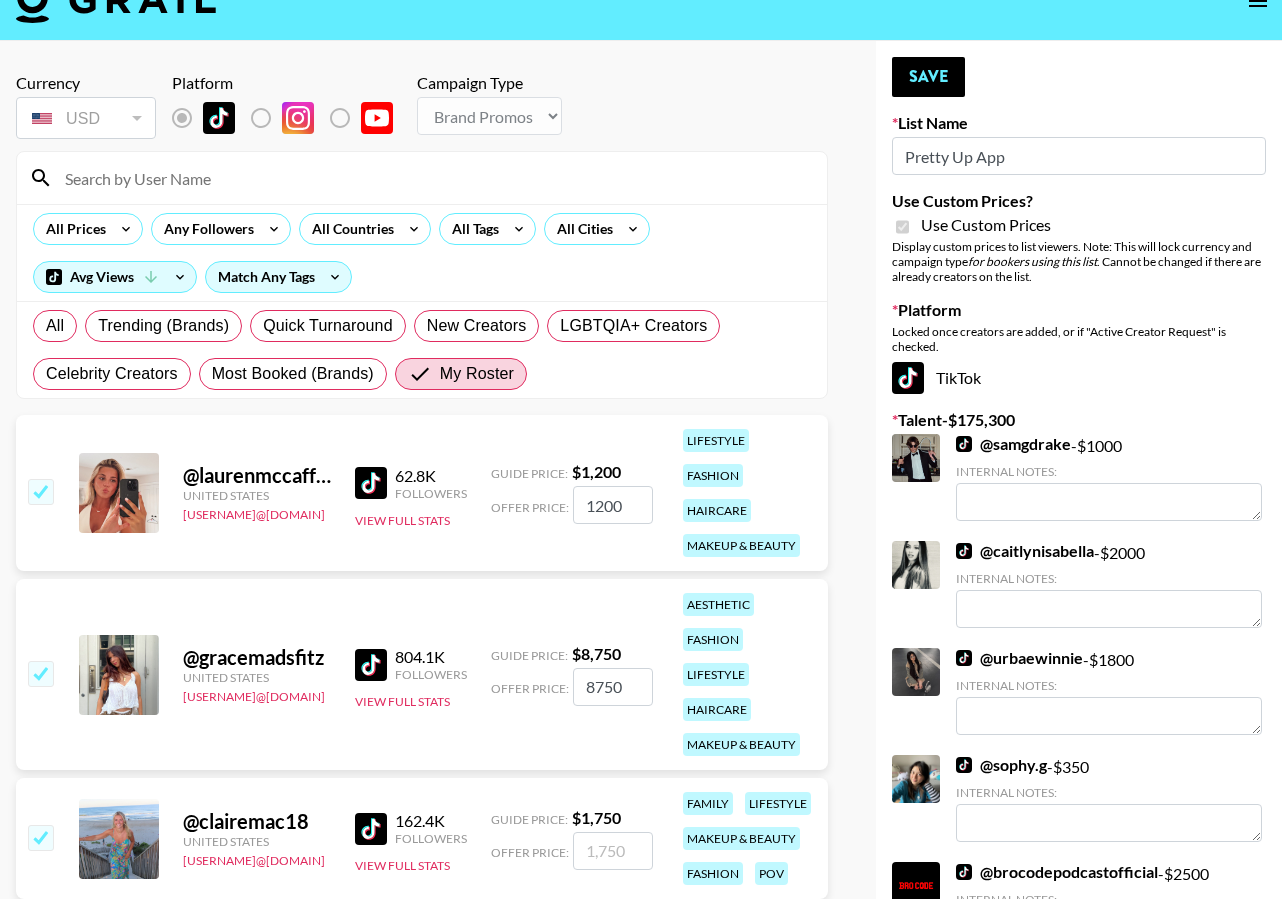 checkbox on "true" 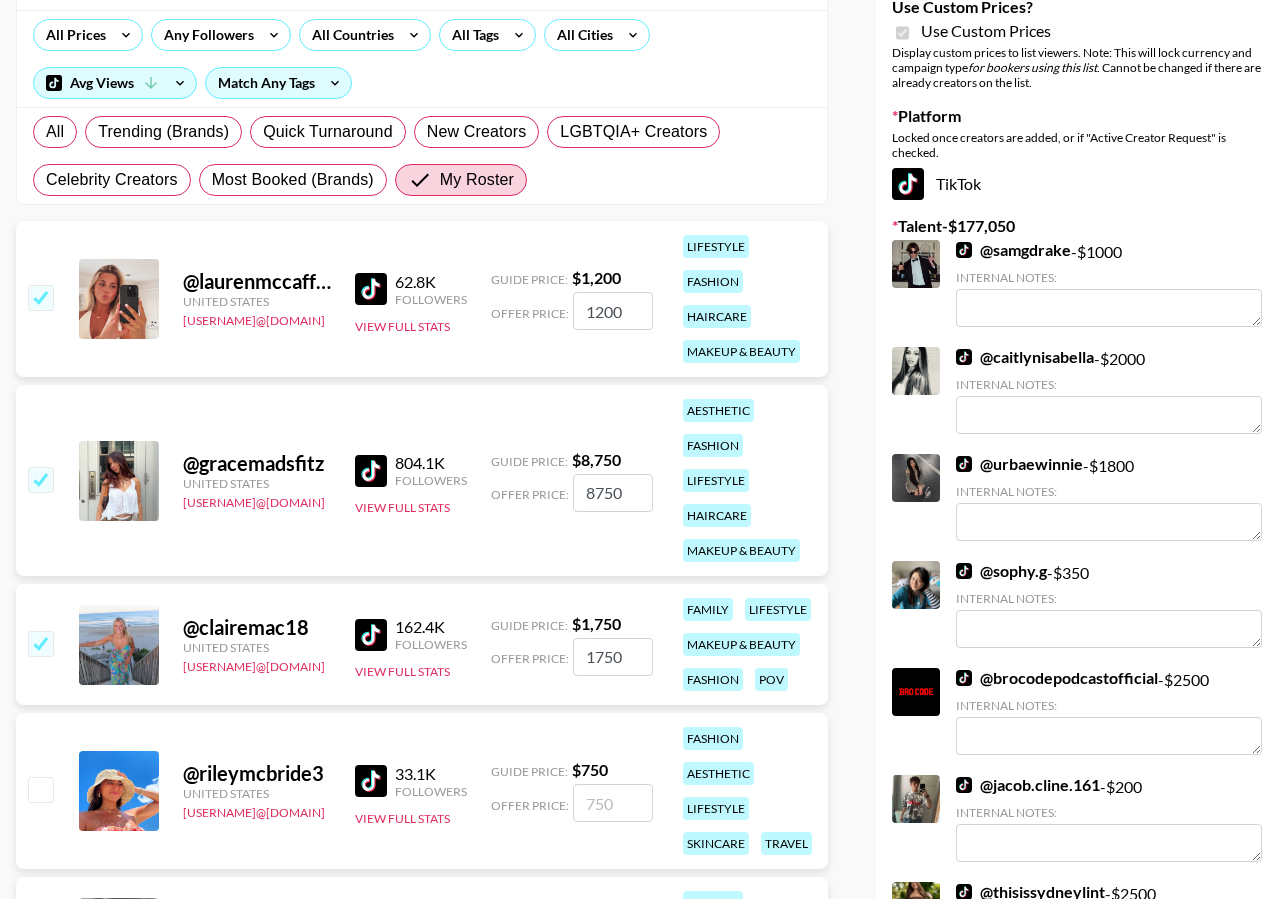 scroll, scrollTop: 279, scrollLeft: 0, axis: vertical 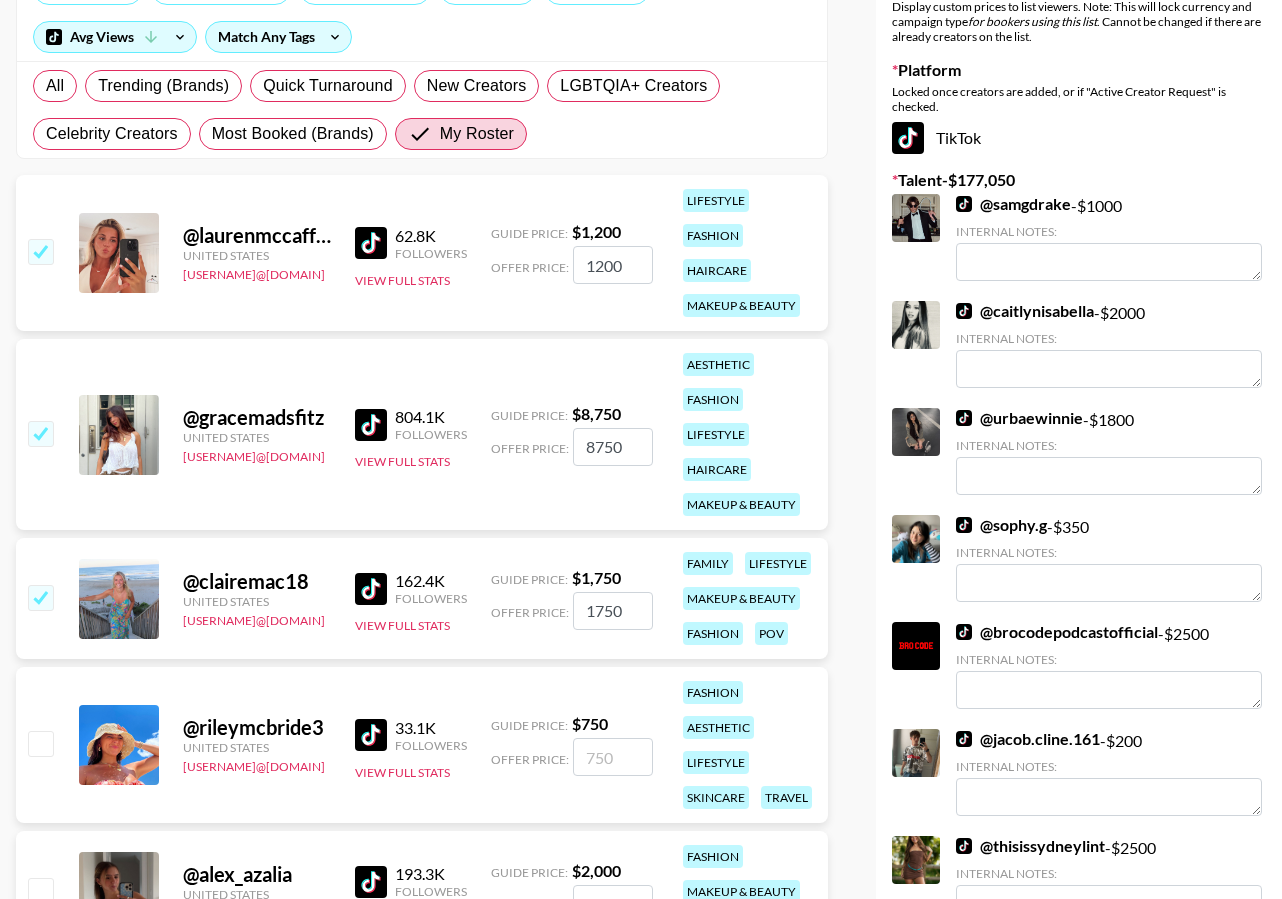 click at bounding box center (40, 743) 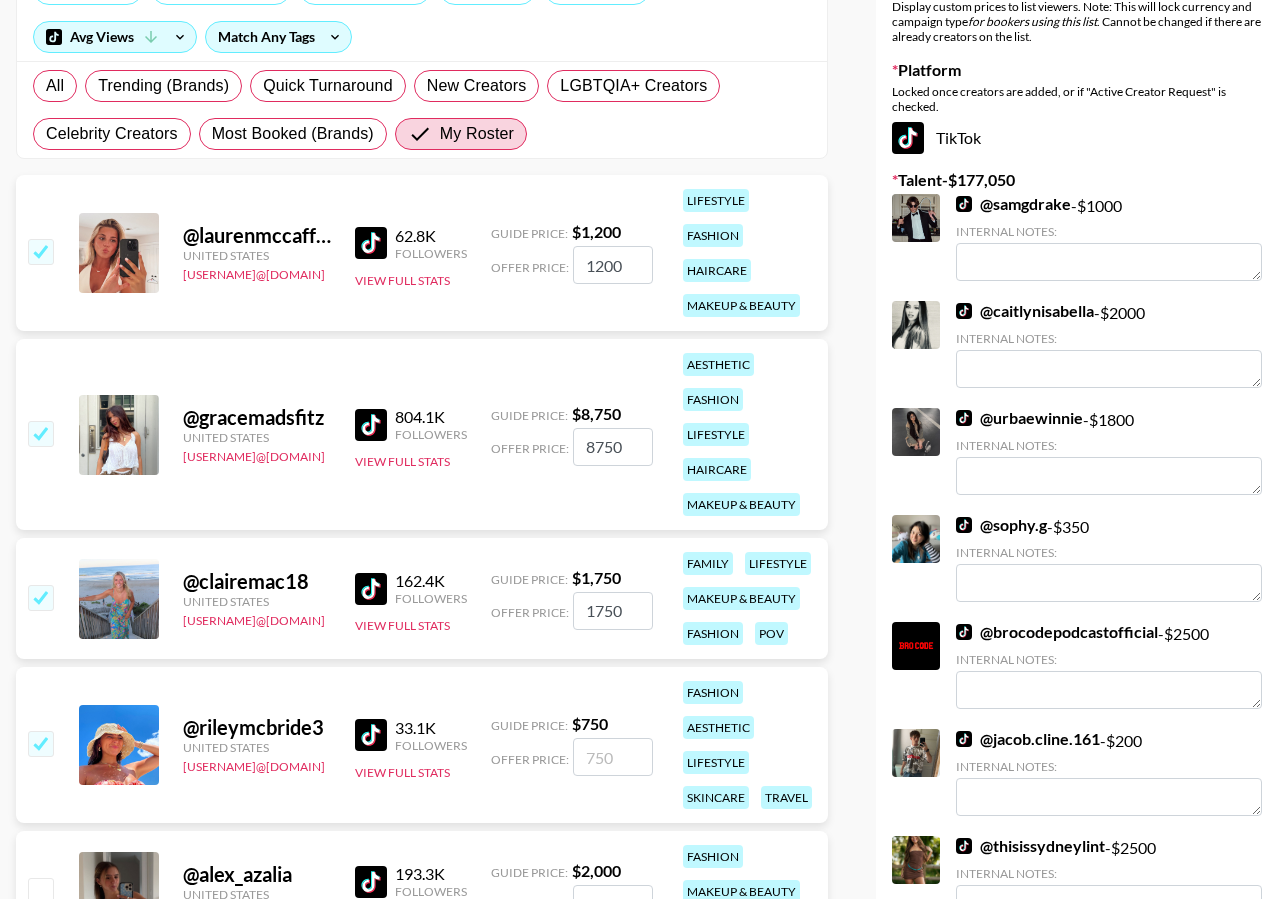 checkbox on "true" 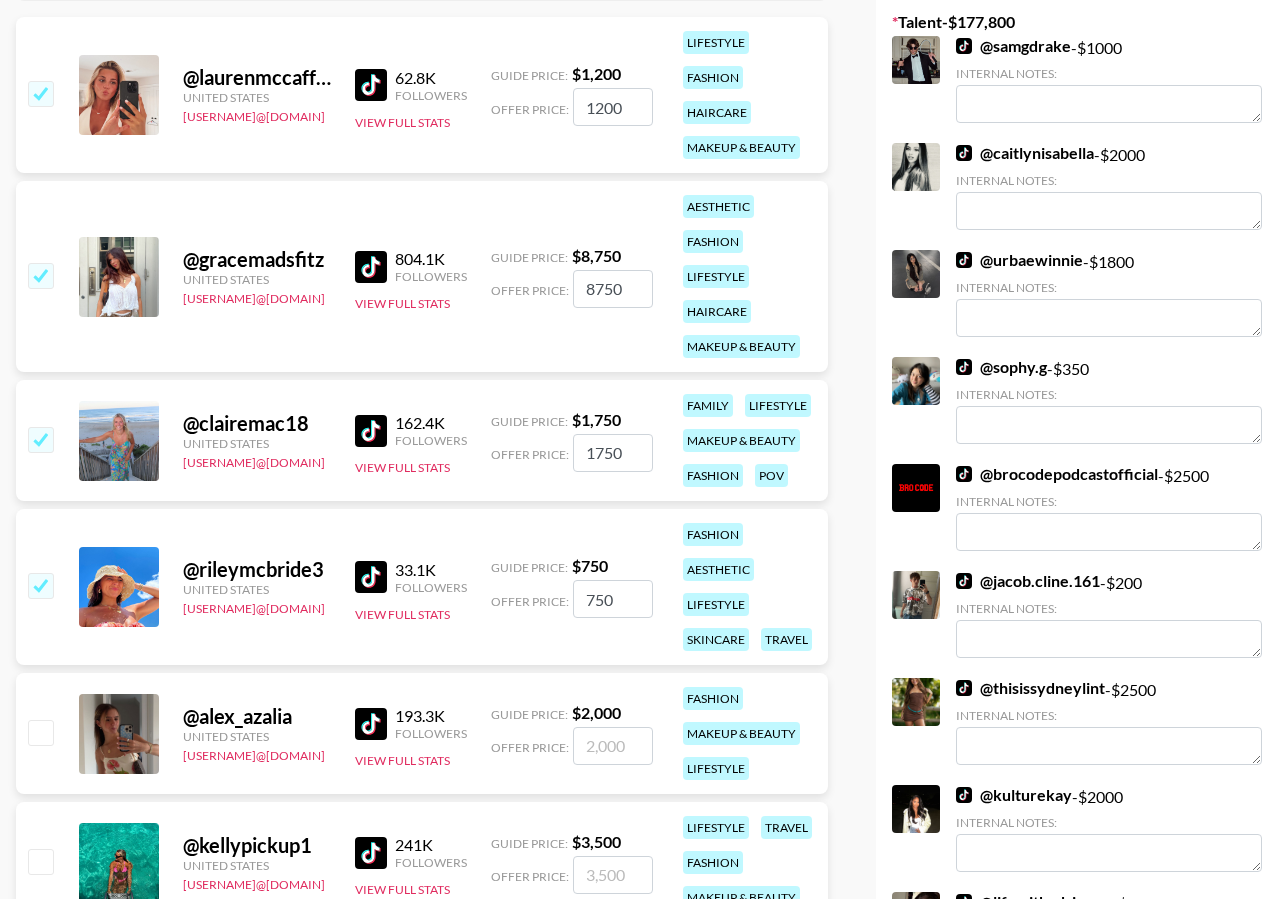 click at bounding box center [40, 732] 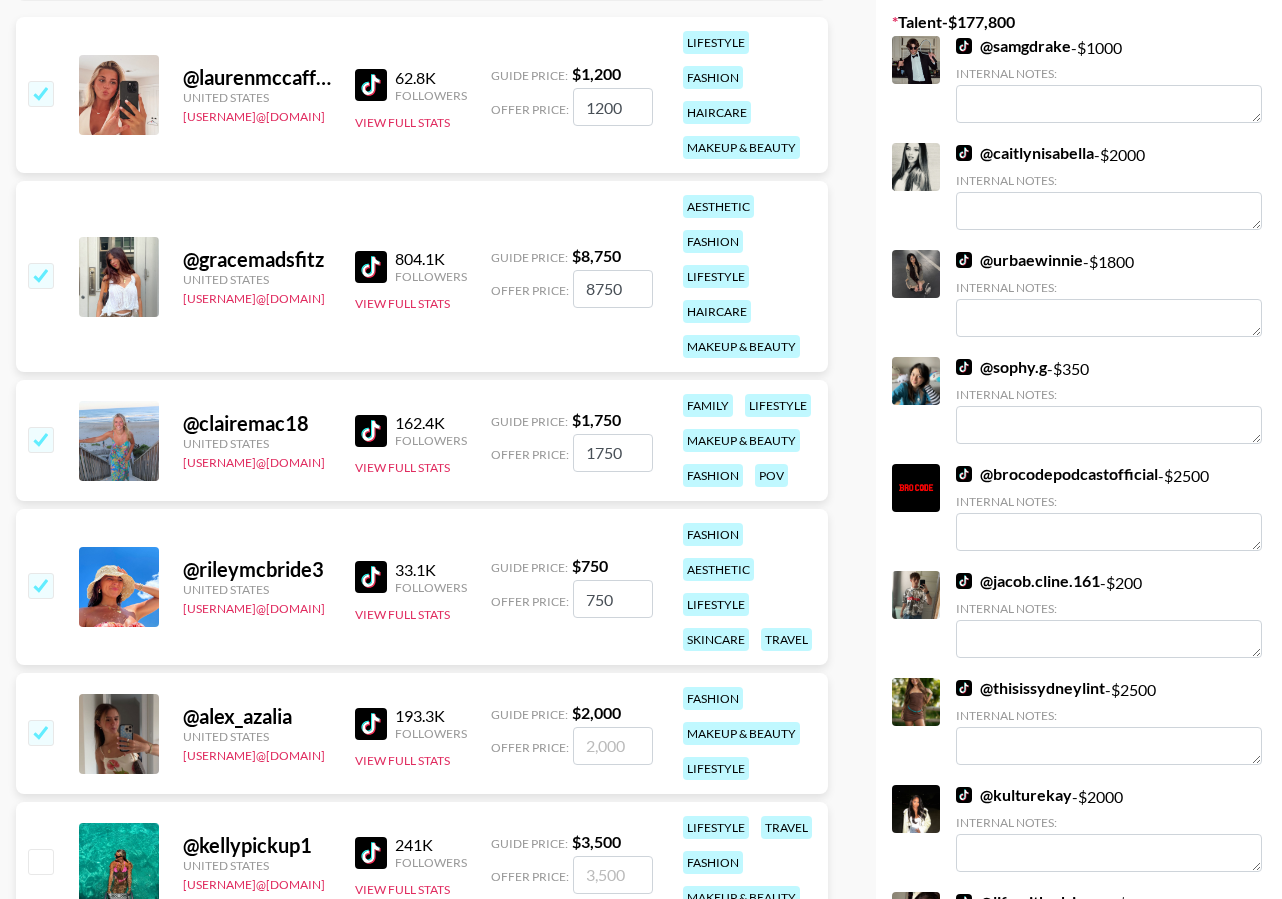 checkbox on "true" 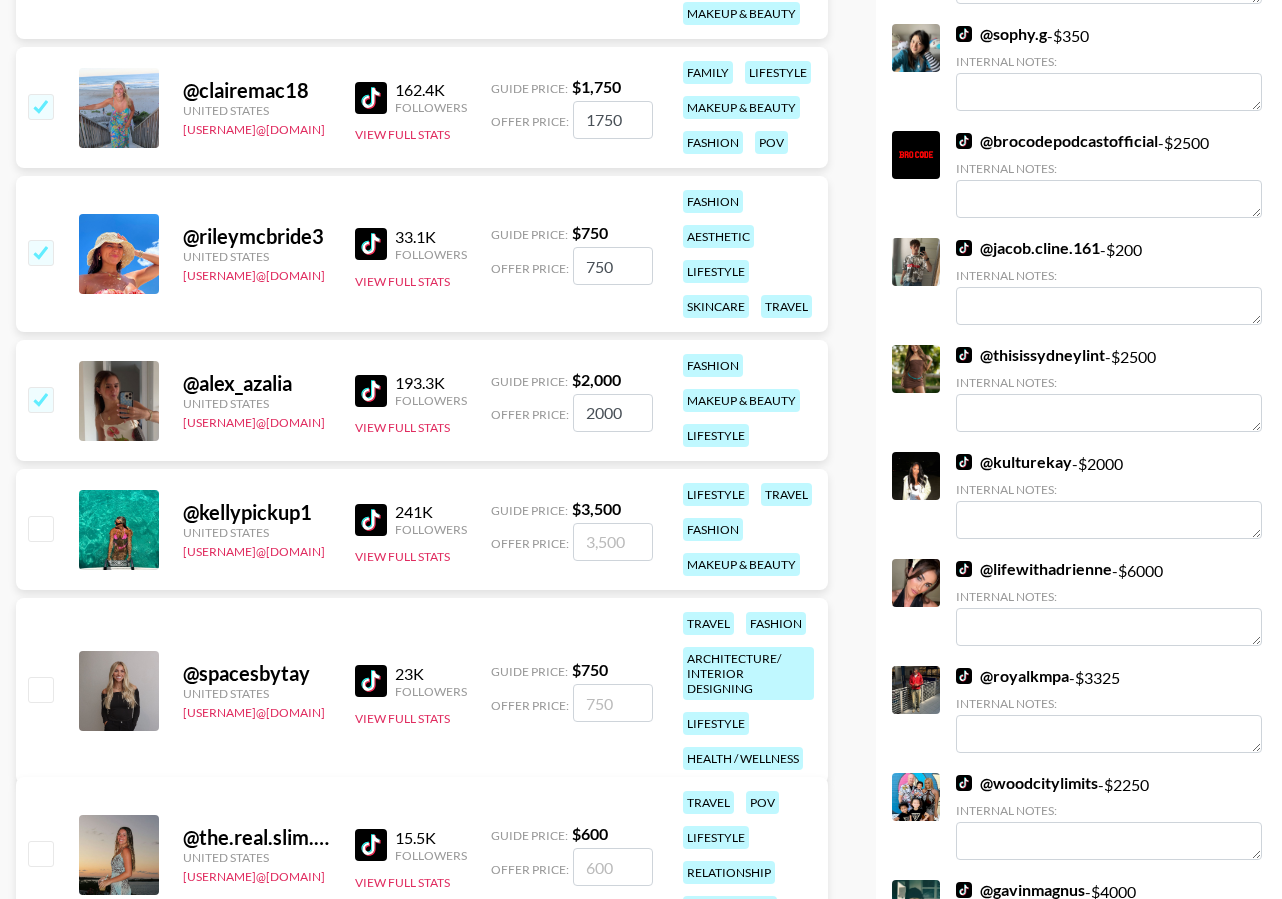 scroll, scrollTop: 805, scrollLeft: 0, axis: vertical 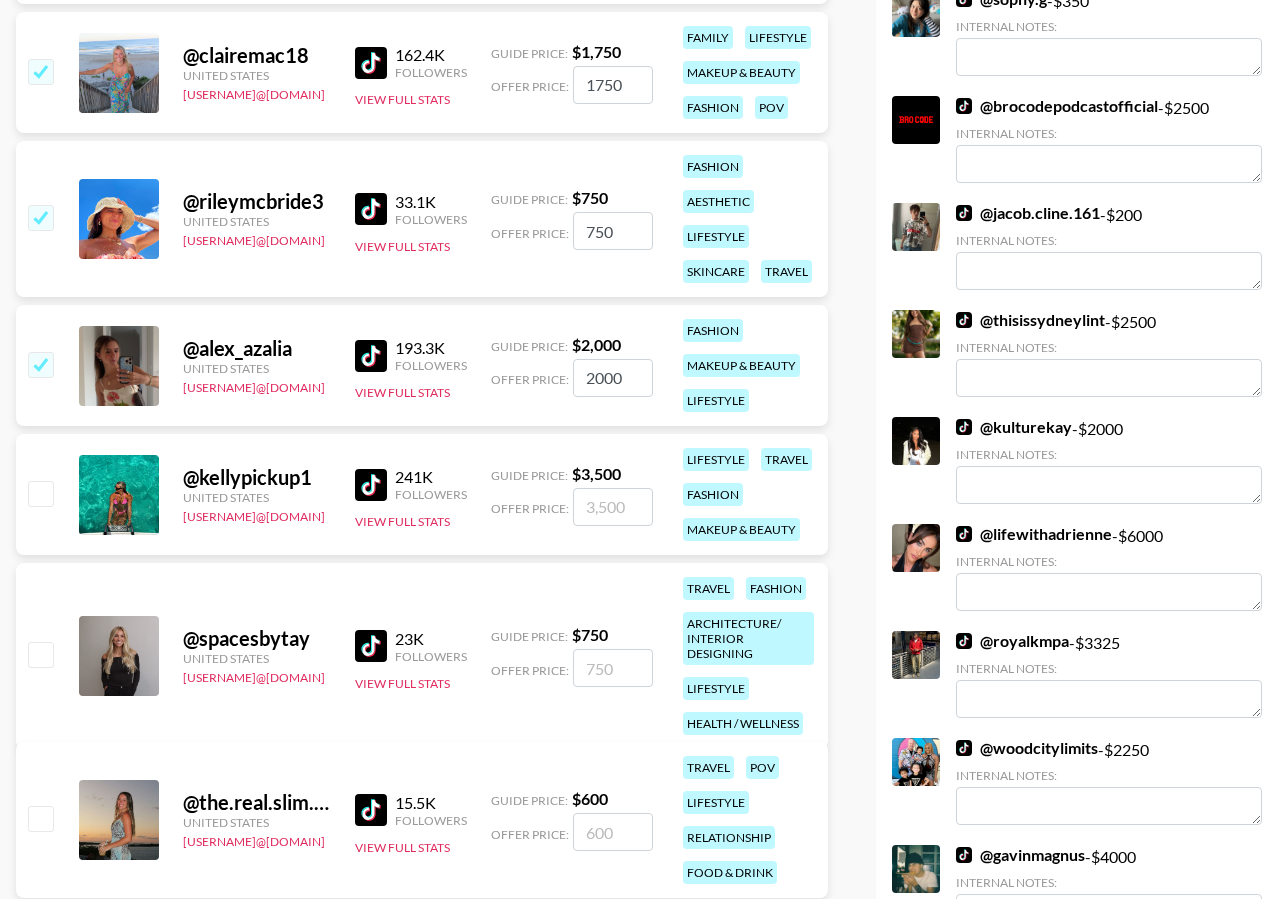 click at bounding box center (40, 493) 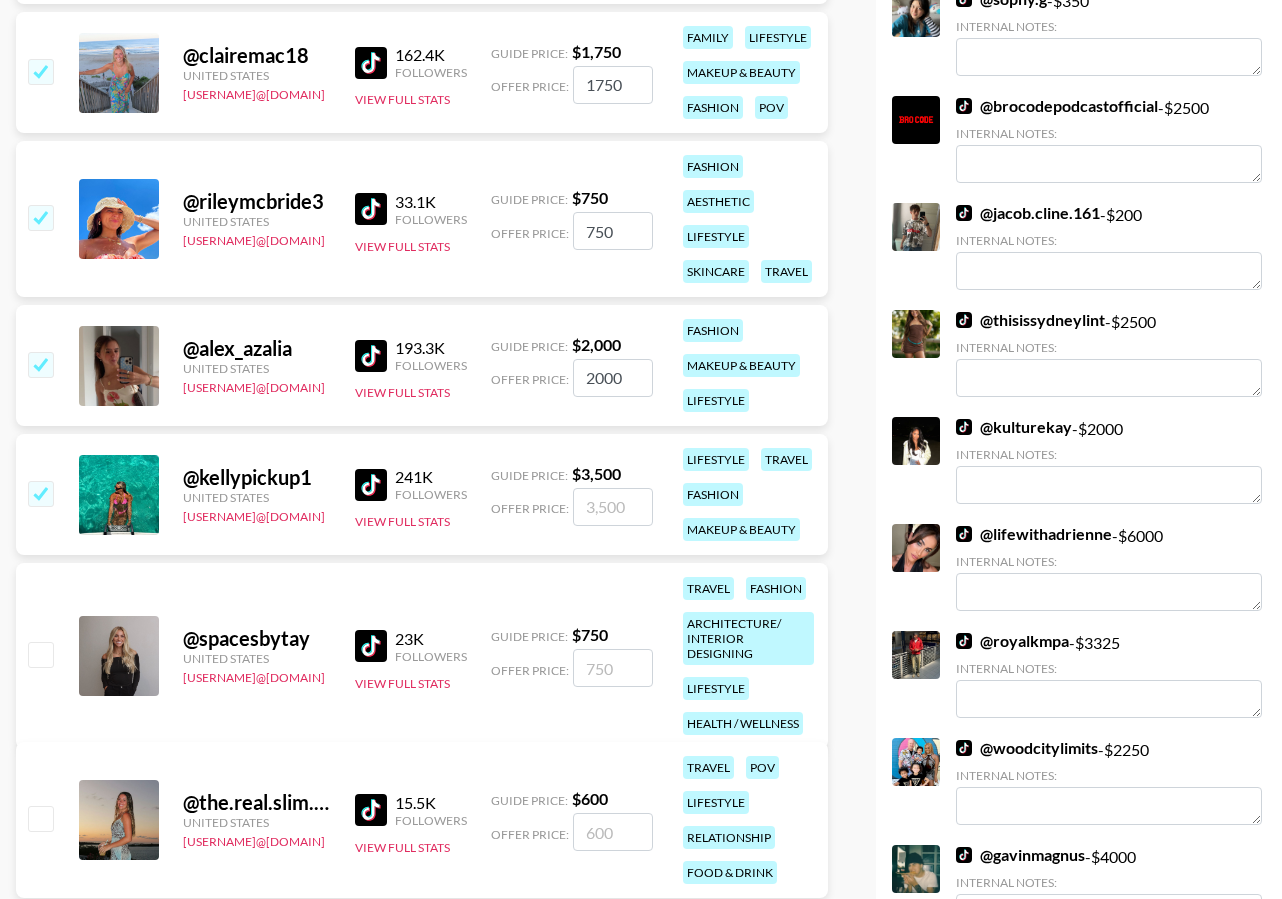 checkbox on "true" 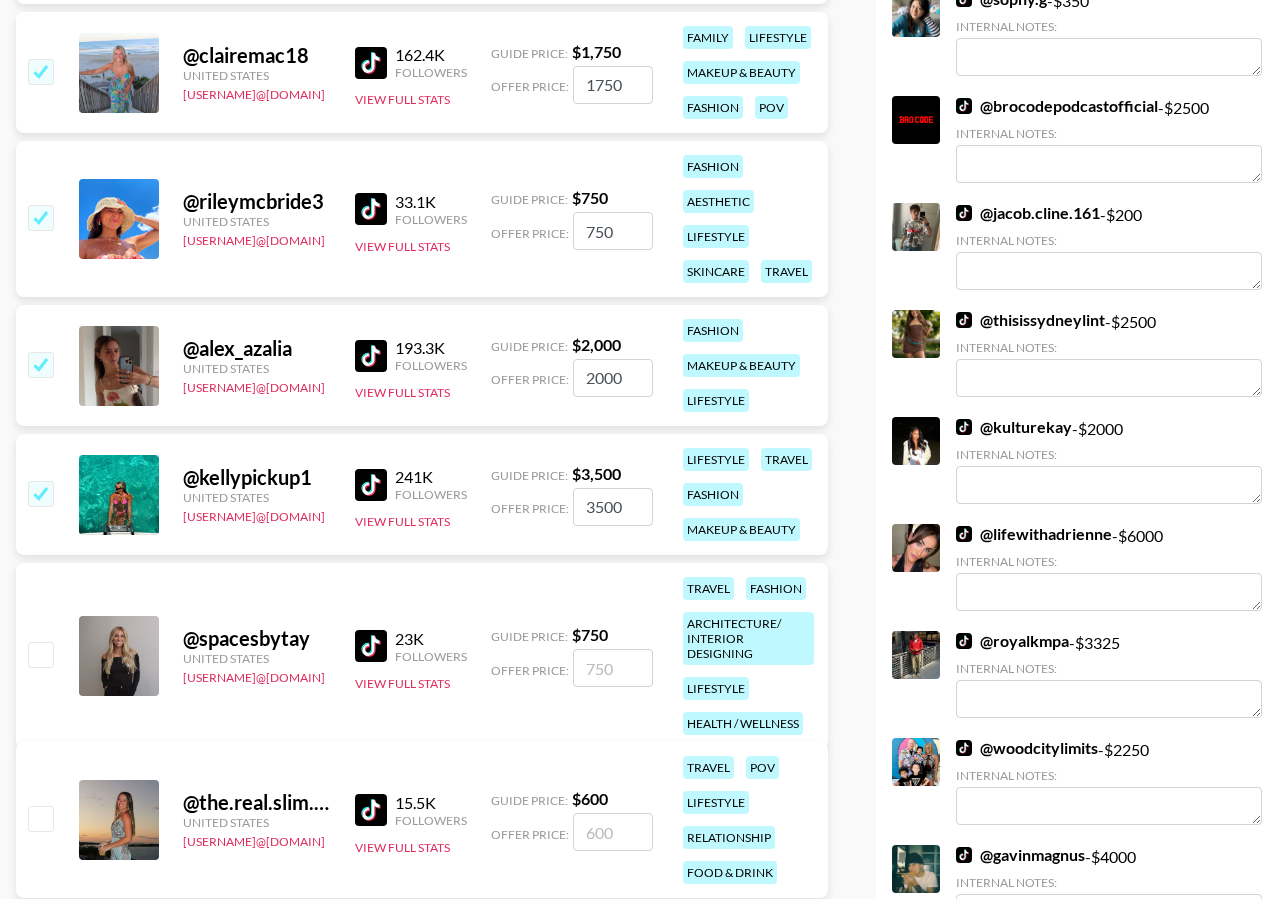 click at bounding box center (40, 654) 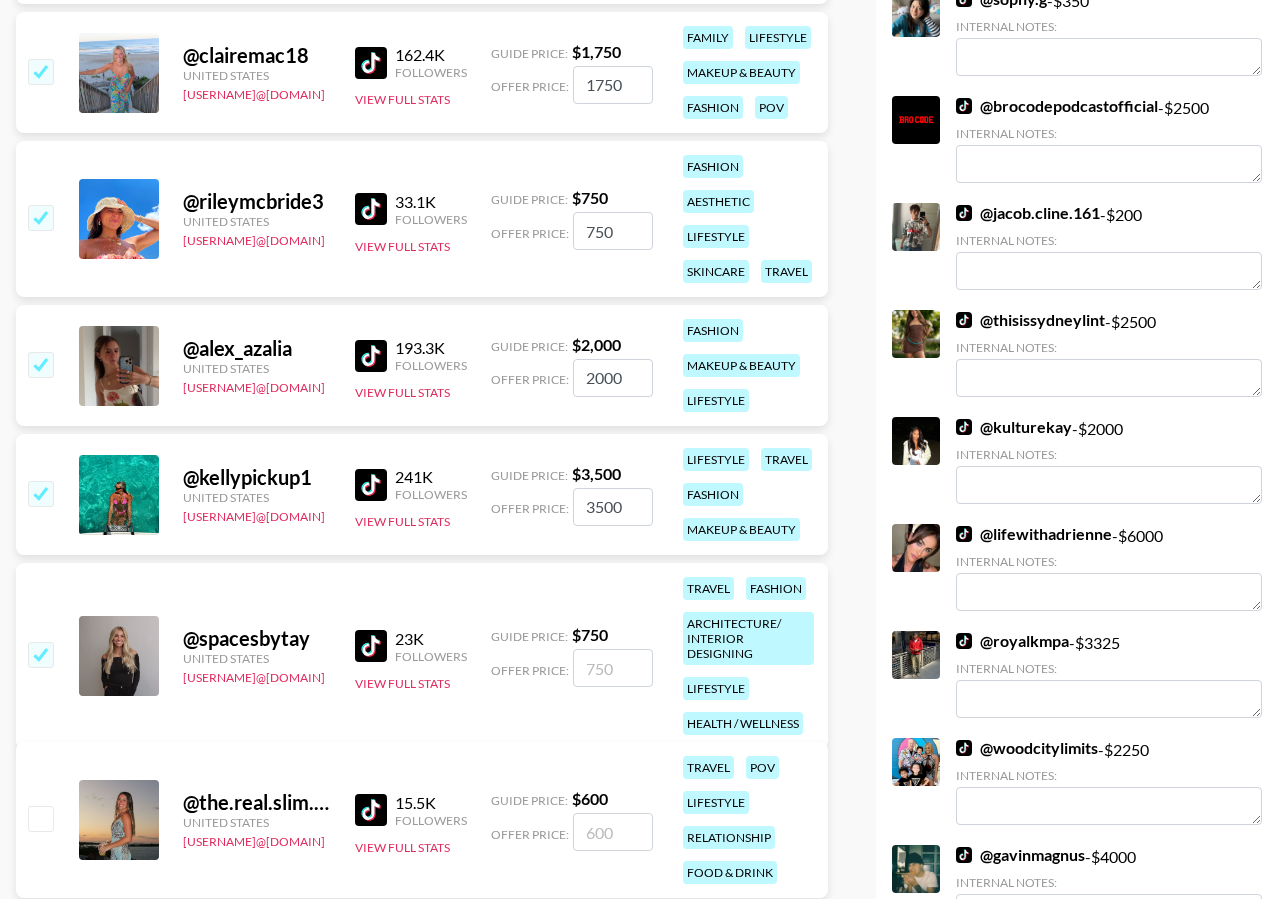 checkbox on "true" 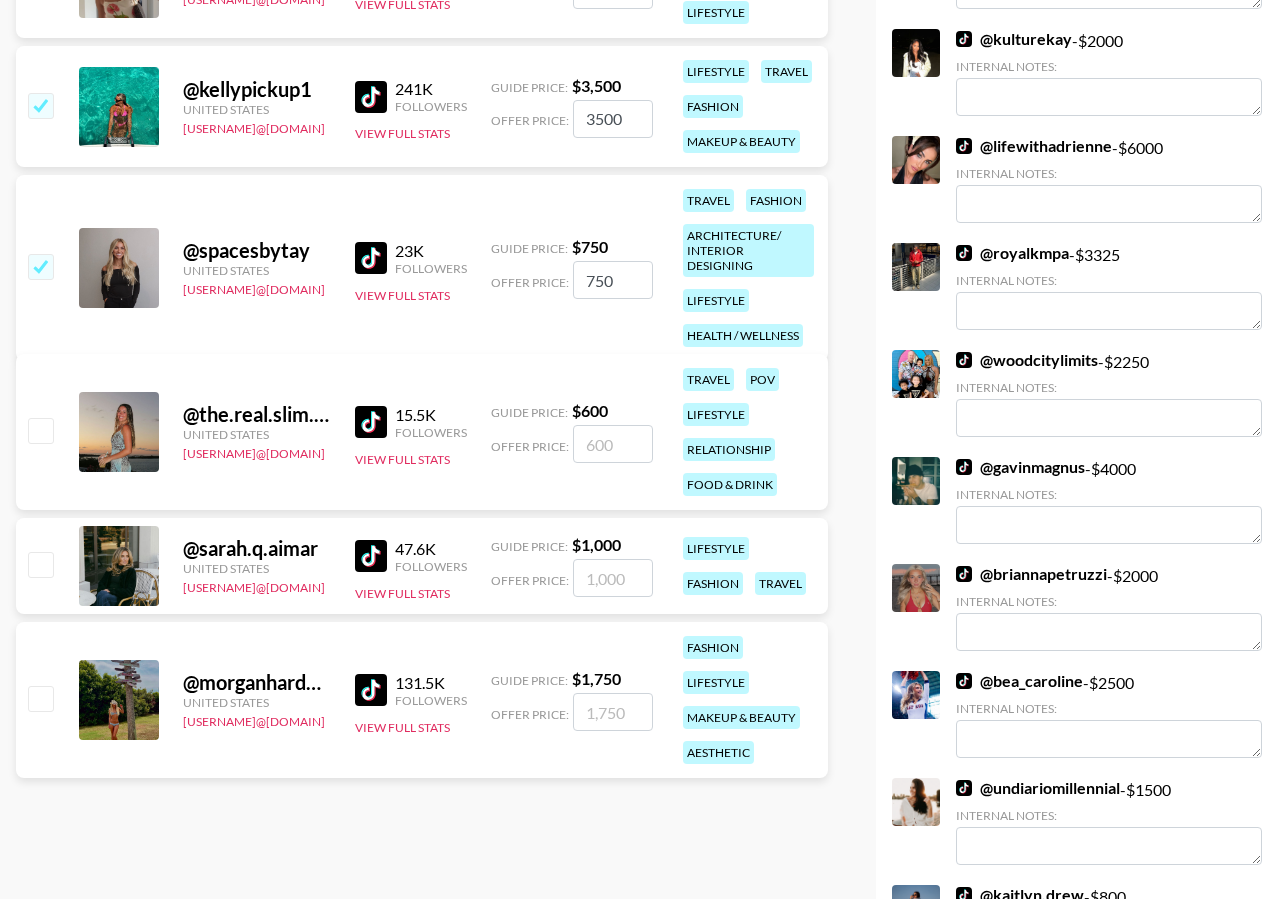 scroll, scrollTop: 1205, scrollLeft: 0, axis: vertical 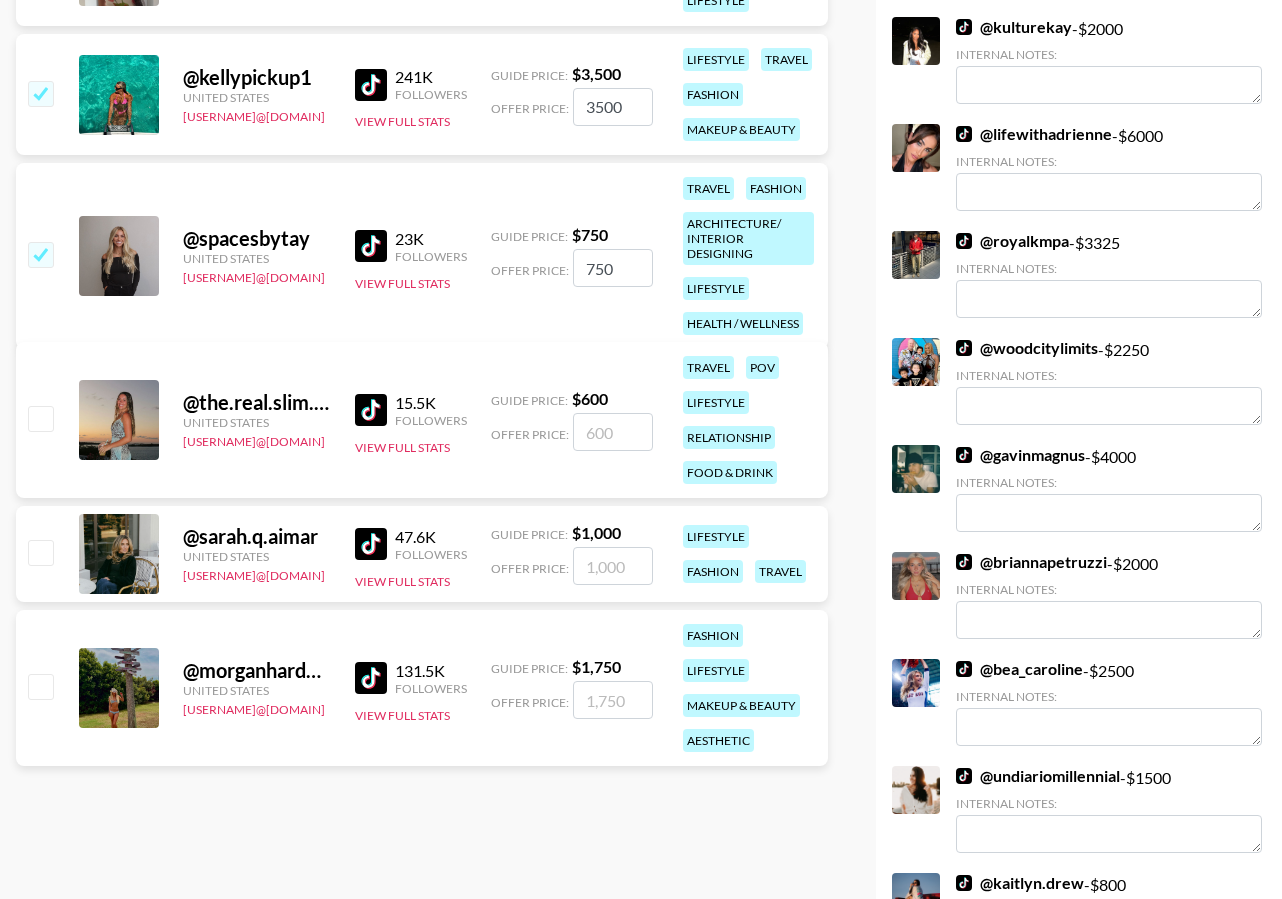 click at bounding box center (40, 418) 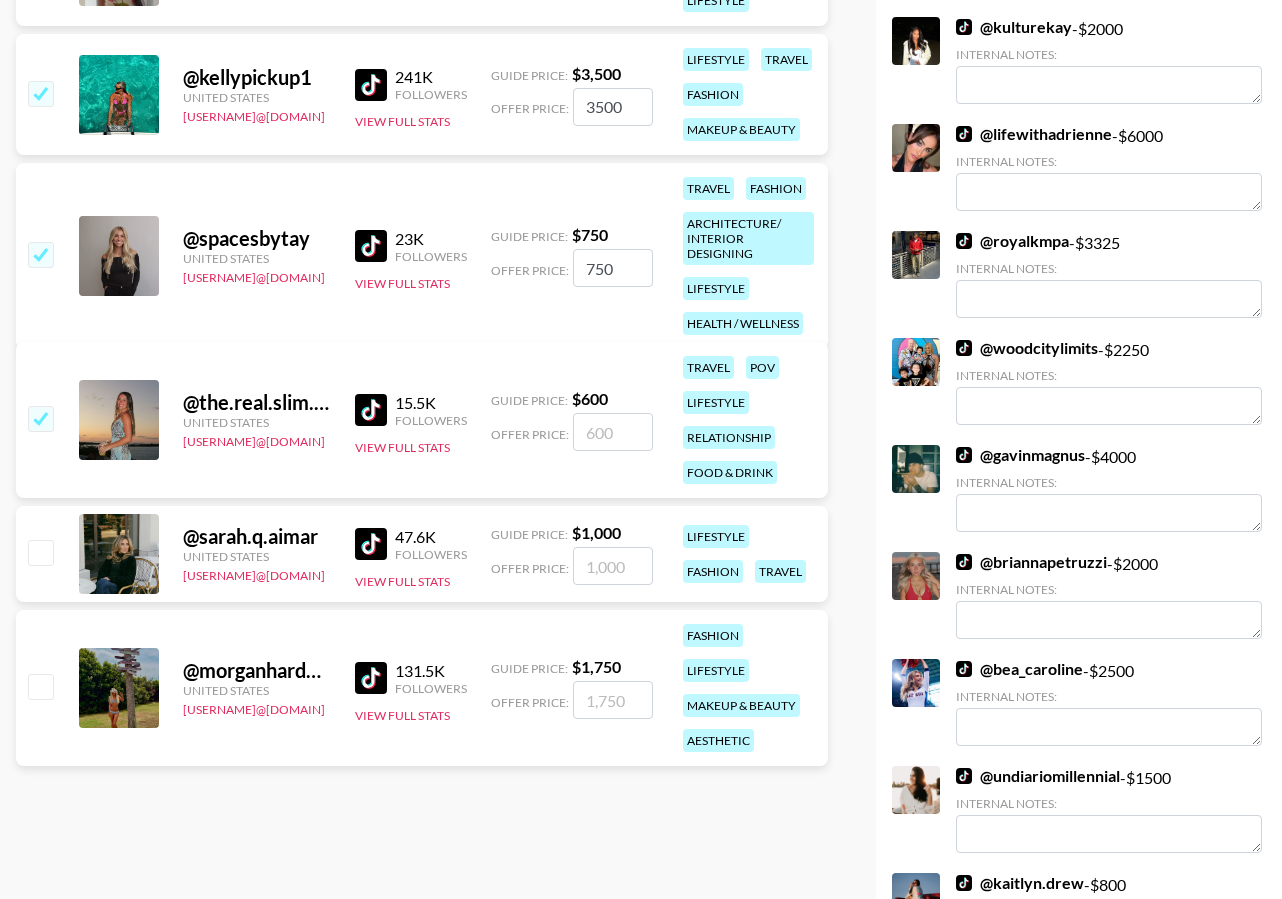 checkbox on "true" 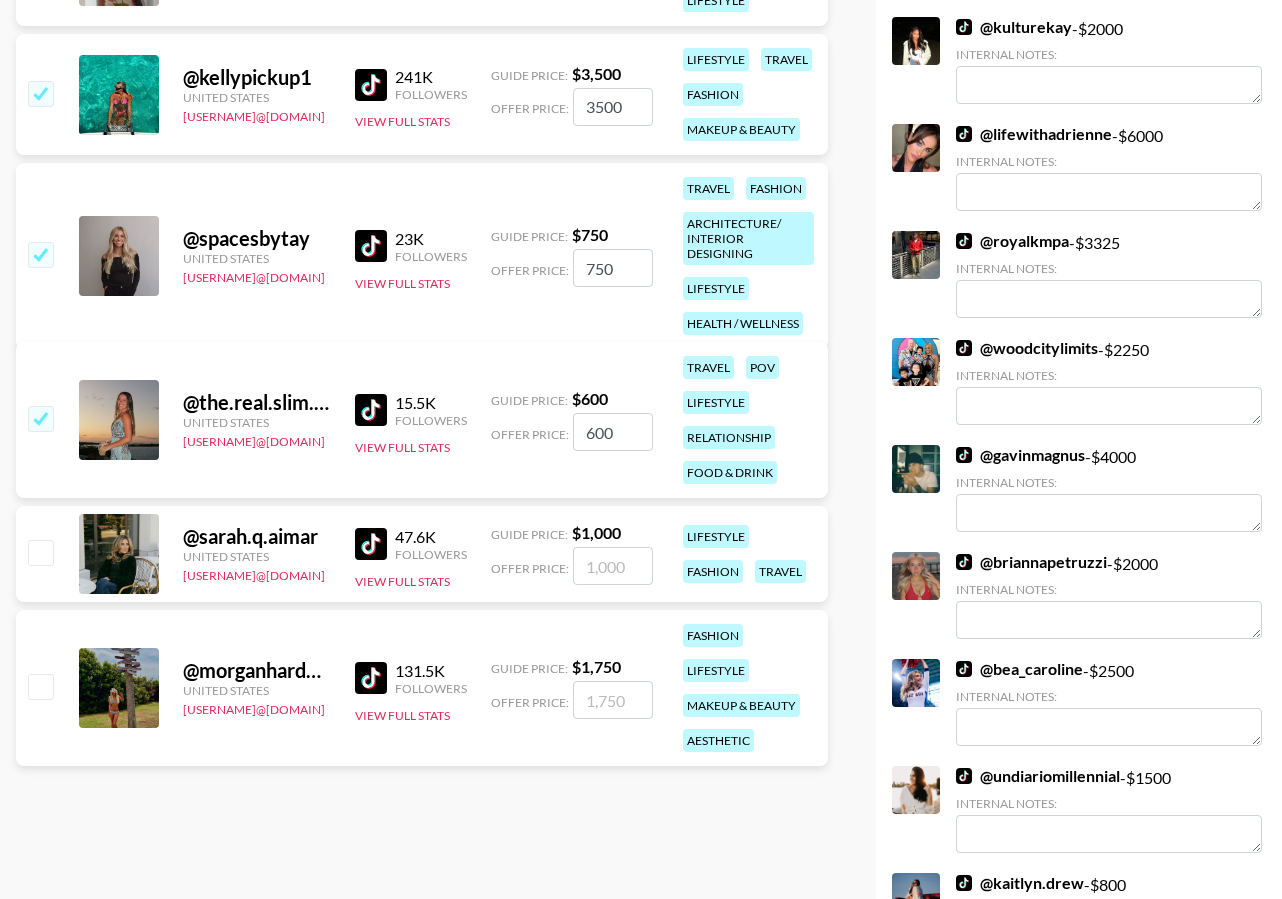 click at bounding box center [40, 552] 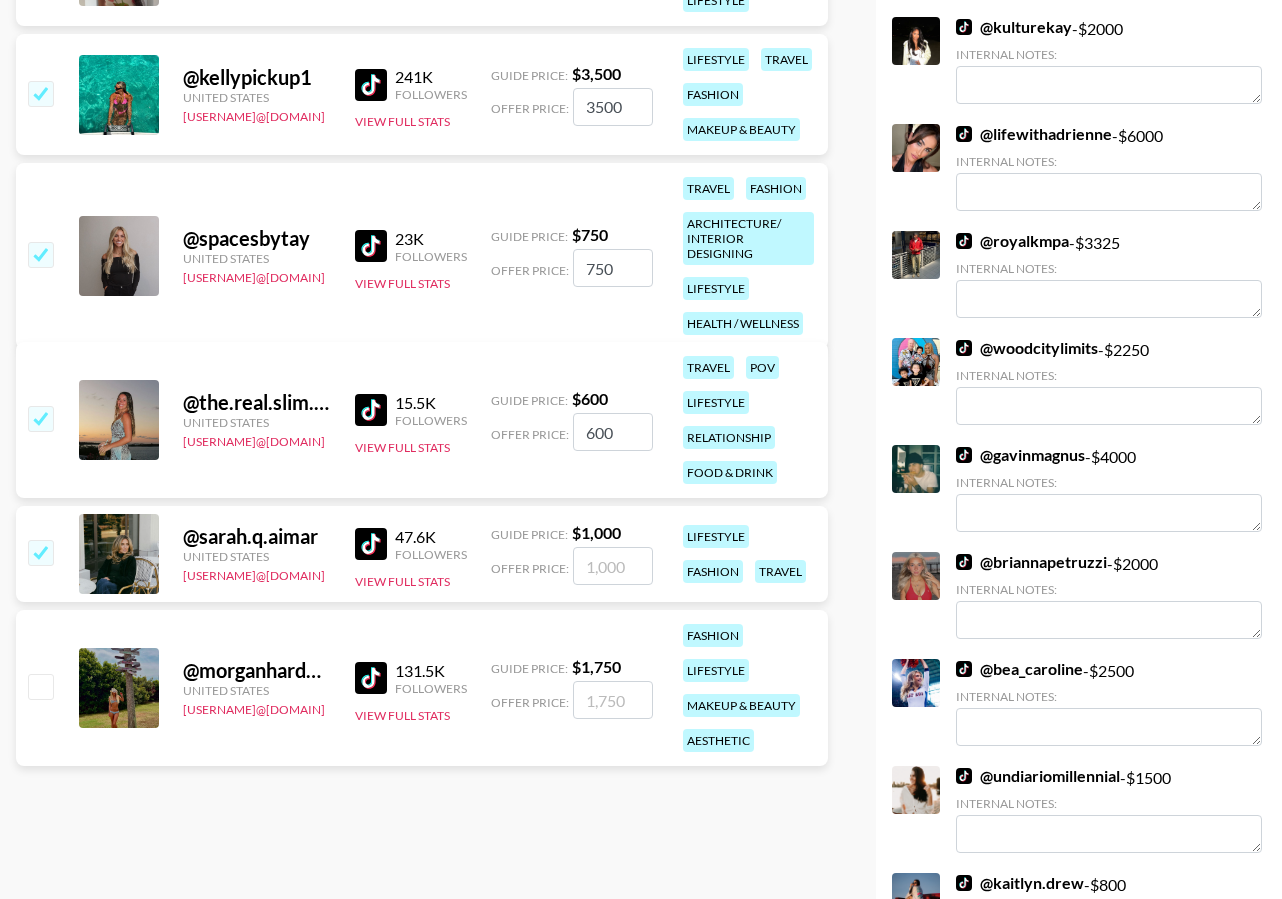 checkbox on "true" 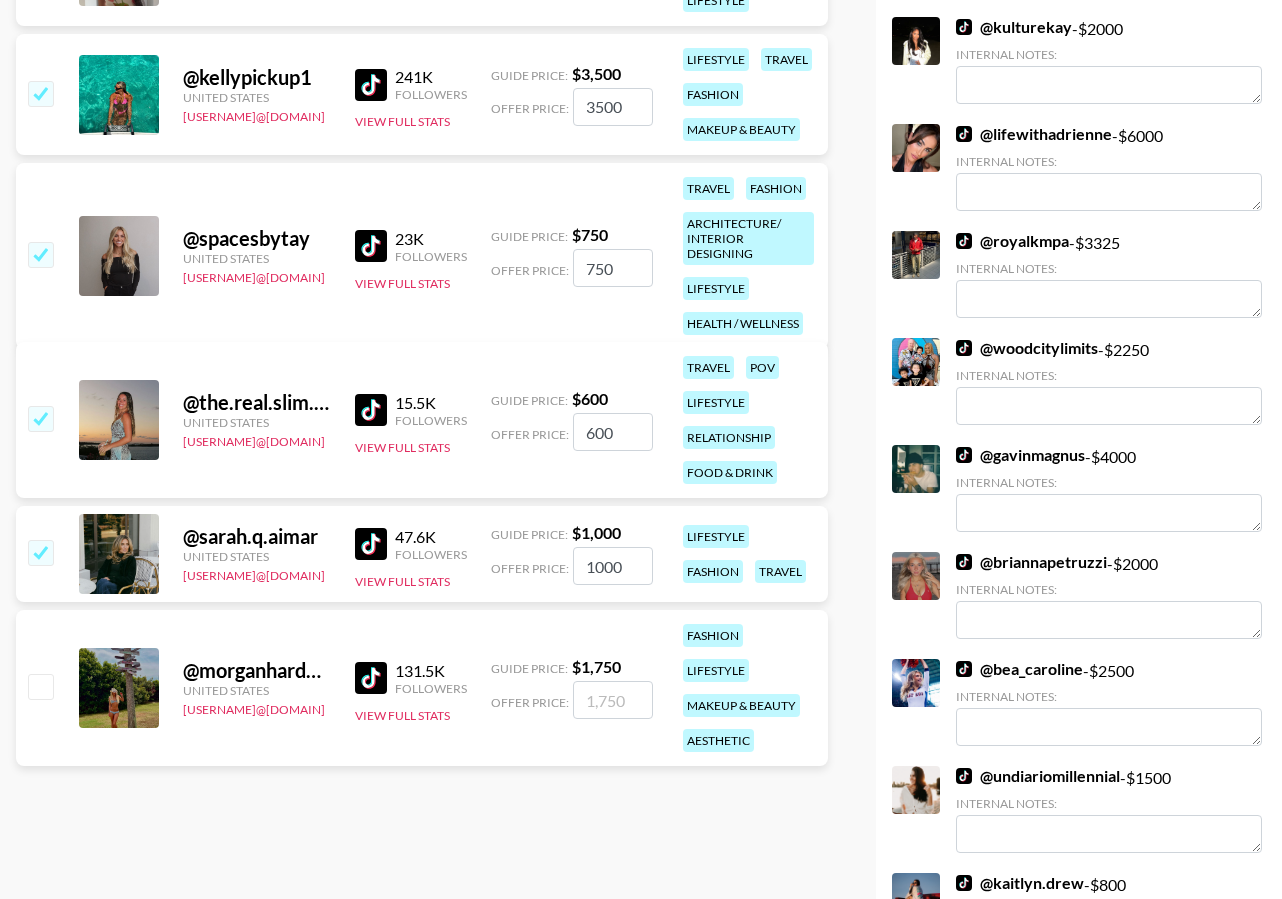 click on "@ morganhardyyy United States emily.humphrey@grail-talent.com 131.5K Followers View Full Stats Guide Price: $ 1,750 Offer Price: fashion lifestyle makeup & beauty aesthetic" at bounding box center [422, 688] 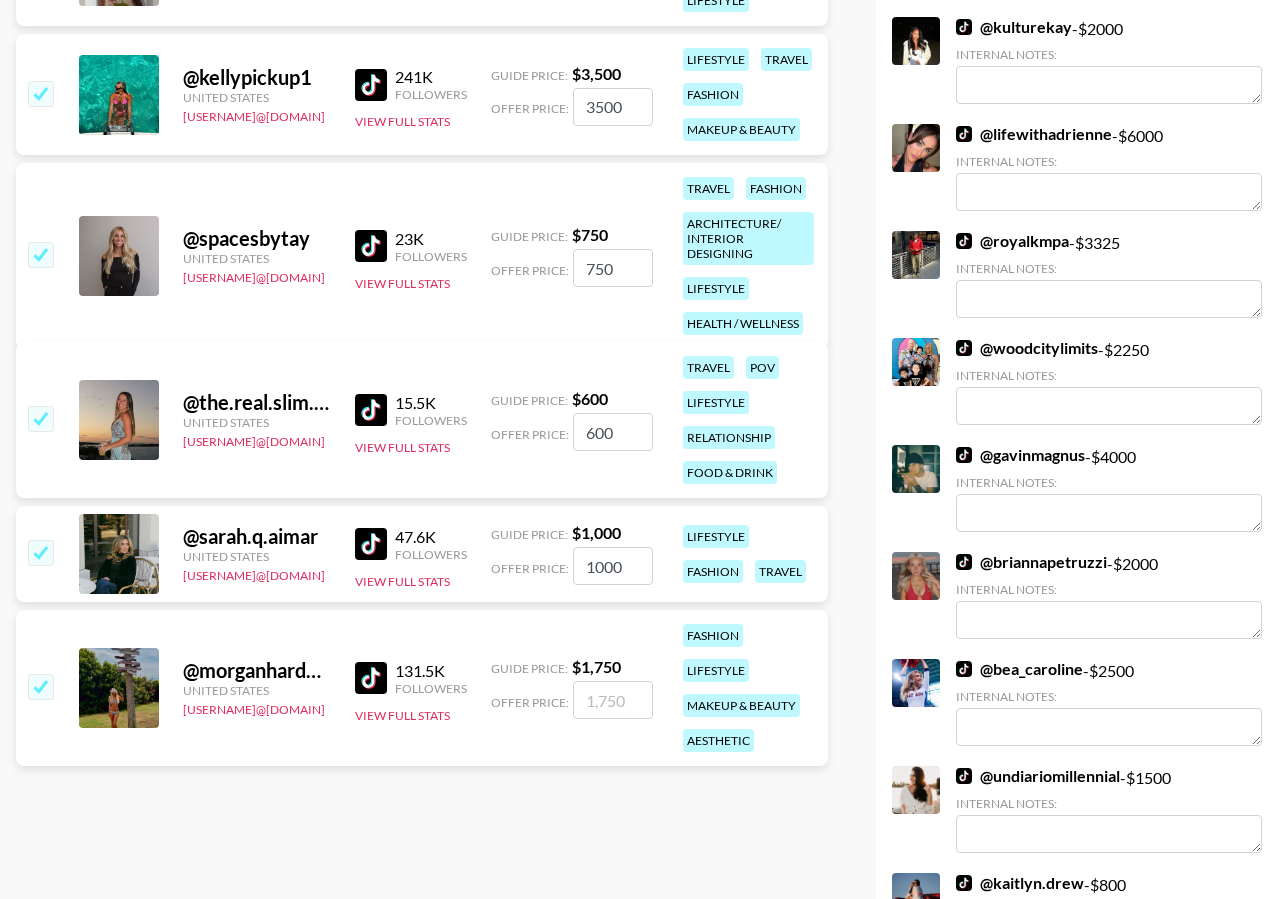 checkbox on "true" 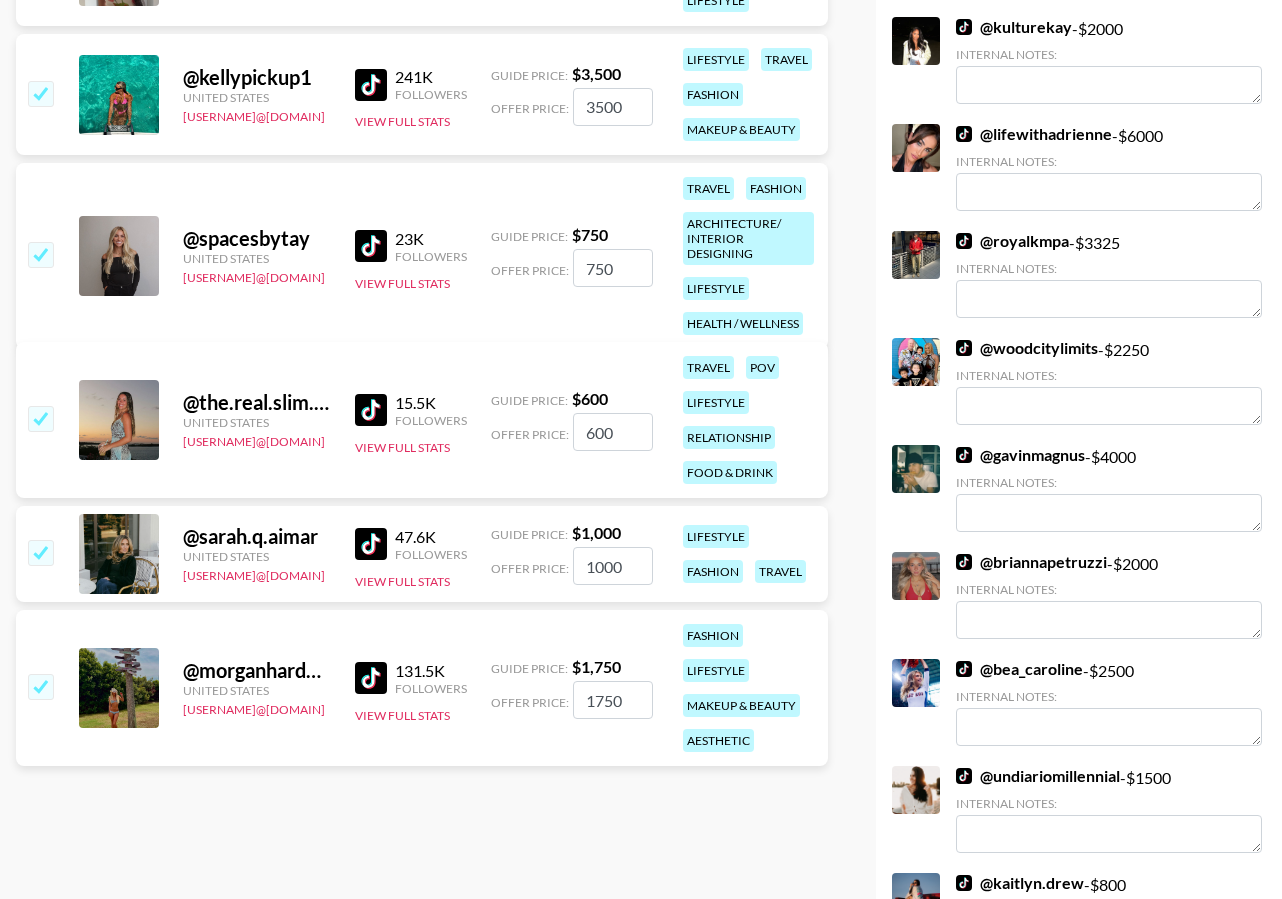 scroll, scrollTop: 0, scrollLeft: 0, axis: both 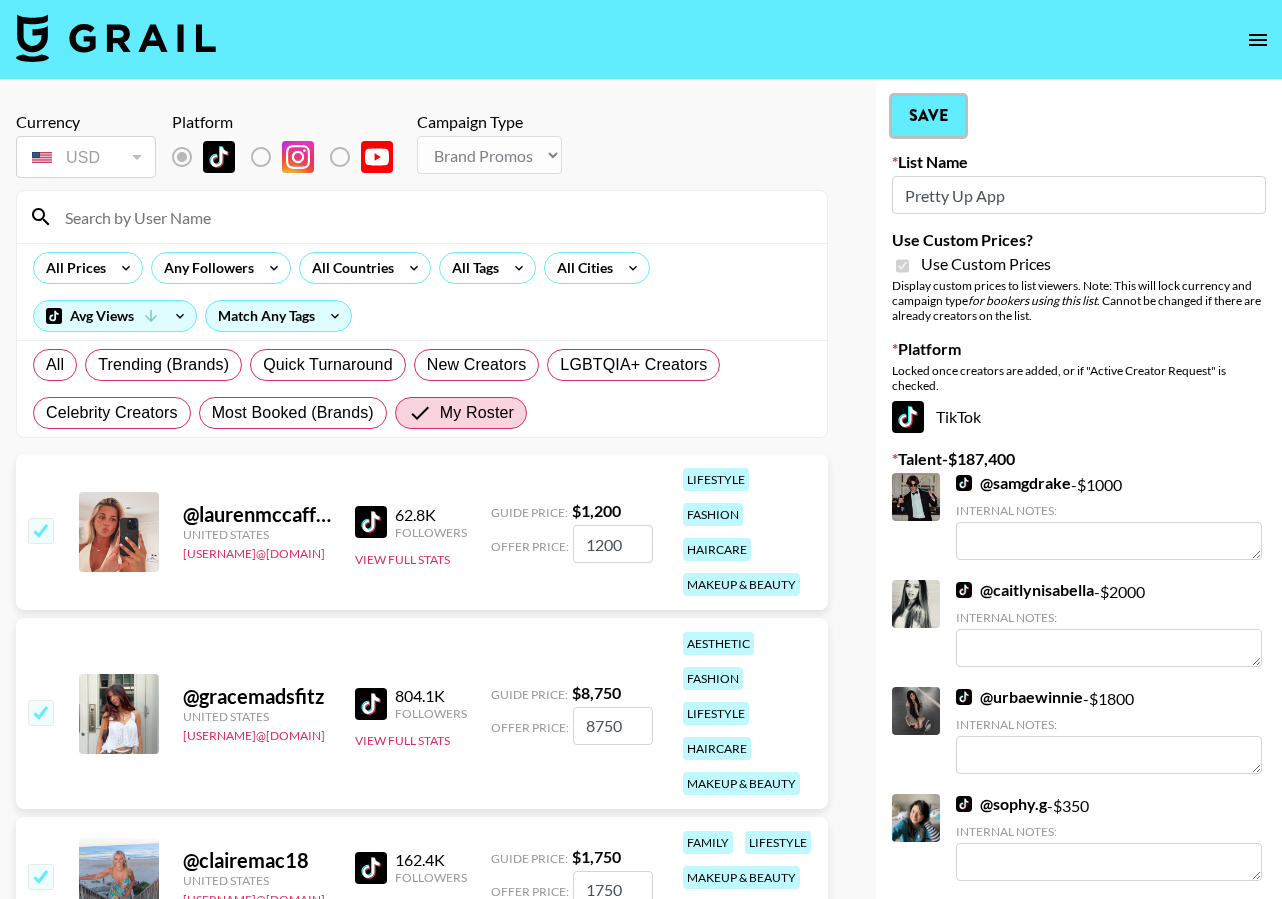 click on "Save" at bounding box center [928, 116] 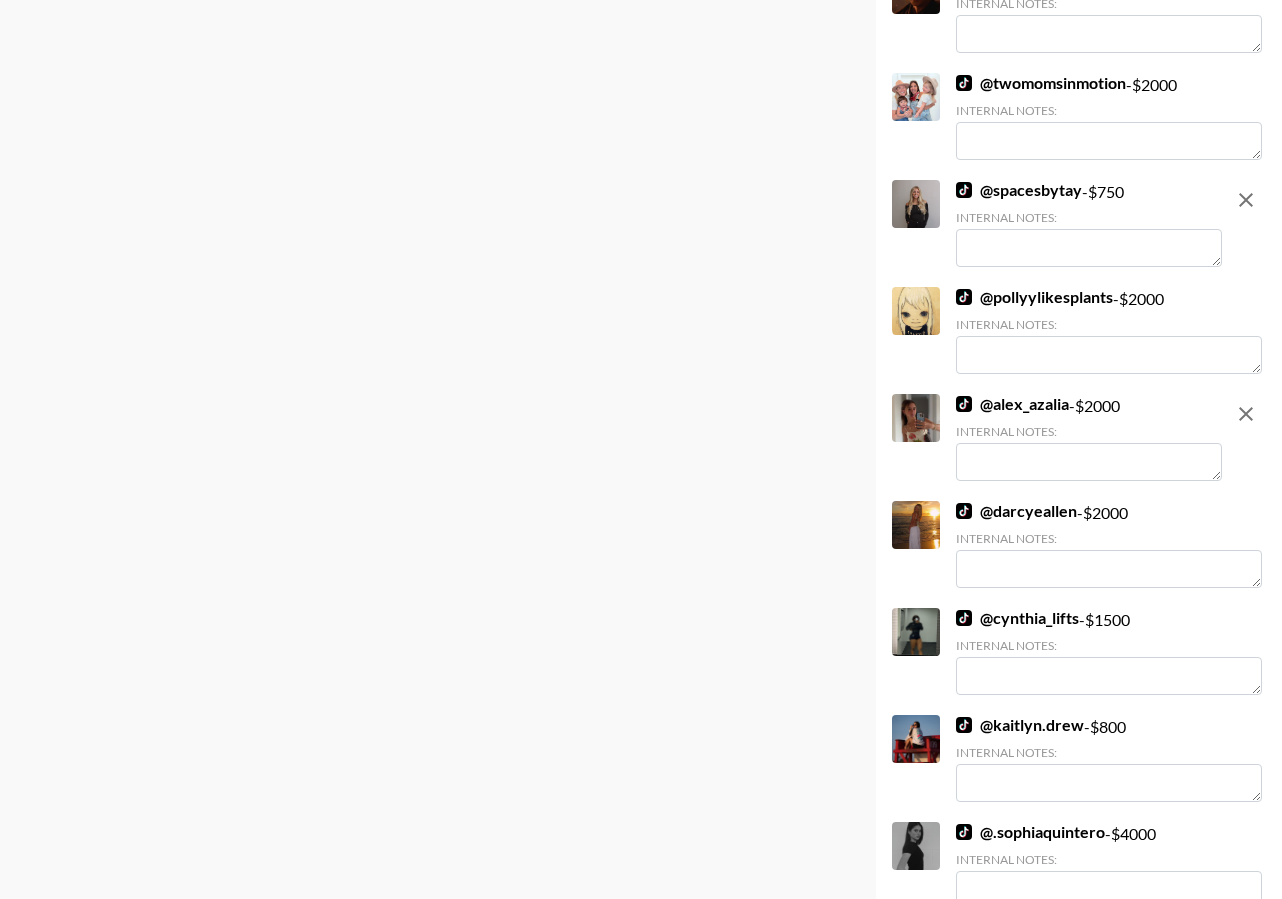 scroll, scrollTop: 3212, scrollLeft: 0, axis: vertical 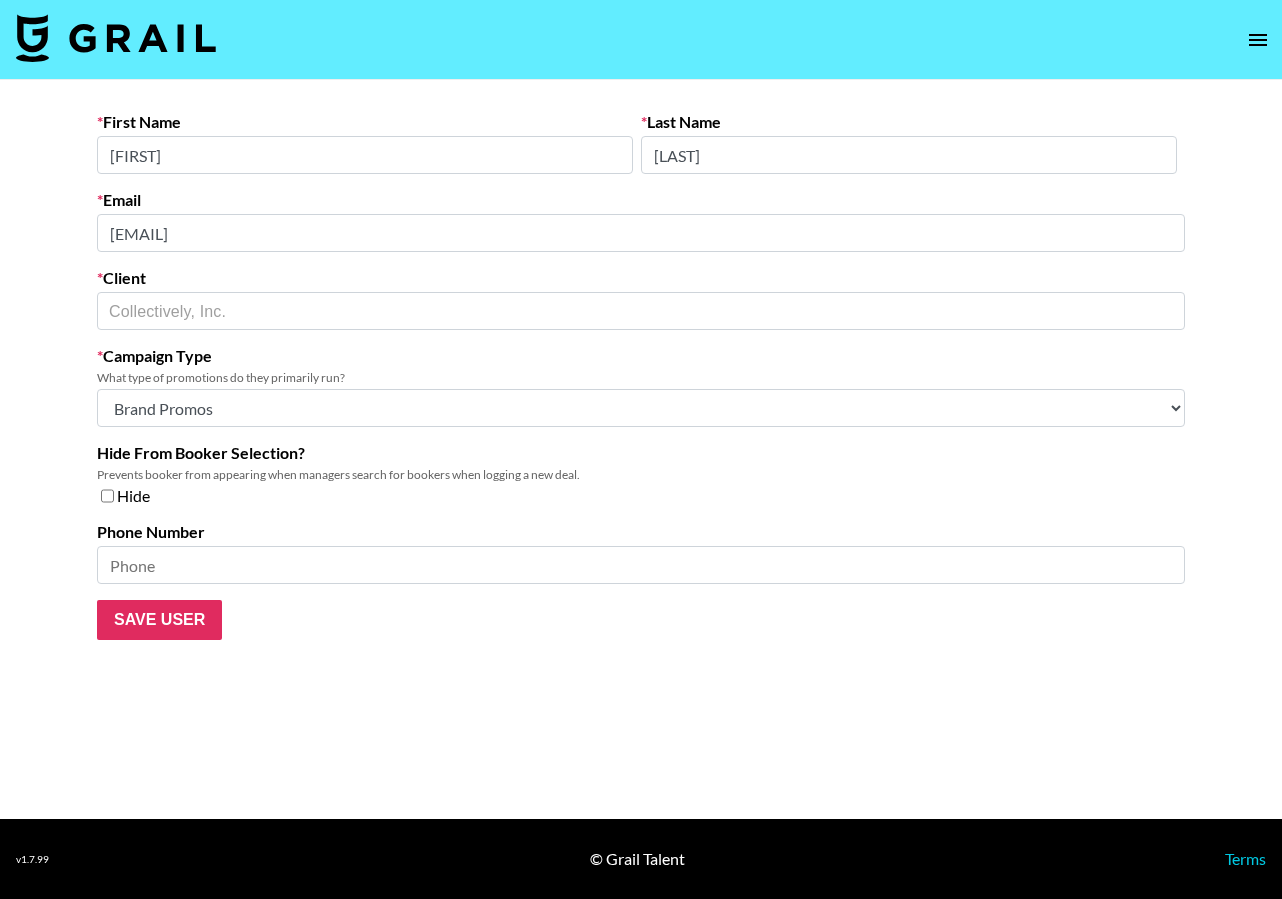 select on "Brand" 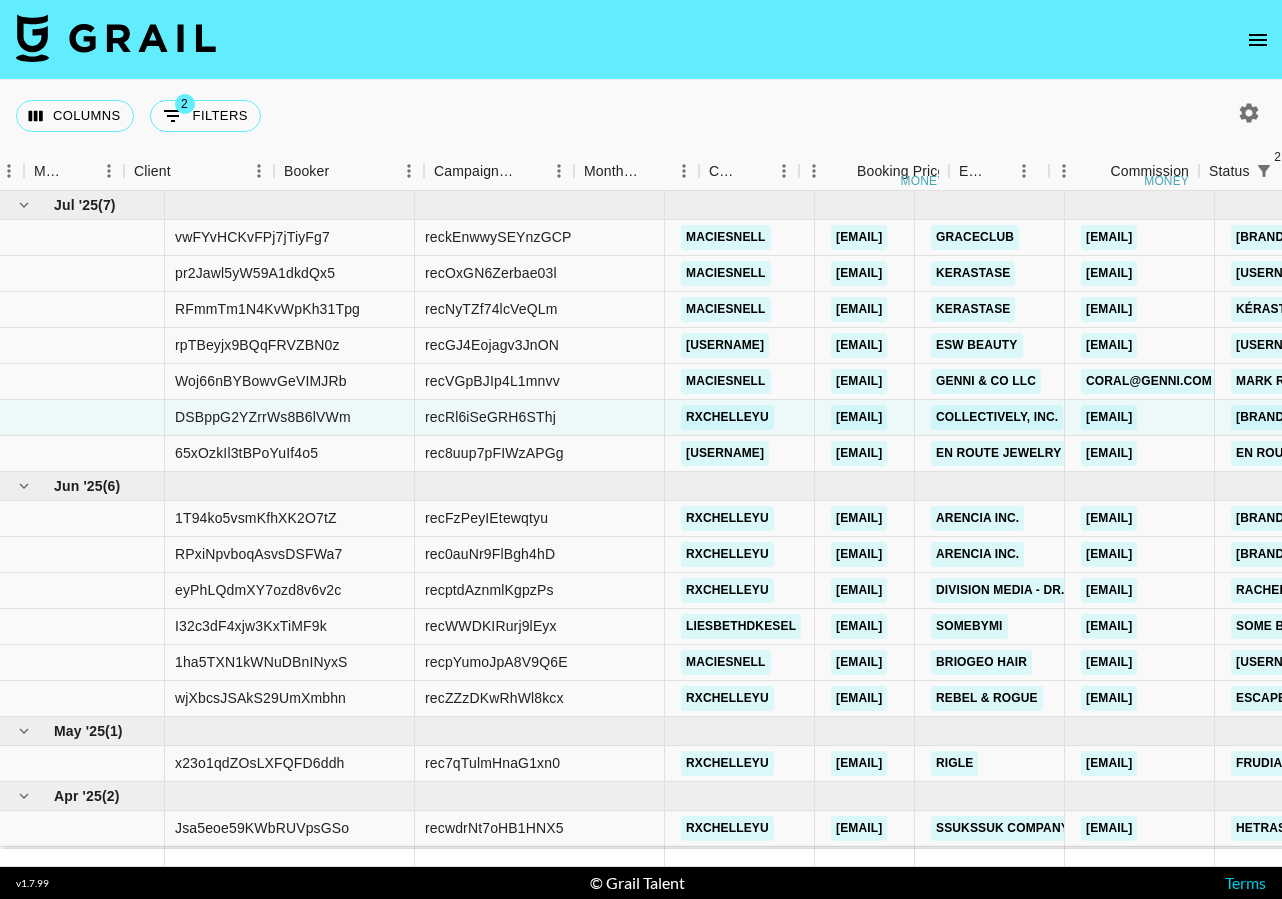 scroll, scrollTop: 0, scrollLeft: 0, axis: both 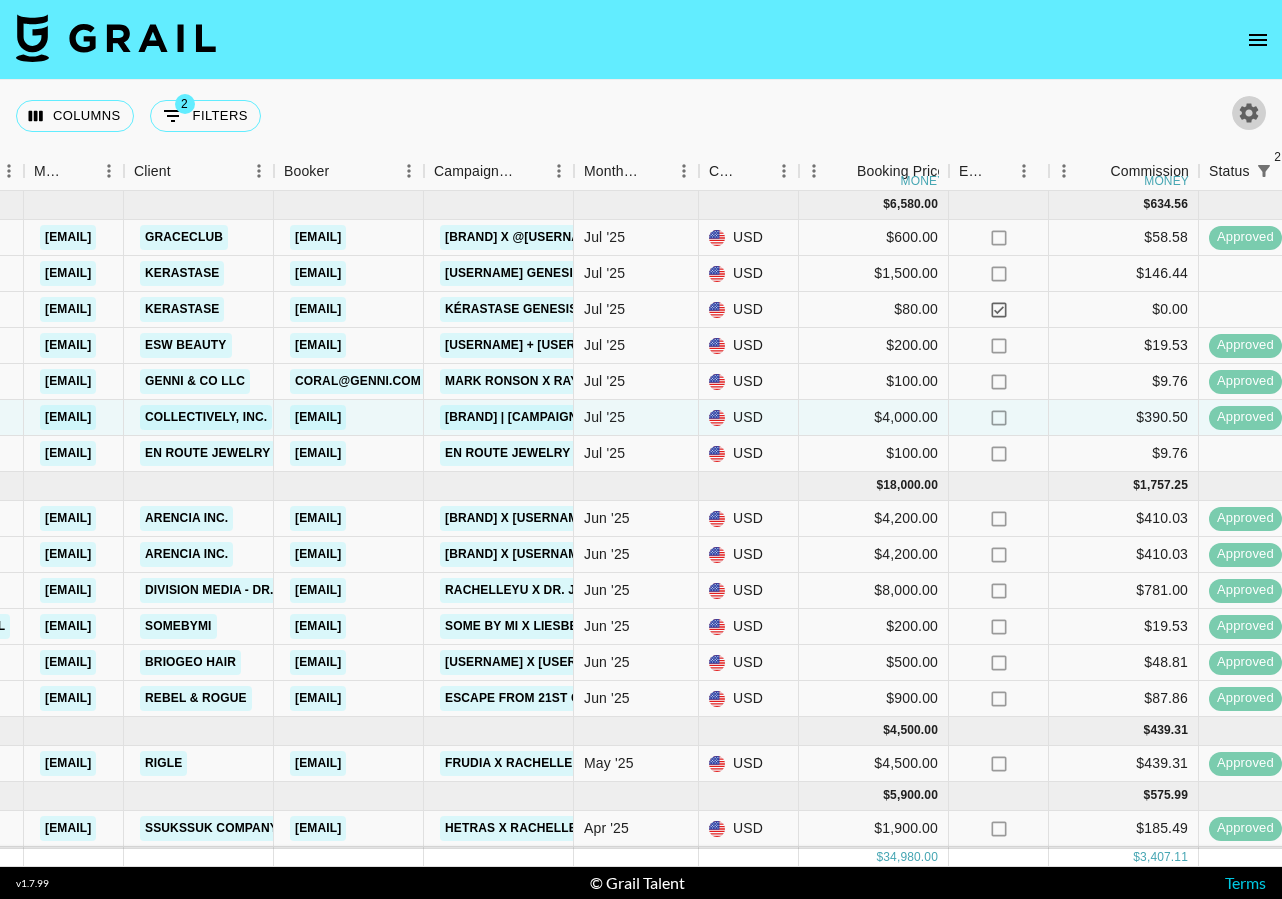 click 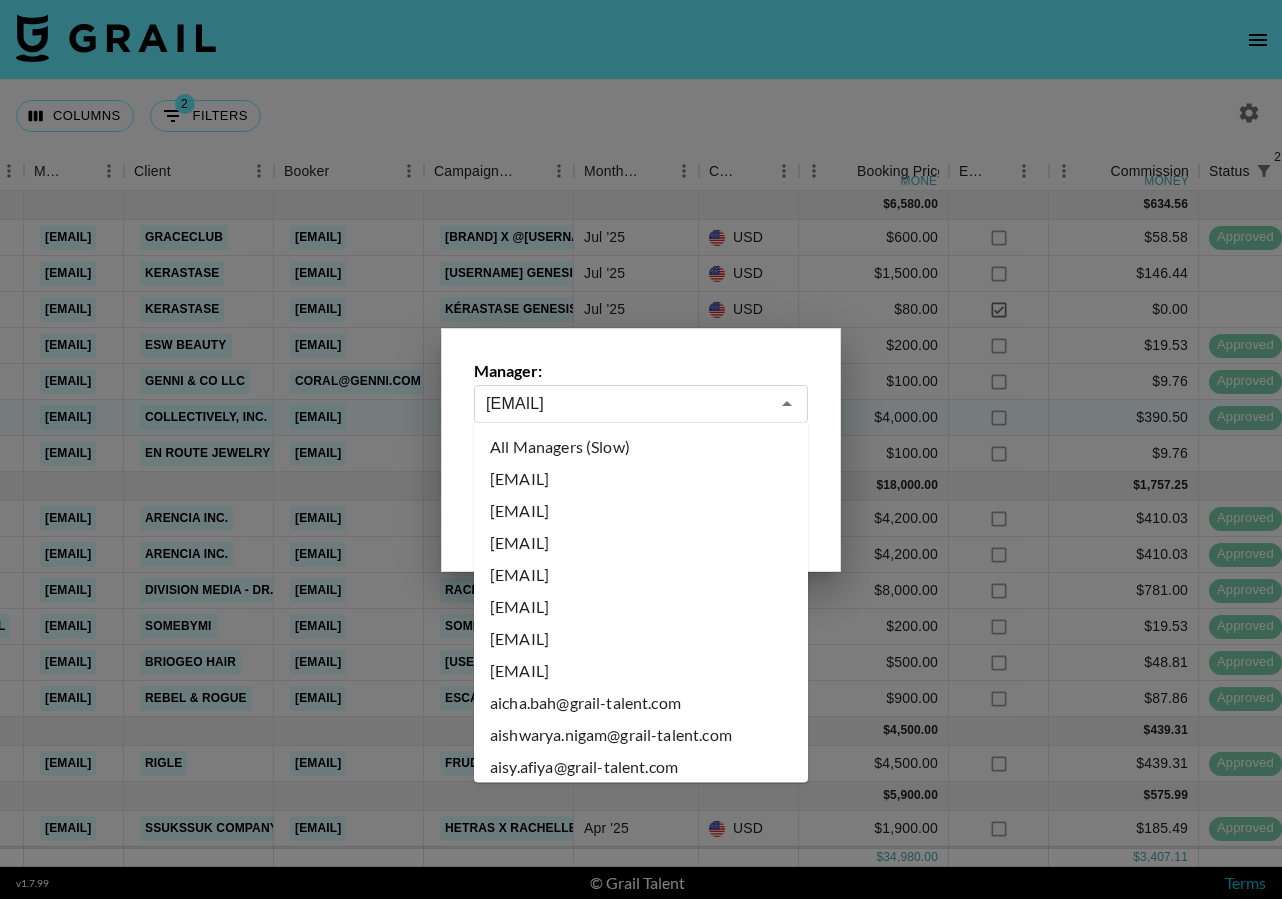 click on "camila@grail-talent.com" at bounding box center [627, 403] 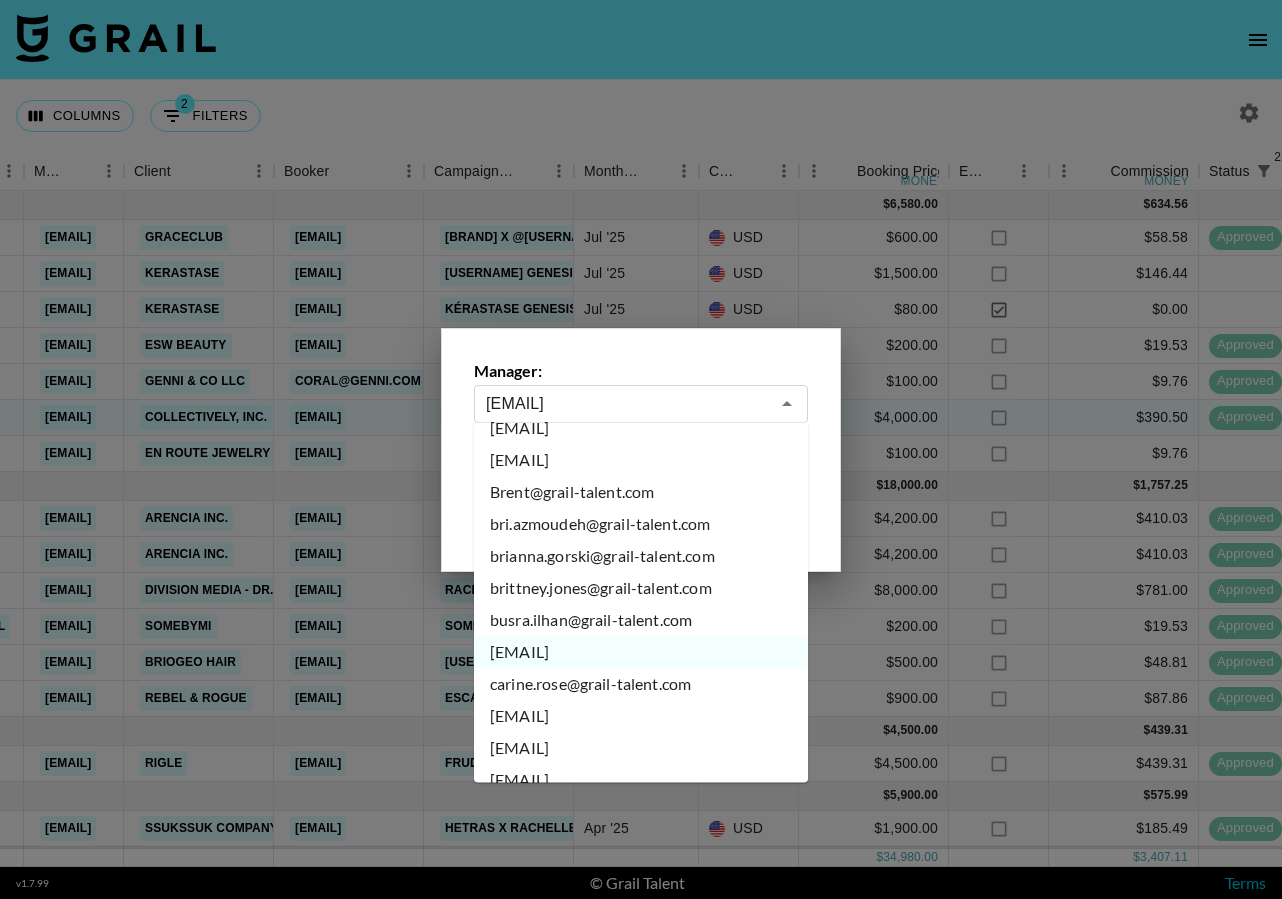 scroll, scrollTop: 1743, scrollLeft: 0, axis: vertical 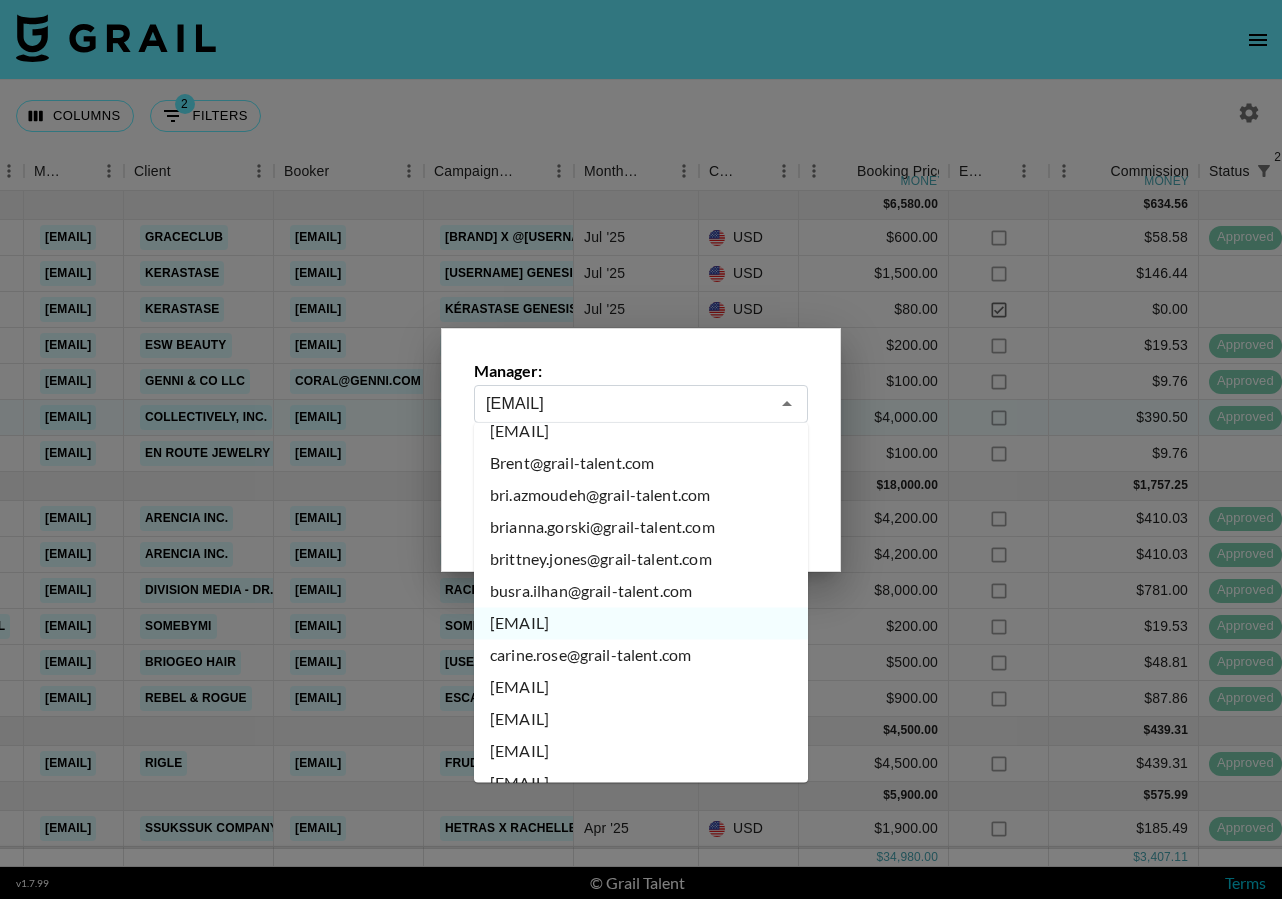 click on "carine.rose@grail-talent.com" at bounding box center (641, 656) 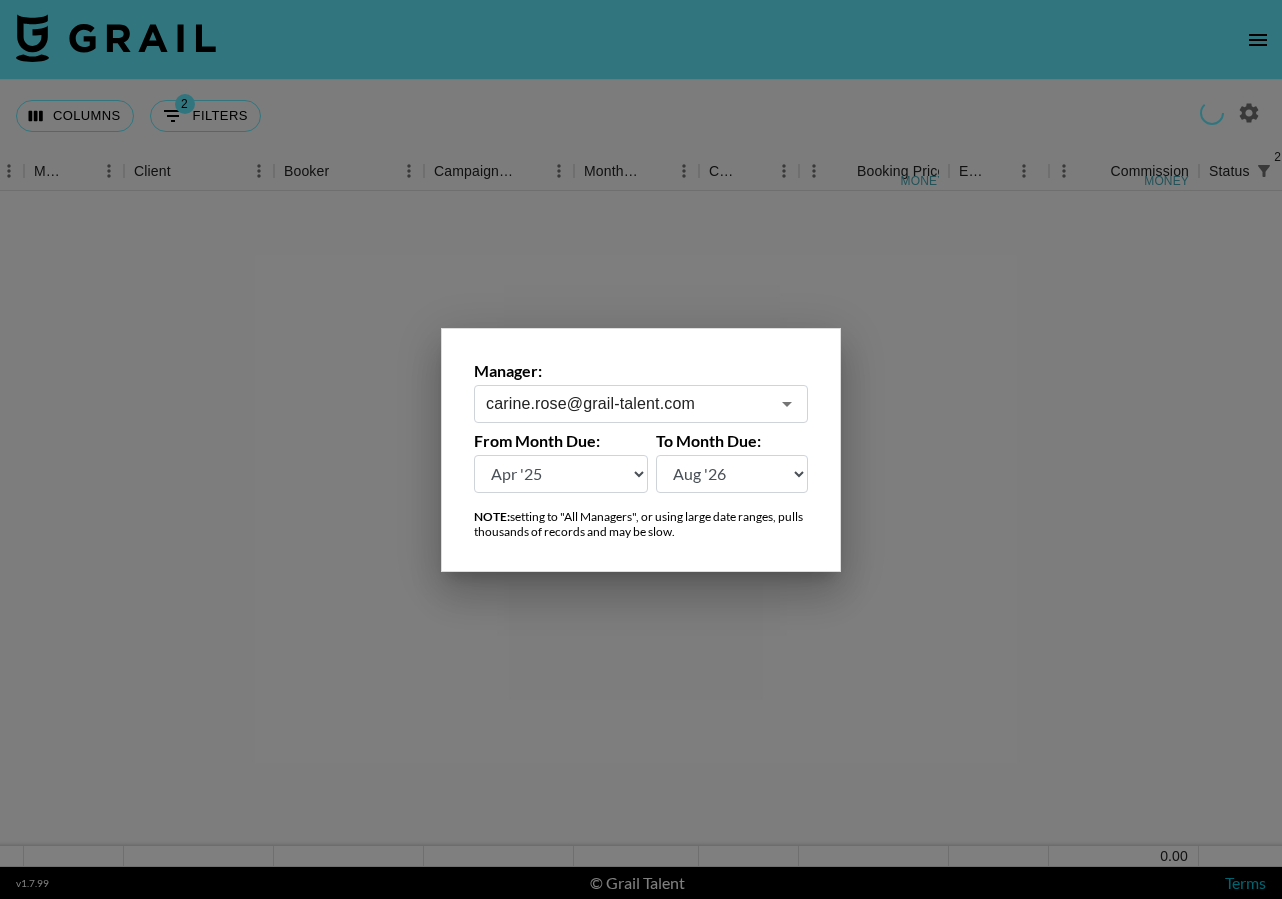 click on "carine.rose@grail-talent.com" at bounding box center [627, 403] 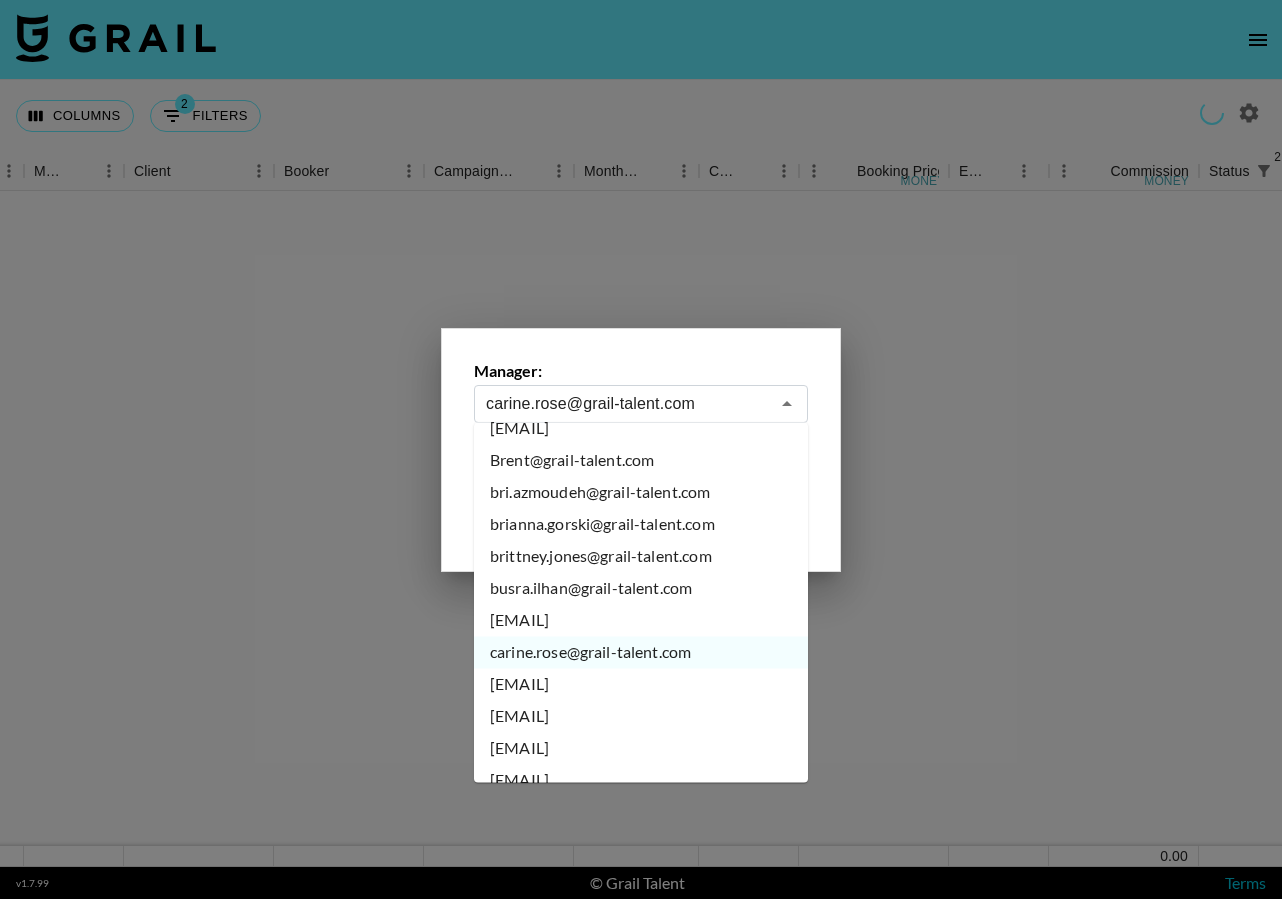 scroll, scrollTop: 1763, scrollLeft: 0, axis: vertical 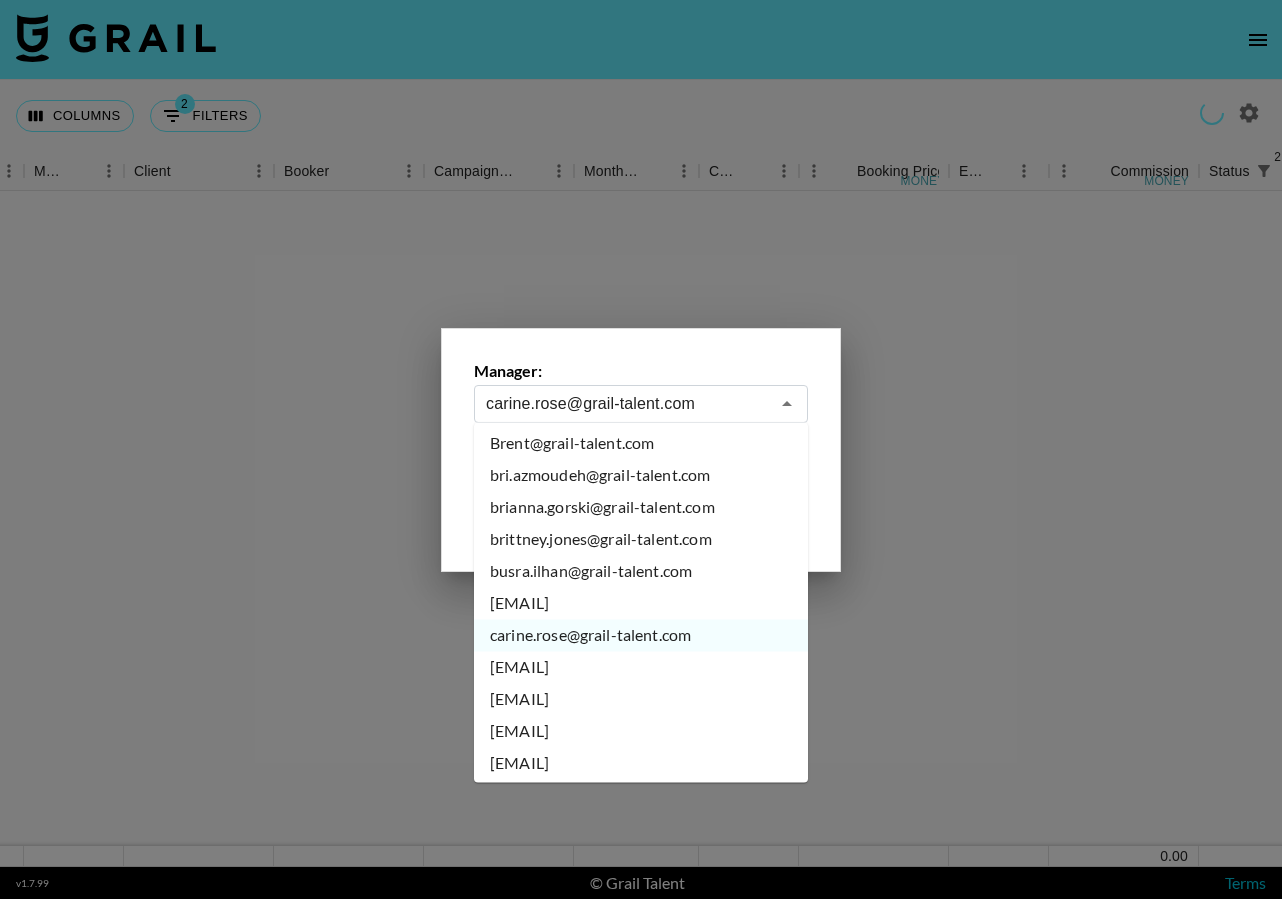 click on "carli.anderson@grail-talent.com" at bounding box center [641, 668] 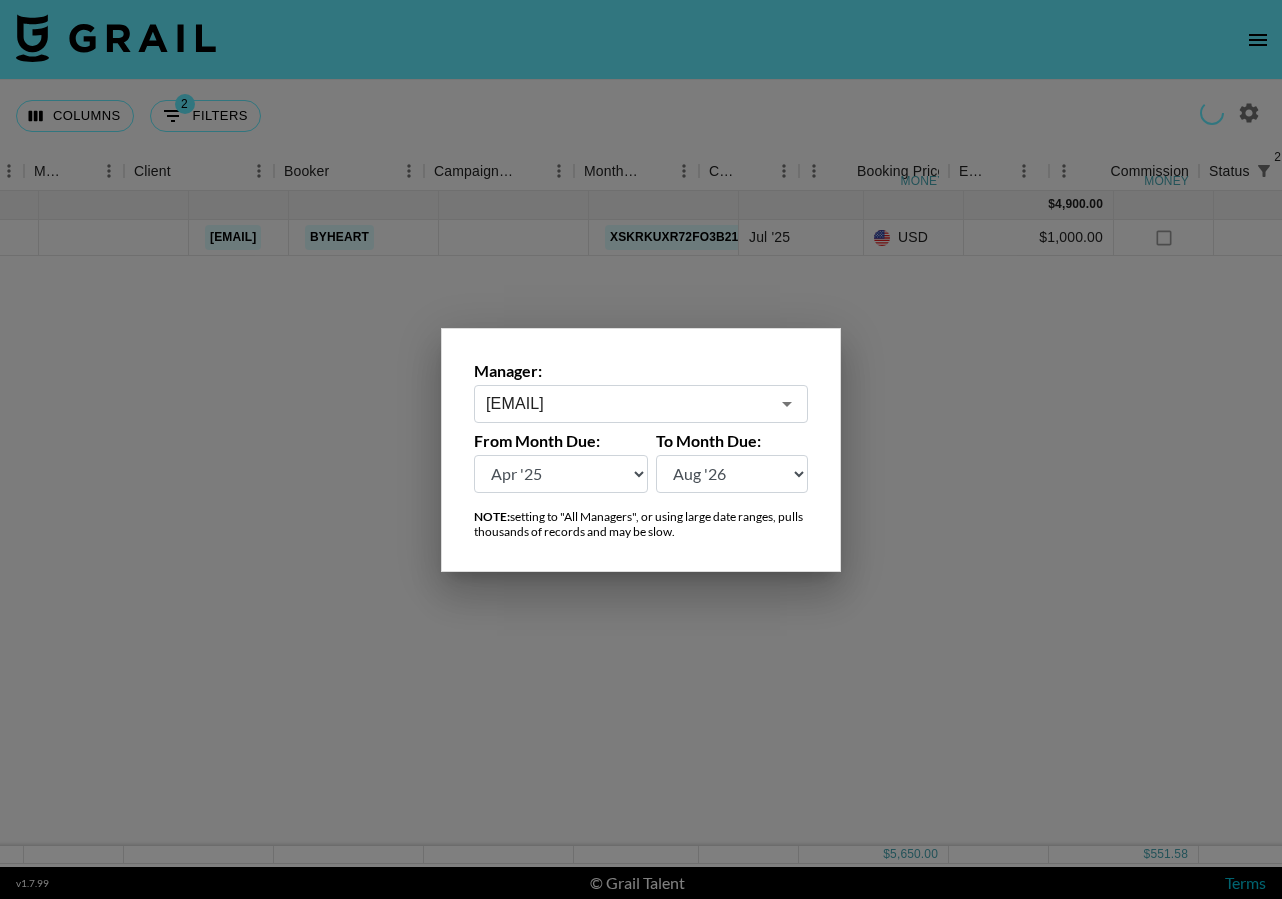 click on "carli.anderson@grail-talent.com" at bounding box center (627, 403) 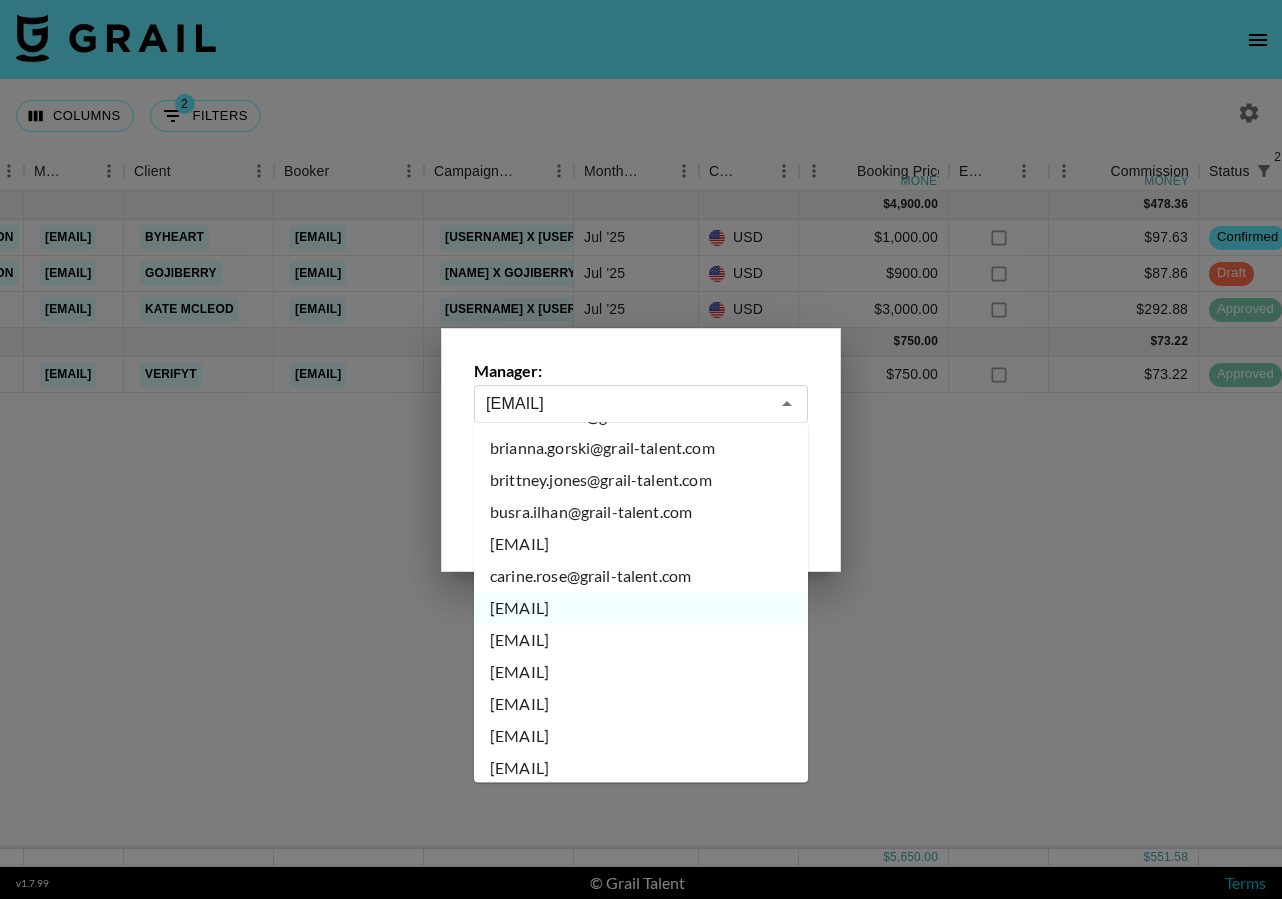 scroll, scrollTop: 1838, scrollLeft: 0, axis: vertical 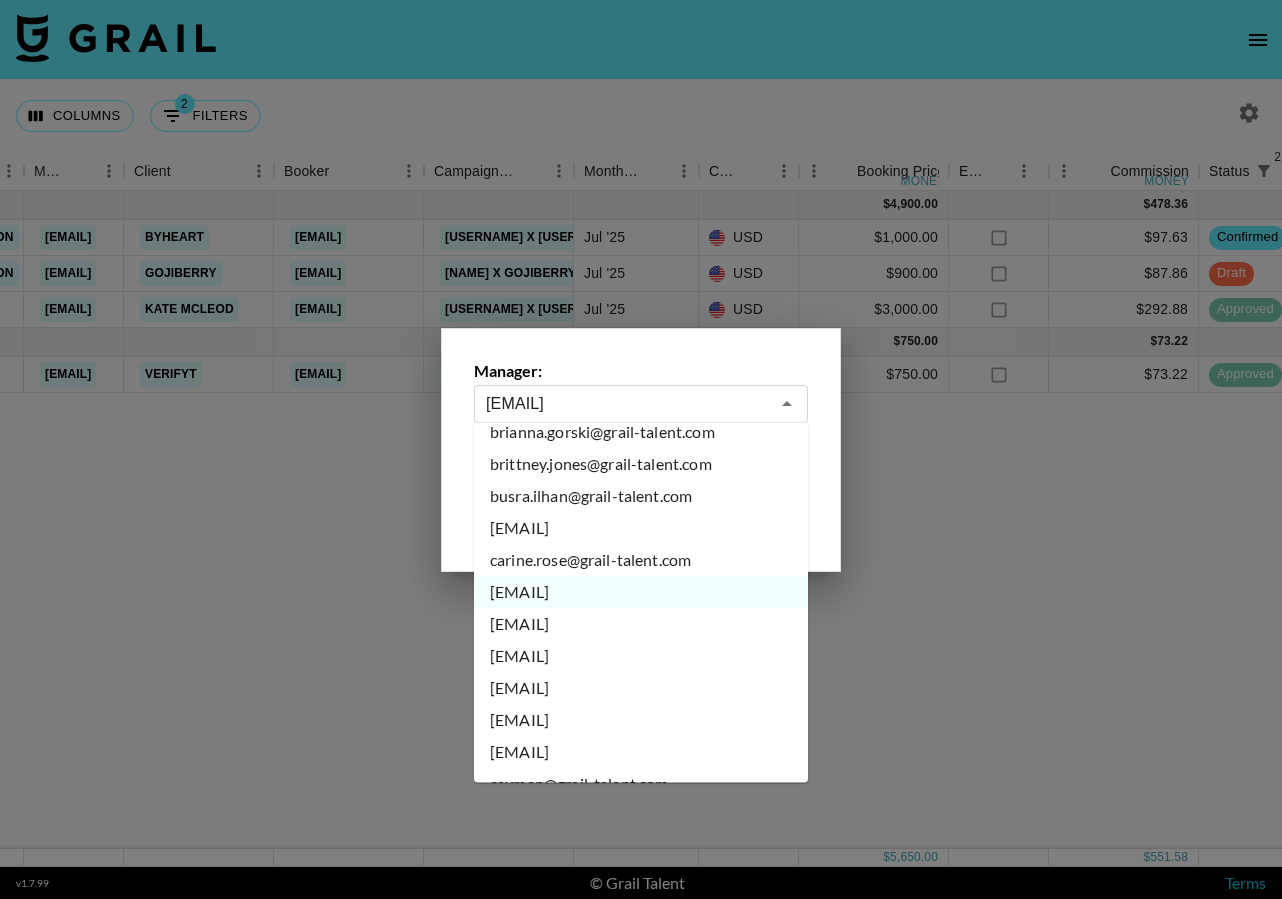 click on "carly@grail-talent.com" at bounding box center (641, 625) 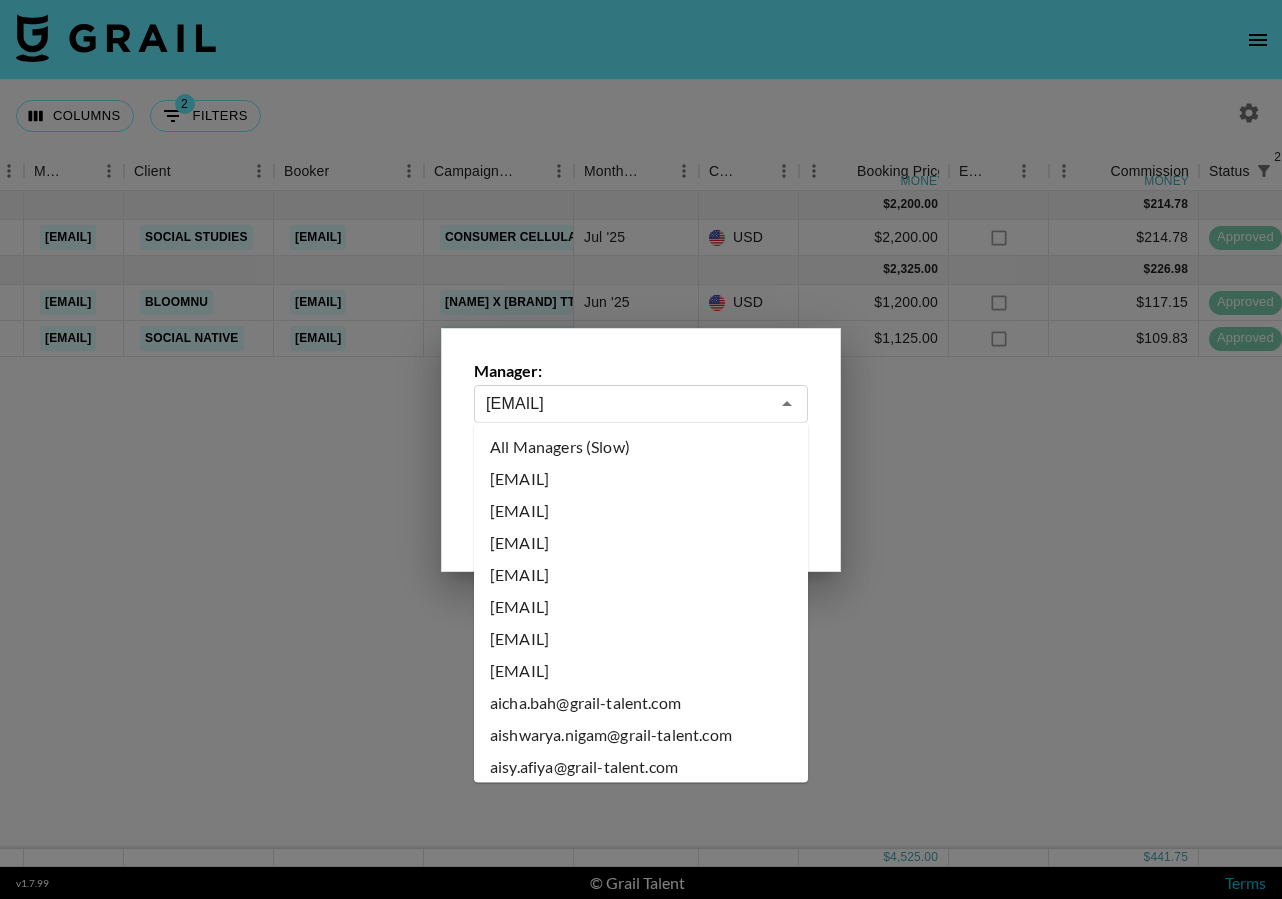click on "carly@grail-talent.com" at bounding box center [627, 403] 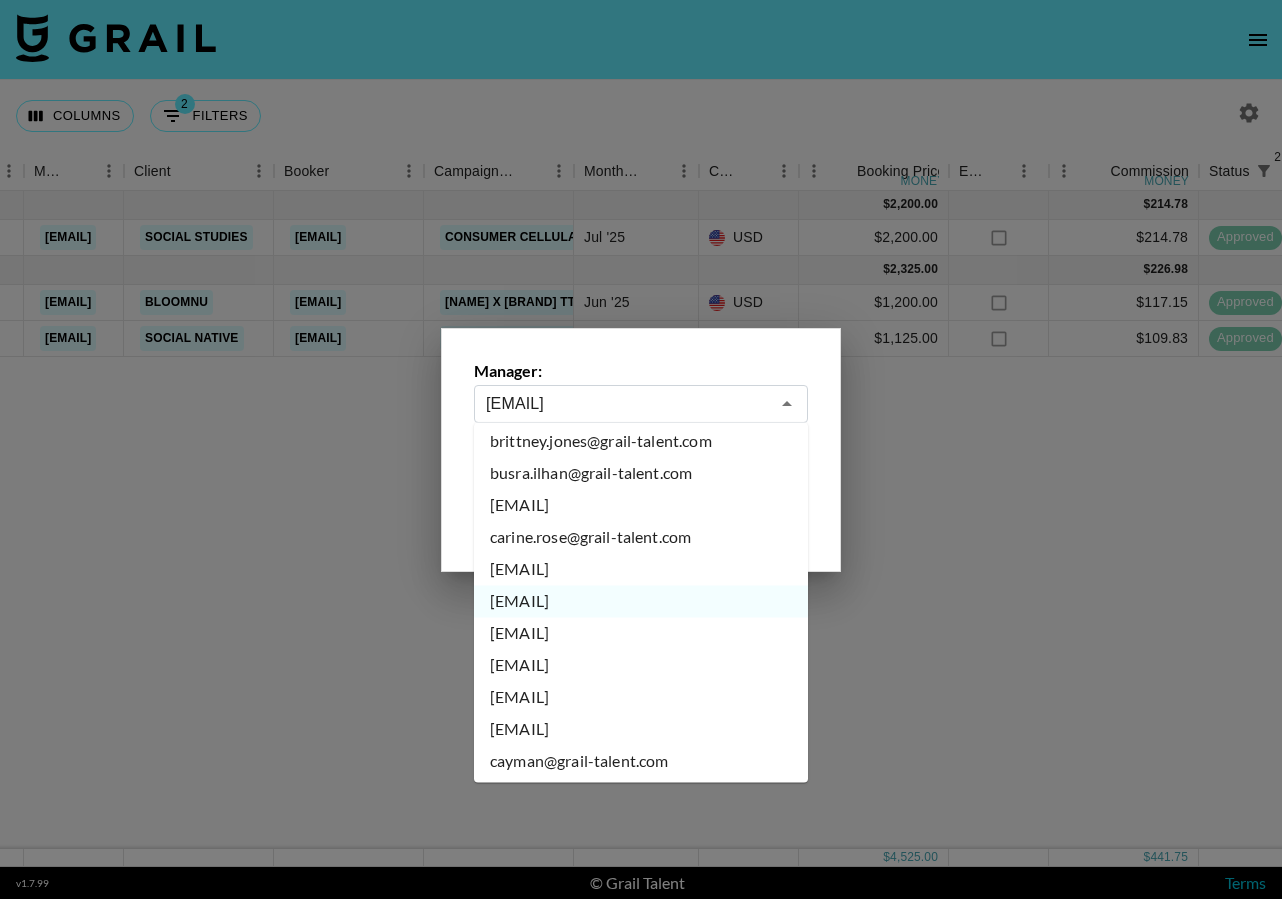 scroll, scrollTop: 1868, scrollLeft: 0, axis: vertical 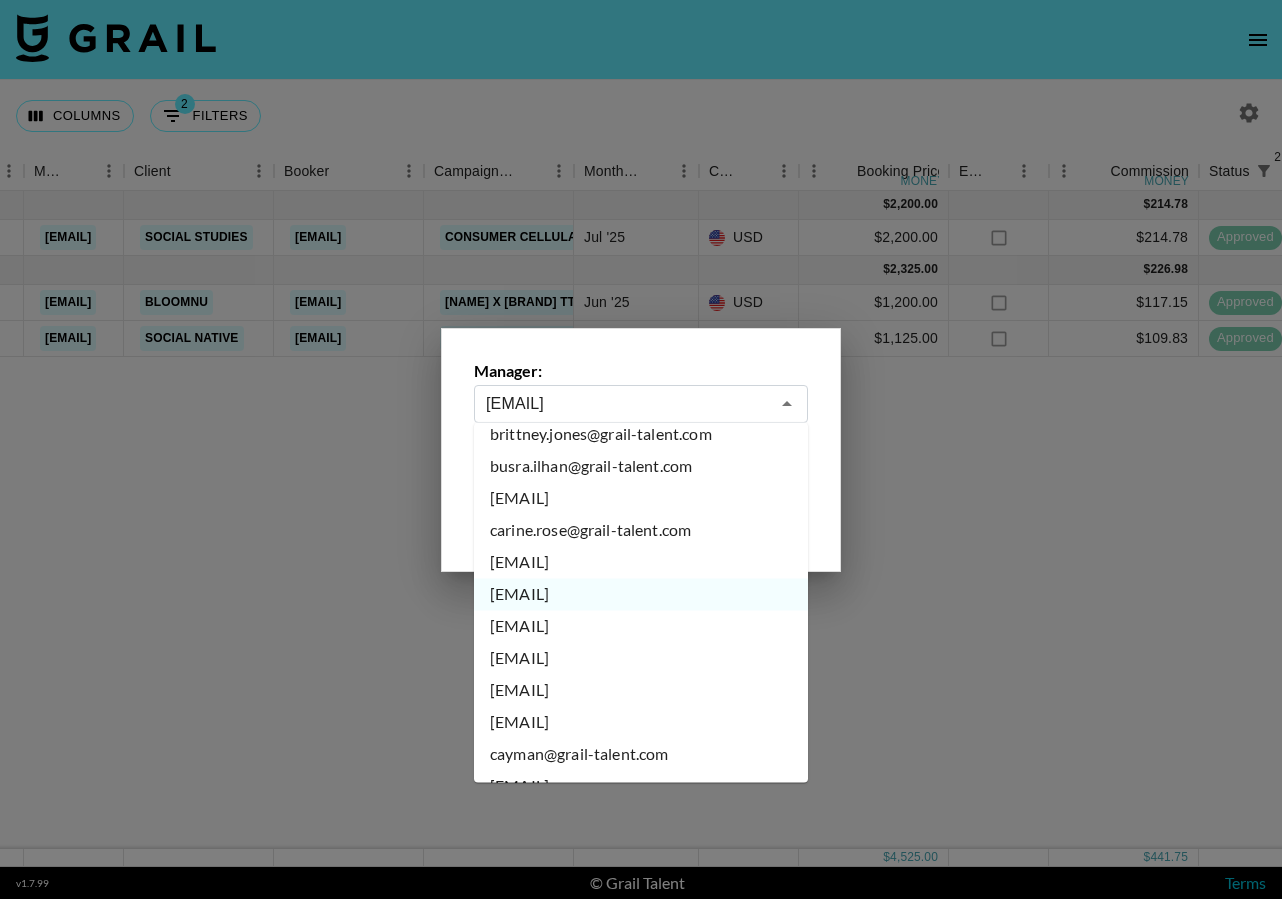 click on "carolina.owen@grail-talent.com" at bounding box center (641, 627) 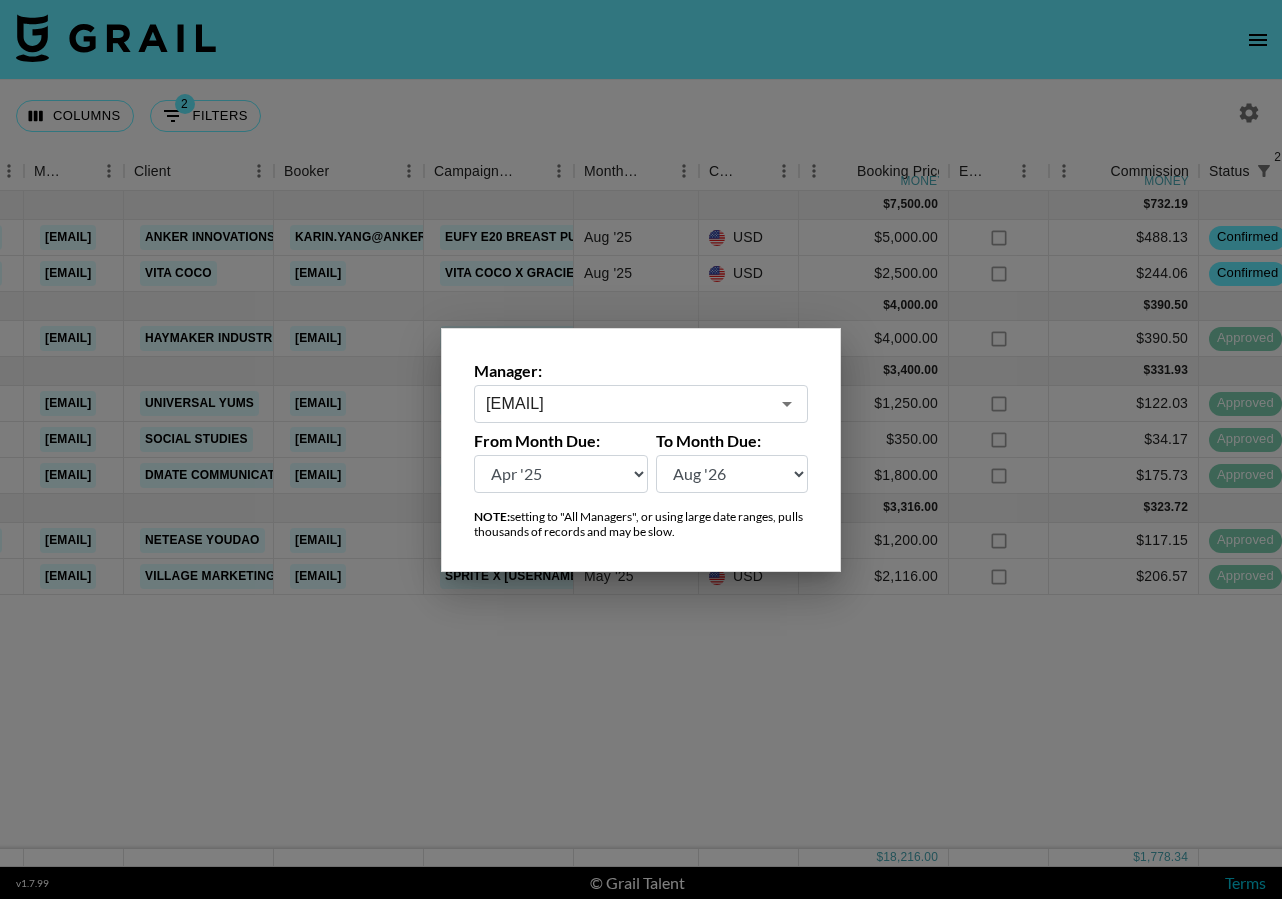 click at bounding box center (641, 449) 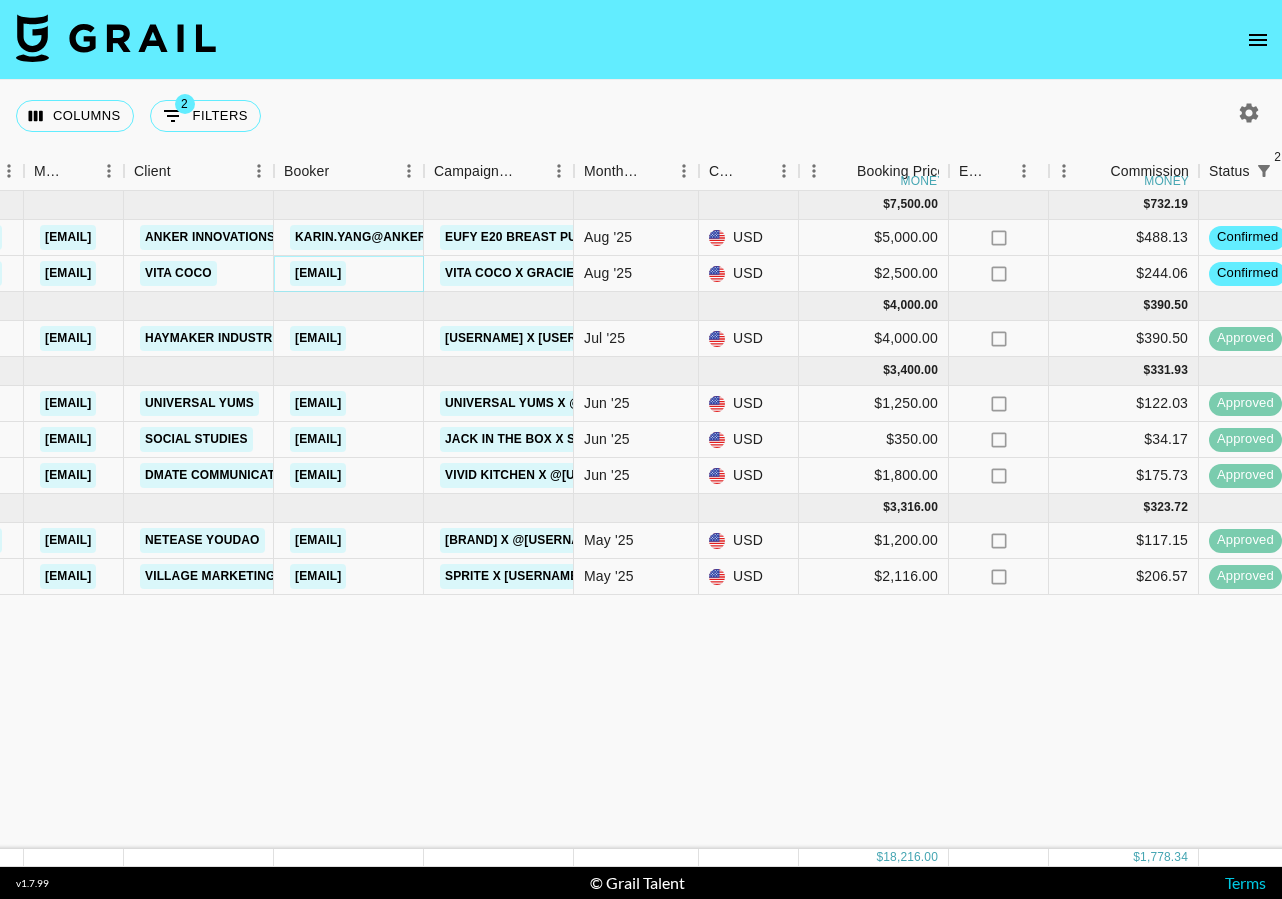 click on "ali@vitacoco.com" at bounding box center [318, 273] 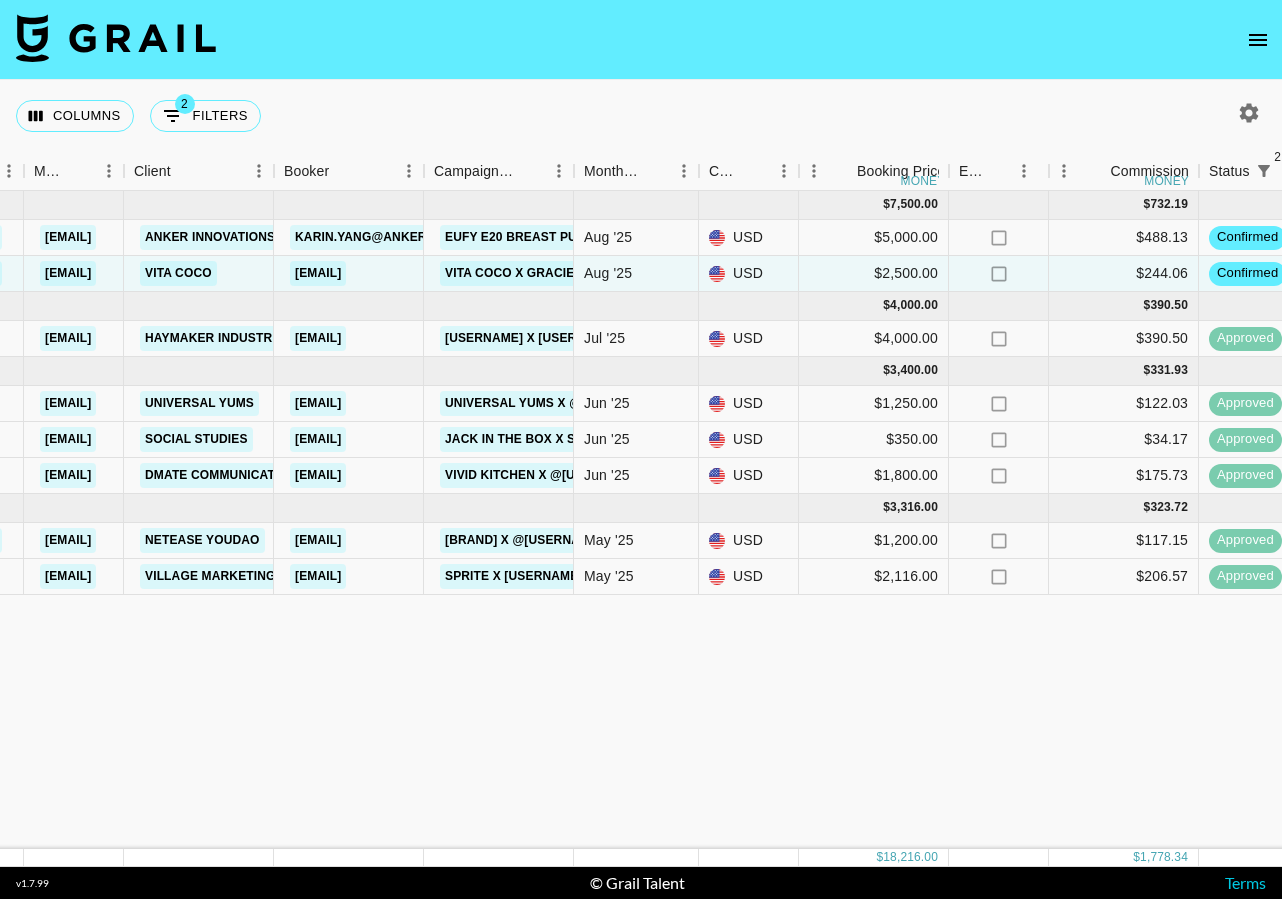 click 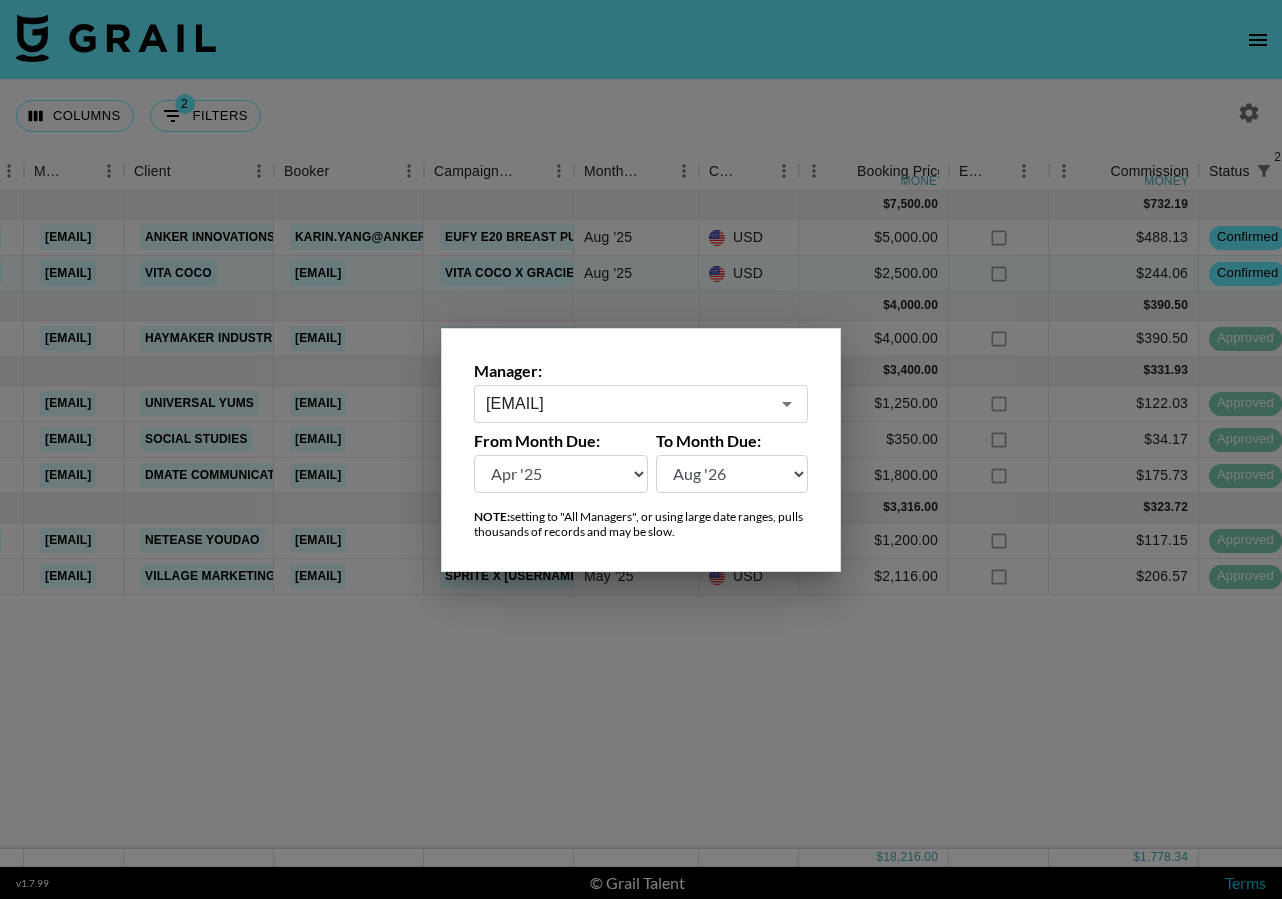 click on "carolina.owen@grail-talent.com ​" at bounding box center (641, 404) 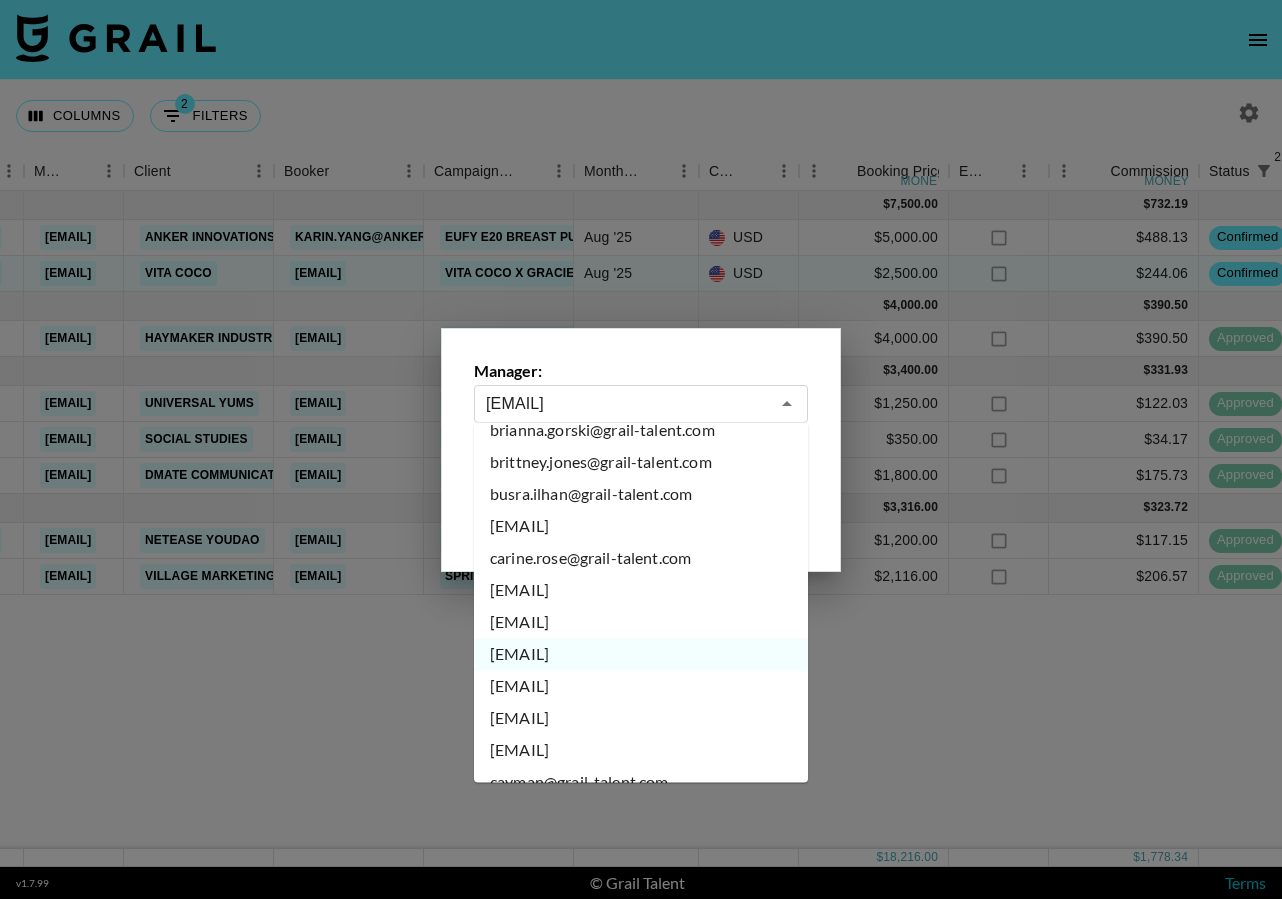 scroll, scrollTop: 1841, scrollLeft: 0, axis: vertical 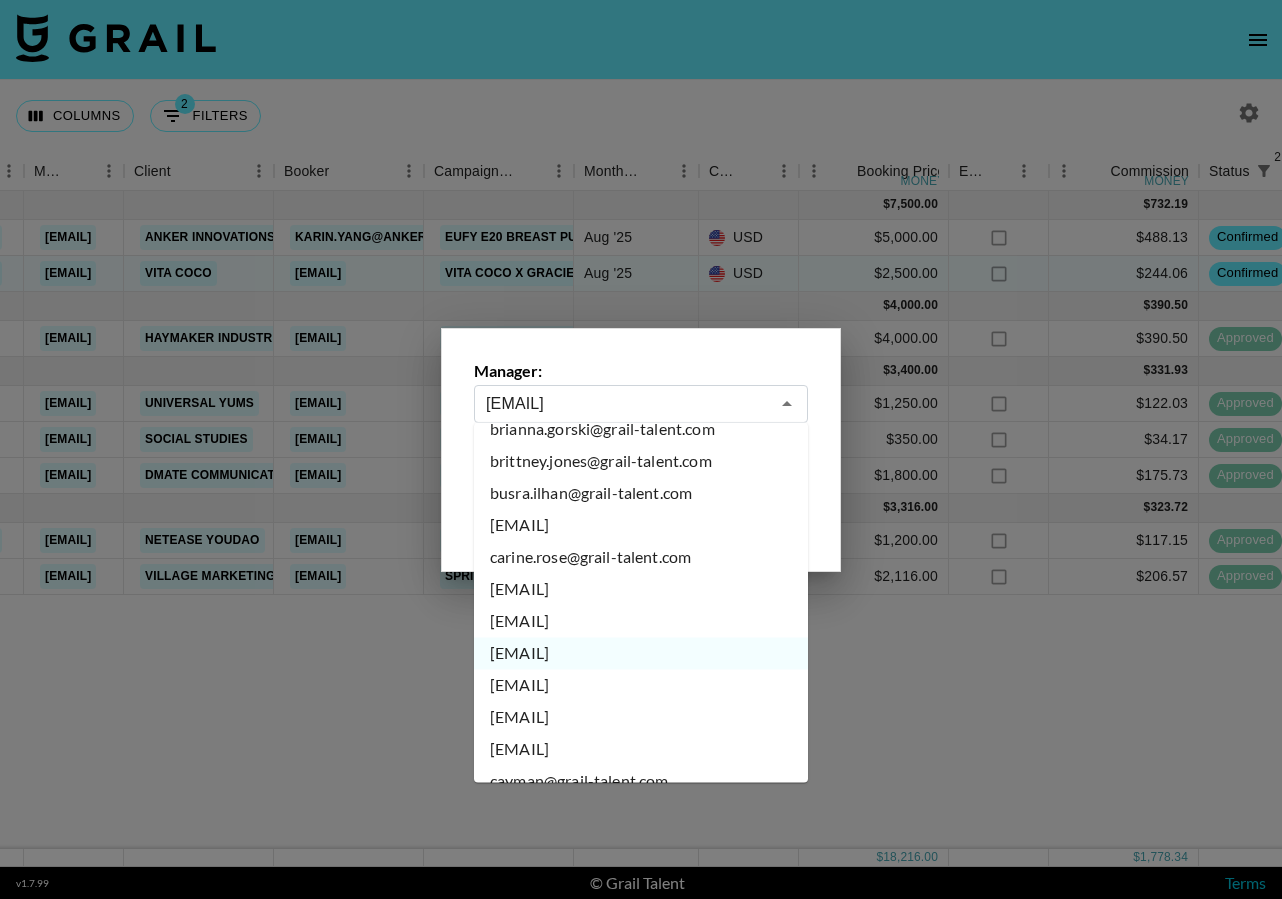 click on "caroline.gabilan@grail-talent.com" at bounding box center (641, 686) 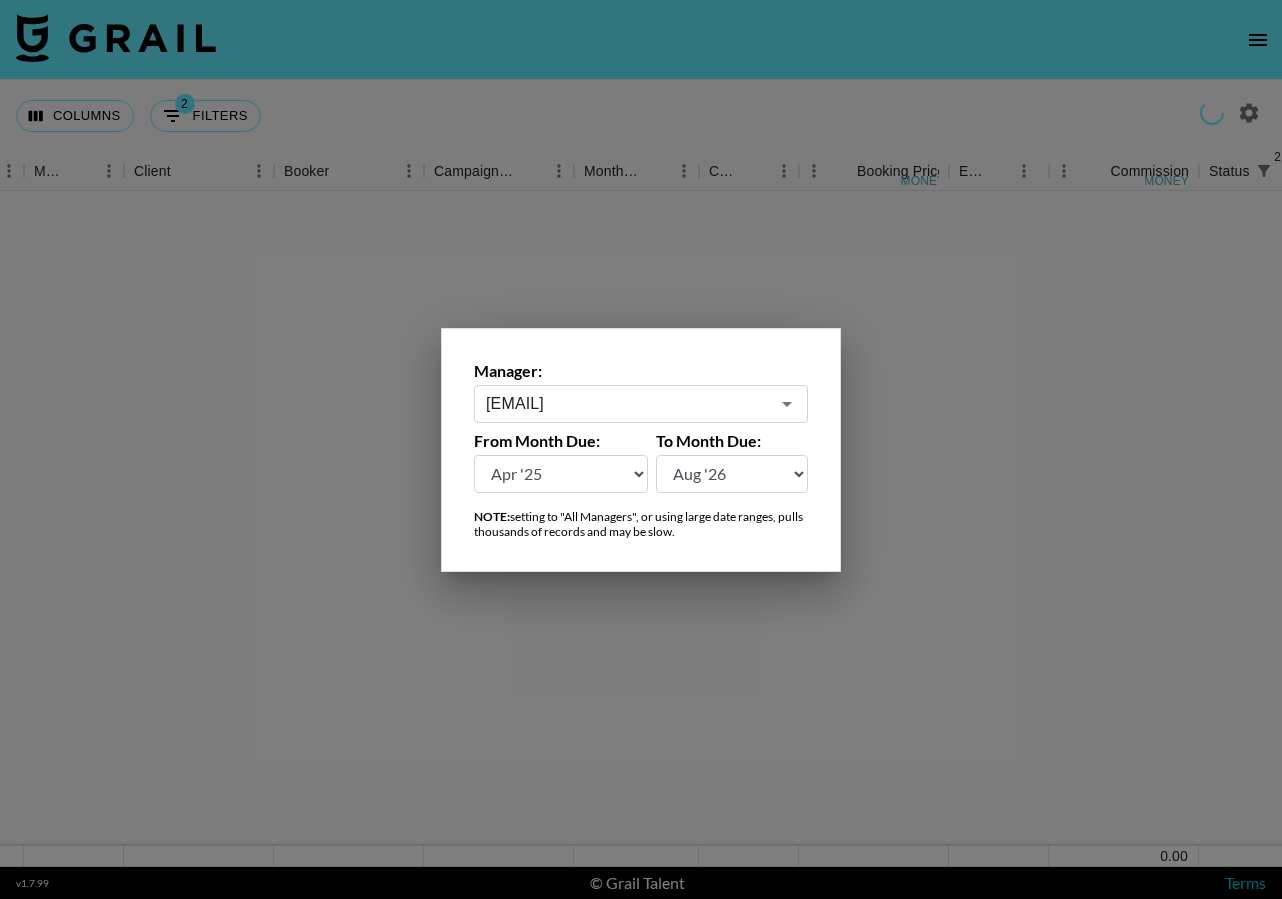 click 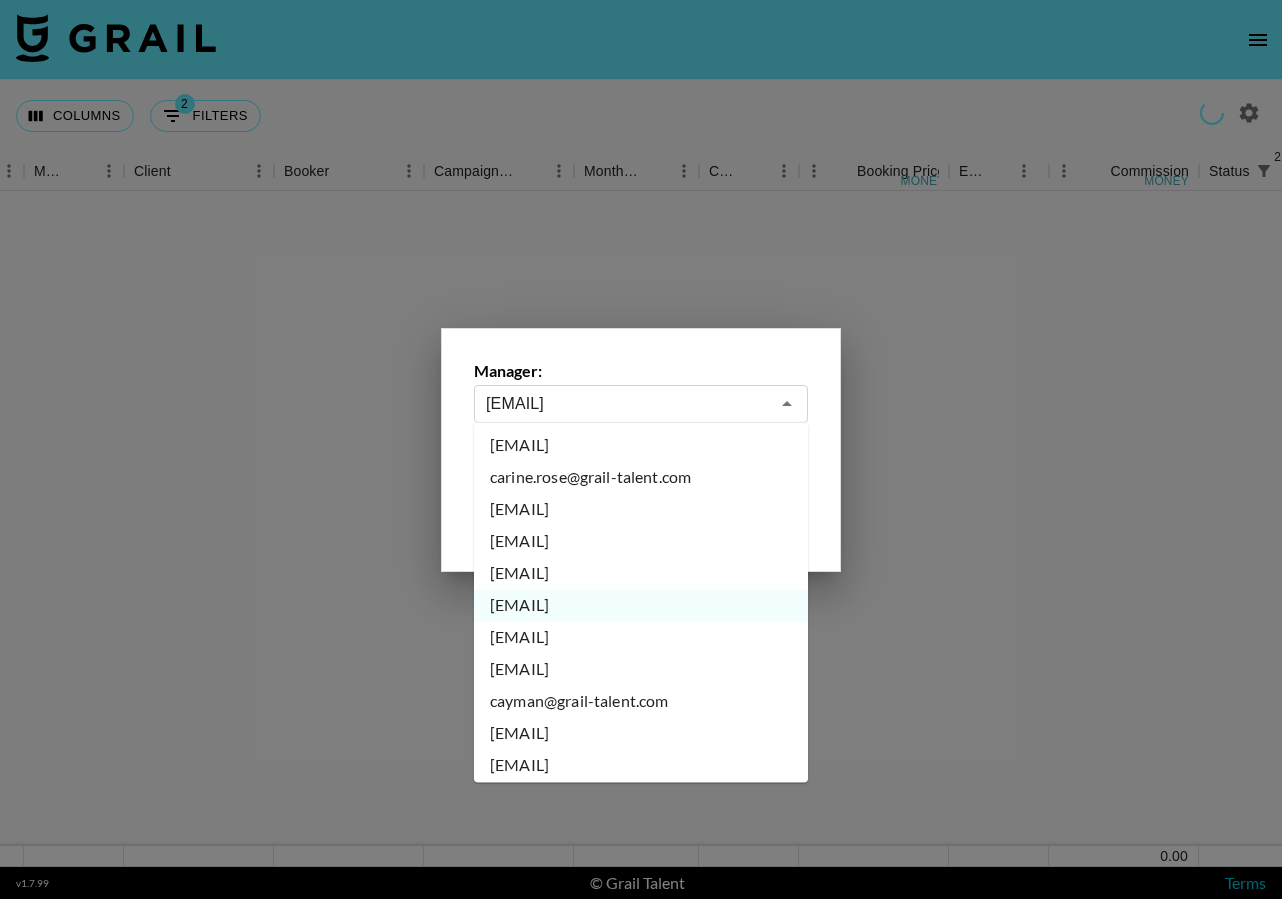 scroll, scrollTop: 1927, scrollLeft: 0, axis: vertical 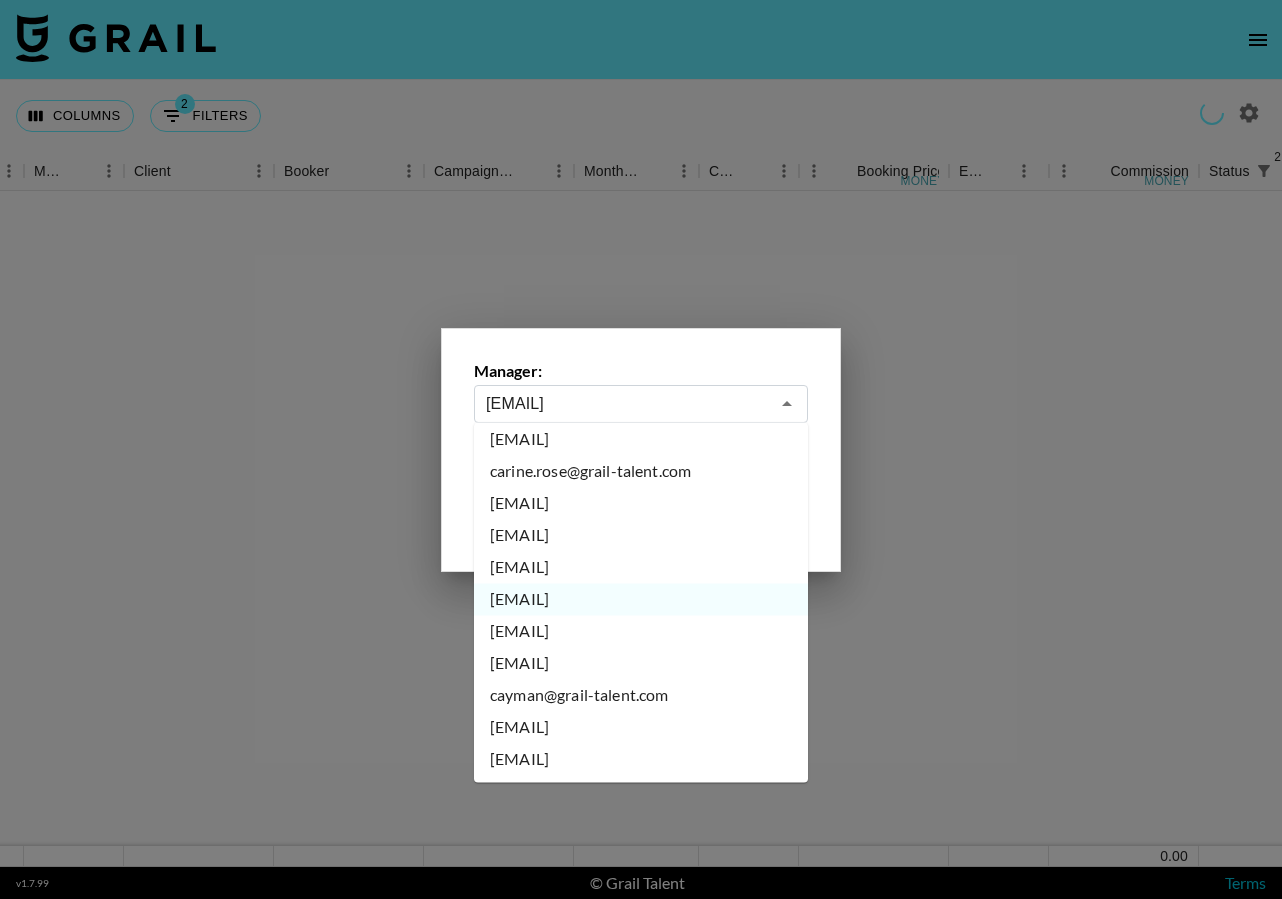 click on "carolyn@grail-talent.com" at bounding box center (641, 632) 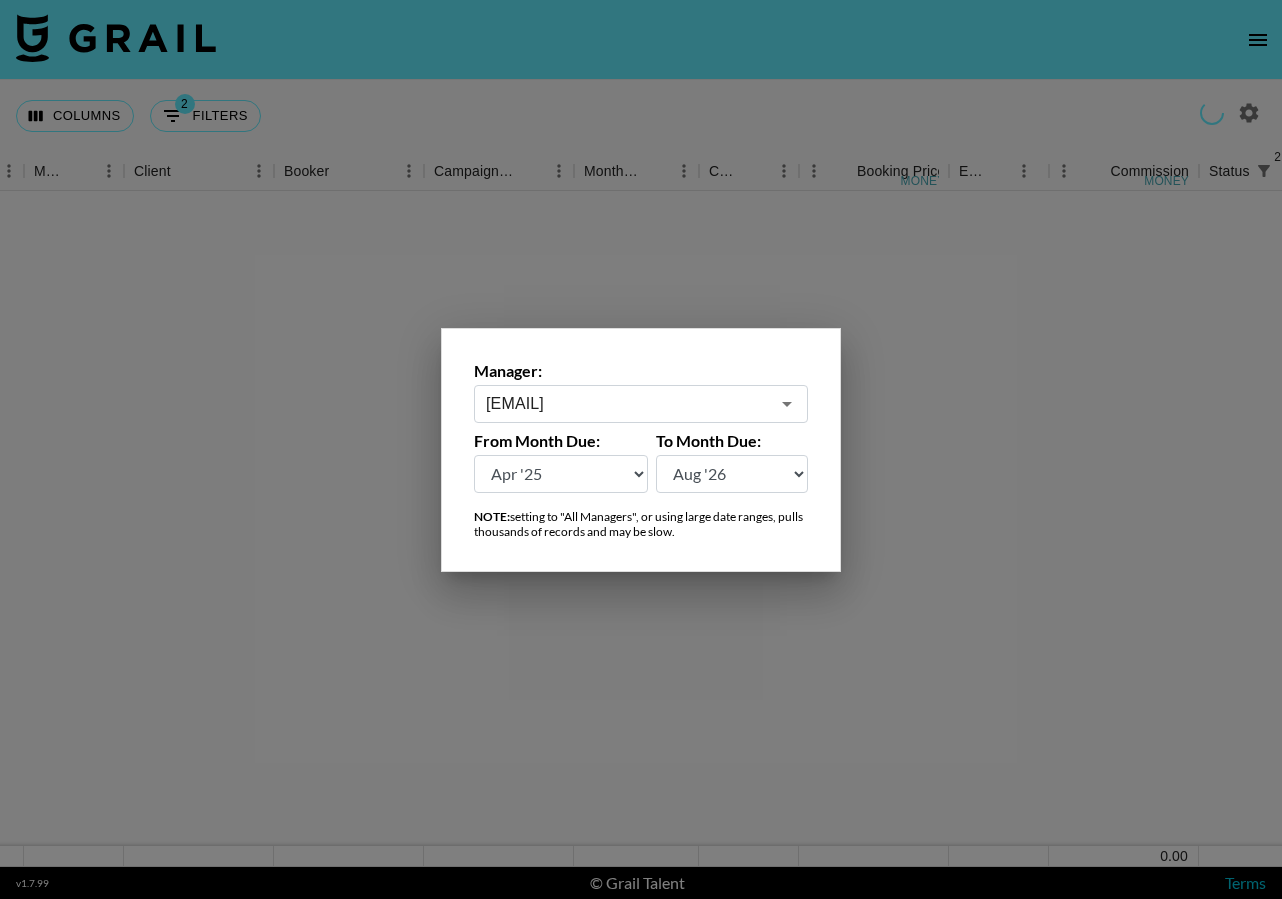 click at bounding box center [786, 404] 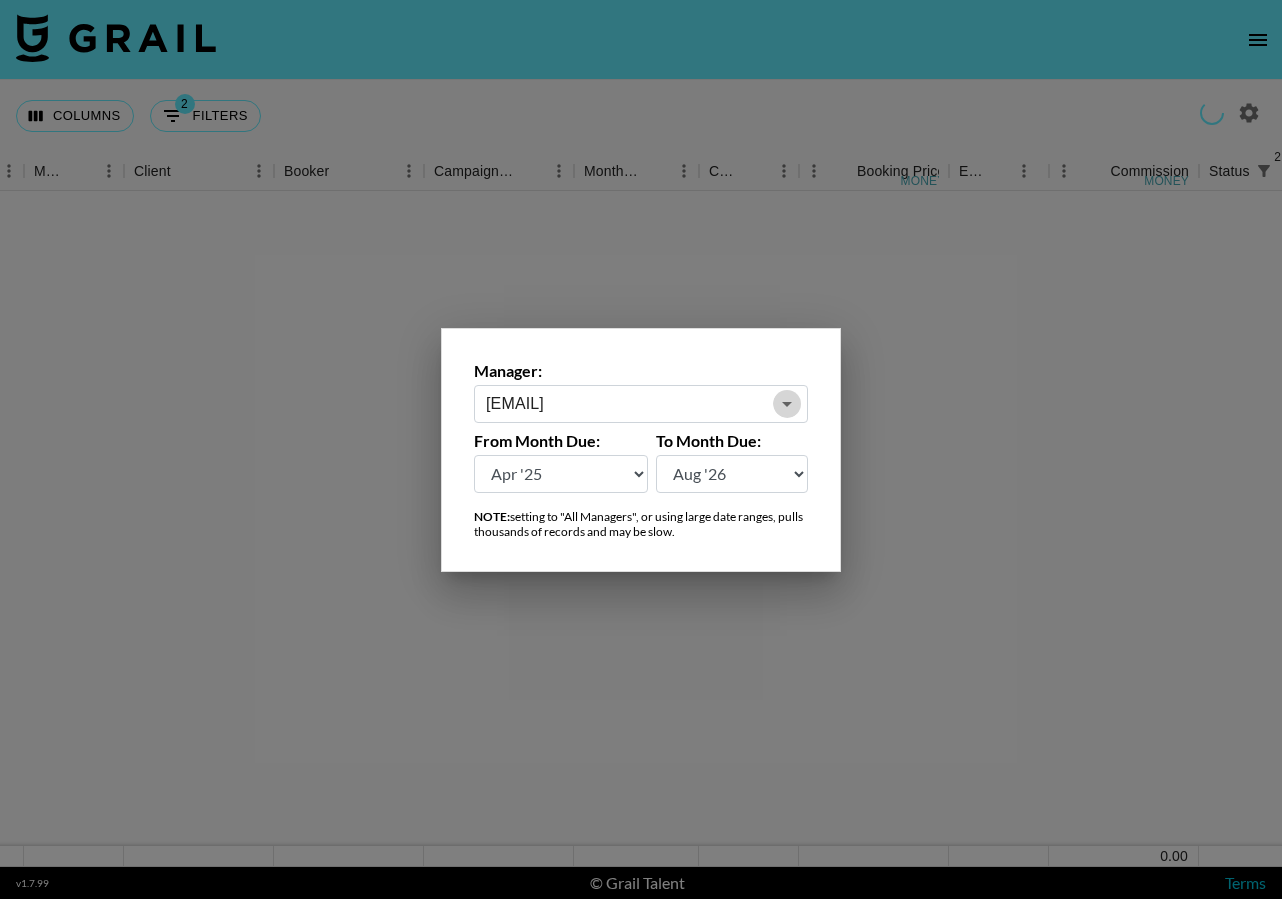 click 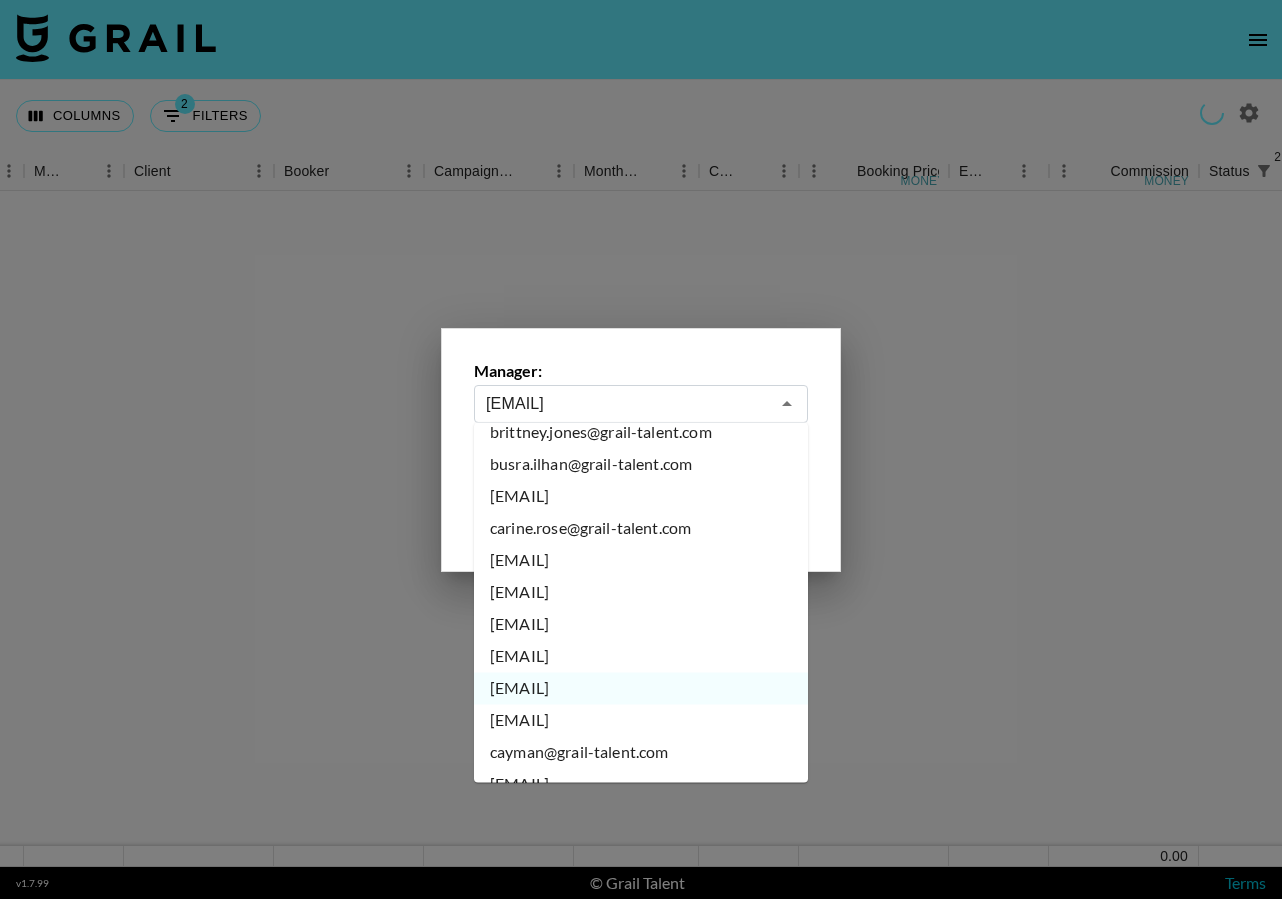 scroll, scrollTop: 1902, scrollLeft: 0, axis: vertical 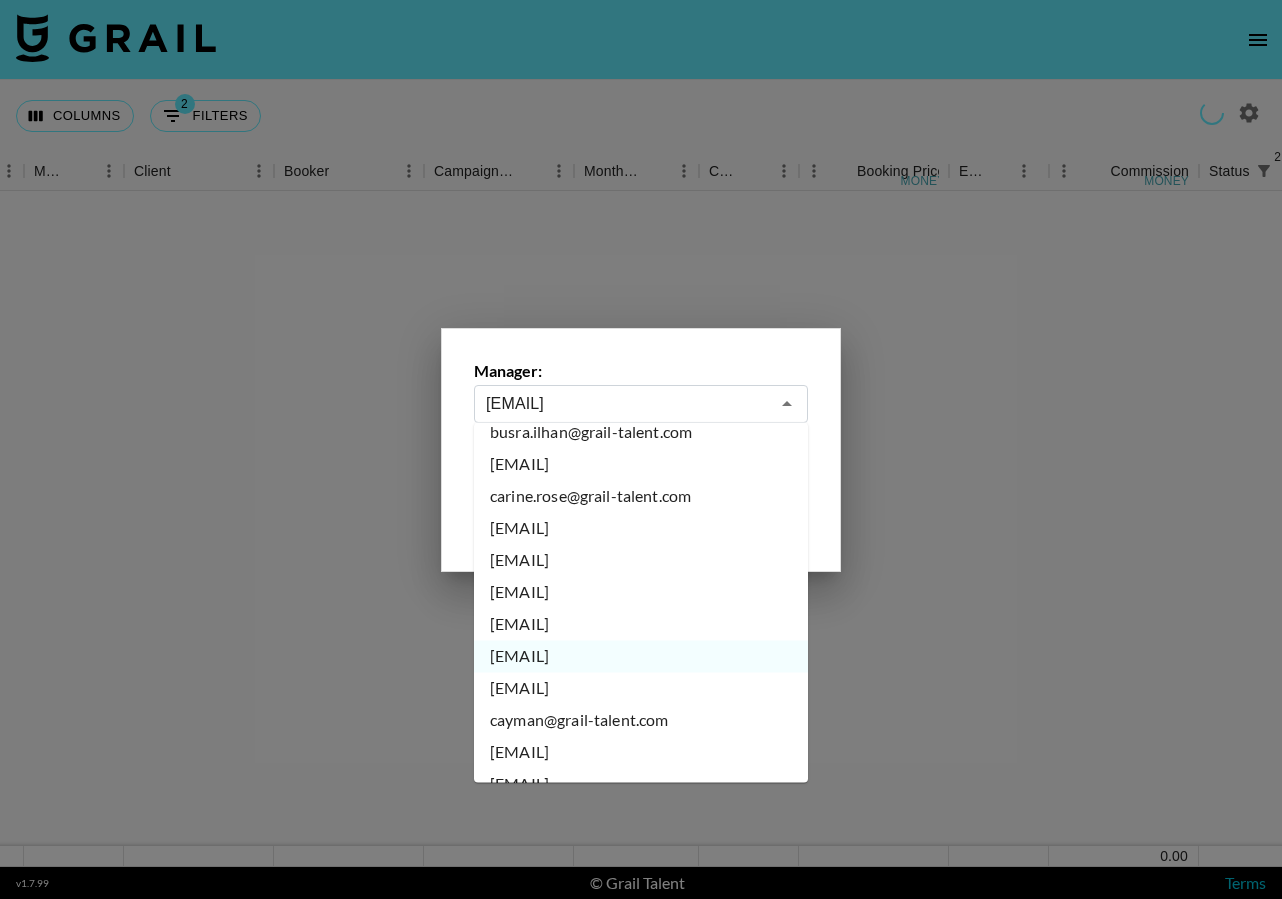 click on "catherine.yu@grail-talent.com" at bounding box center [641, 689] 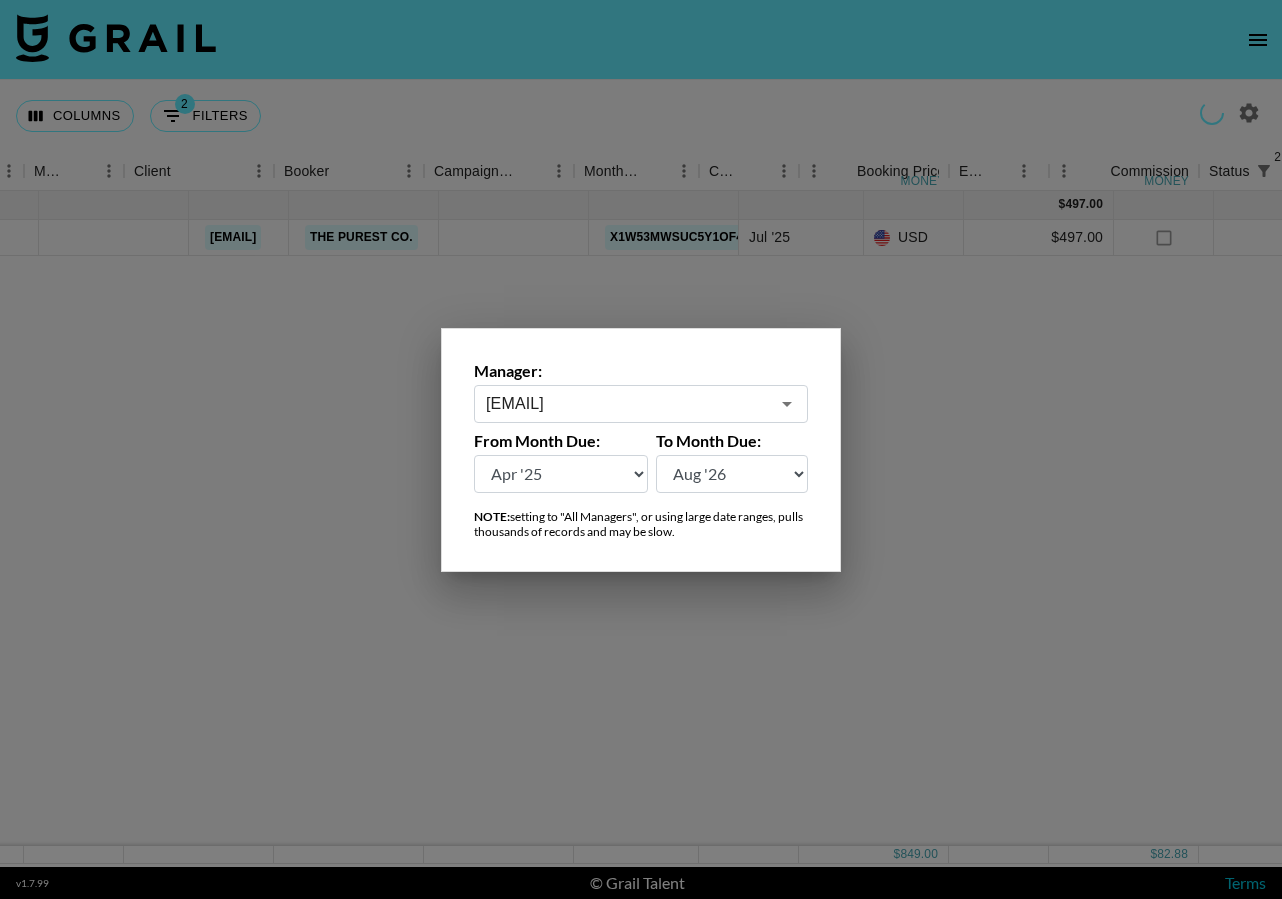 click on "catherine.yu@grail-talent.com" at bounding box center (627, 403) 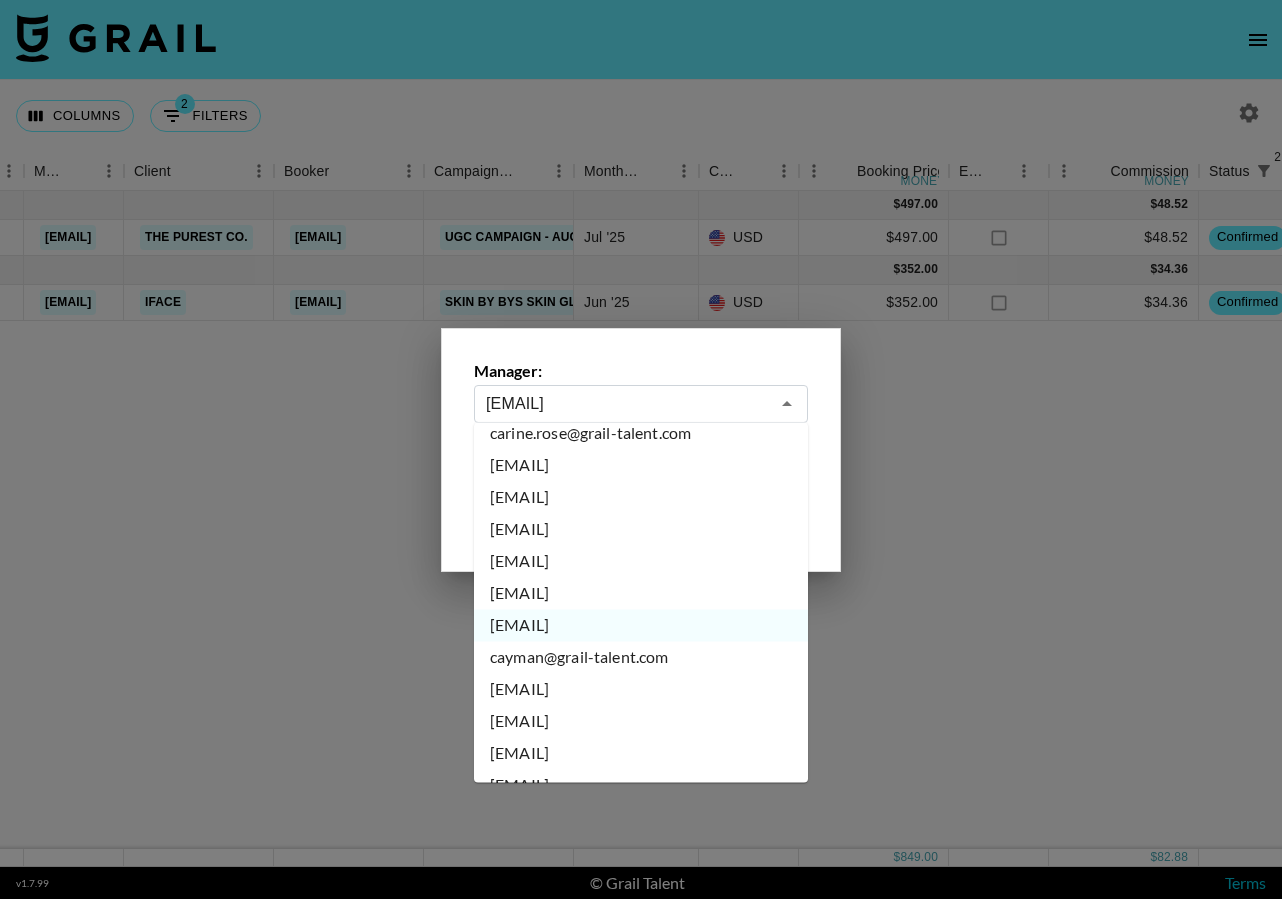scroll, scrollTop: 1983, scrollLeft: 0, axis: vertical 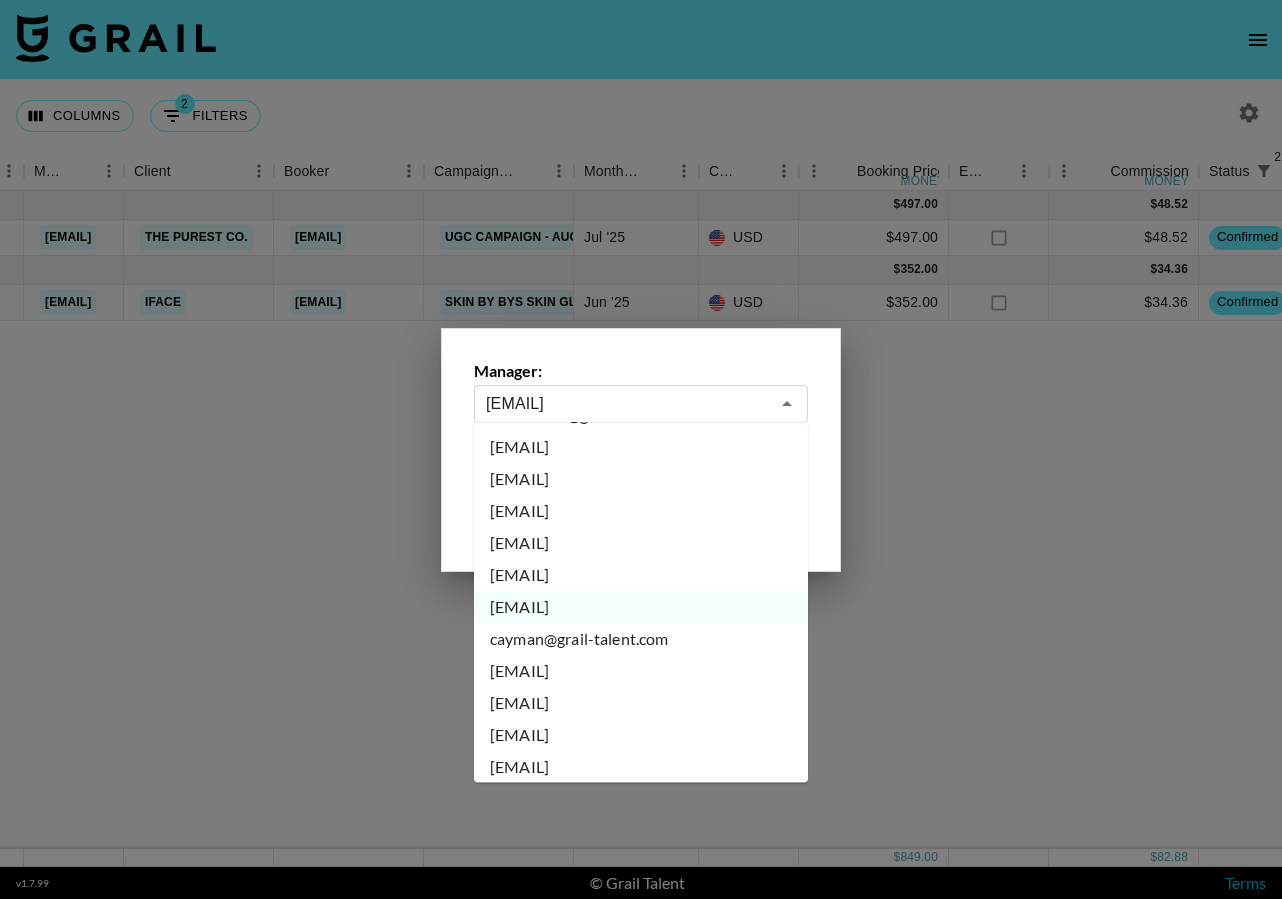 click on "cayman@grail-talent.com" at bounding box center (641, 640) 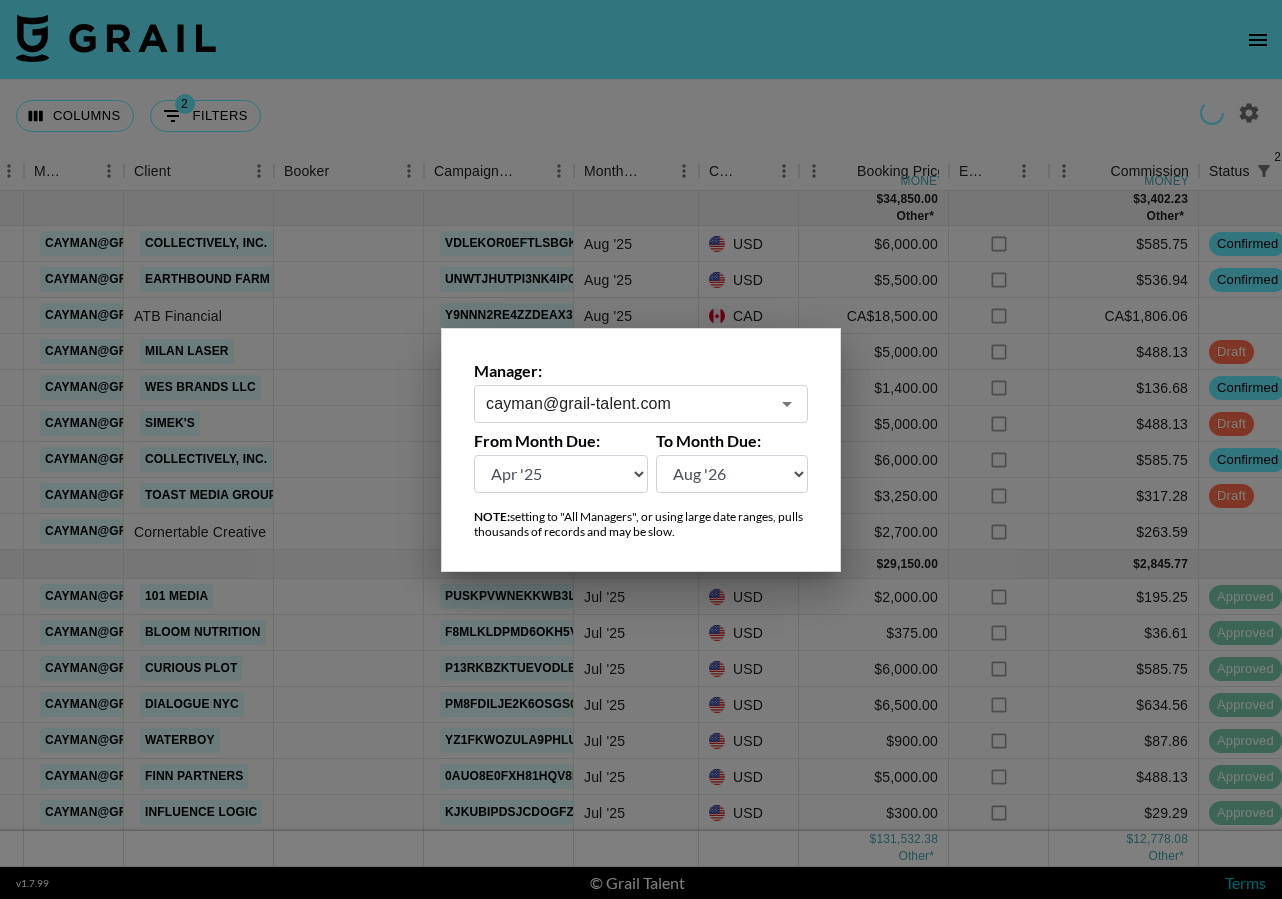 click at bounding box center [641, 449] 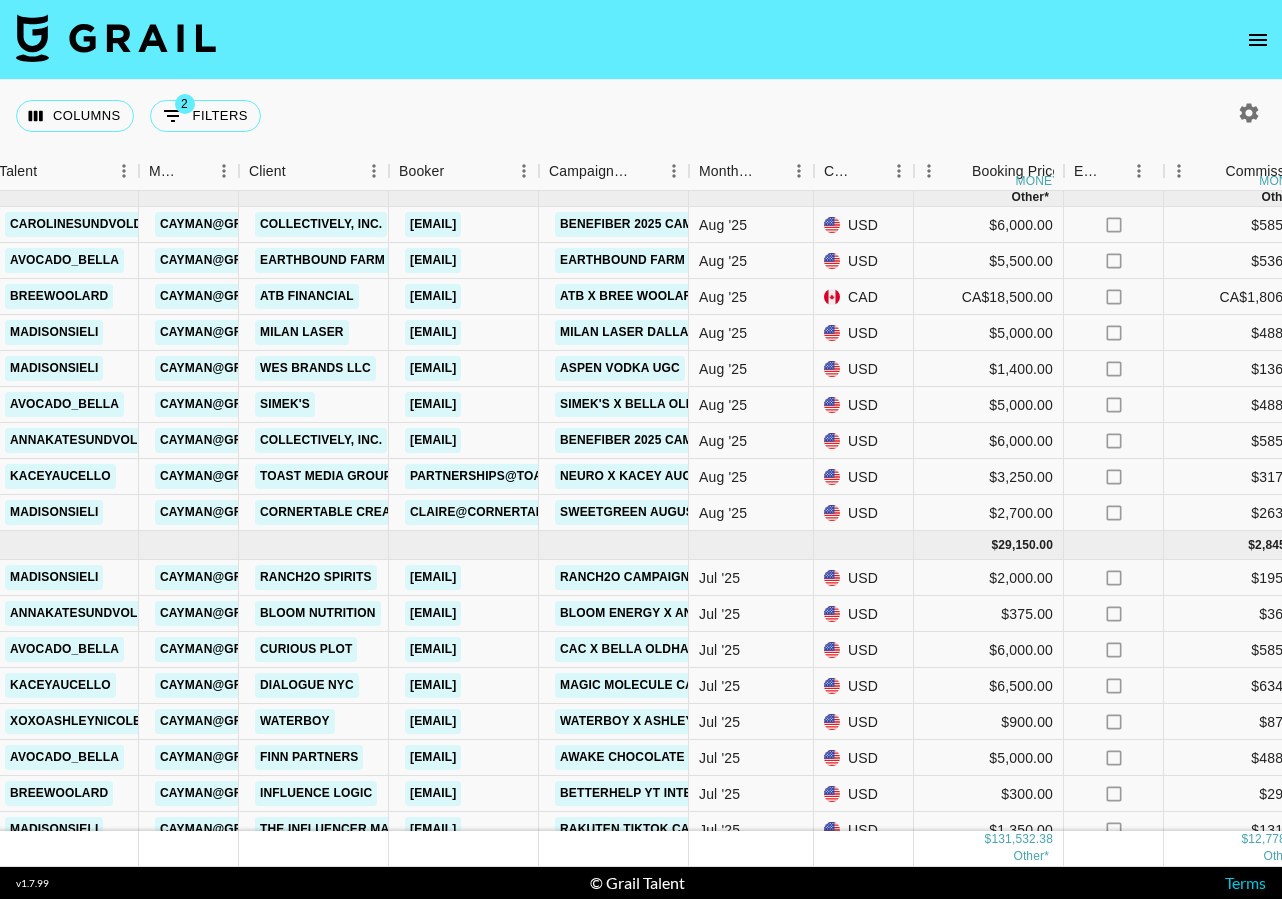 scroll, scrollTop: 0, scrollLeft: 676, axis: horizontal 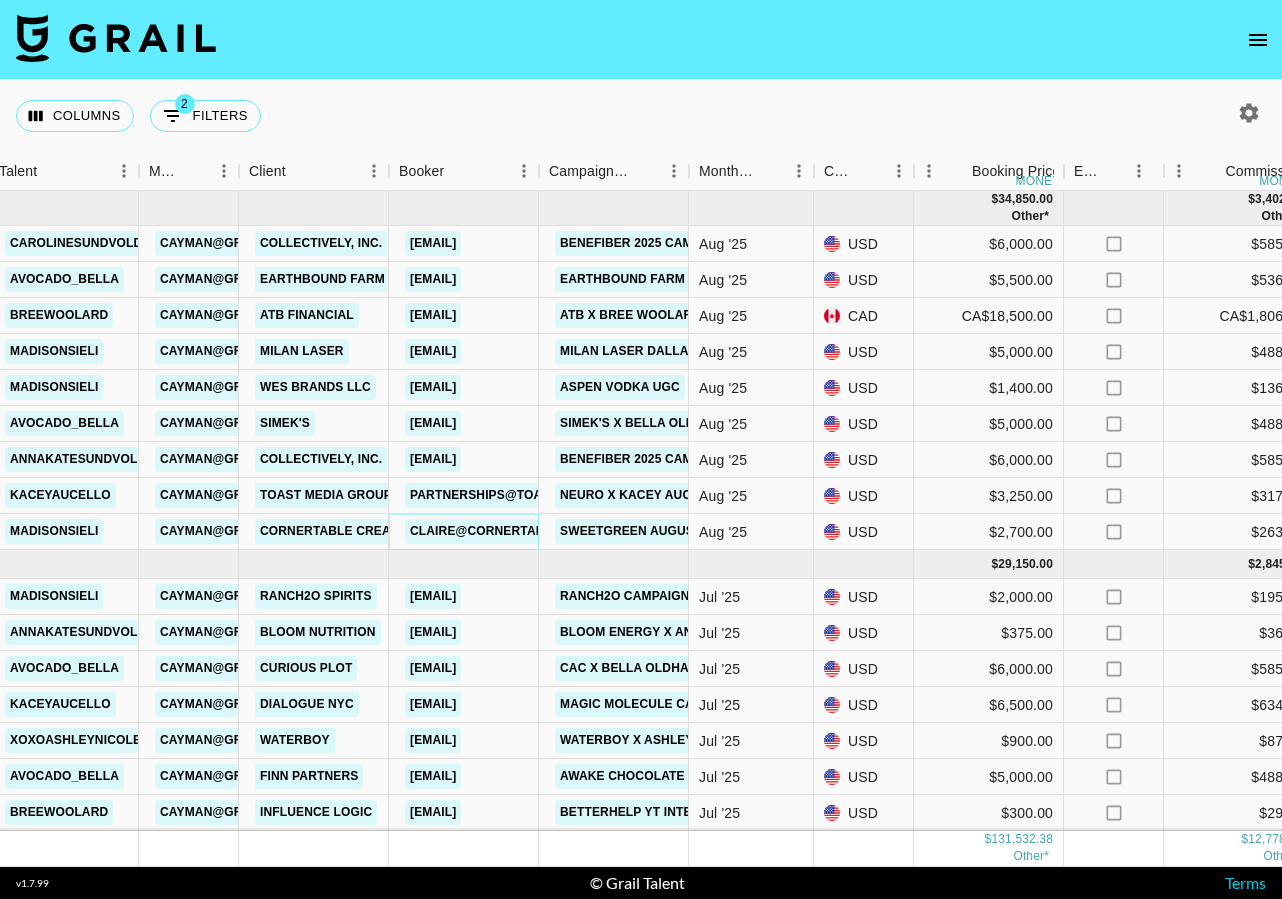 click on "claire@cornertablecreative.com" at bounding box center (531, 531) 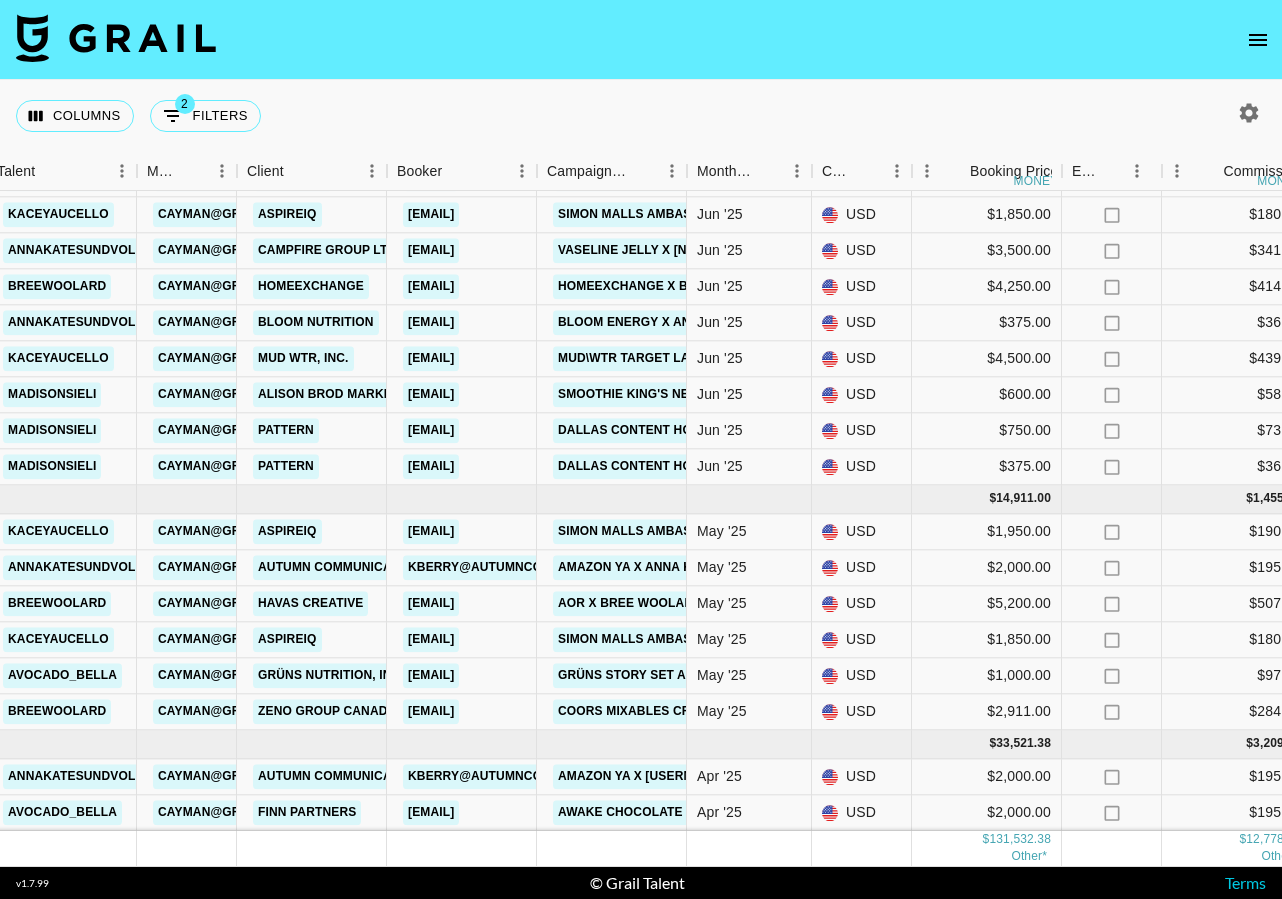 scroll, scrollTop: 995, scrollLeft: 678, axis: both 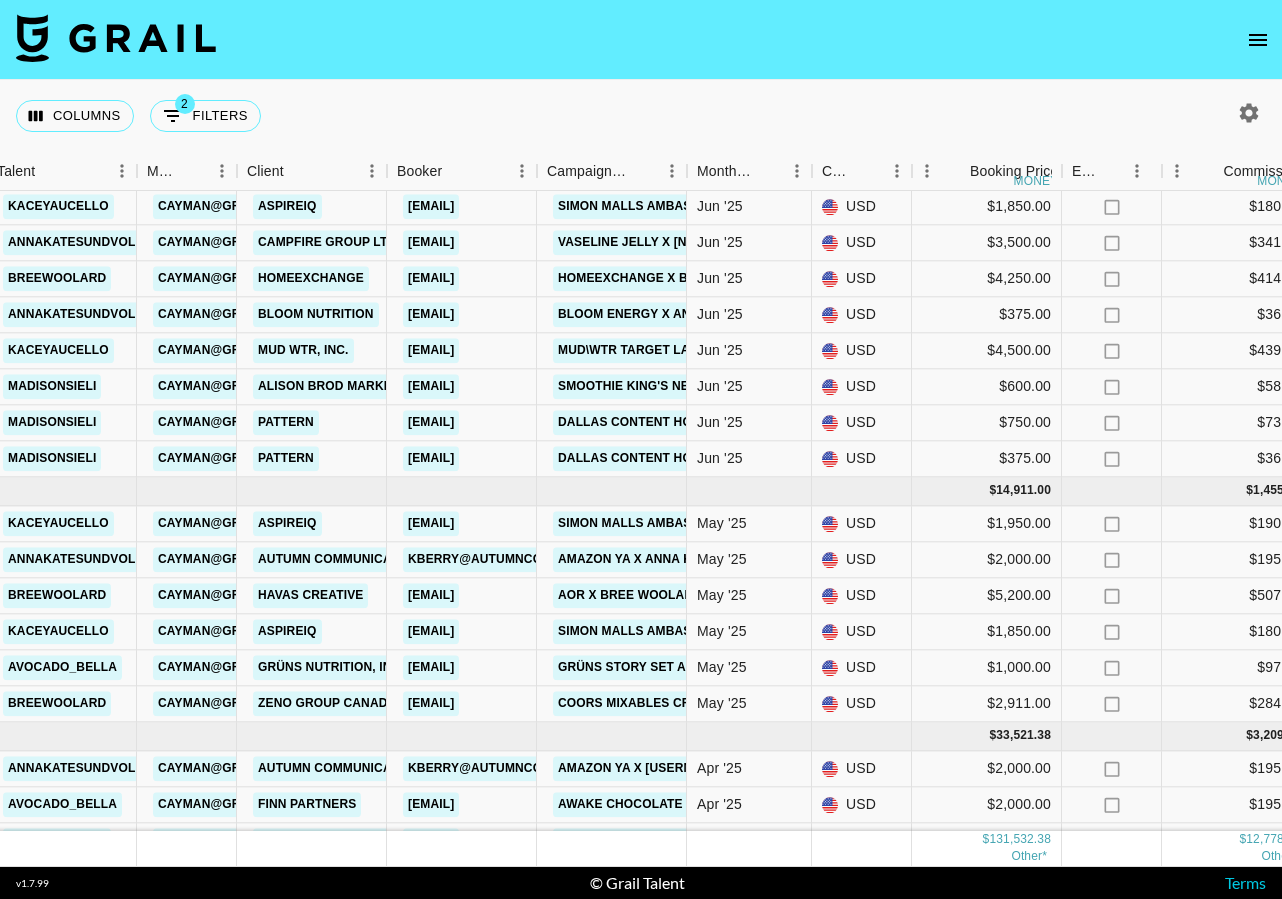 click 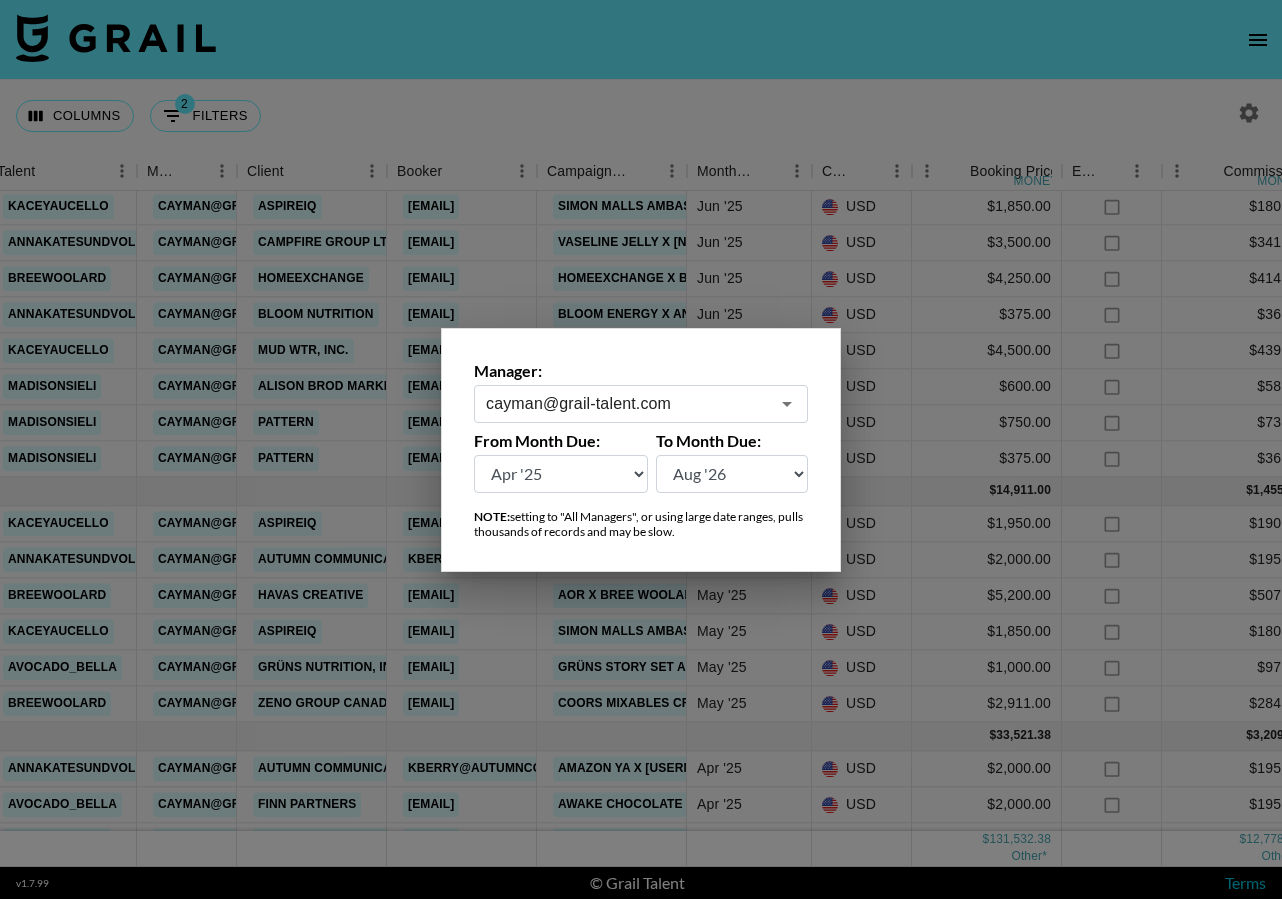 click on "cayman@grail-talent.com ​" at bounding box center [641, 404] 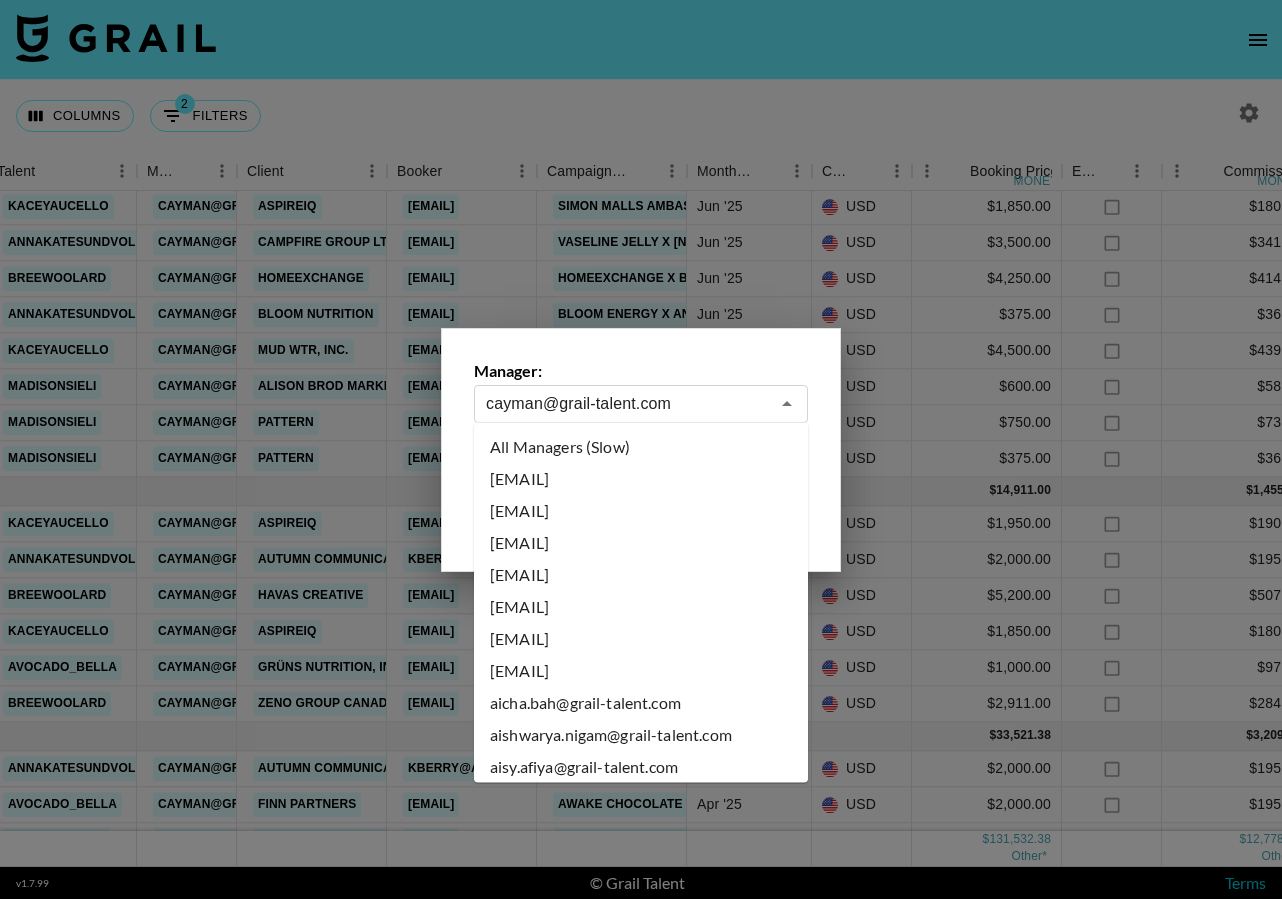 scroll, scrollTop: 1856, scrollLeft: 0, axis: vertical 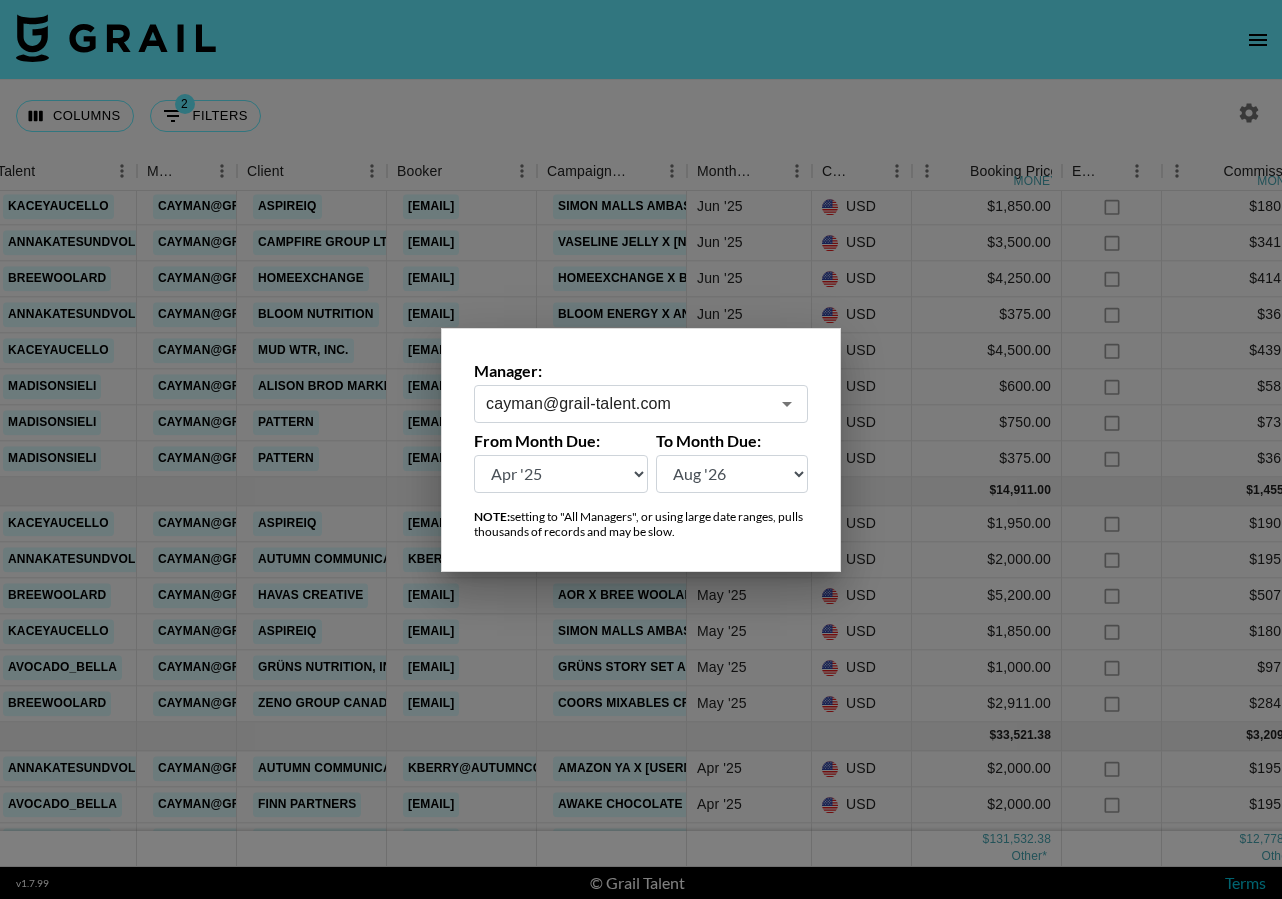 click at bounding box center [641, 449] 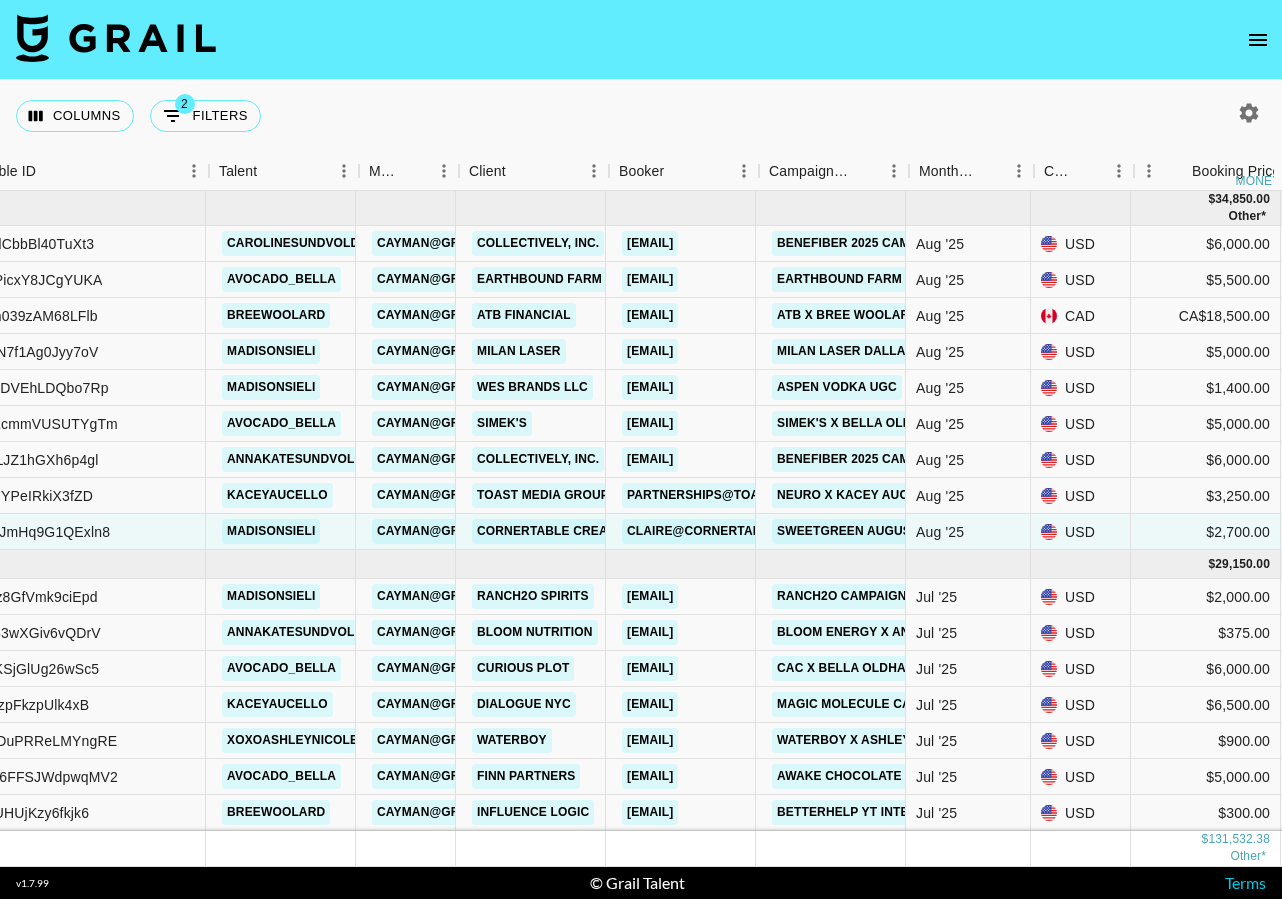 scroll, scrollTop: 0, scrollLeft: 456, axis: horizontal 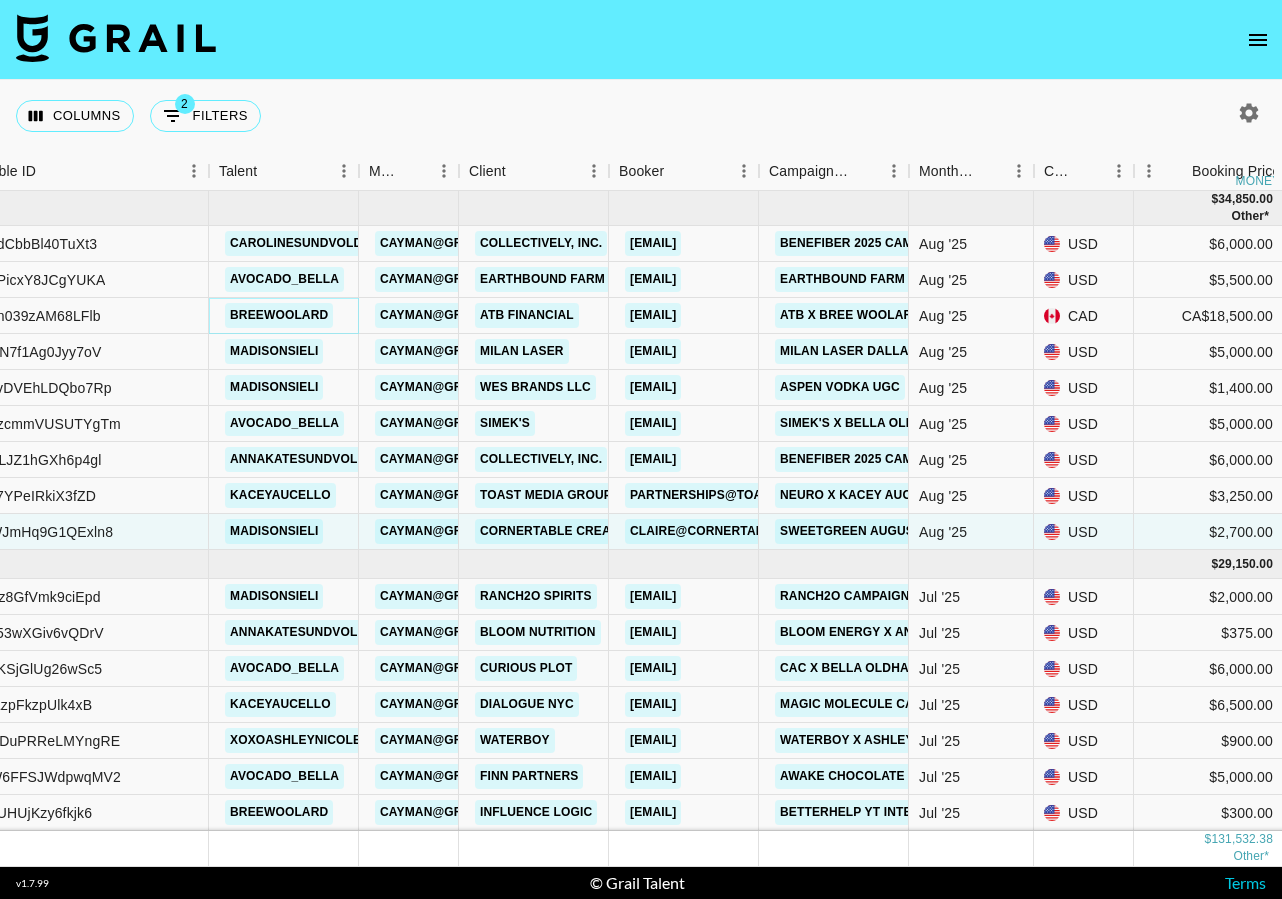 click on "breewoolard" at bounding box center (279, 315) 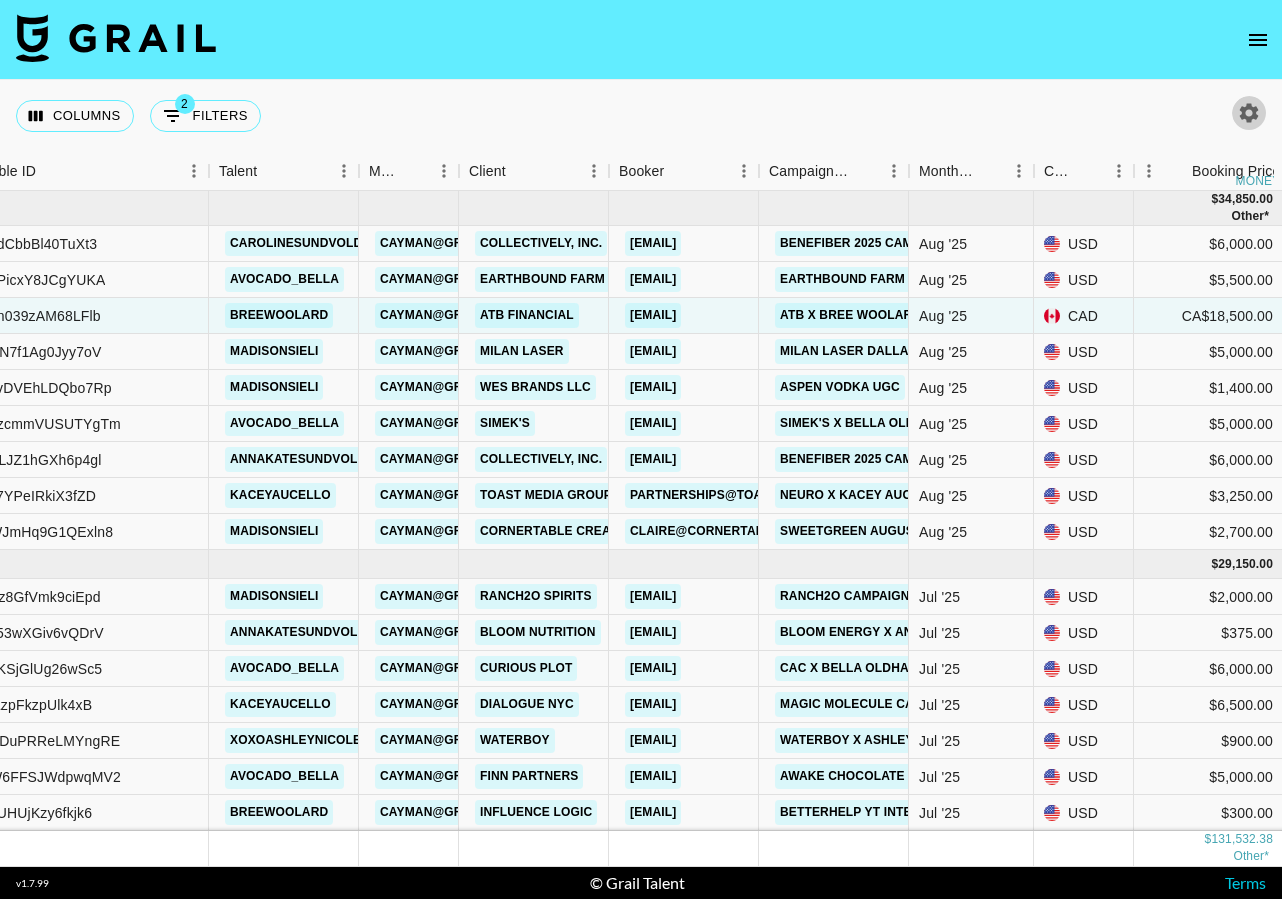 click 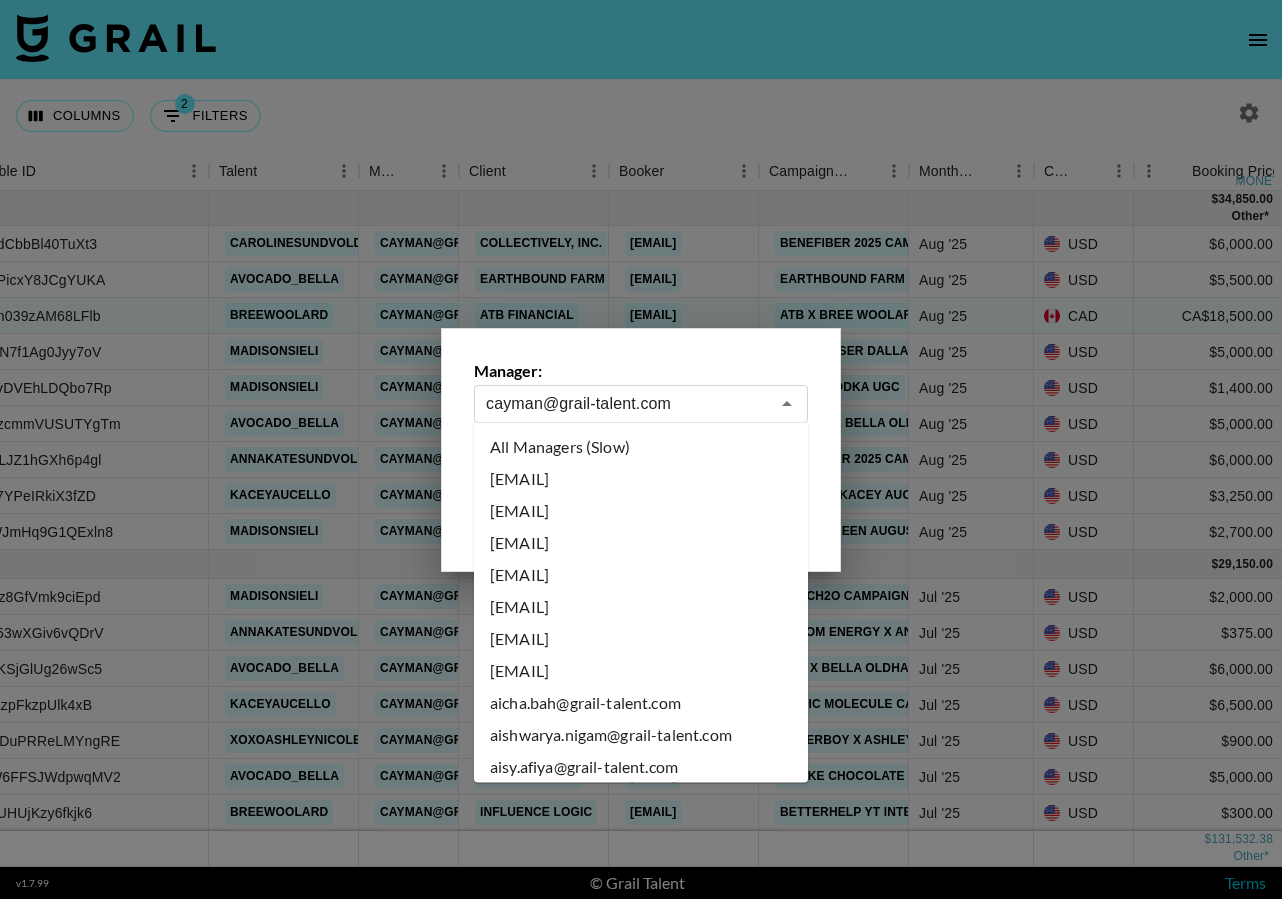click on "cayman@grail-talent.com ​" at bounding box center (641, 404) 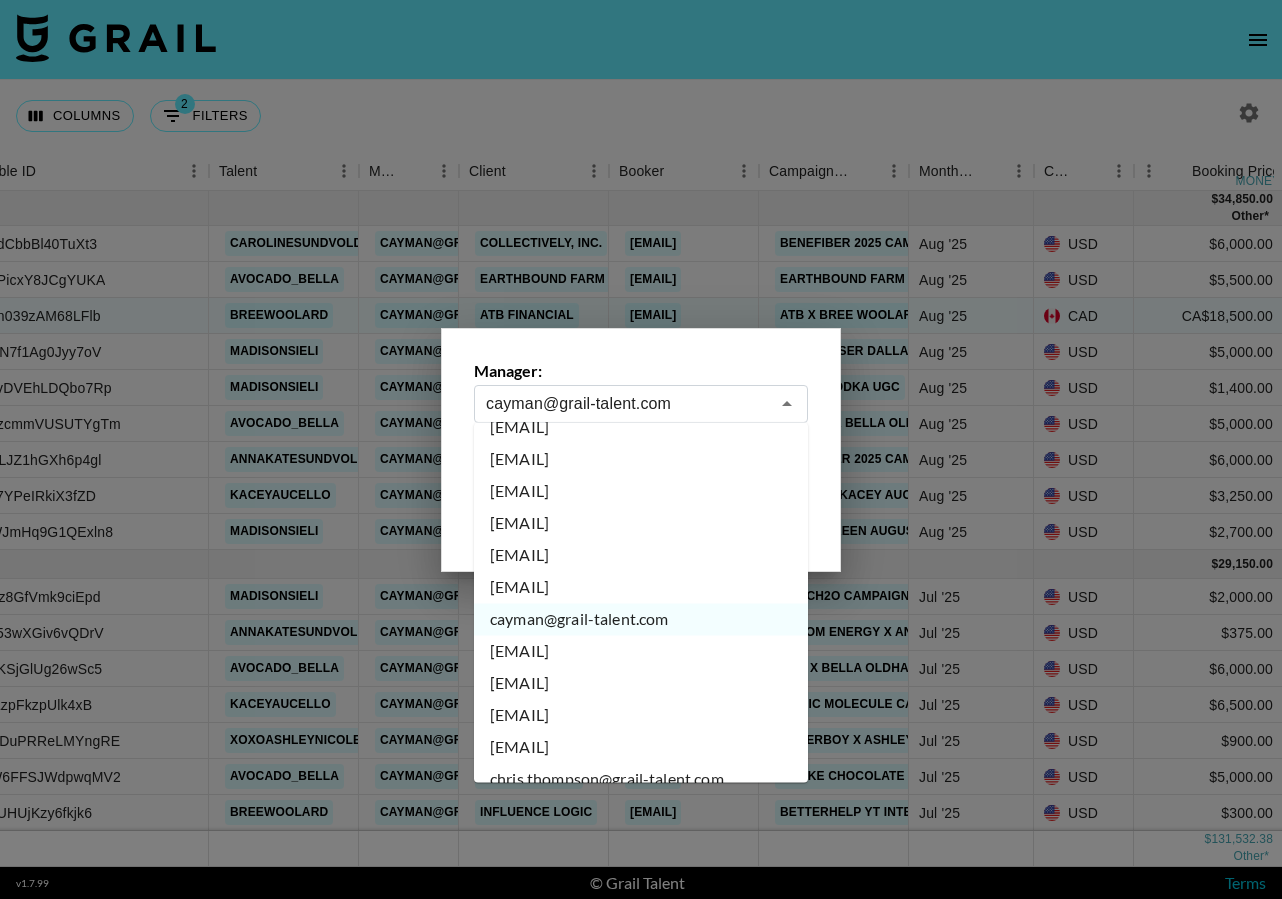 scroll, scrollTop: 2005, scrollLeft: 0, axis: vertical 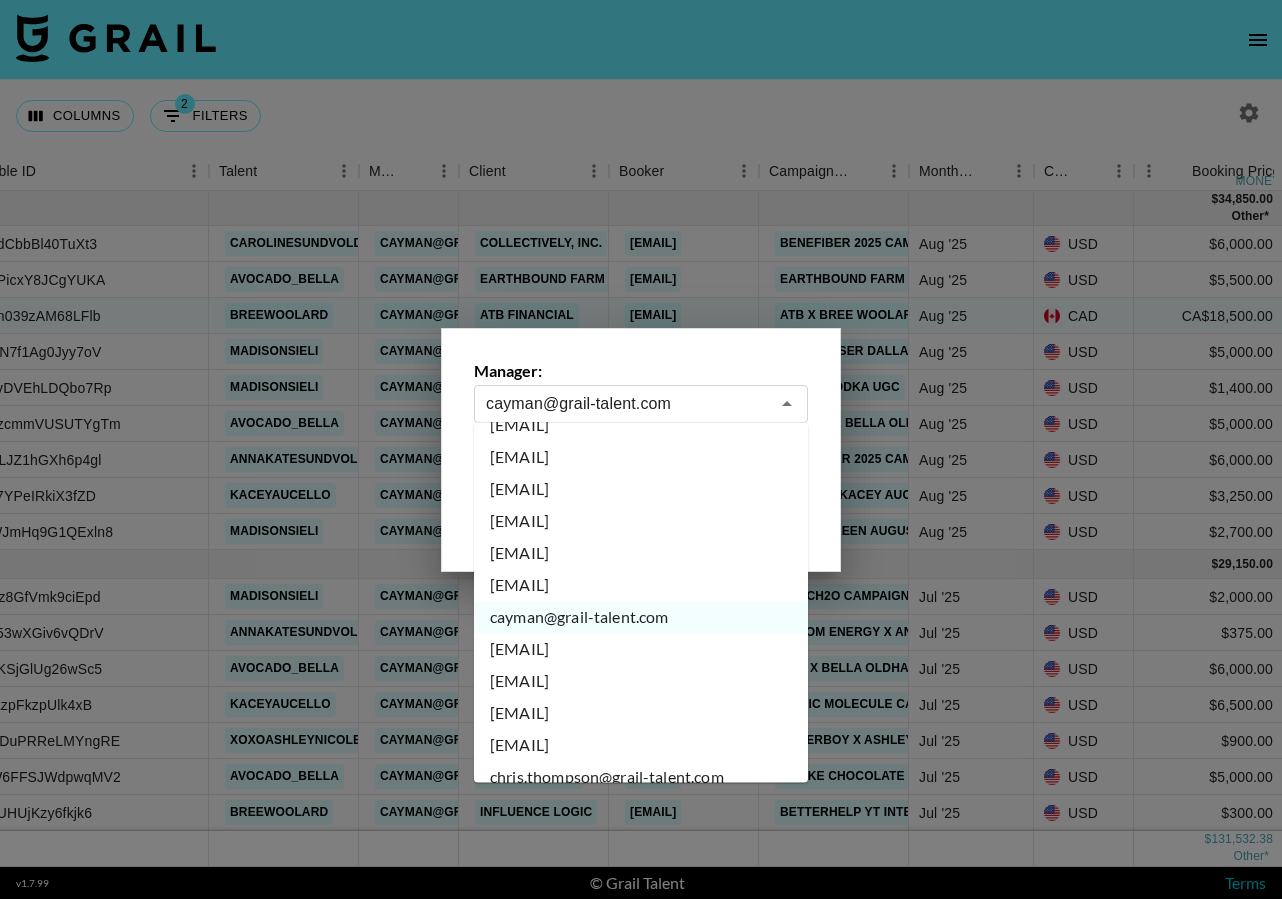 click on "celena.danahy@grail-talent.com" at bounding box center (641, 650) 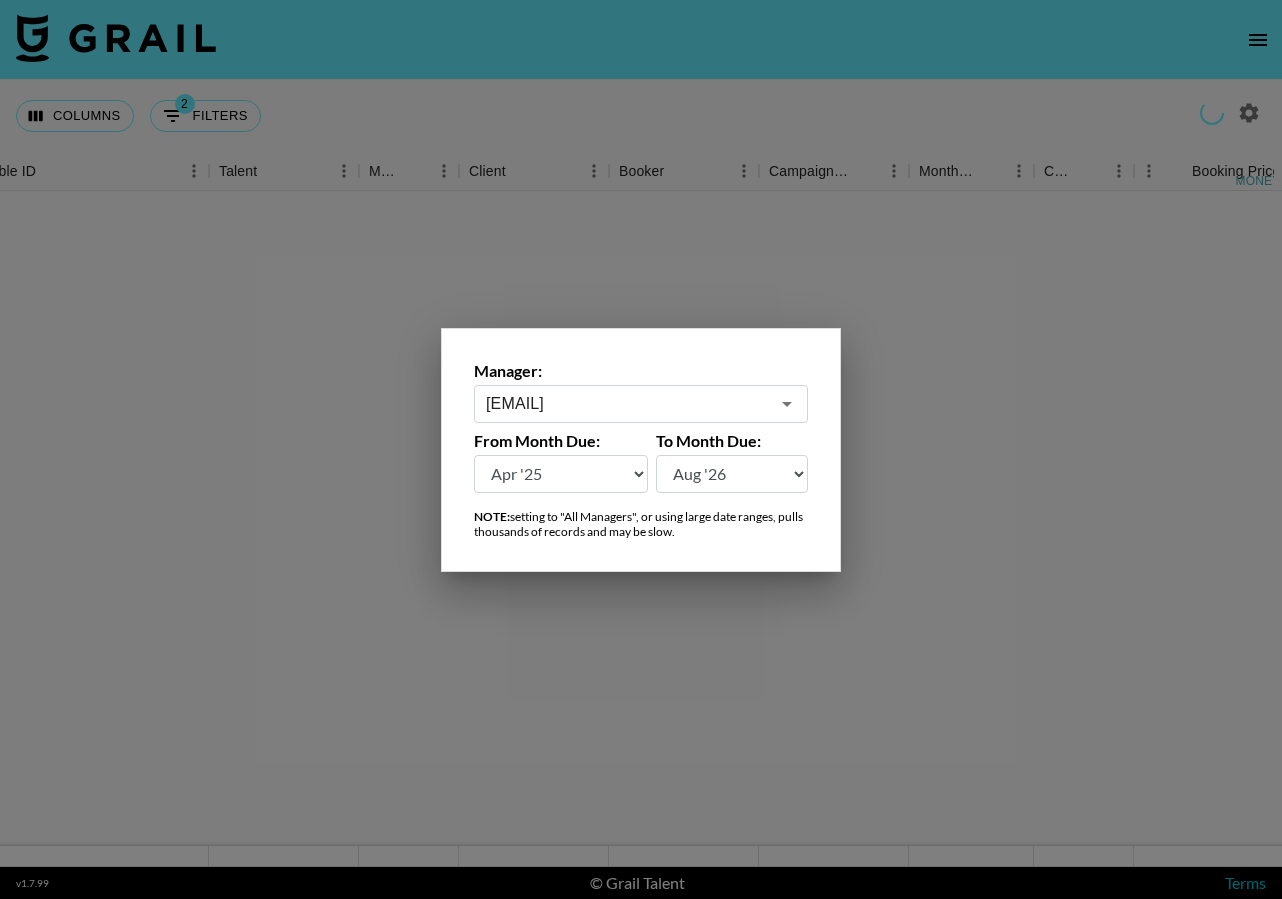 click on "celena.danahy@grail-talent.com ​" at bounding box center (641, 404) 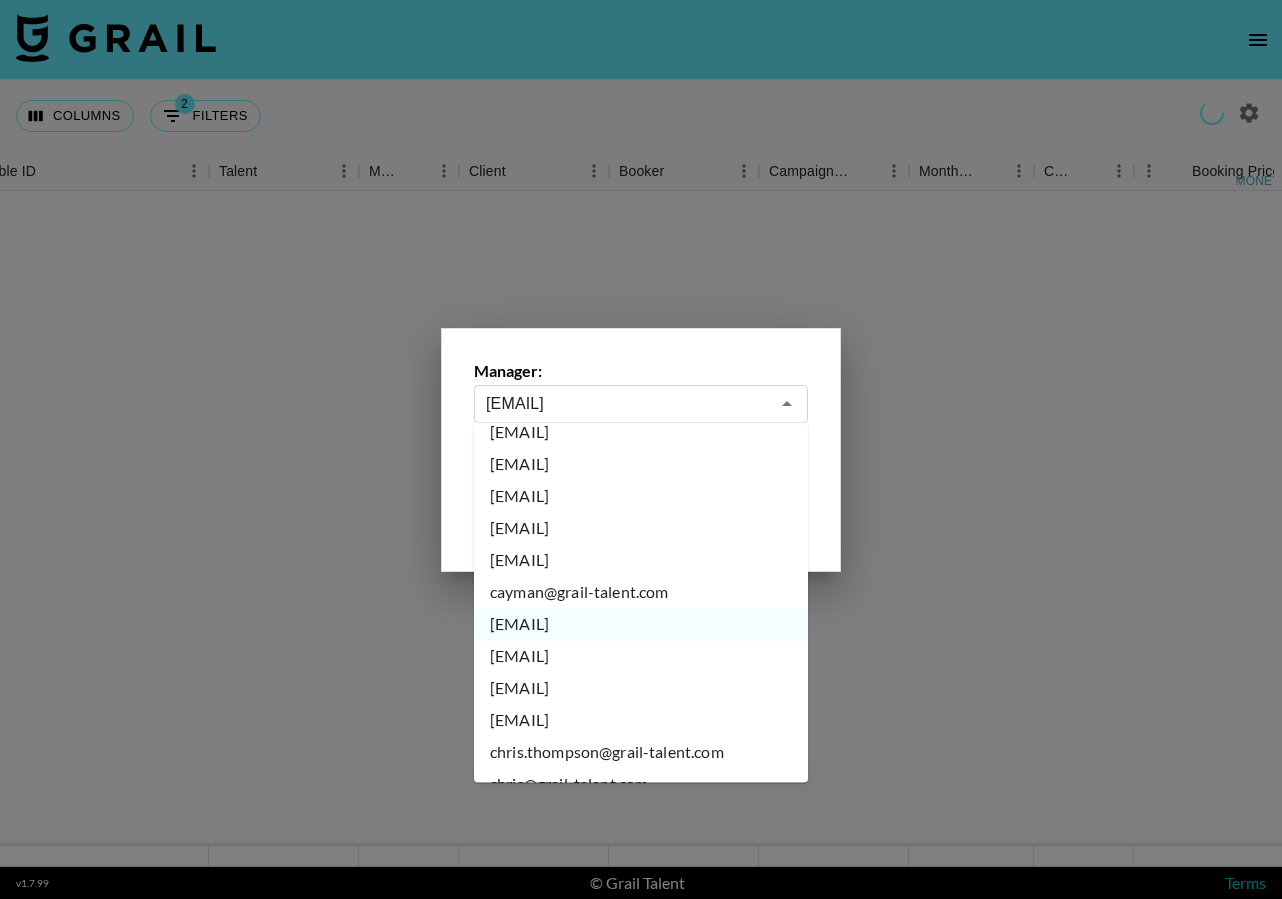 scroll, scrollTop: 2032, scrollLeft: 0, axis: vertical 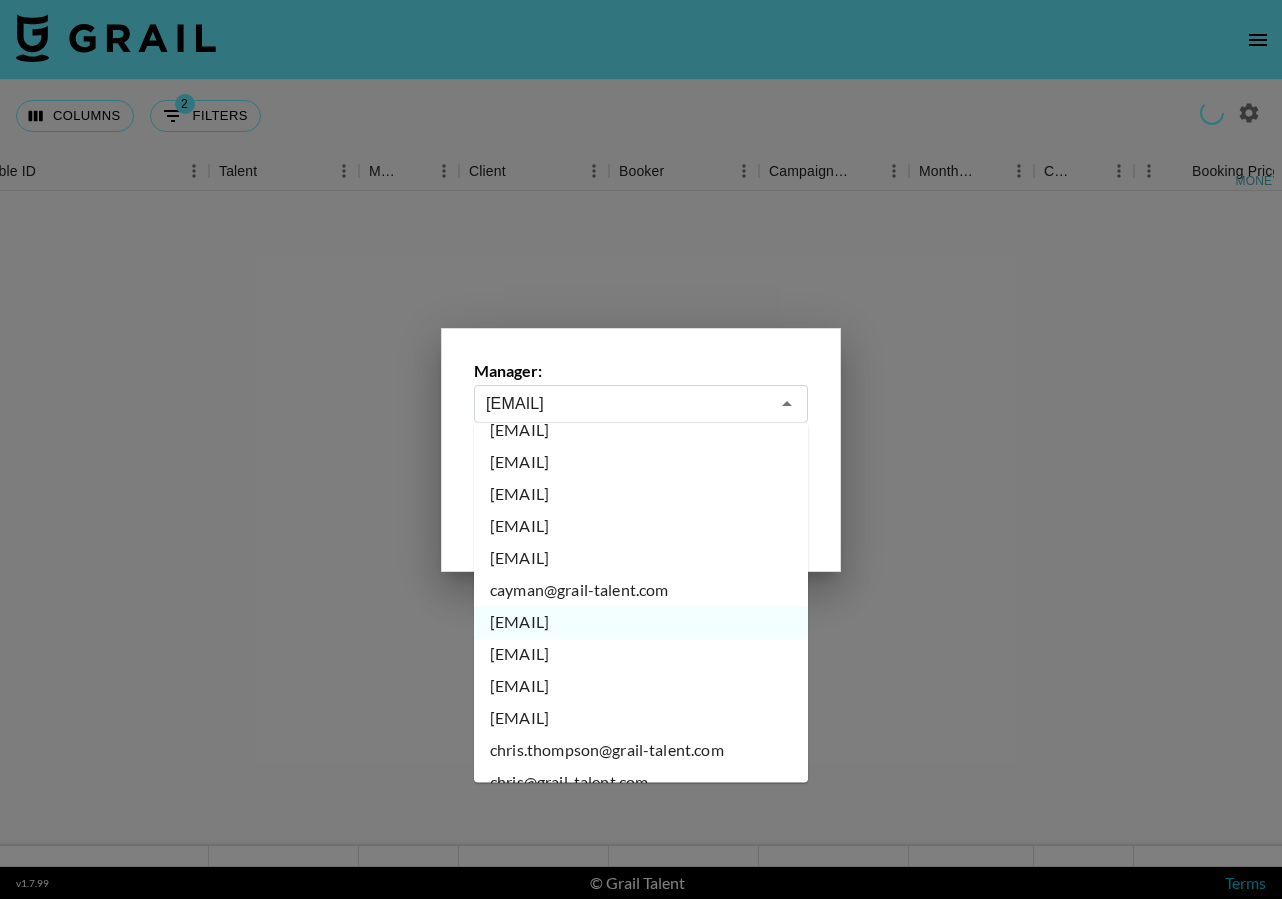 click on "charlie@grail-talent.com" at bounding box center (641, 655) 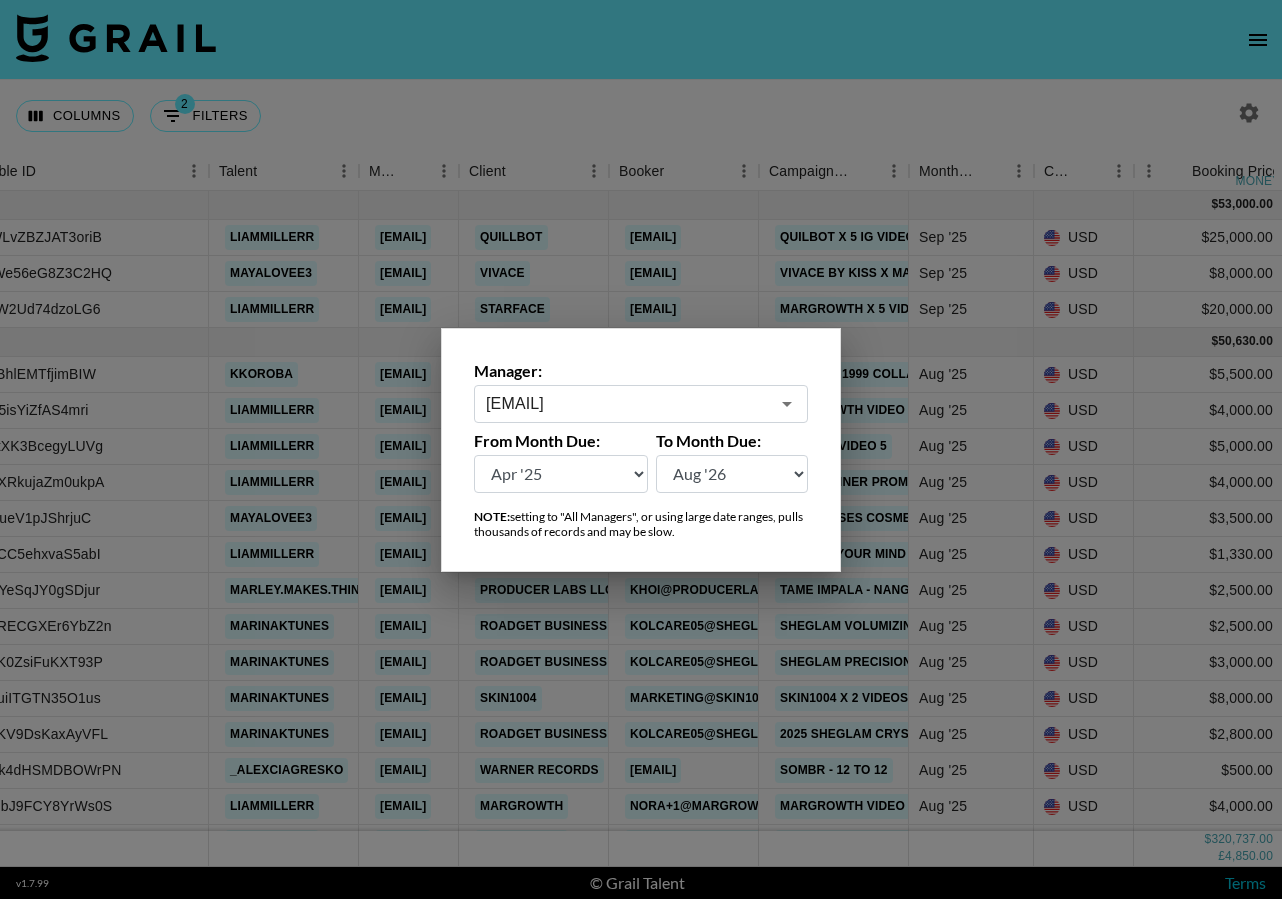 click at bounding box center (641, 449) 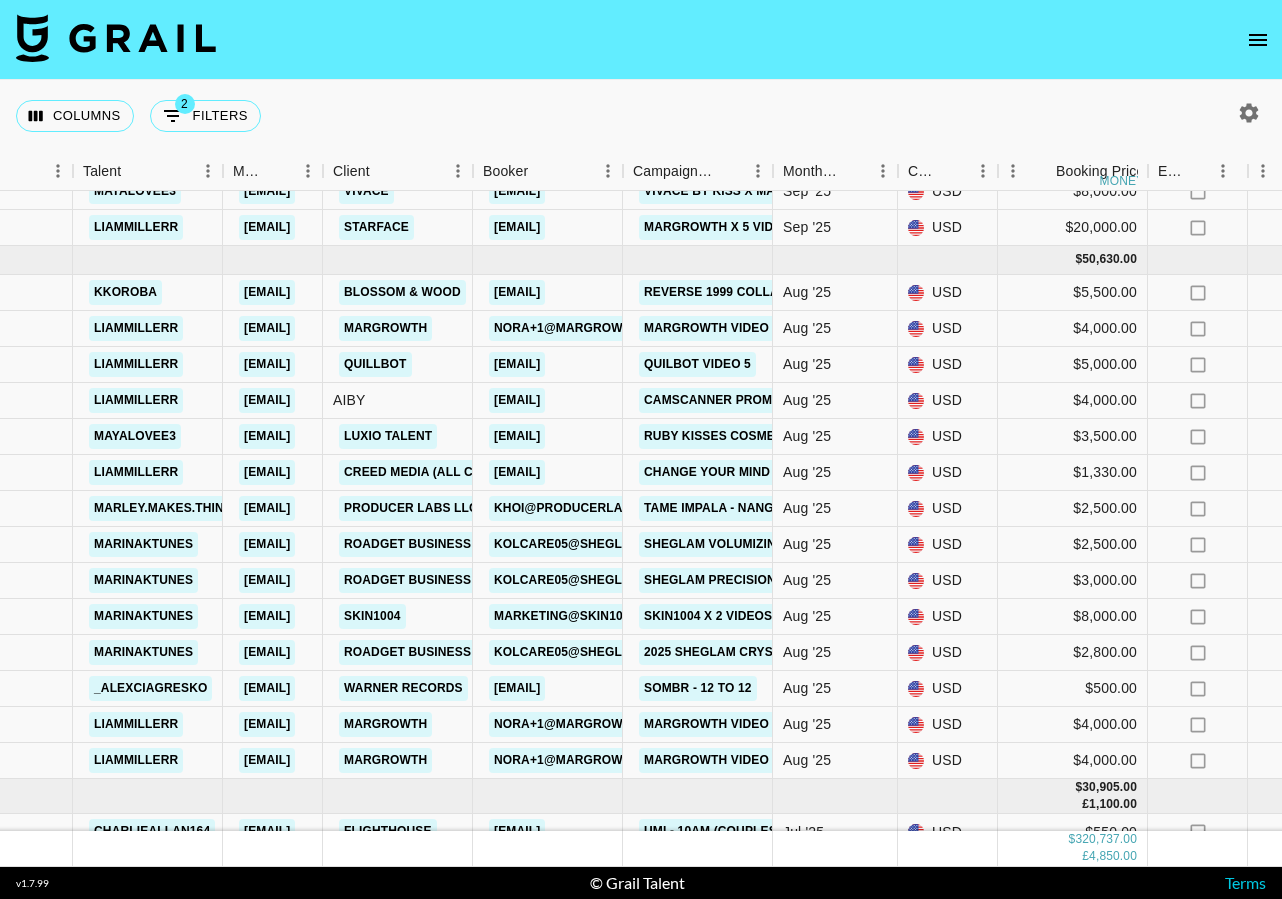 scroll, scrollTop: 89, scrollLeft: 592, axis: both 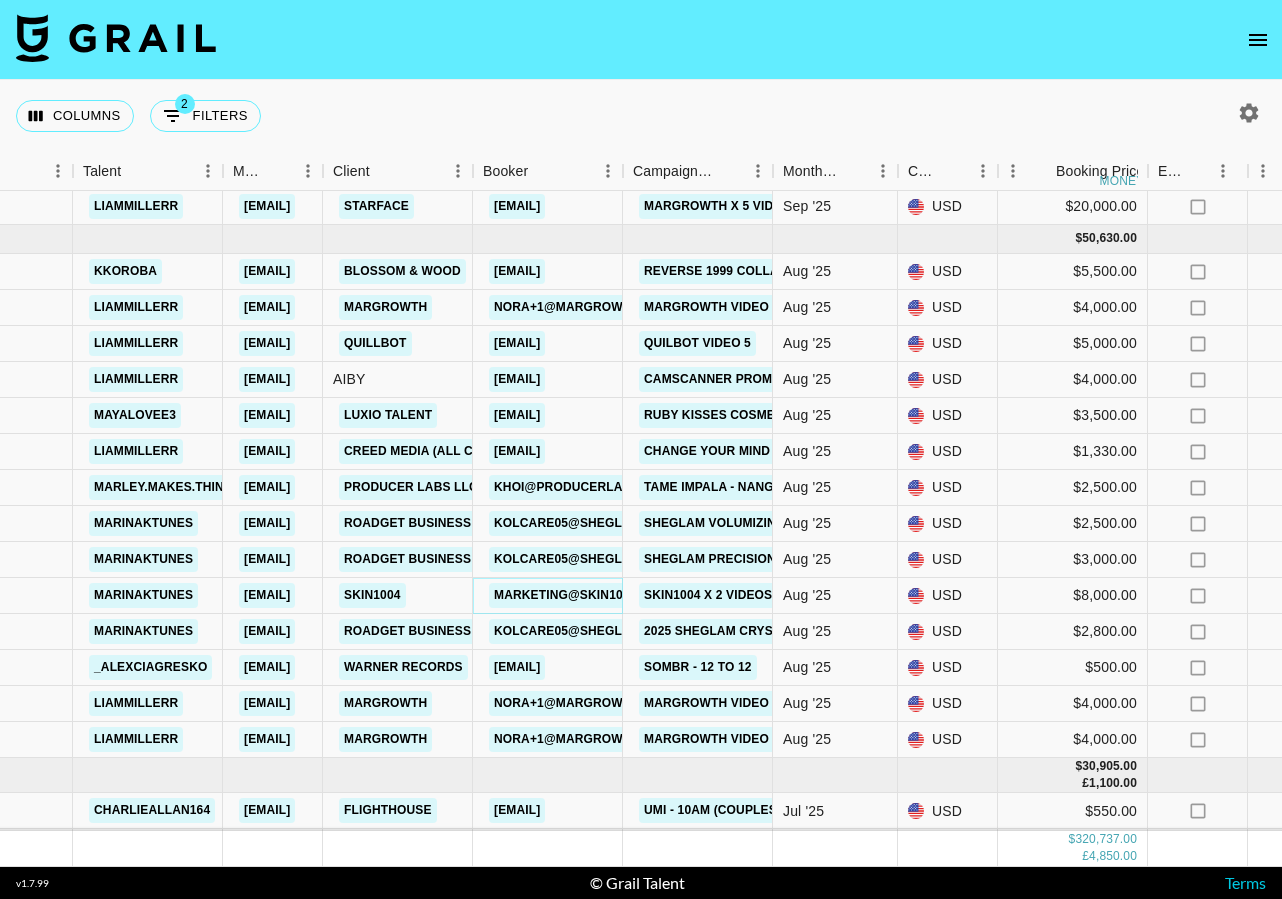 click on "marketing@skin1004korea.com" at bounding box center [603, 595] 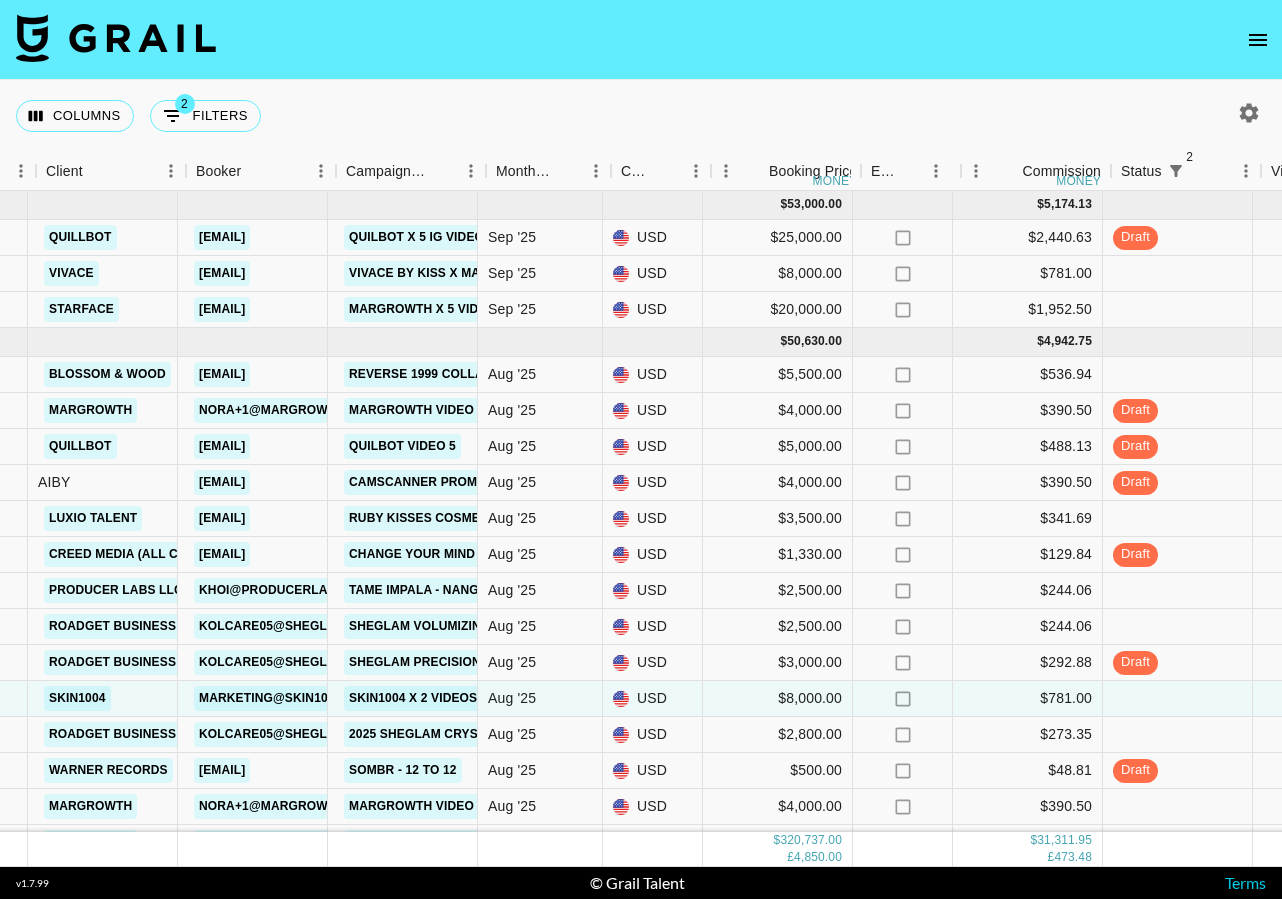 scroll, scrollTop: 0, scrollLeft: 879, axis: horizontal 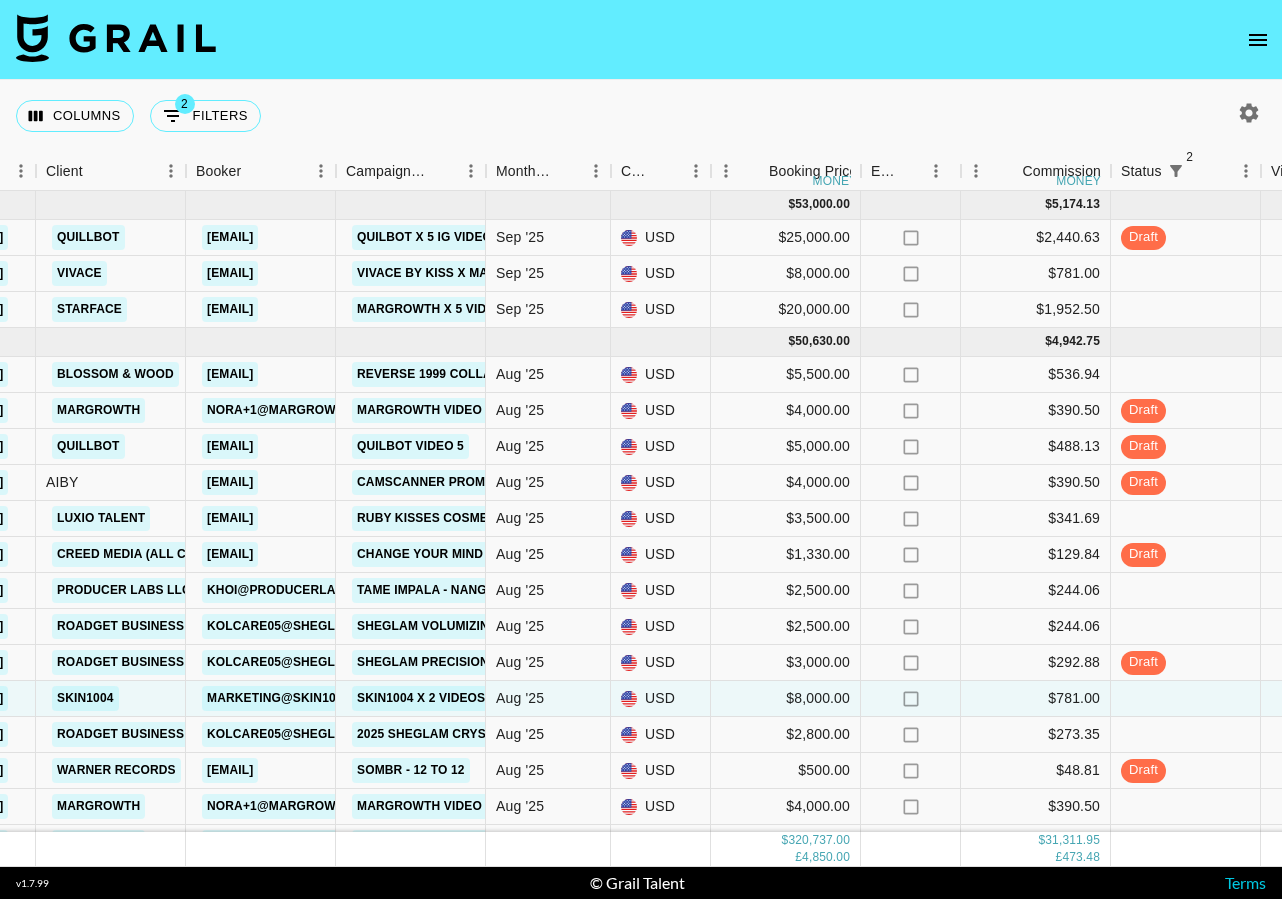 click 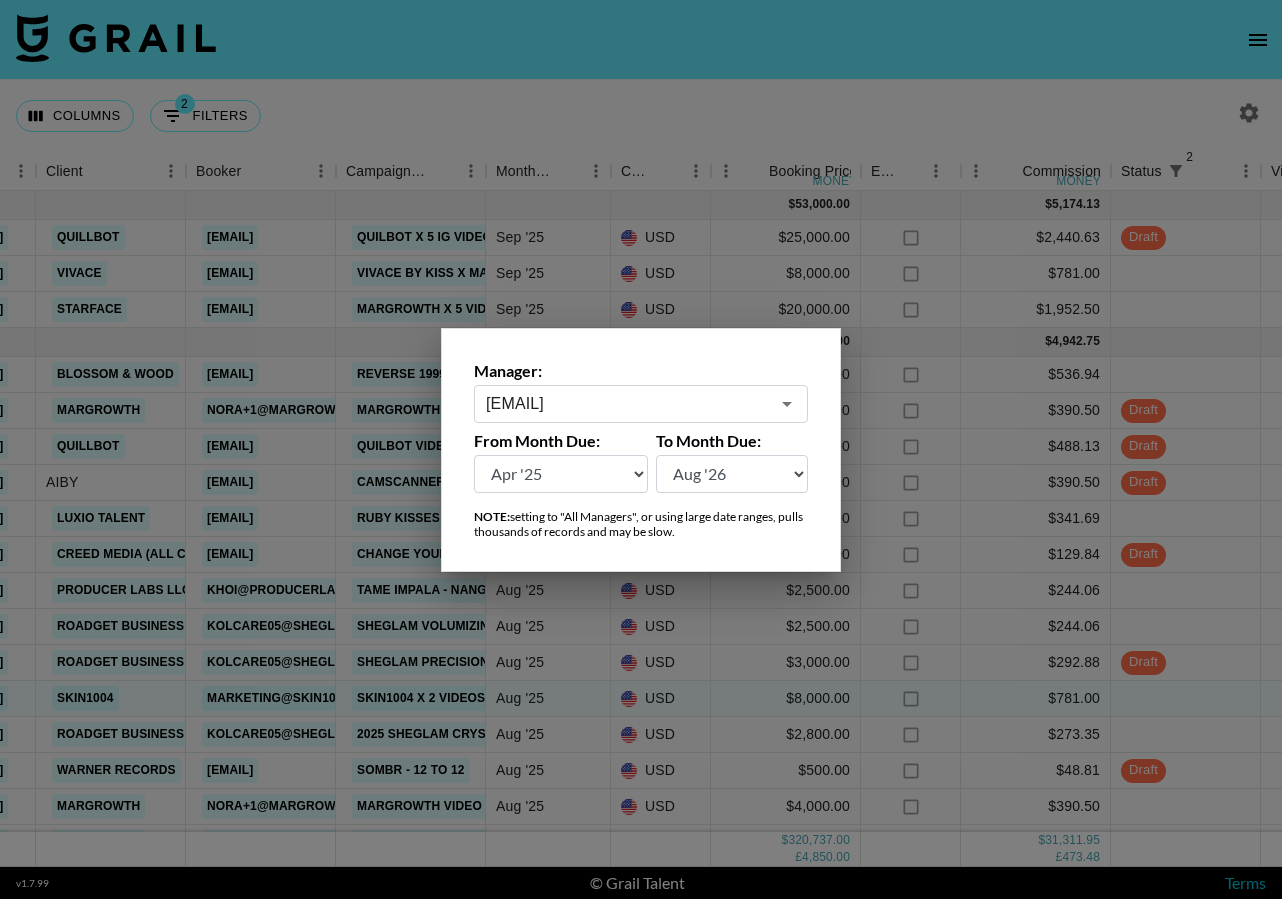 click on "charlie@grail-talent.com" at bounding box center (627, 403) 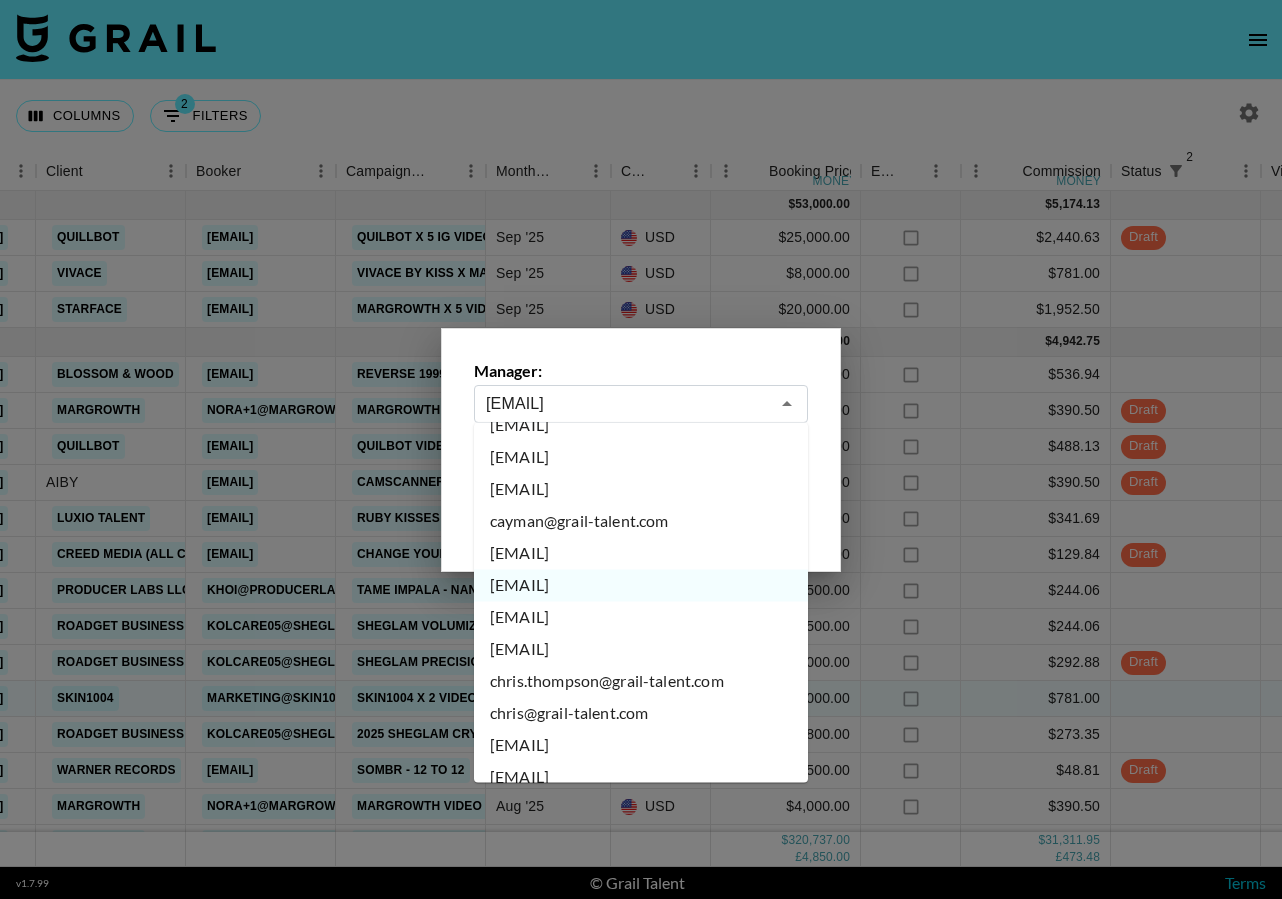 scroll, scrollTop: 2111, scrollLeft: 0, axis: vertical 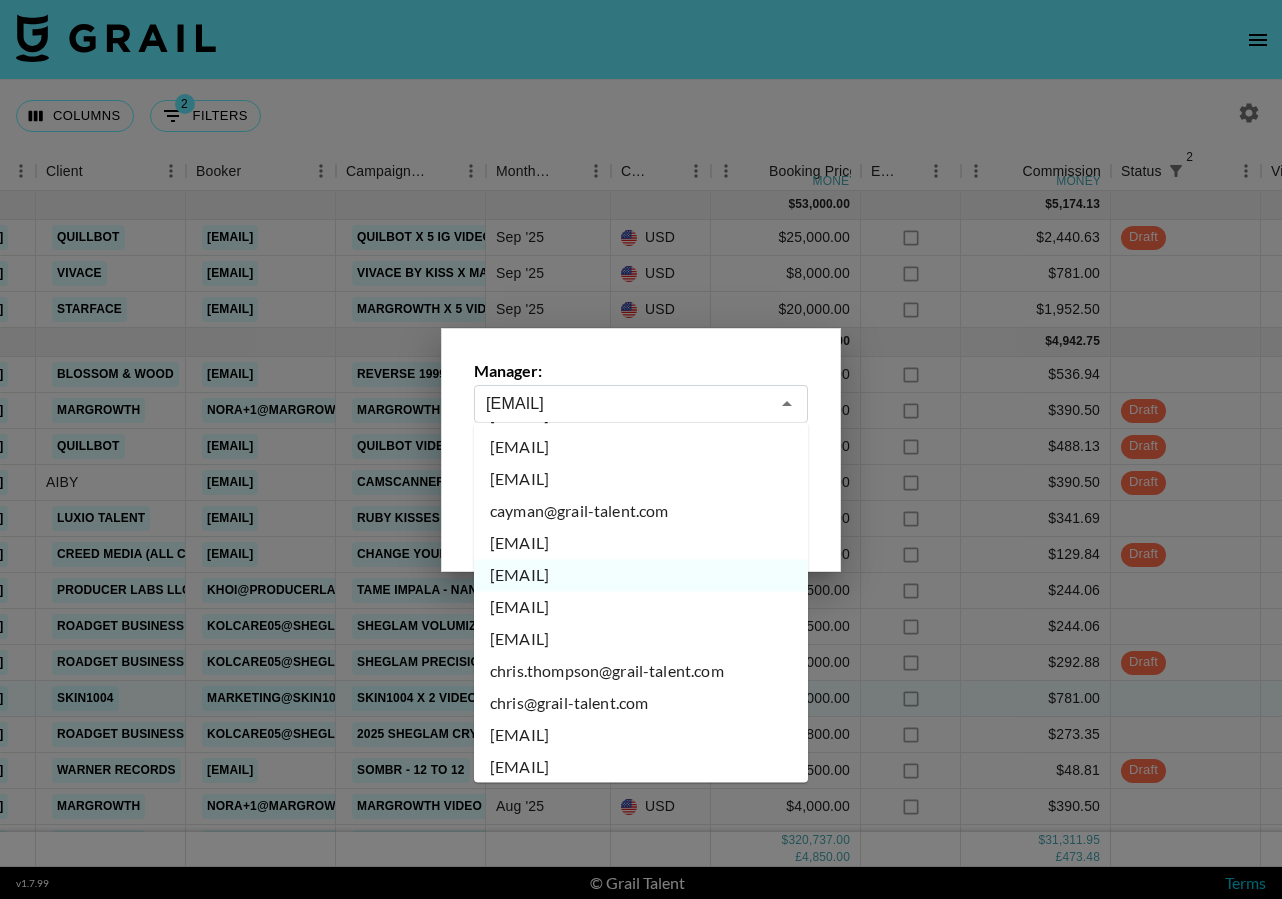 click on "chayd.pettigrew@grail-talent.com" at bounding box center [641, 608] 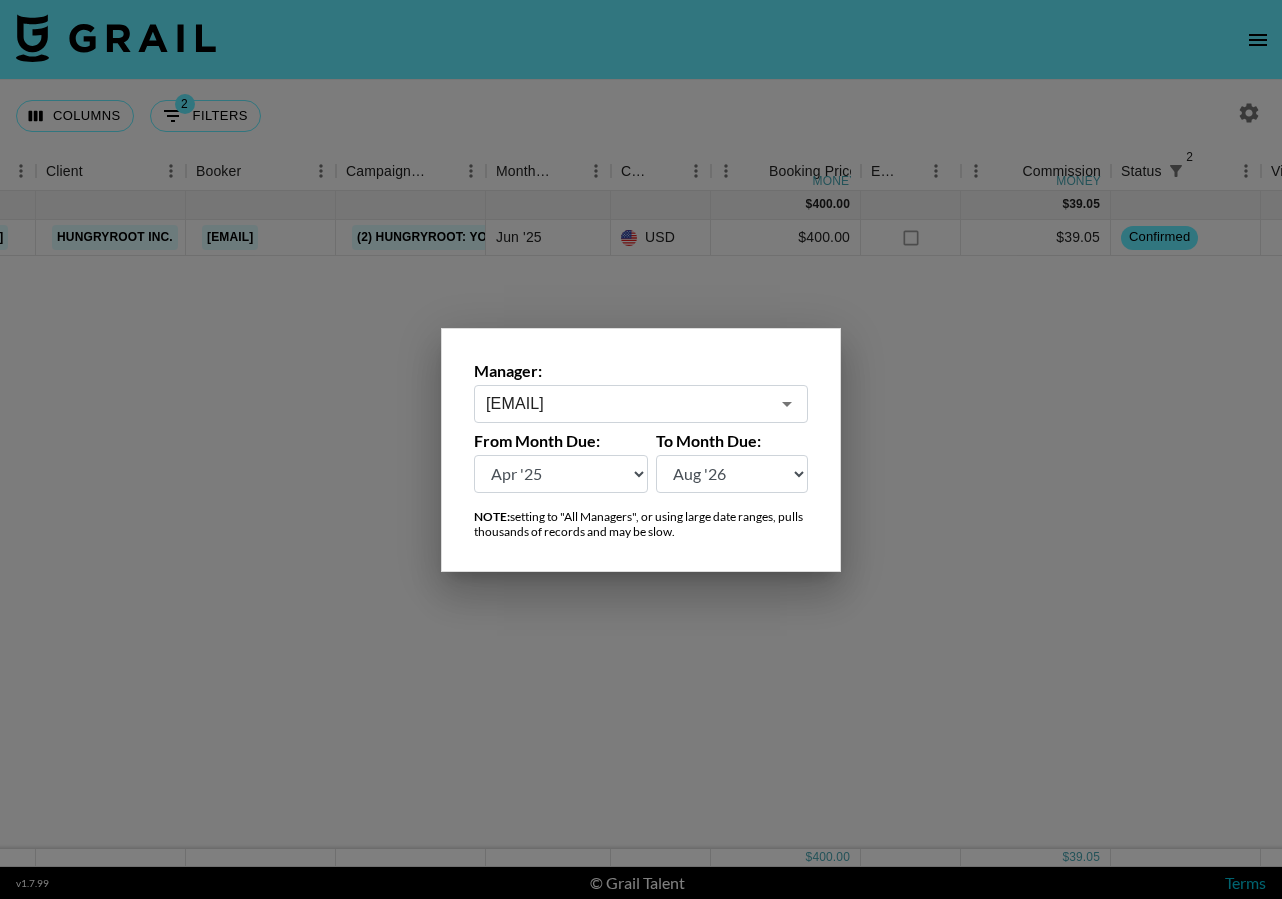 click on "chayd.pettigrew@grail-talent.com" at bounding box center (627, 403) 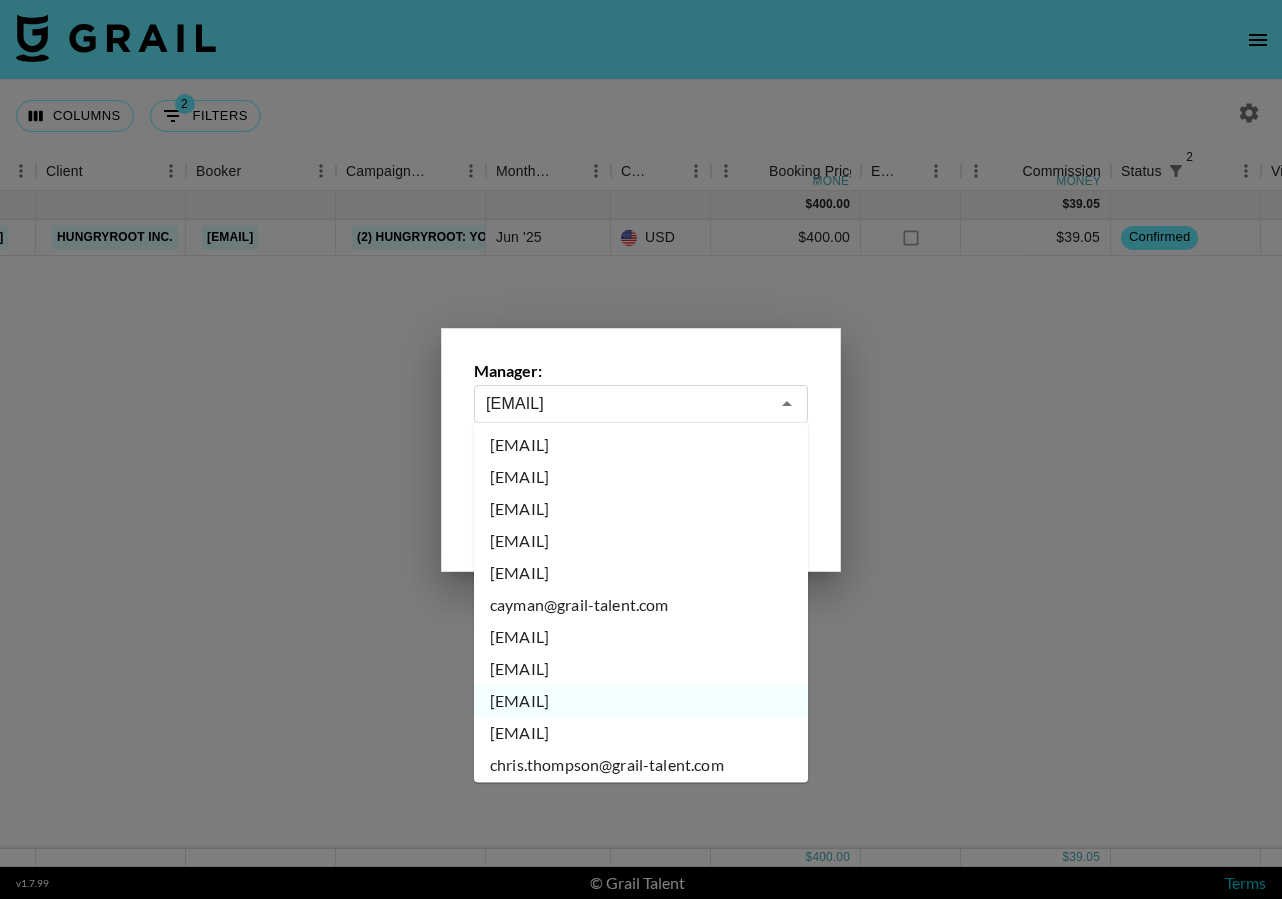 scroll, scrollTop: 2025, scrollLeft: 0, axis: vertical 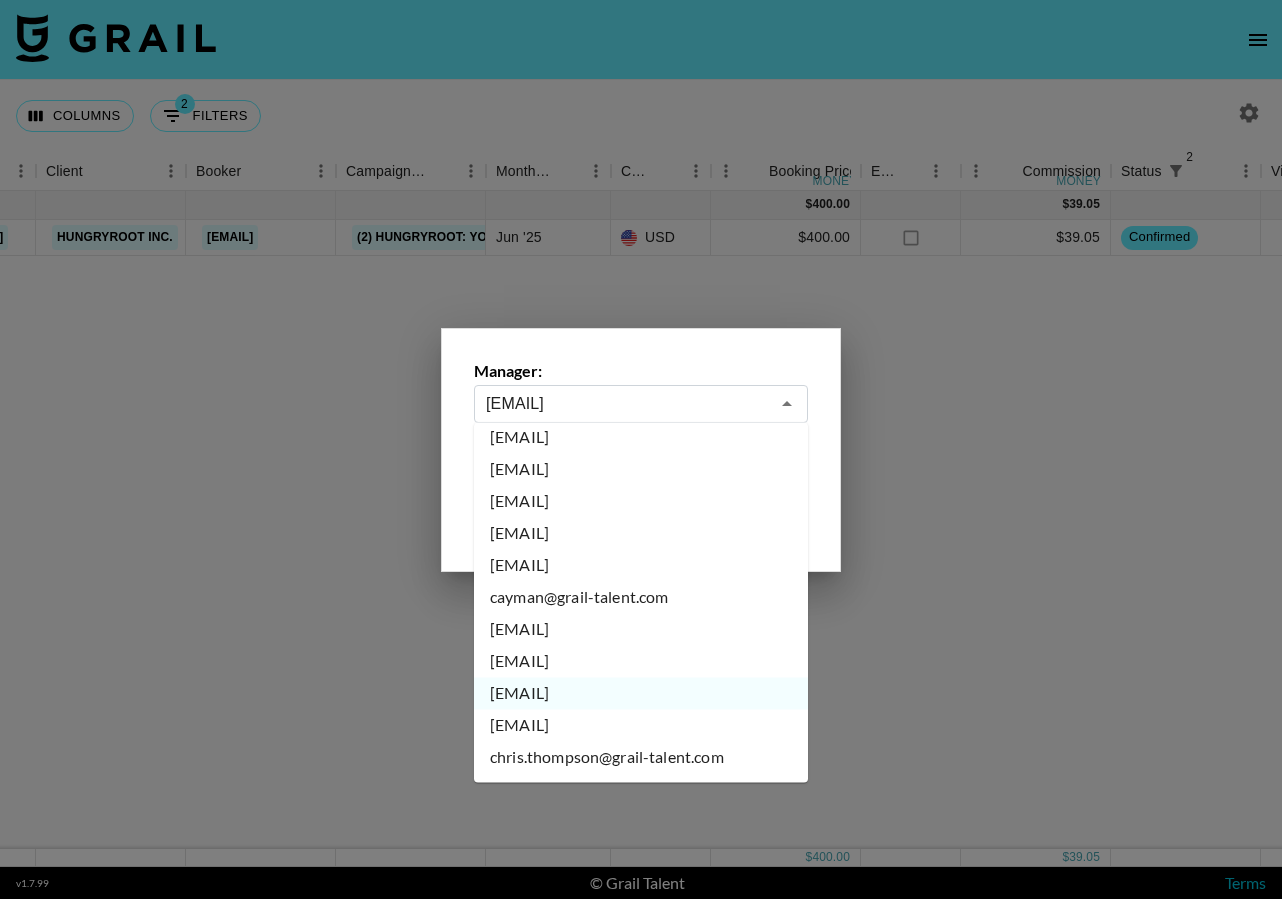 click on "chelsear@grail-talent.com" at bounding box center (641, 726) 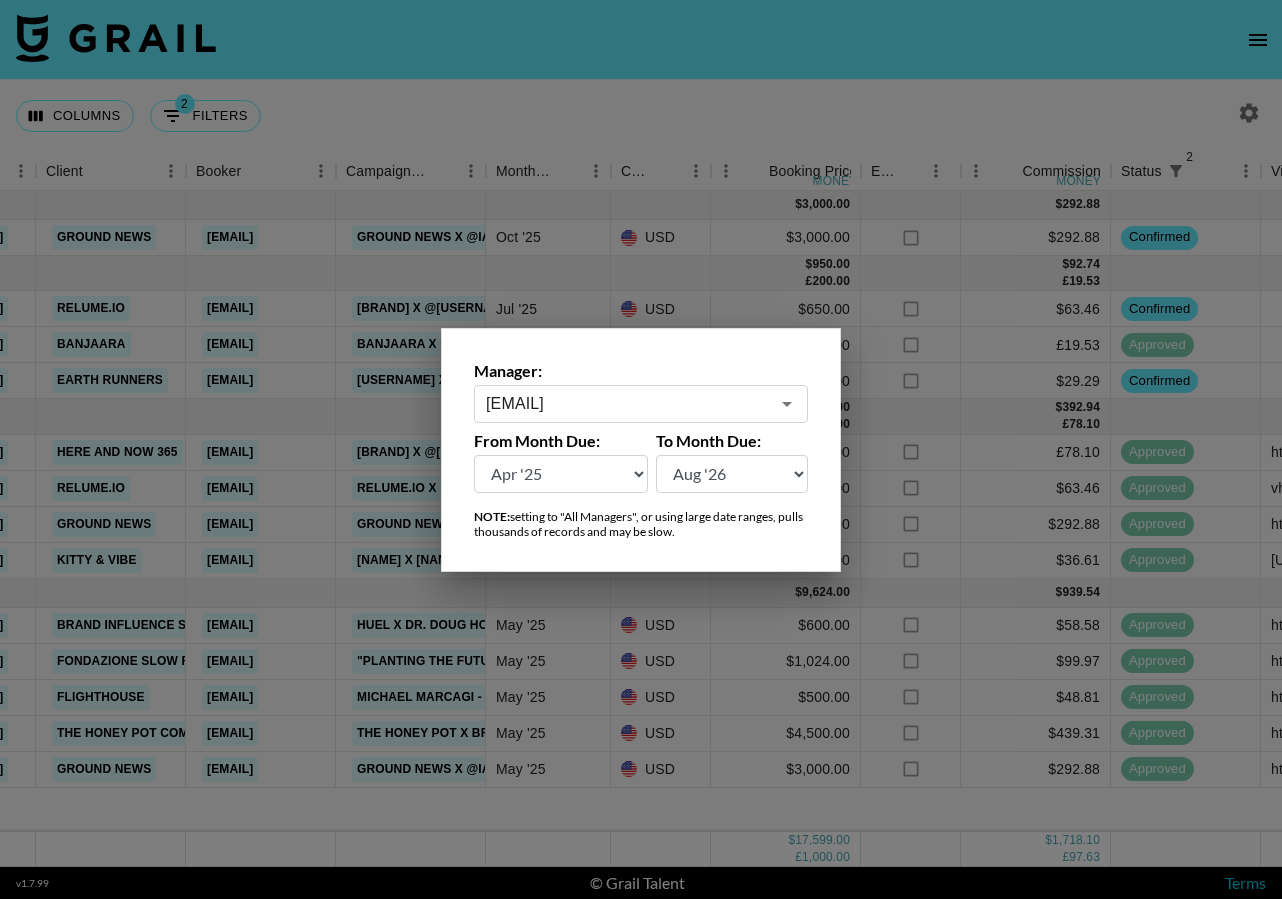 click on "chelsear@grail-talent.com" at bounding box center [627, 403] 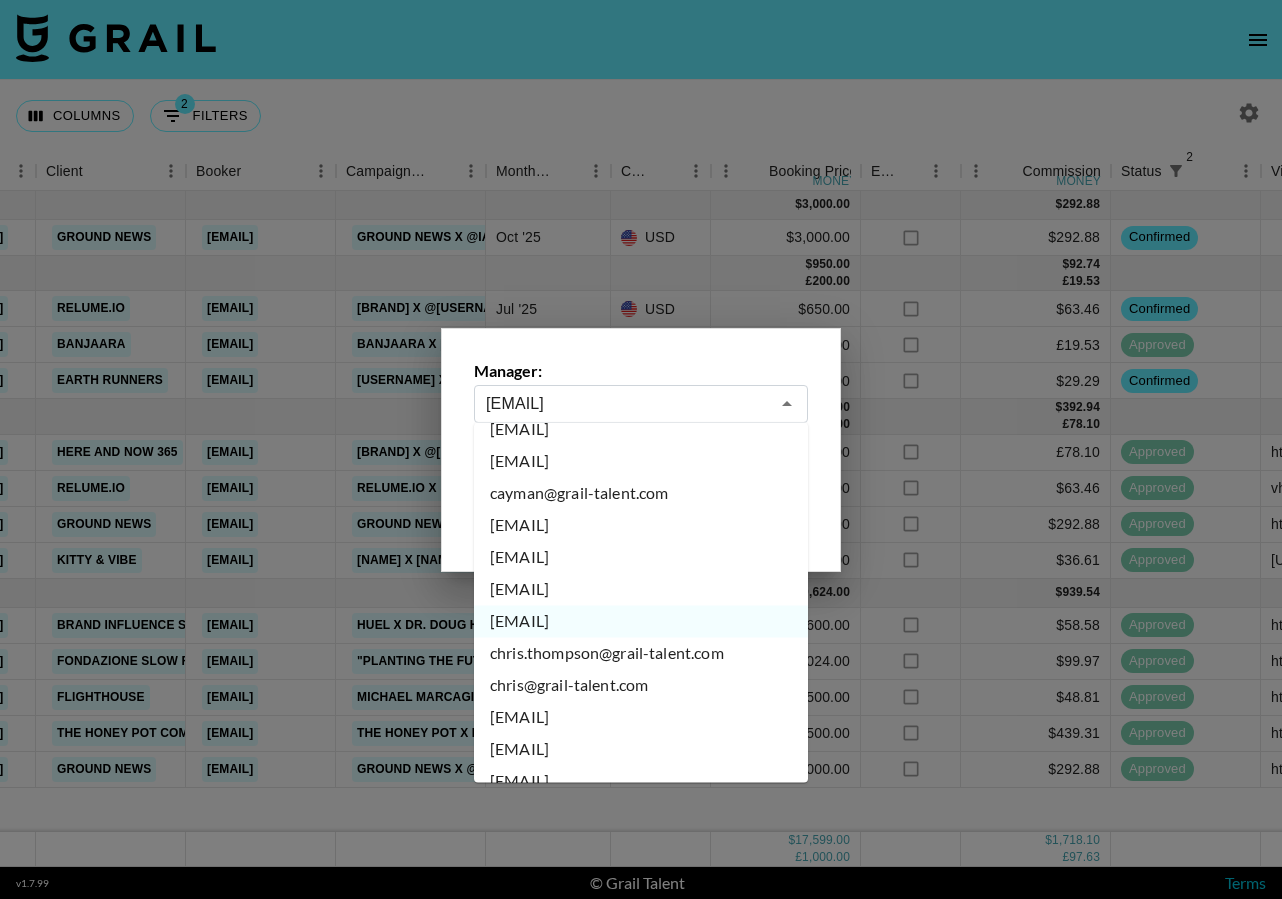 scroll, scrollTop: 2133, scrollLeft: 0, axis: vertical 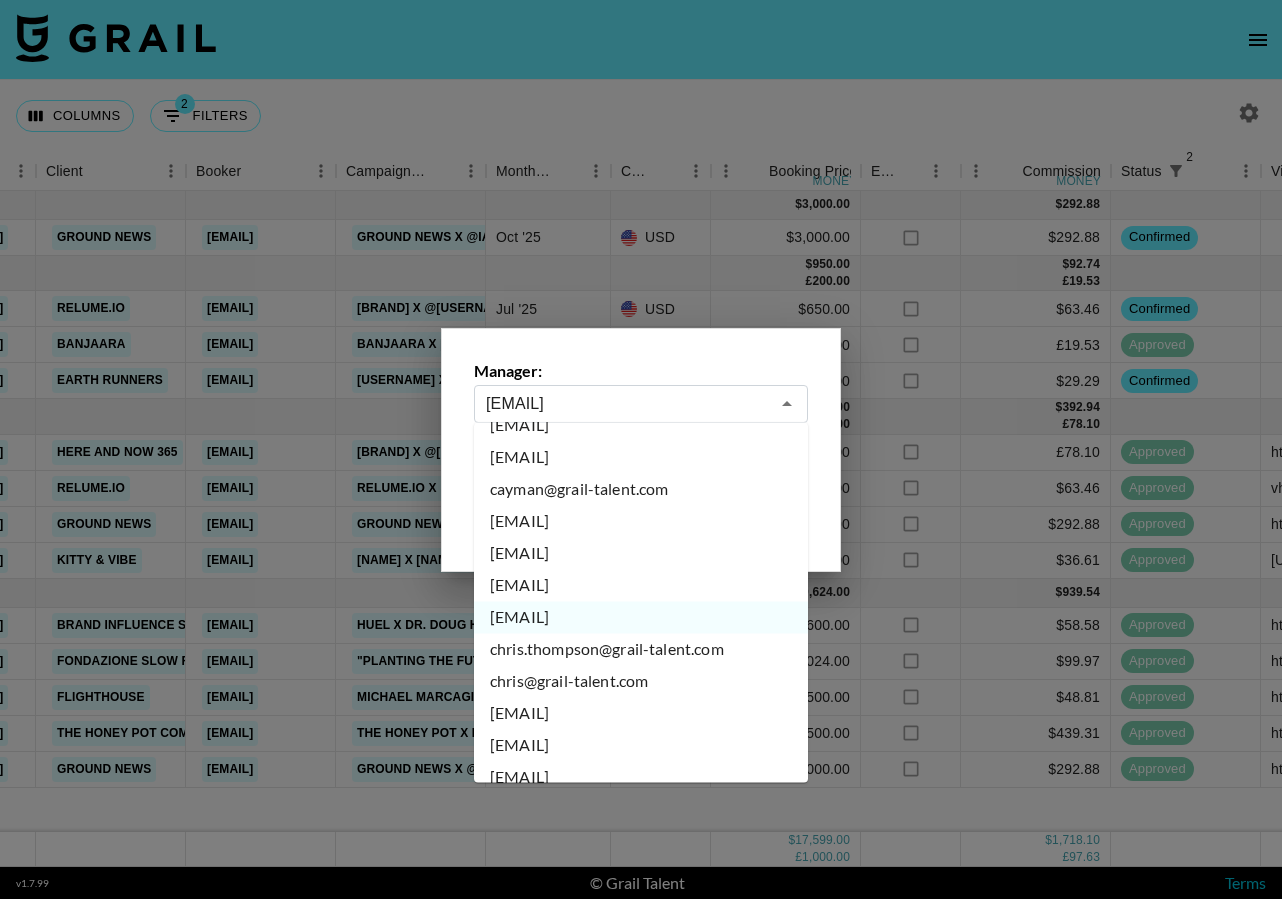 click on "chris.thompson@grail-talent.com" at bounding box center (641, 650) 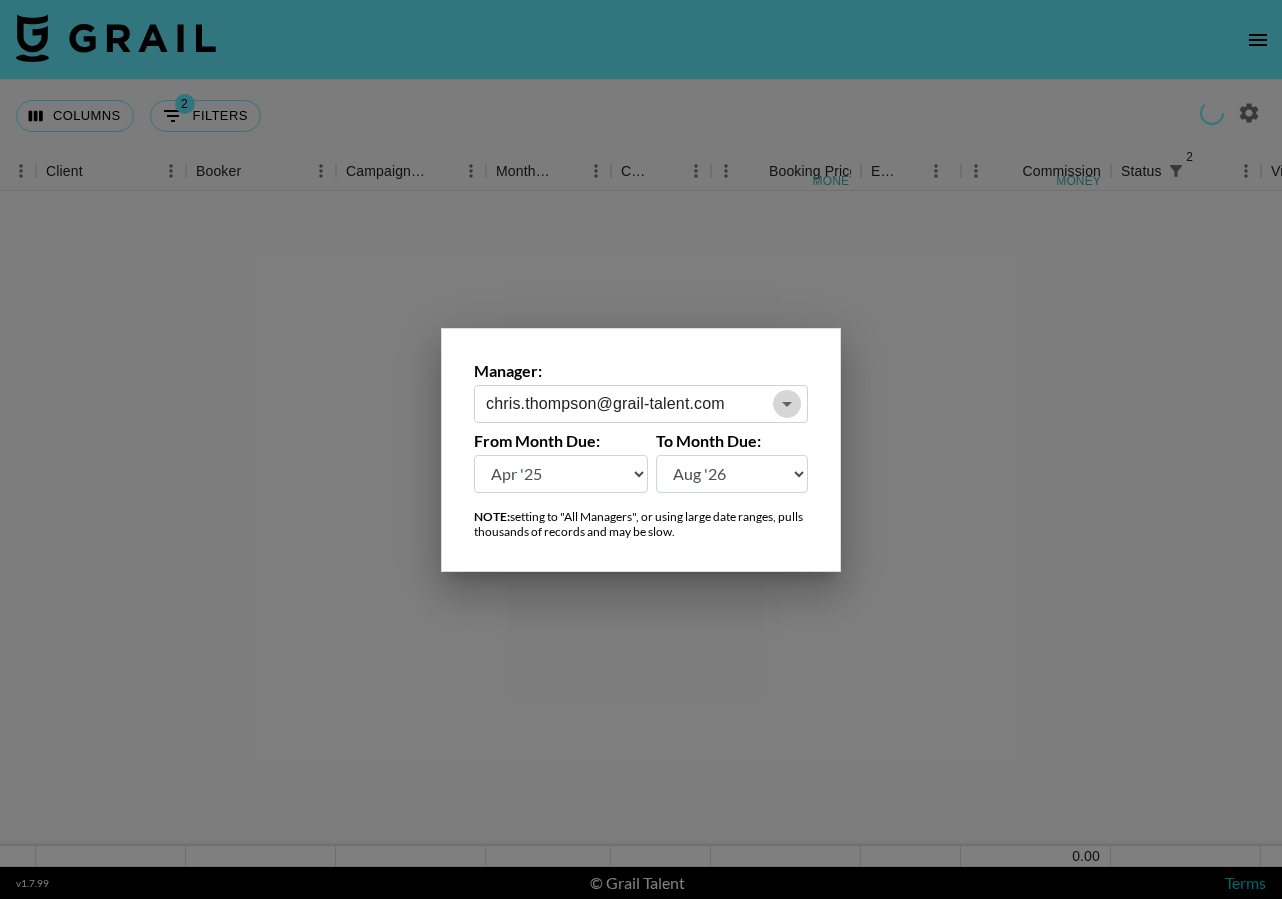 click 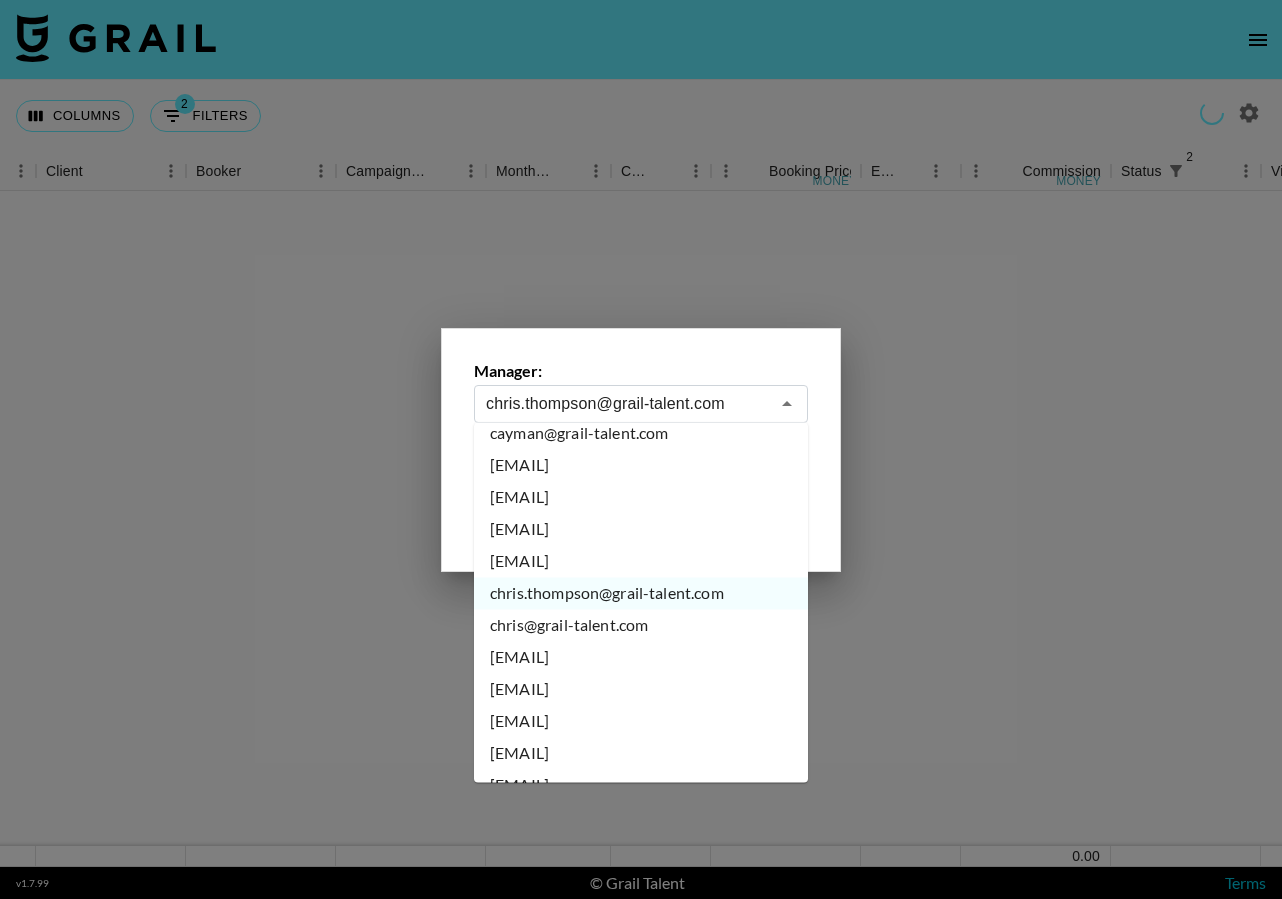 scroll, scrollTop: 2239, scrollLeft: 0, axis: vertical 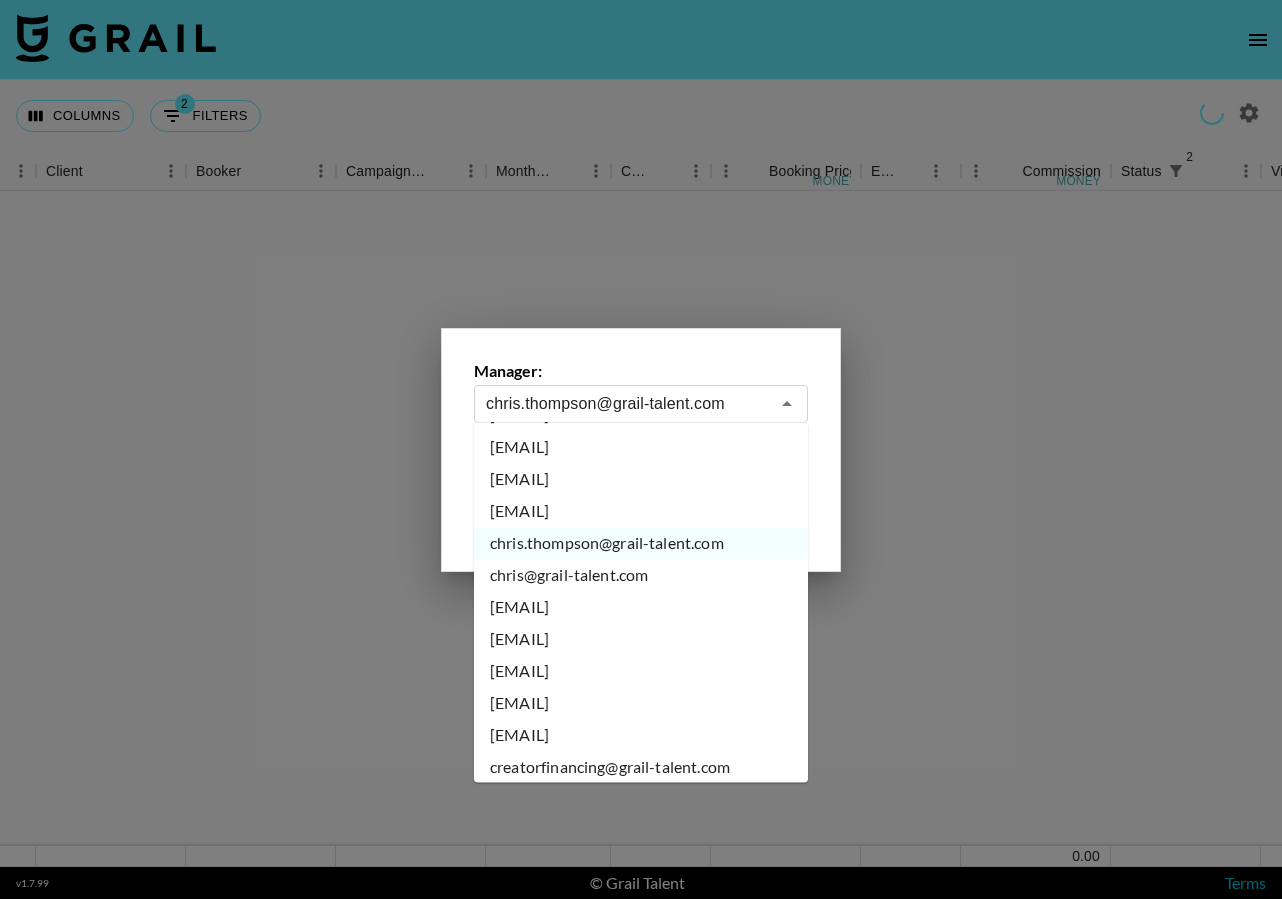 click on "chris@grail-talent.com" at bounding box center (641, 576) 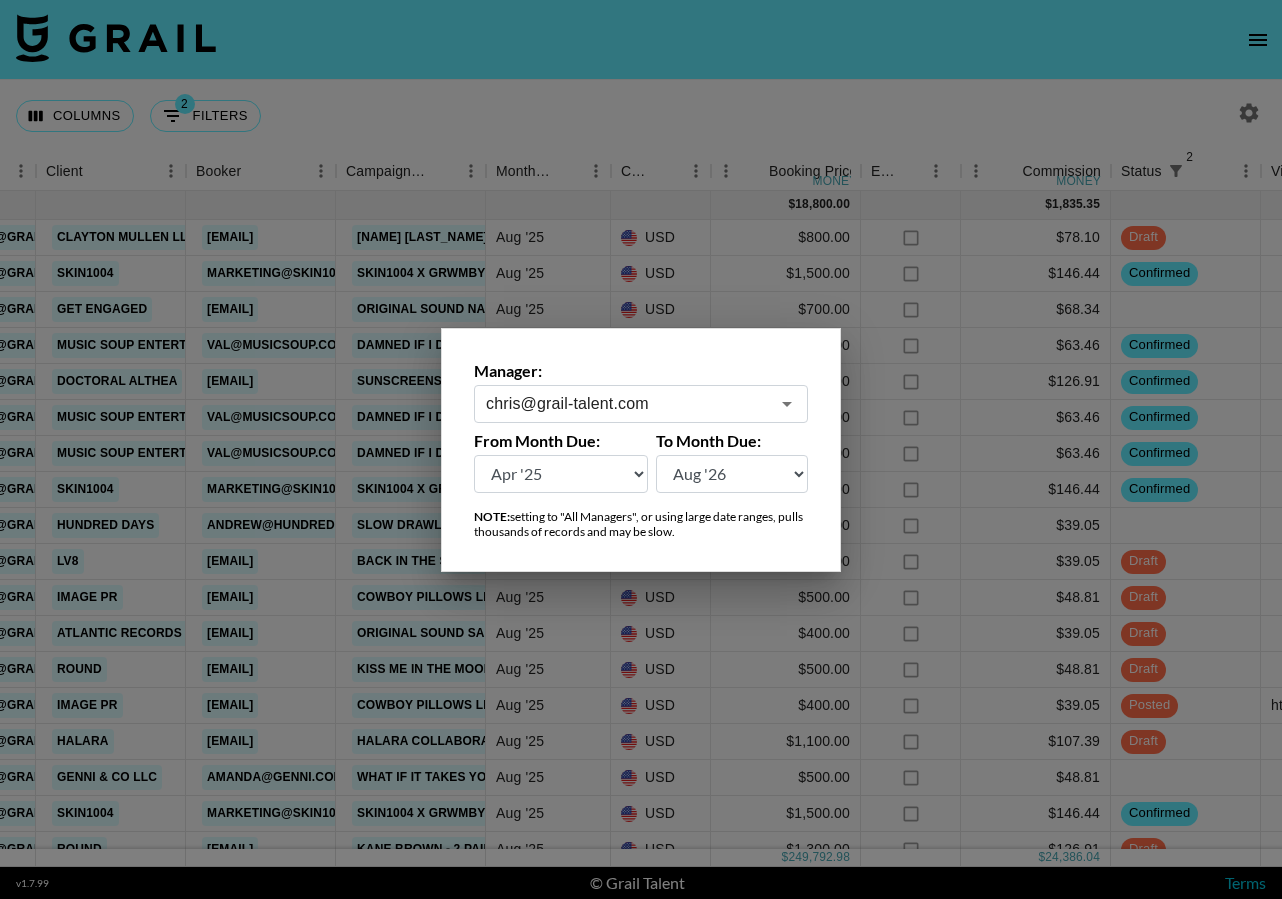 click at bounding box center [641, 449] 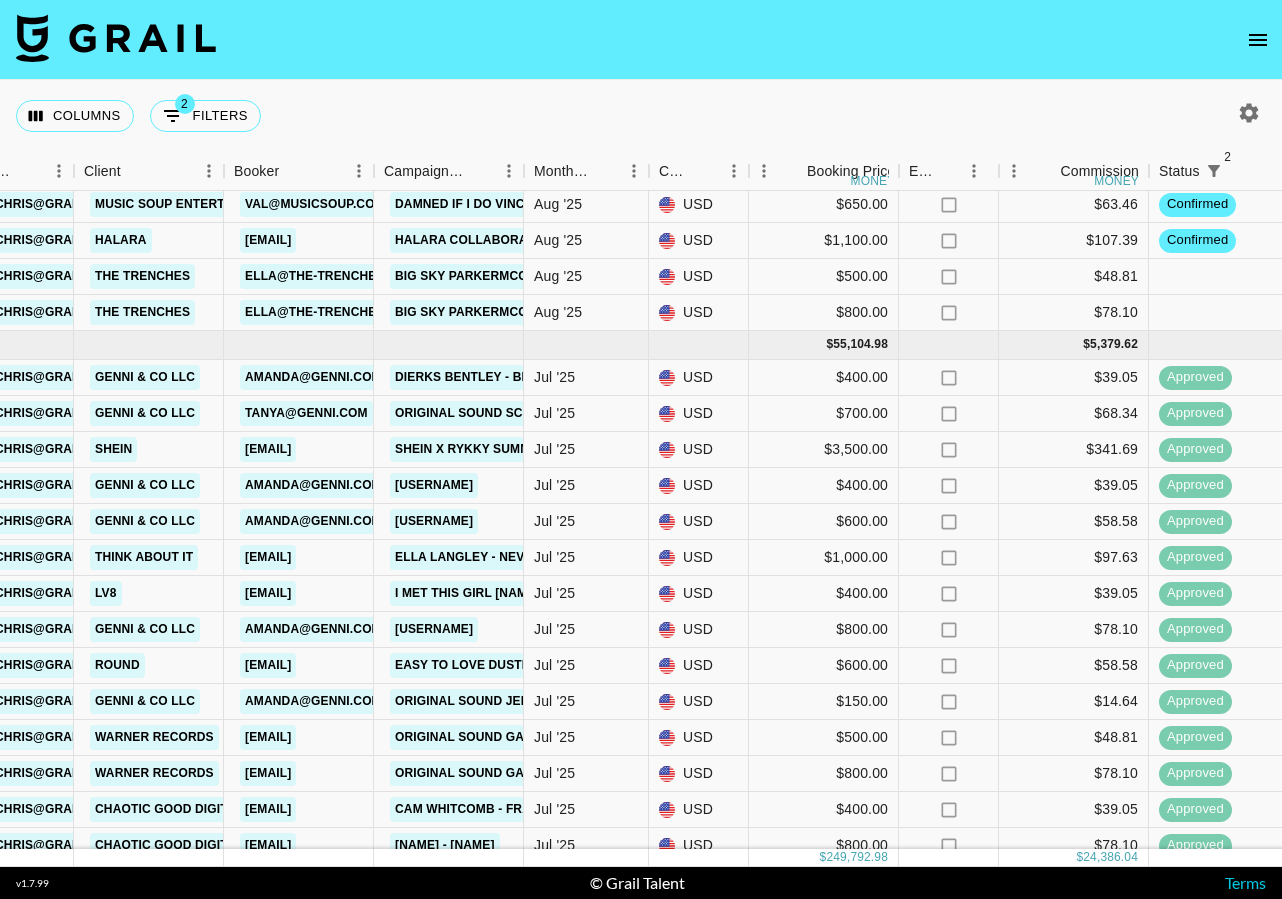scroll, scrollTop: 791, scrollLeft: 841, axis: both 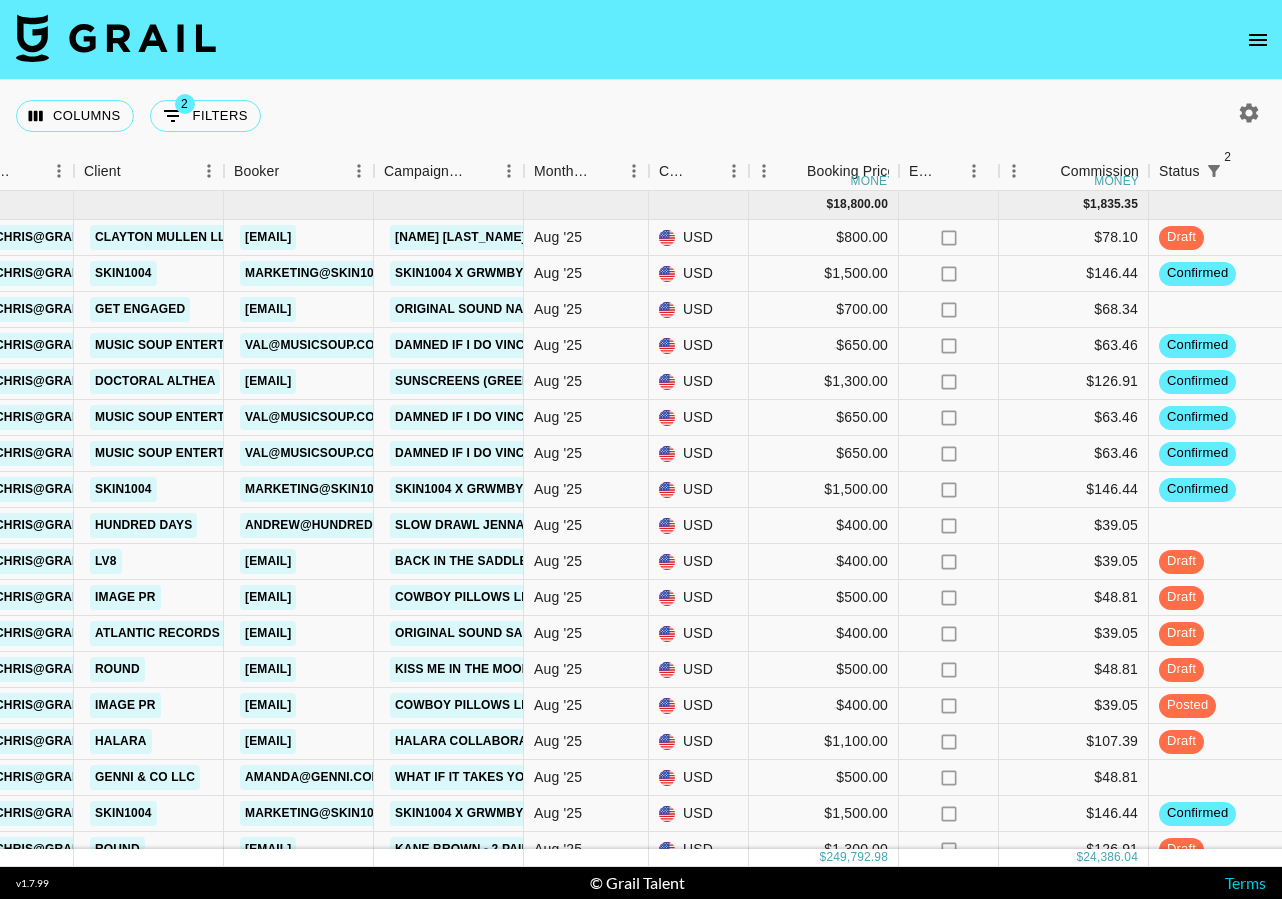 click 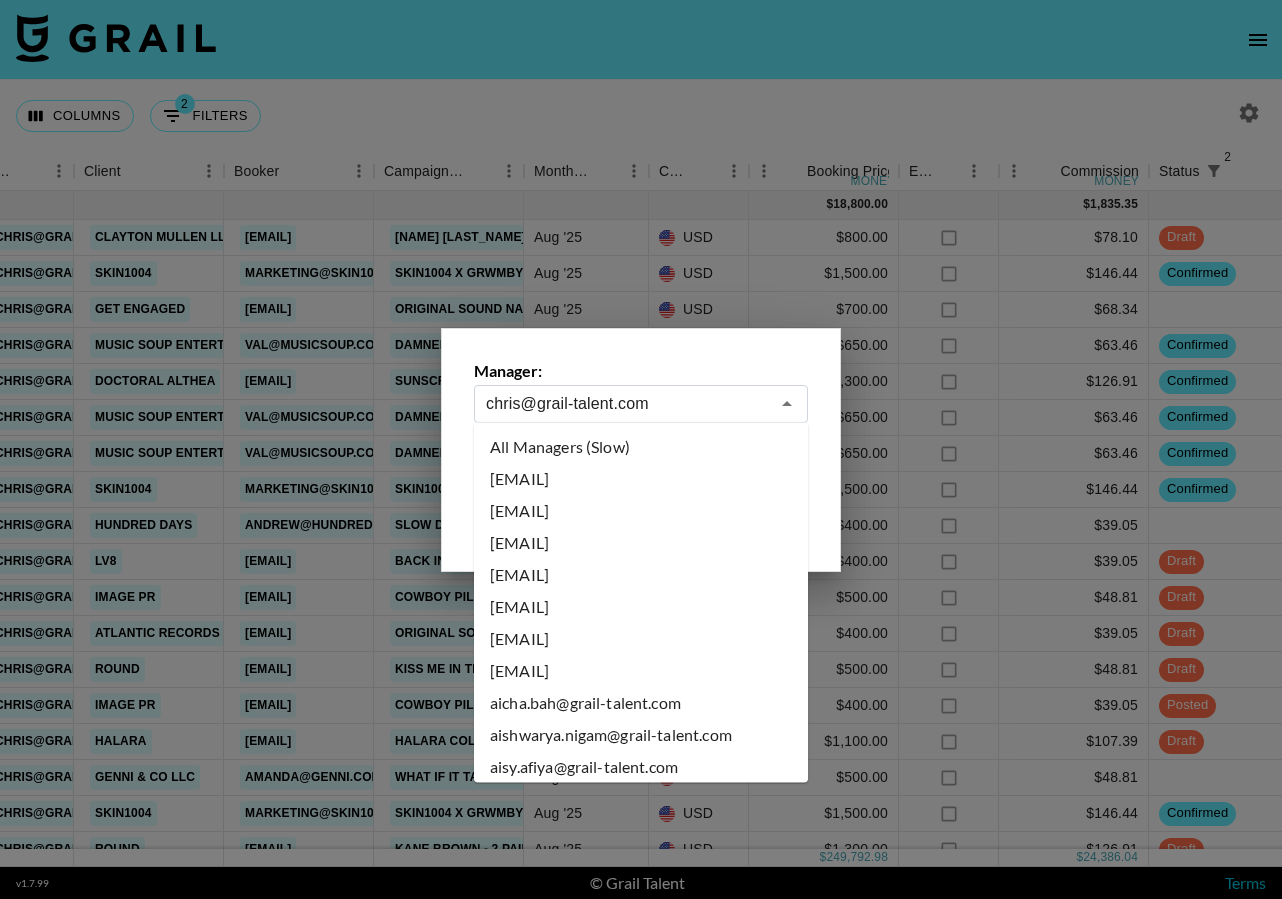 click on "chris@grail-talent.com" at bounding box center (627, 403) 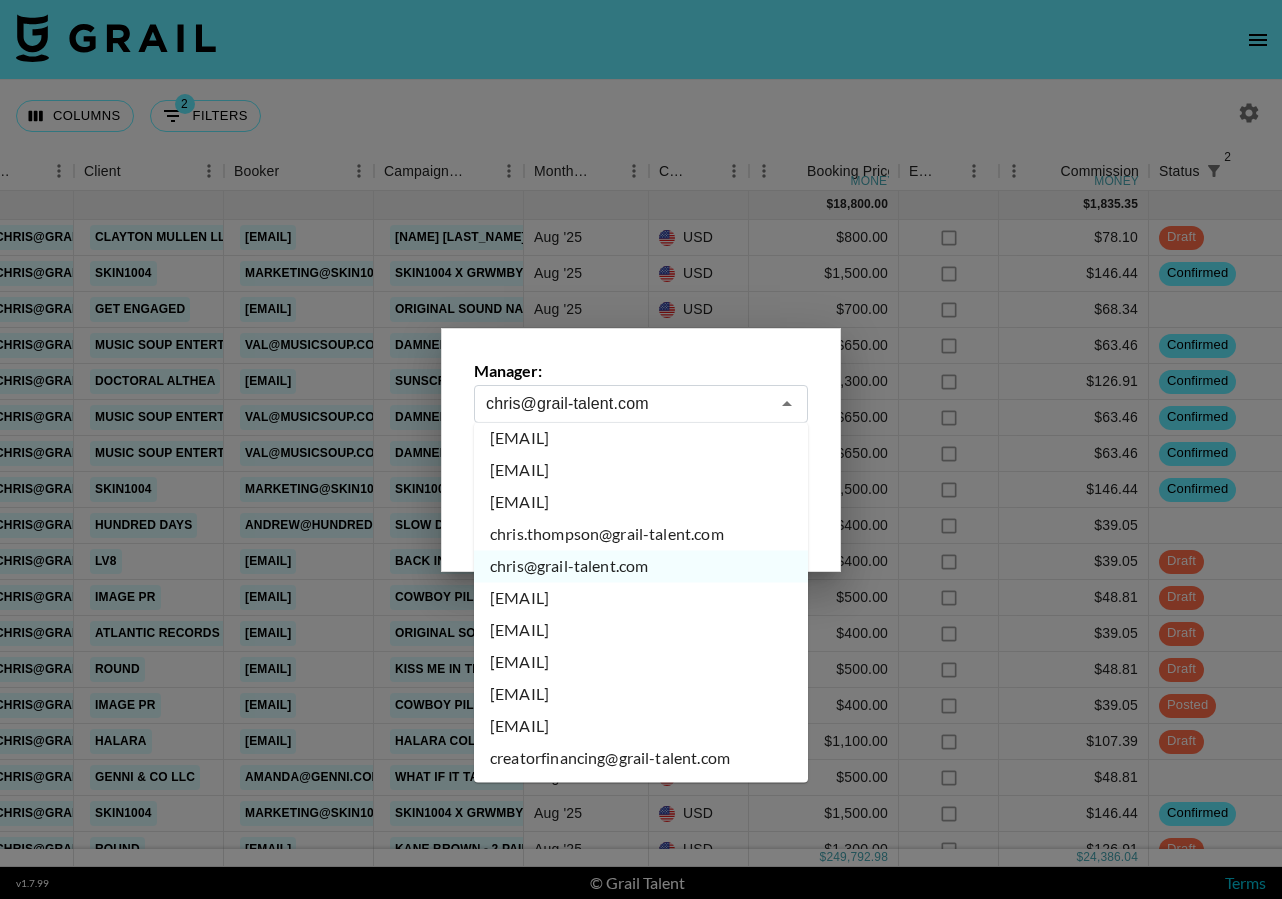 scroll, scrollTop: 2271, scrollLeft: 0, axis: vertical 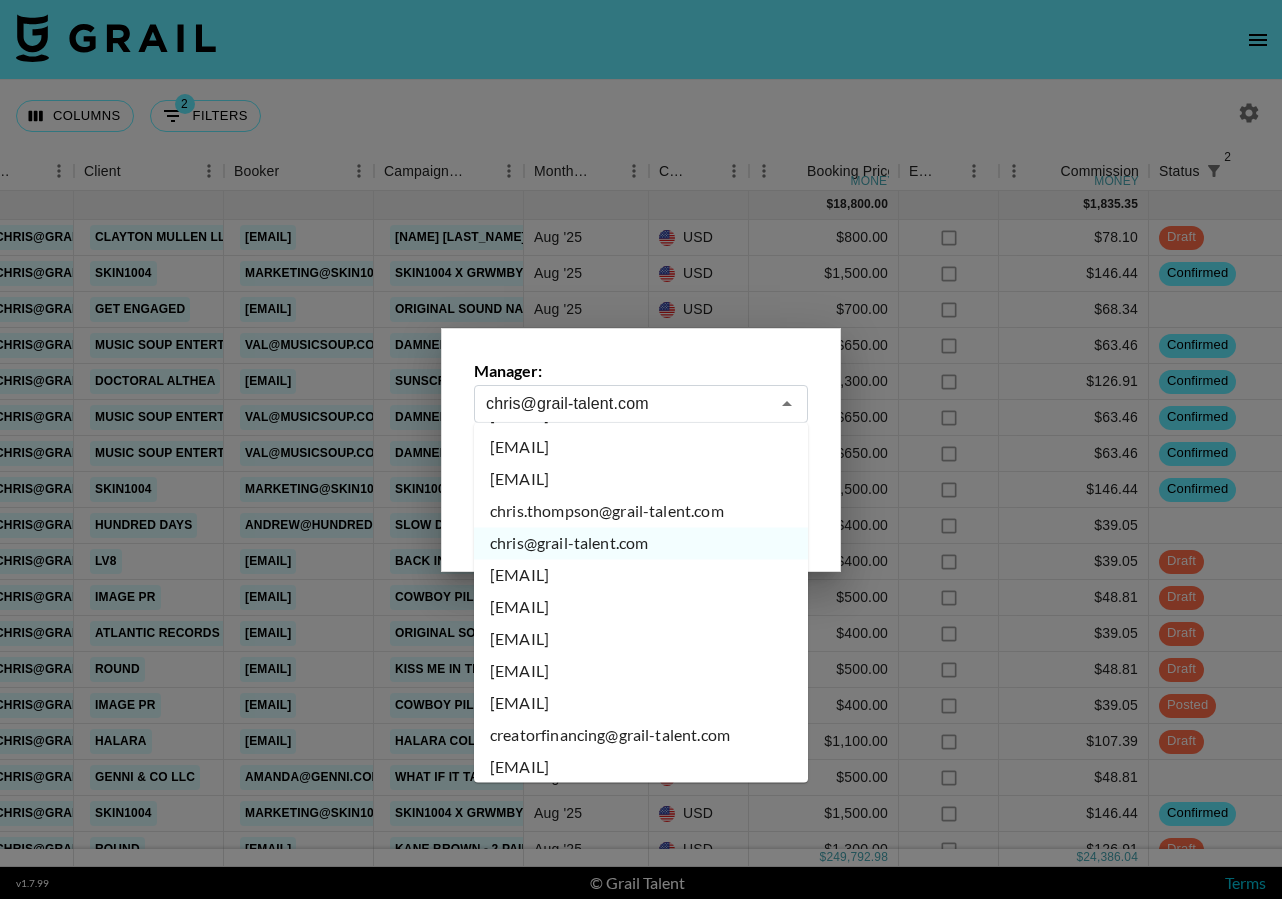 click on "cindy.corujo@grail-talent.com" at bounding box center (641, 576) 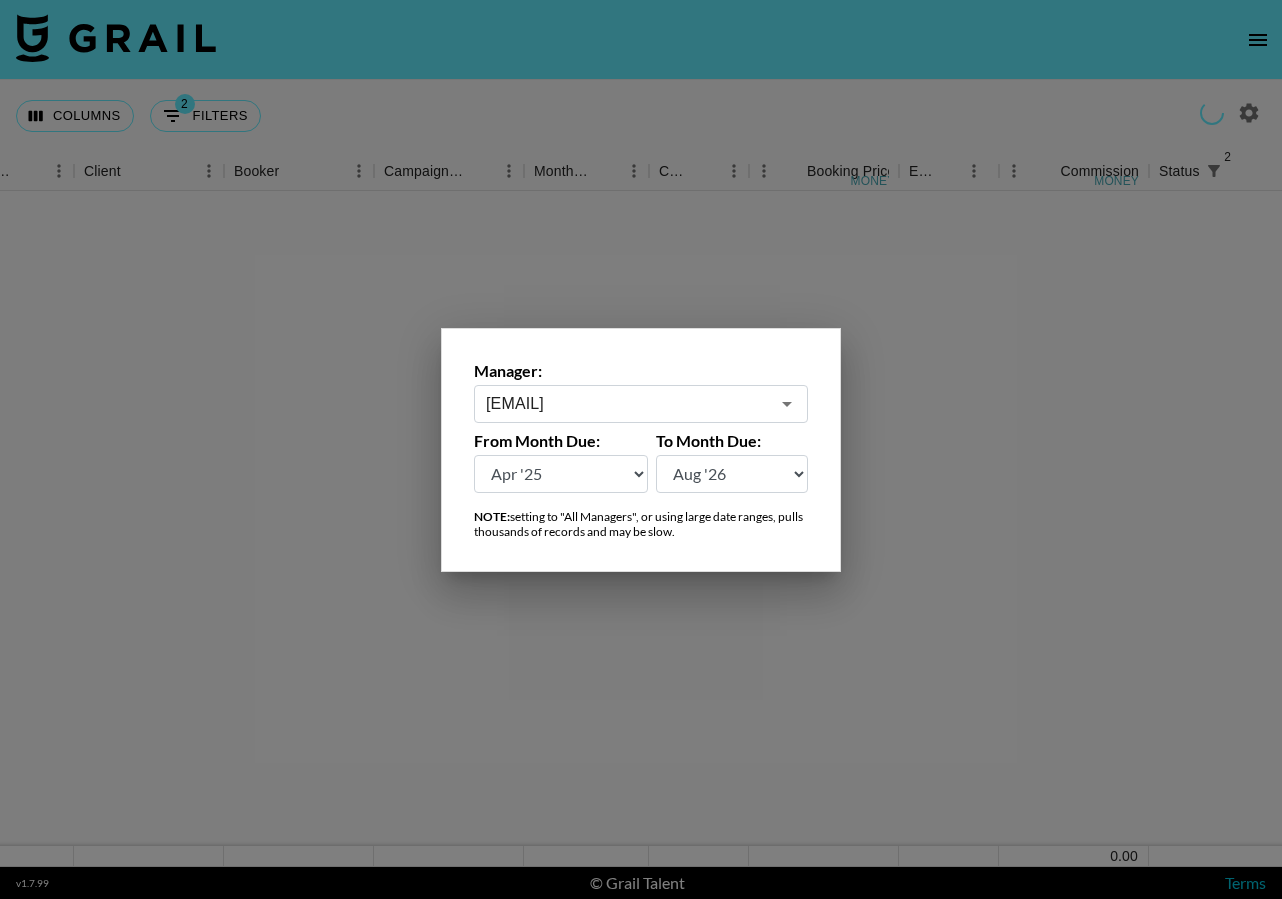 click on "cindy.corujo@grail-talent.com" at bounding box center (627, 403) 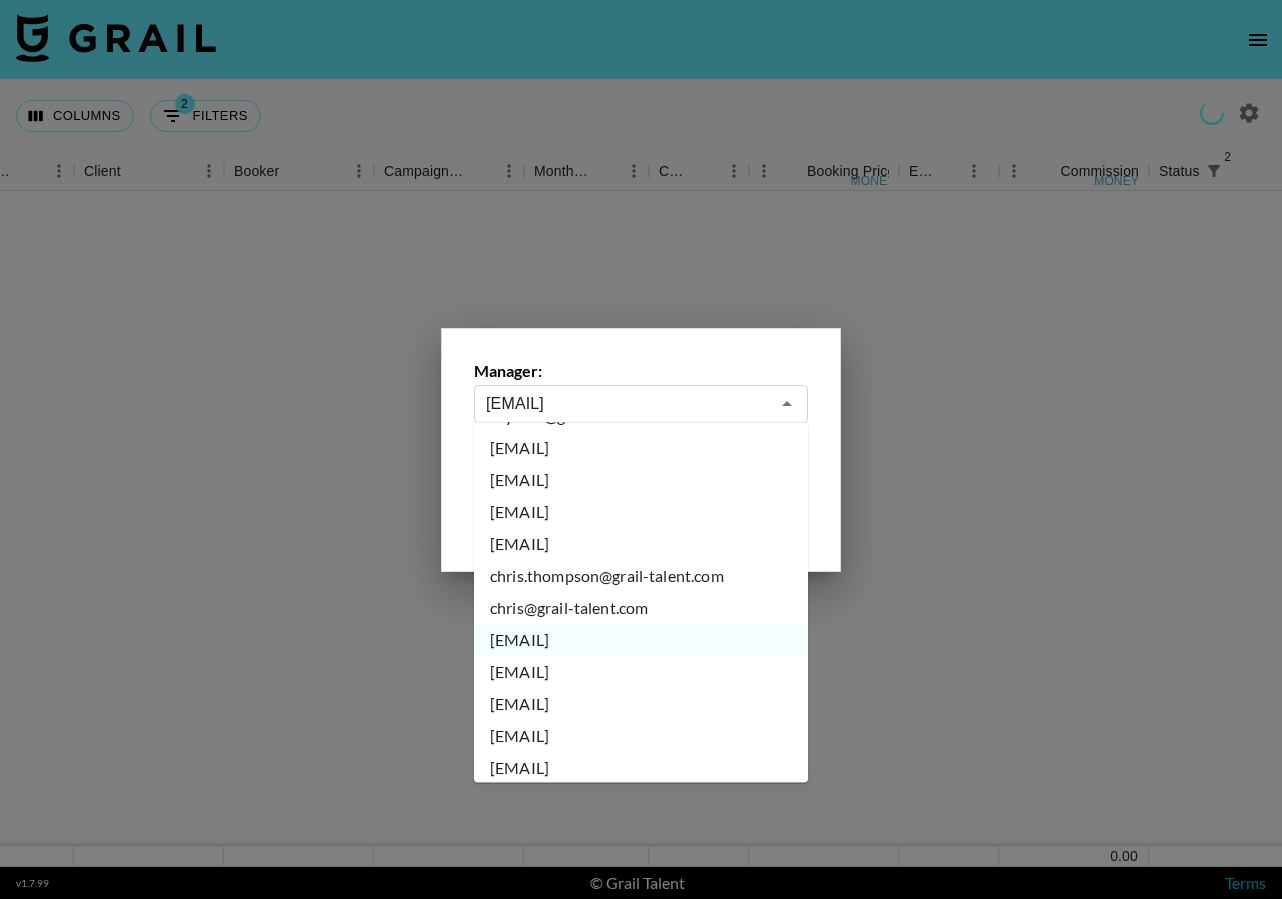 scroll, scrollTop: 2208, scrollLeft: 0, axis: vertical 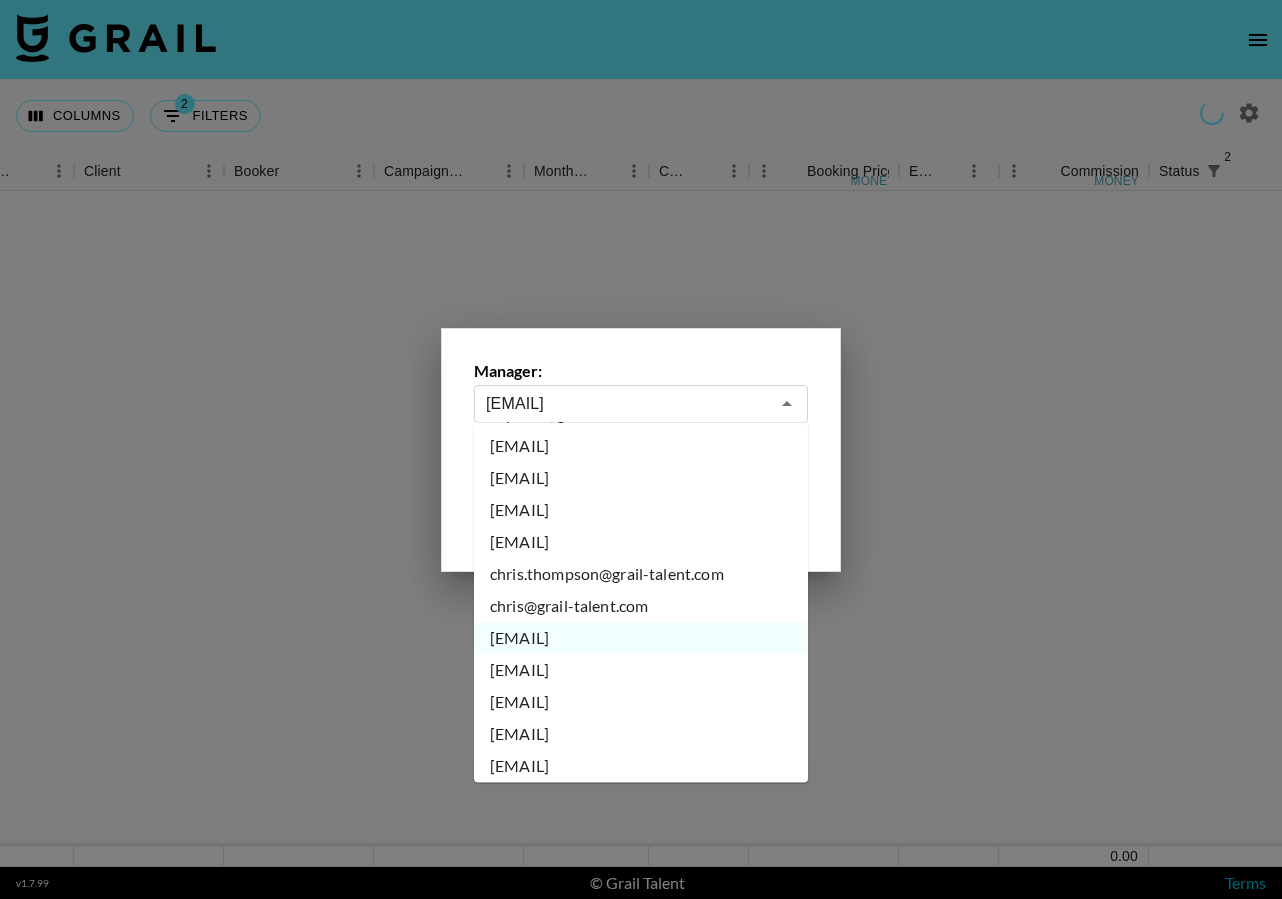 click on "cindy.nguyen@grail-talent.com" at bounding box center [641, 671] 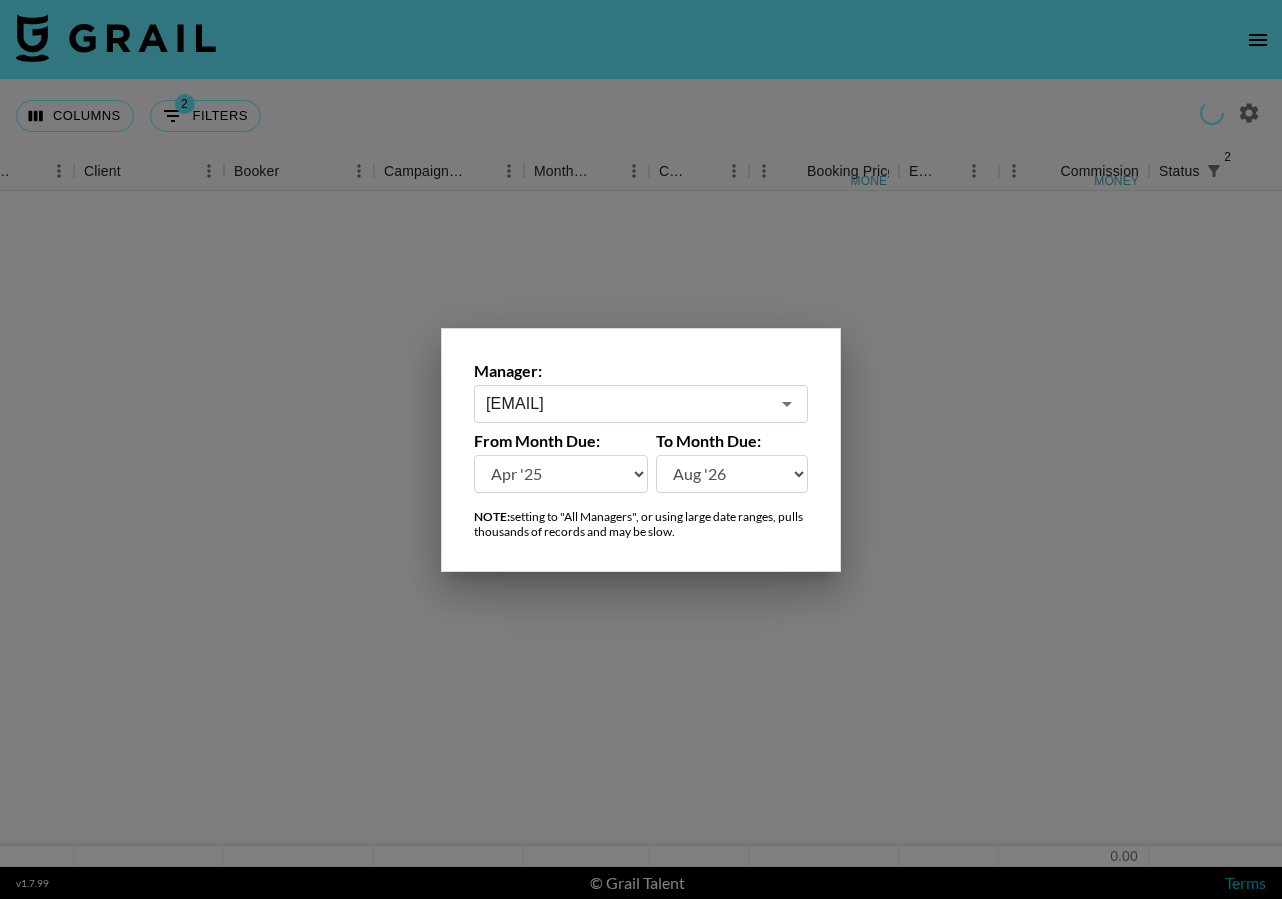 click on "cindy.nguyen@grail-talent.com" at bounding box center [627, 403] 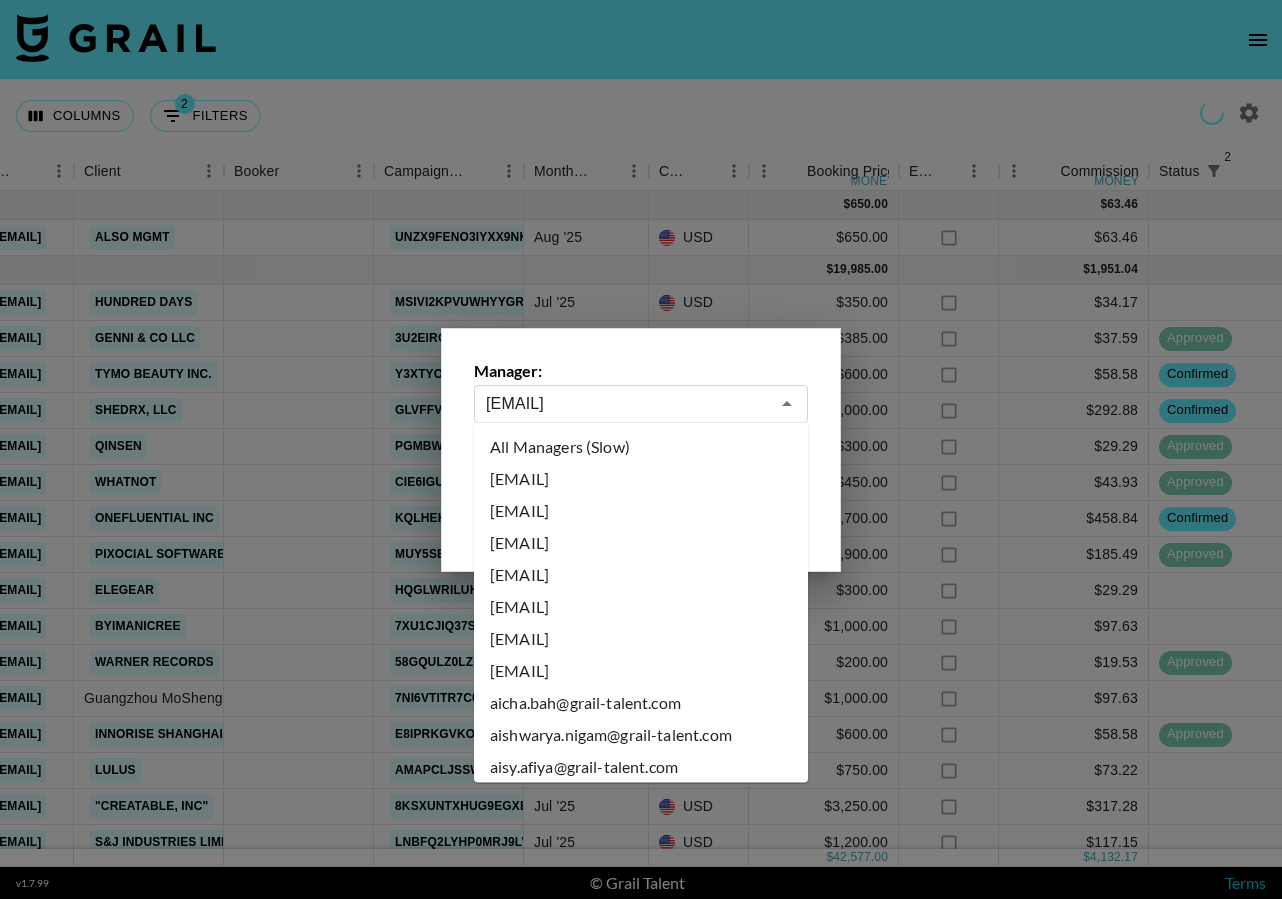 scroll, scrollTop: 2112, scrollLeft: 0, axis: vertical 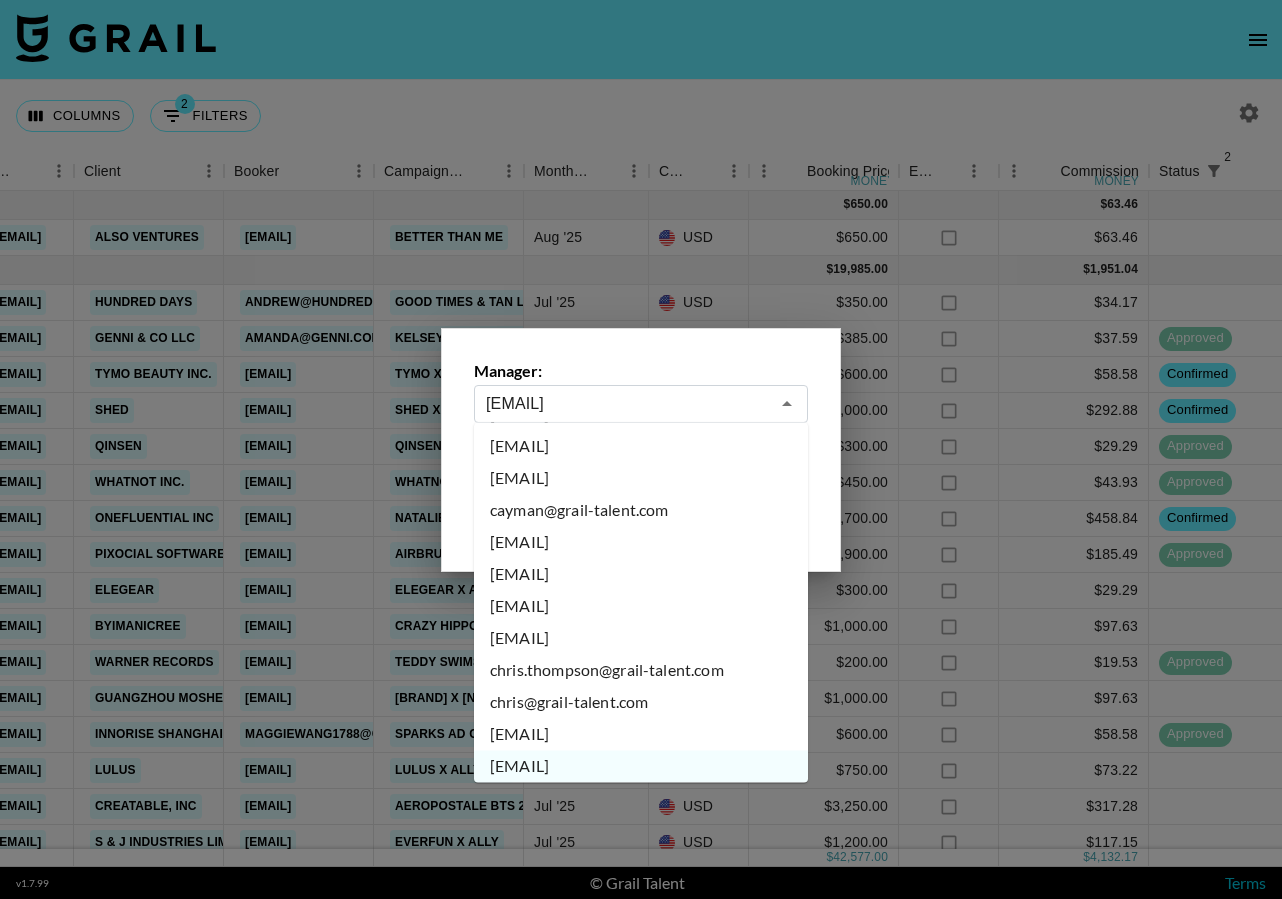 click at bounding box center [641, 449] 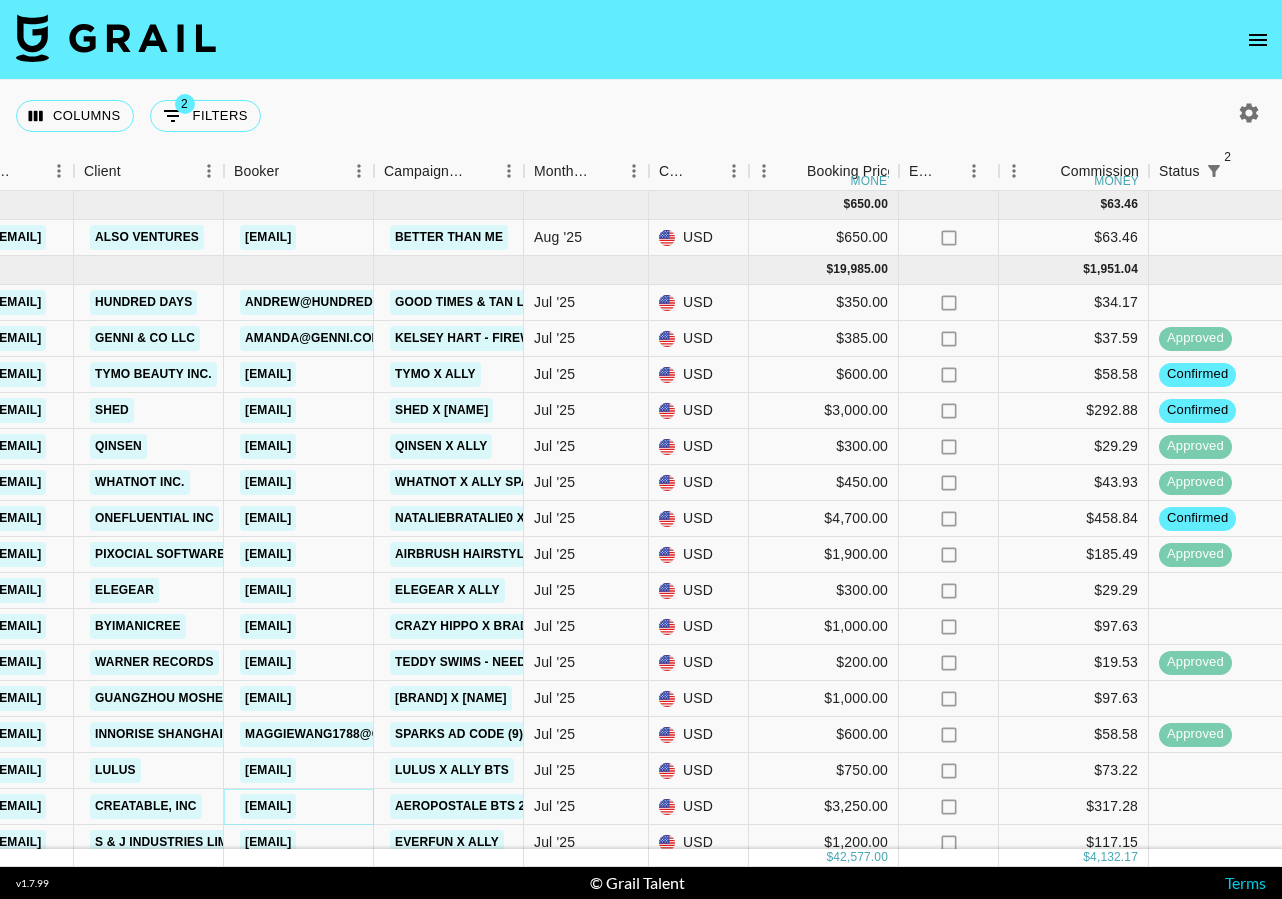 click on "creators@joincreatable.io" at bounding box center [268, 806] 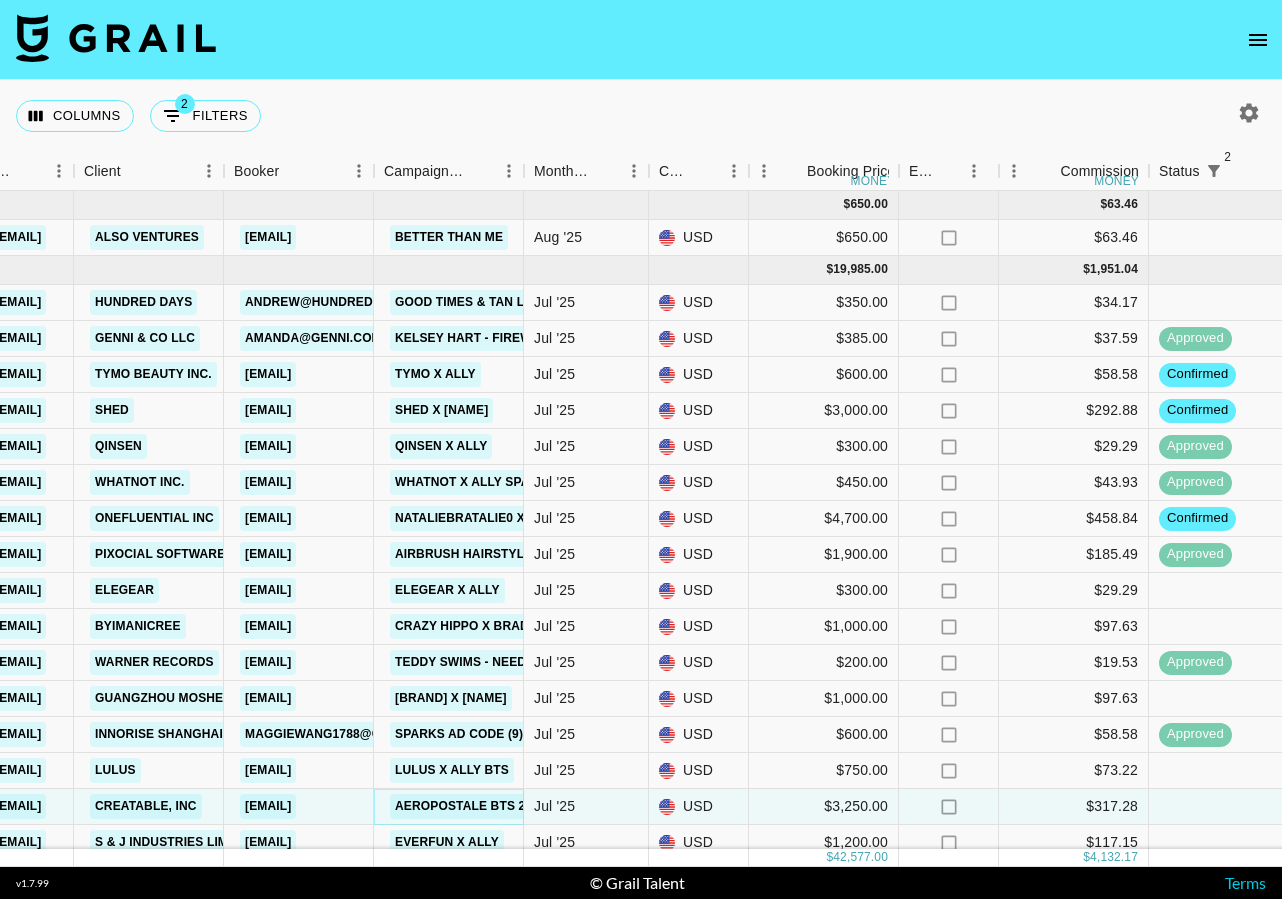 click on "Aeropostale BTS 2025 x Ally" at bounding box center (493, 806) 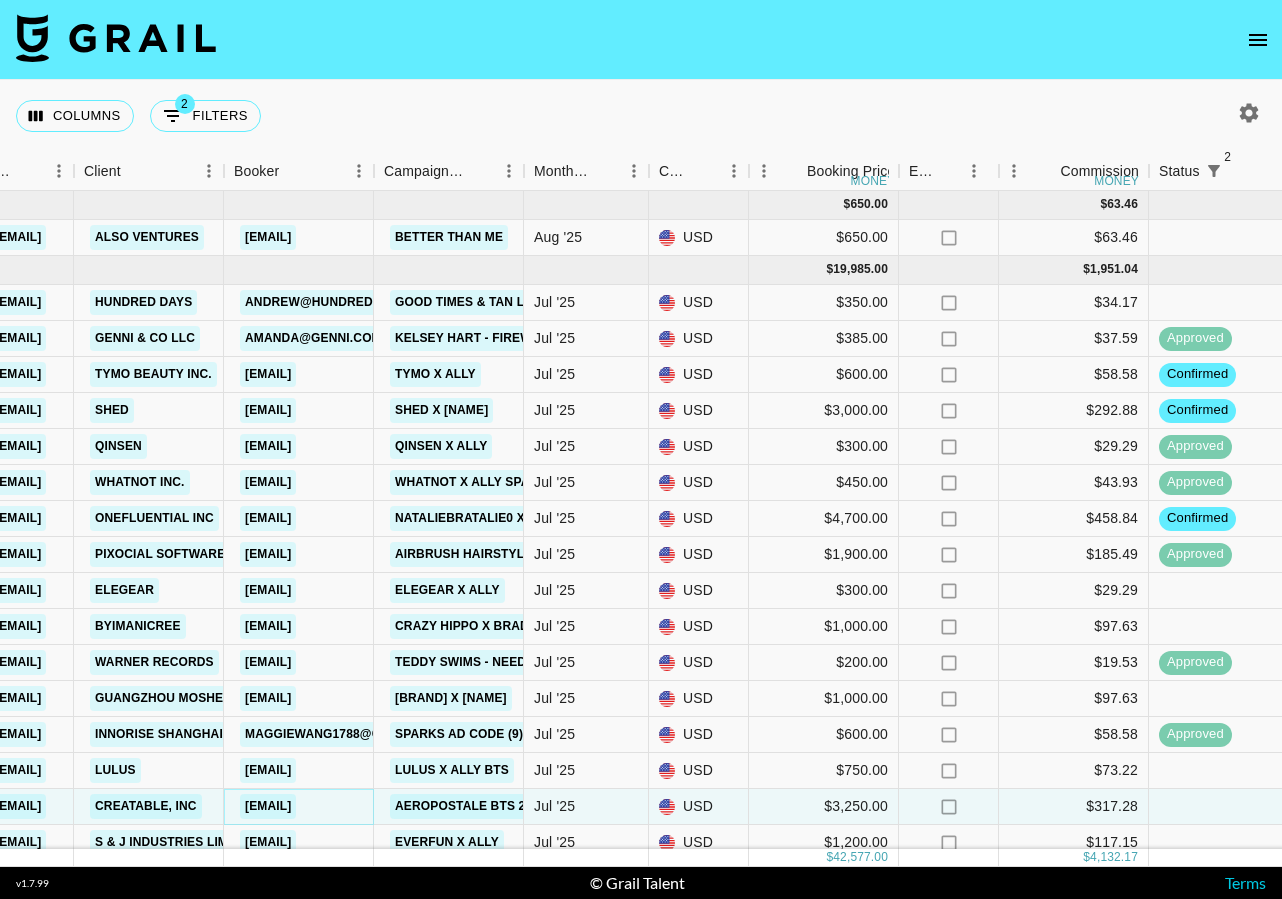 click on "creators@joincreatable.io" at bounding box center (268, 806) 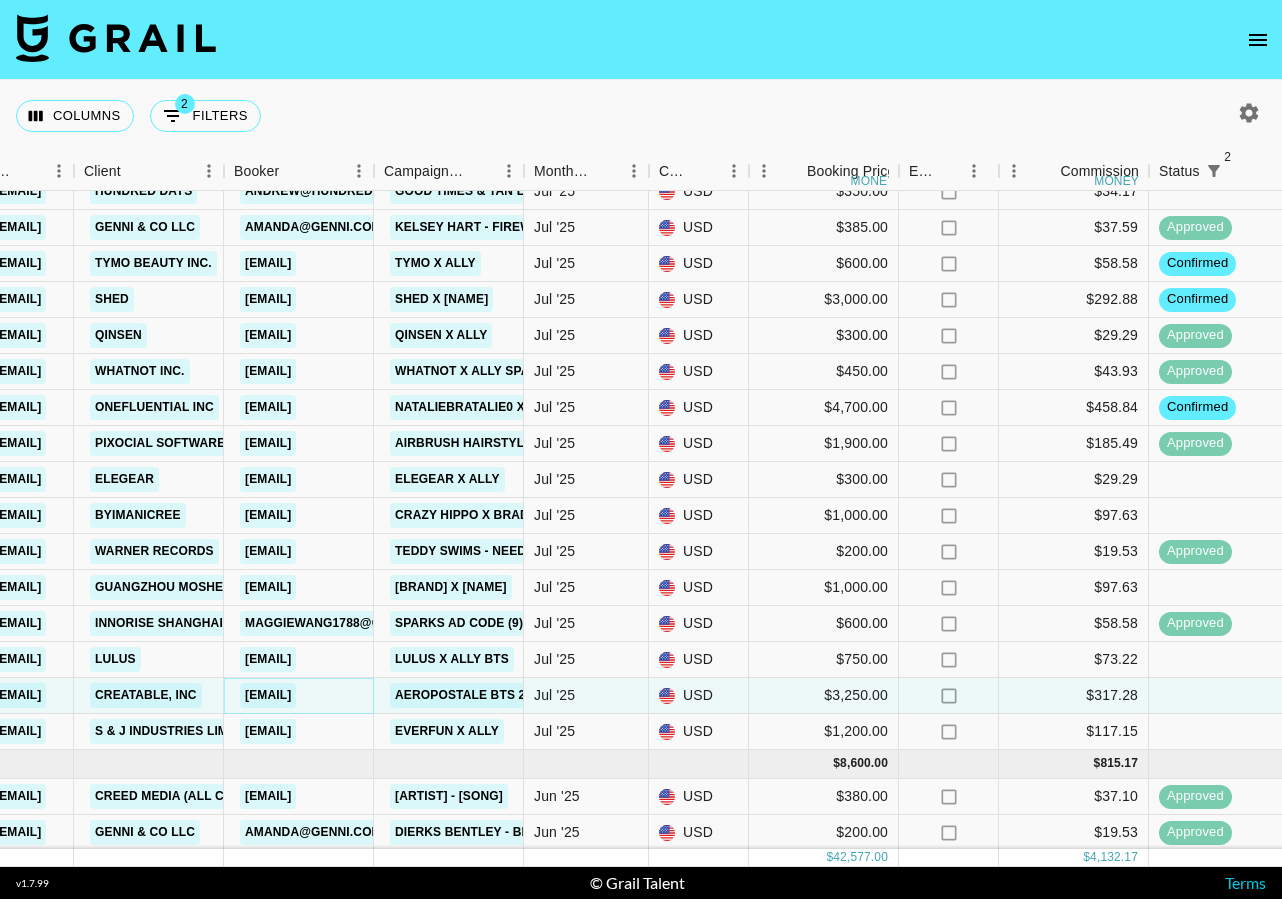 scroll, scrollTop: 107, scrollLeft: 841, axis: both 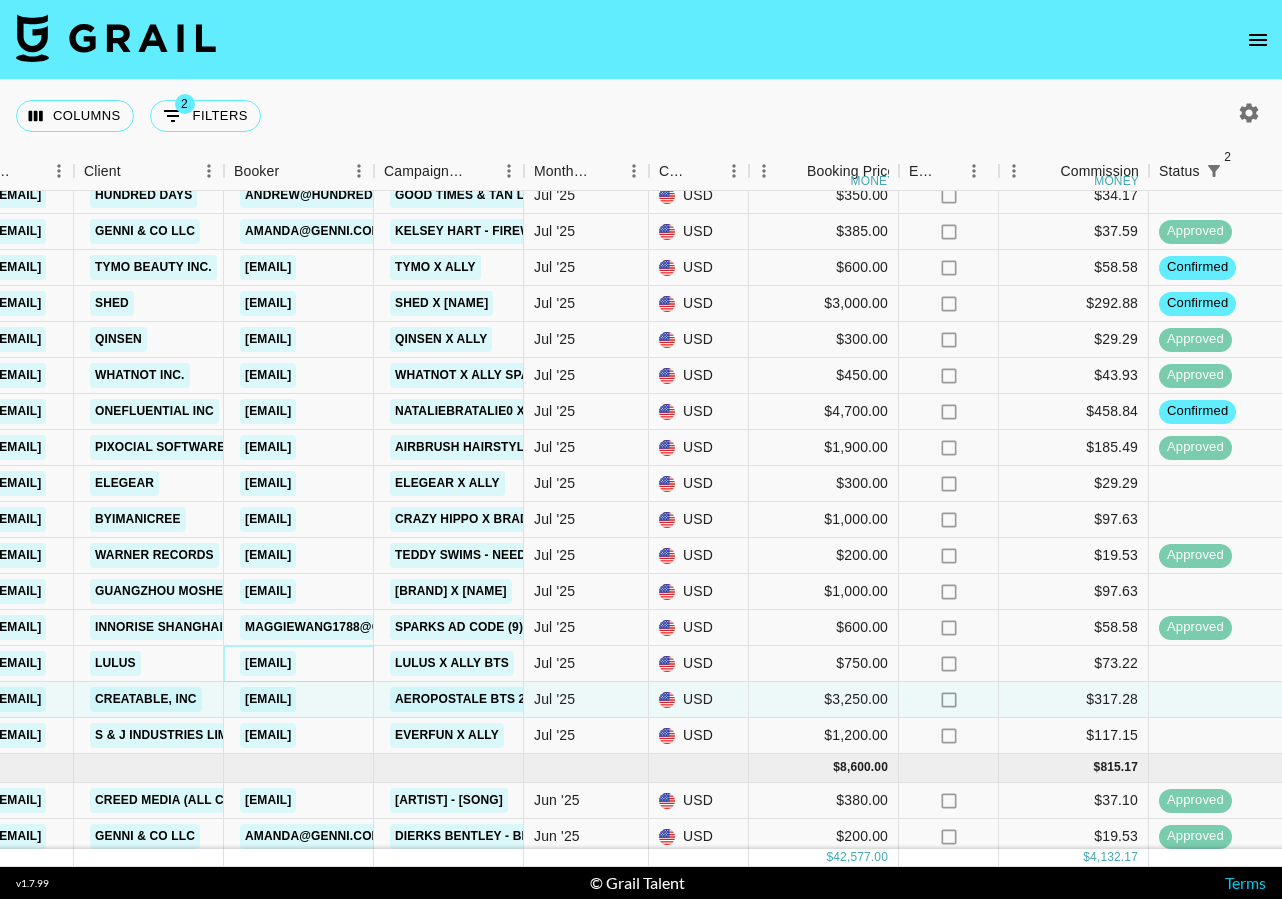 click on "jacquelin.quintana@lulus.com" at bounding box center [268, 663] 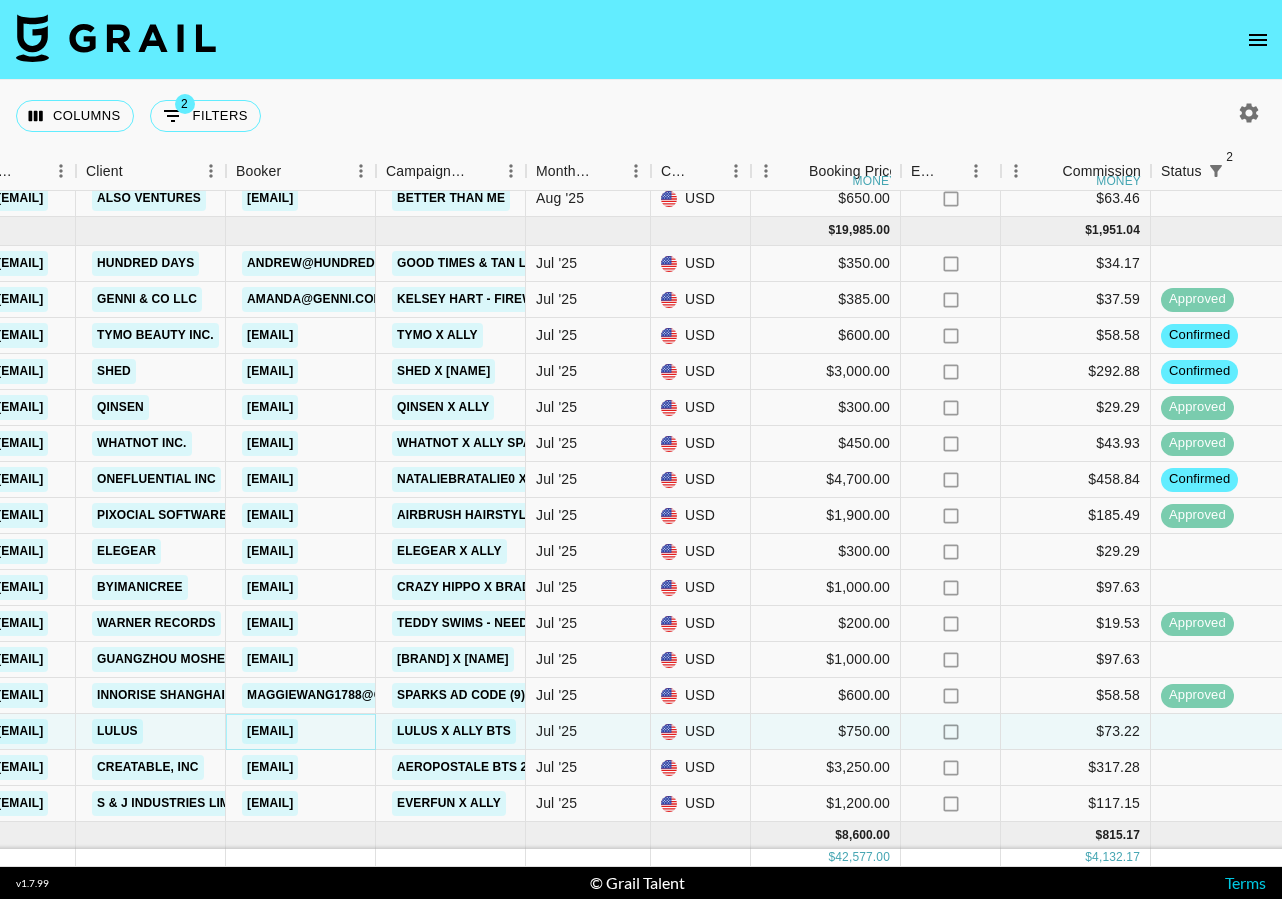 scroll, scrollTop: 35, scrollLeft: 839, axis: both 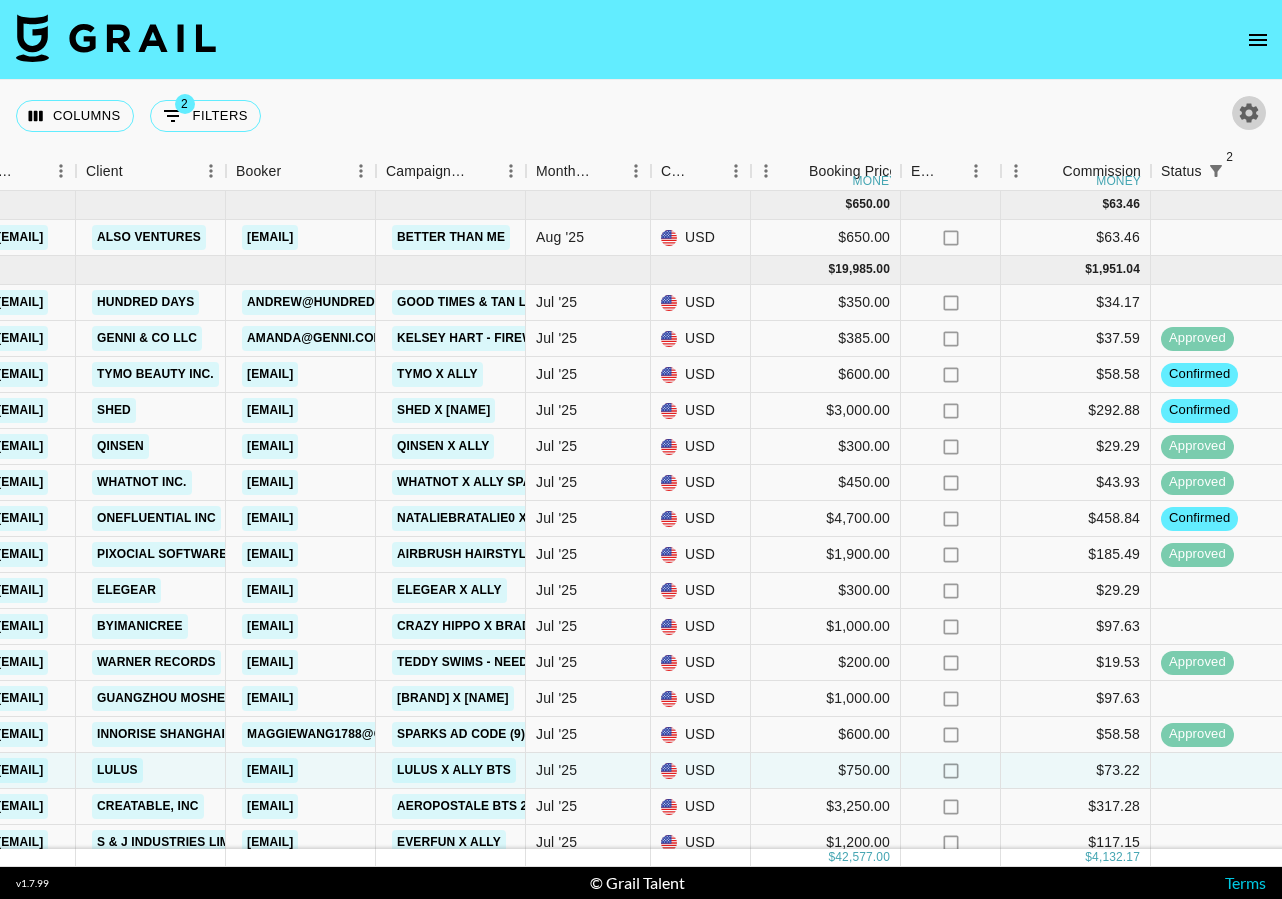 click 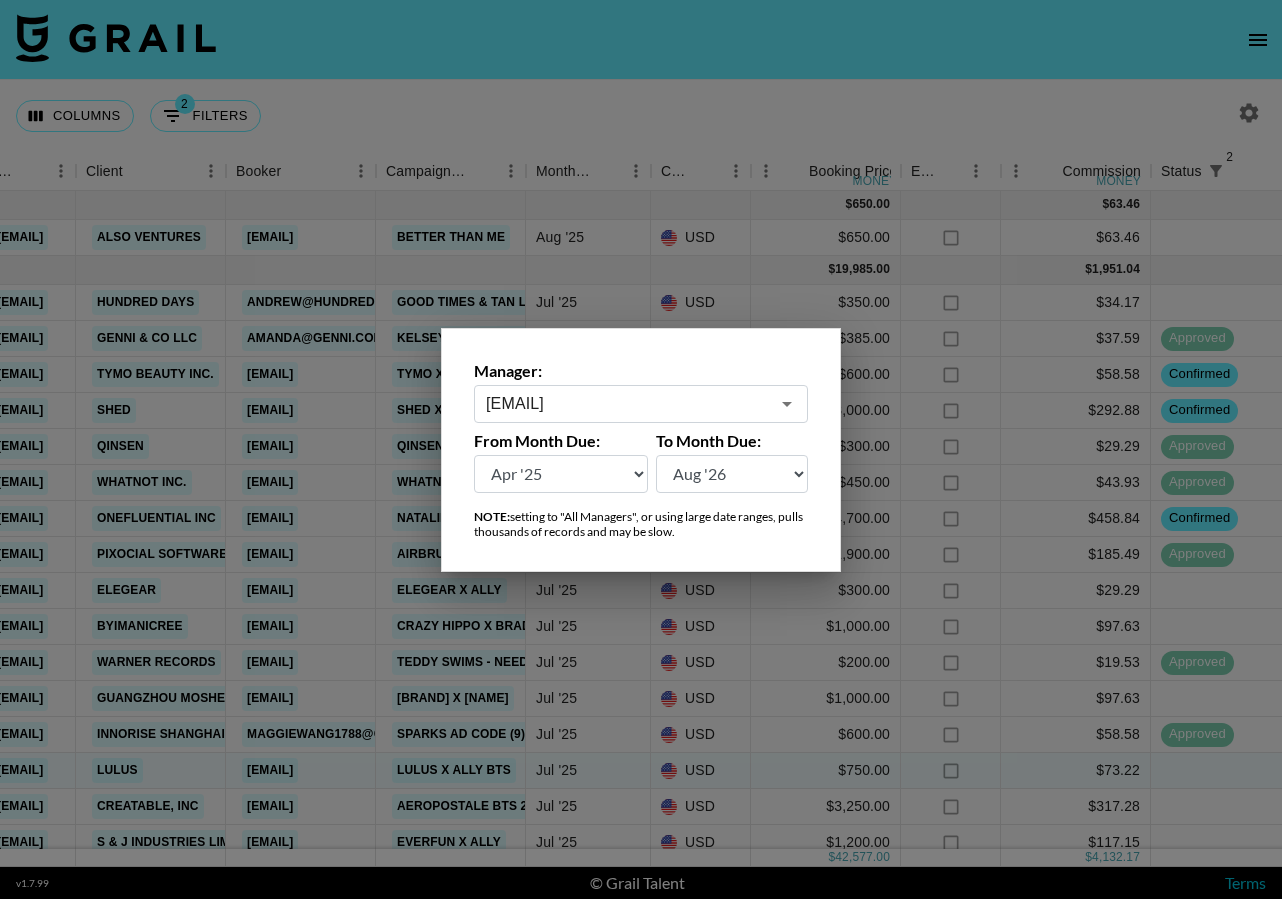 click on "cindy.nguyen@grail-talent.com" at bounding box center (627, 403) 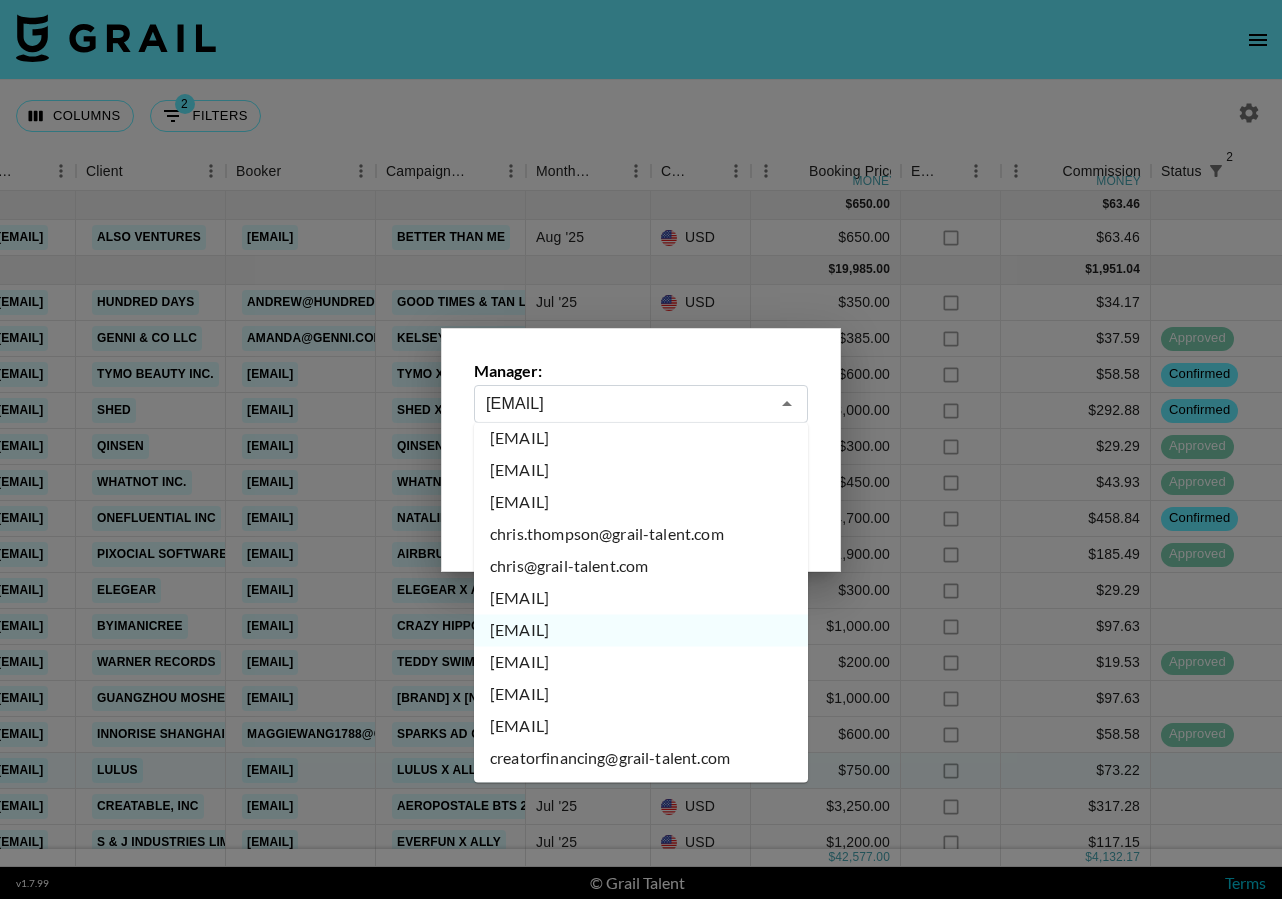 scroll, scrollTop: 2257, scrollLeft: 0, axis: vertical 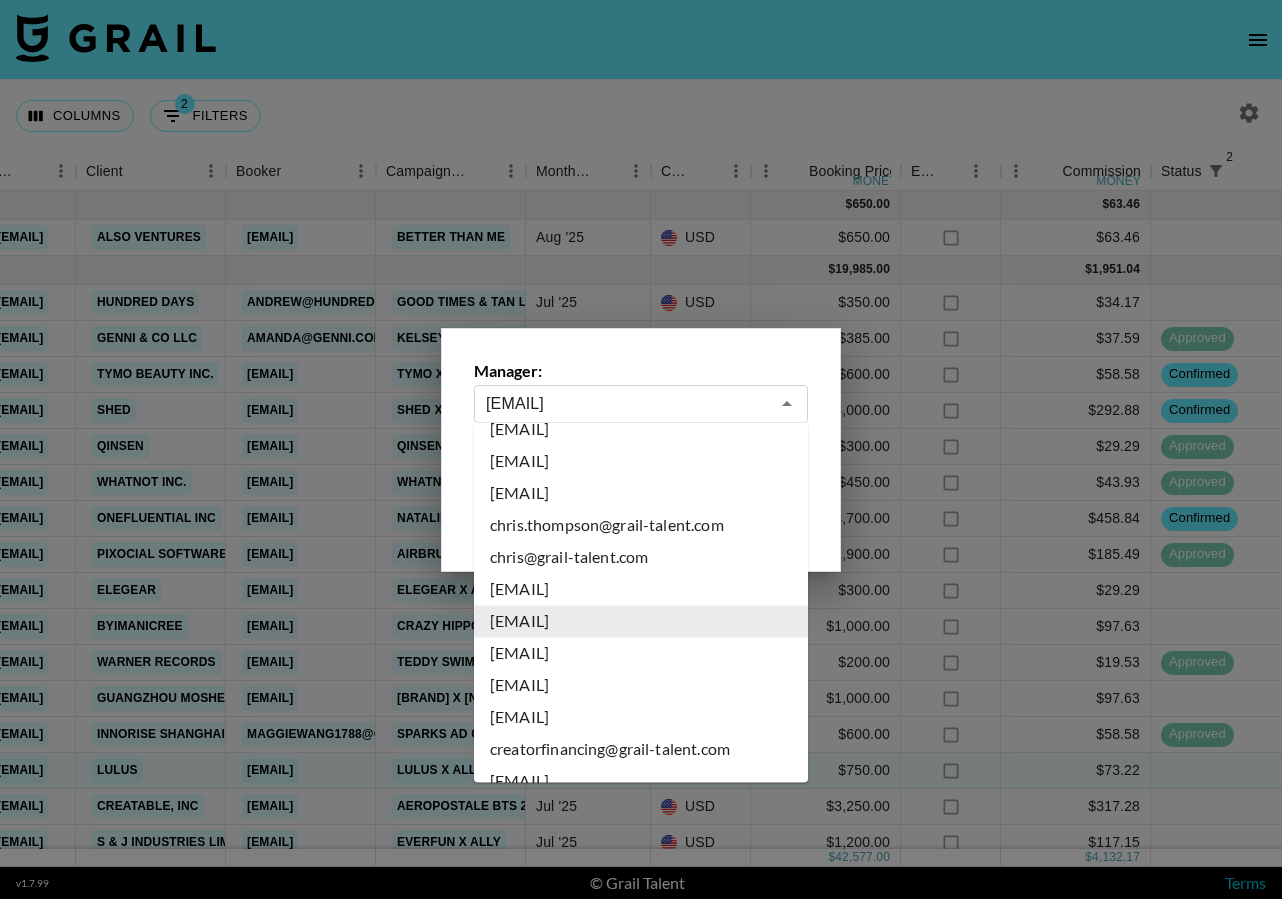 click on "clarissa.lucattini@grail-talent.com" at bounding box center [641, 654] 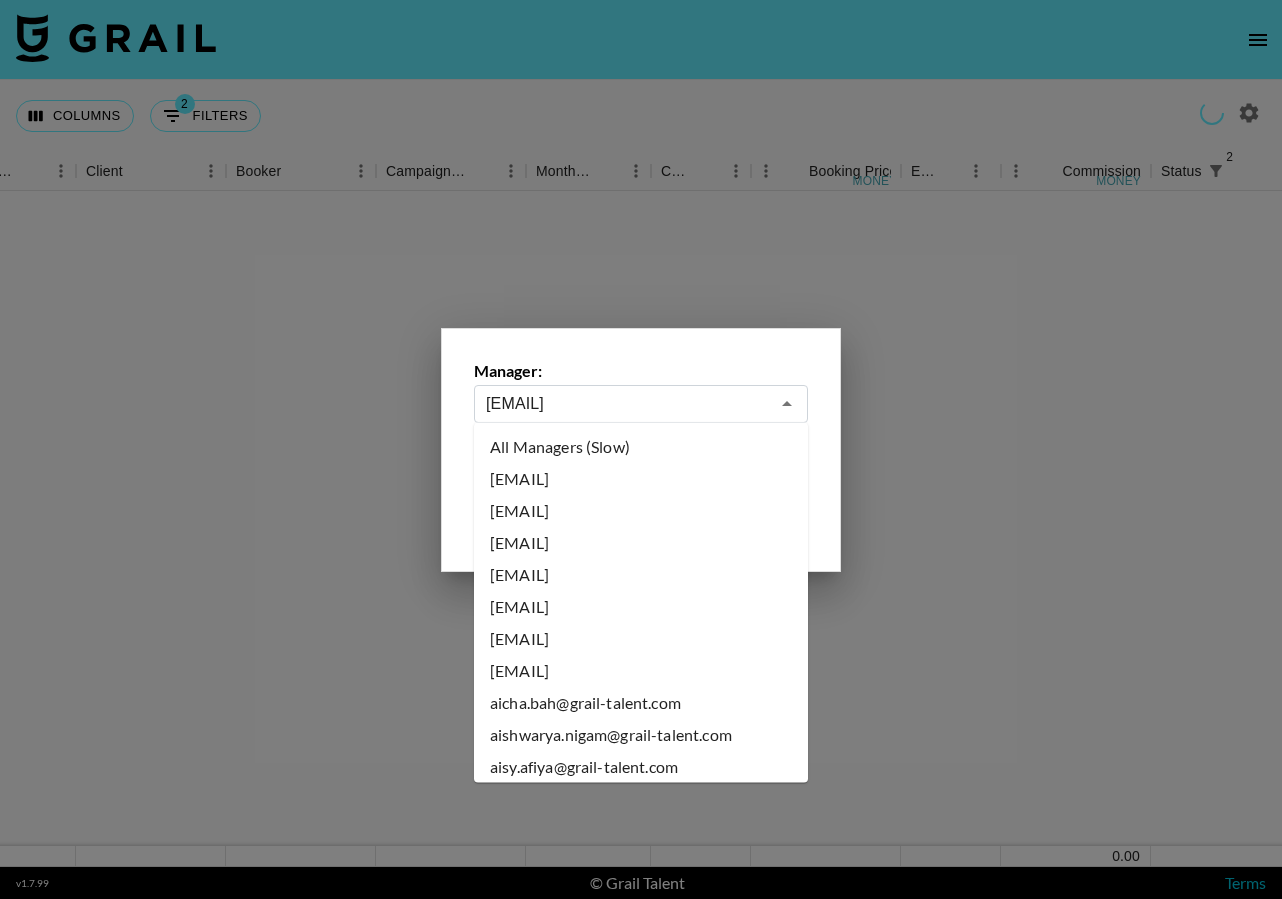 click on "clarissa.lucattini@grail-talent.com" at bounding box center (627, 403) 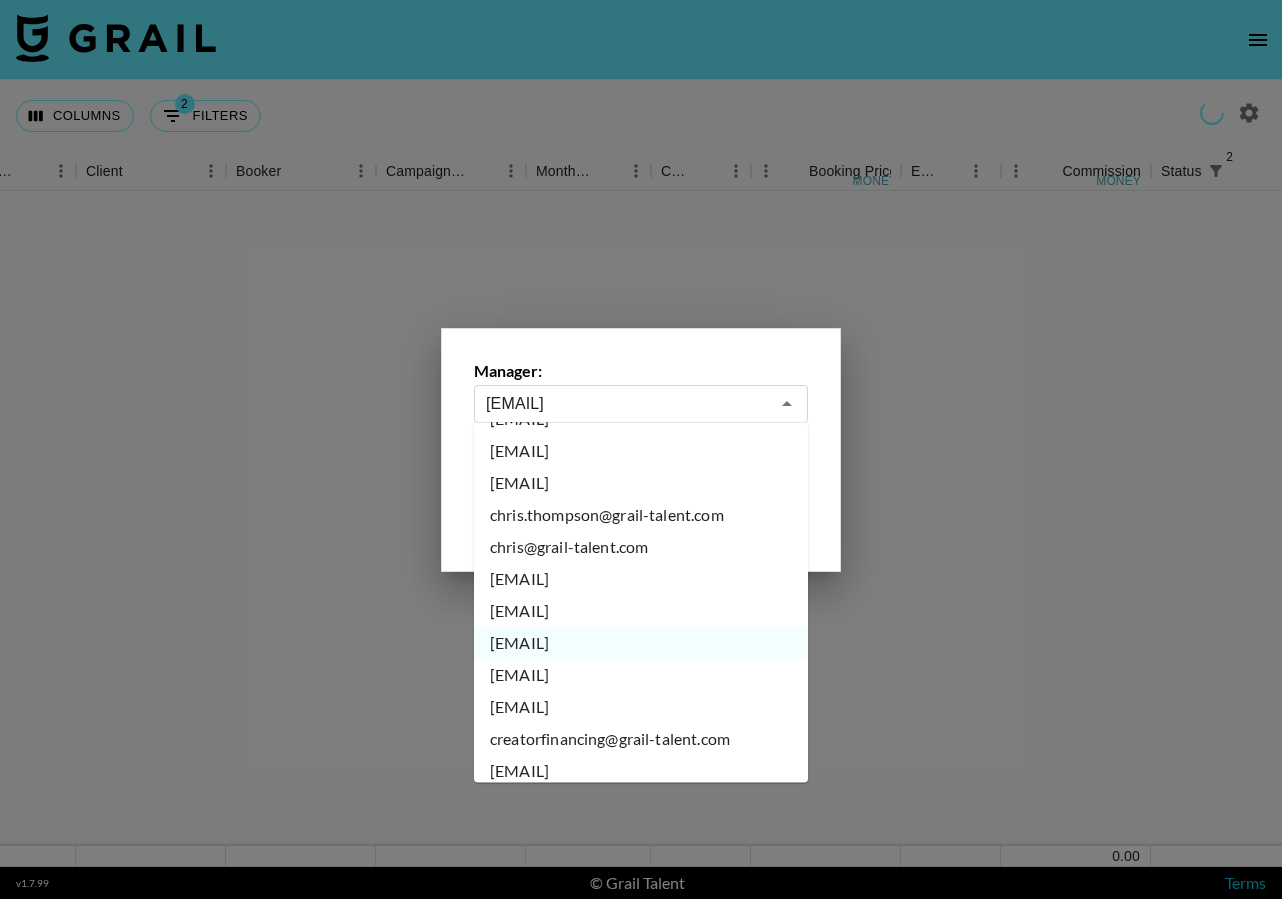 scroll, scrollTop: 2276, scrollLeft: 0, axis: vertical 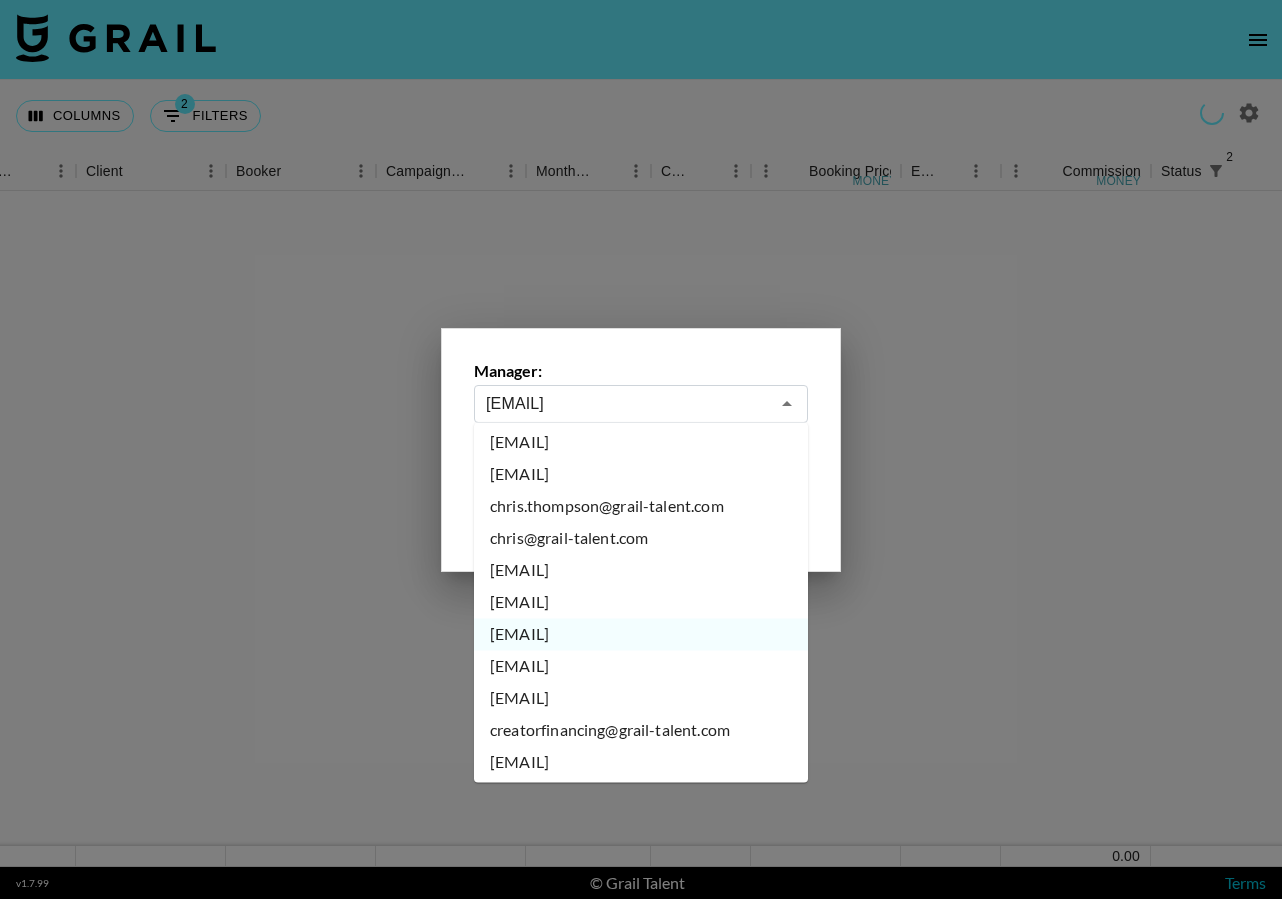 click on "claudia.campbell@grail-talent.com" at bounding box center [641, 667] 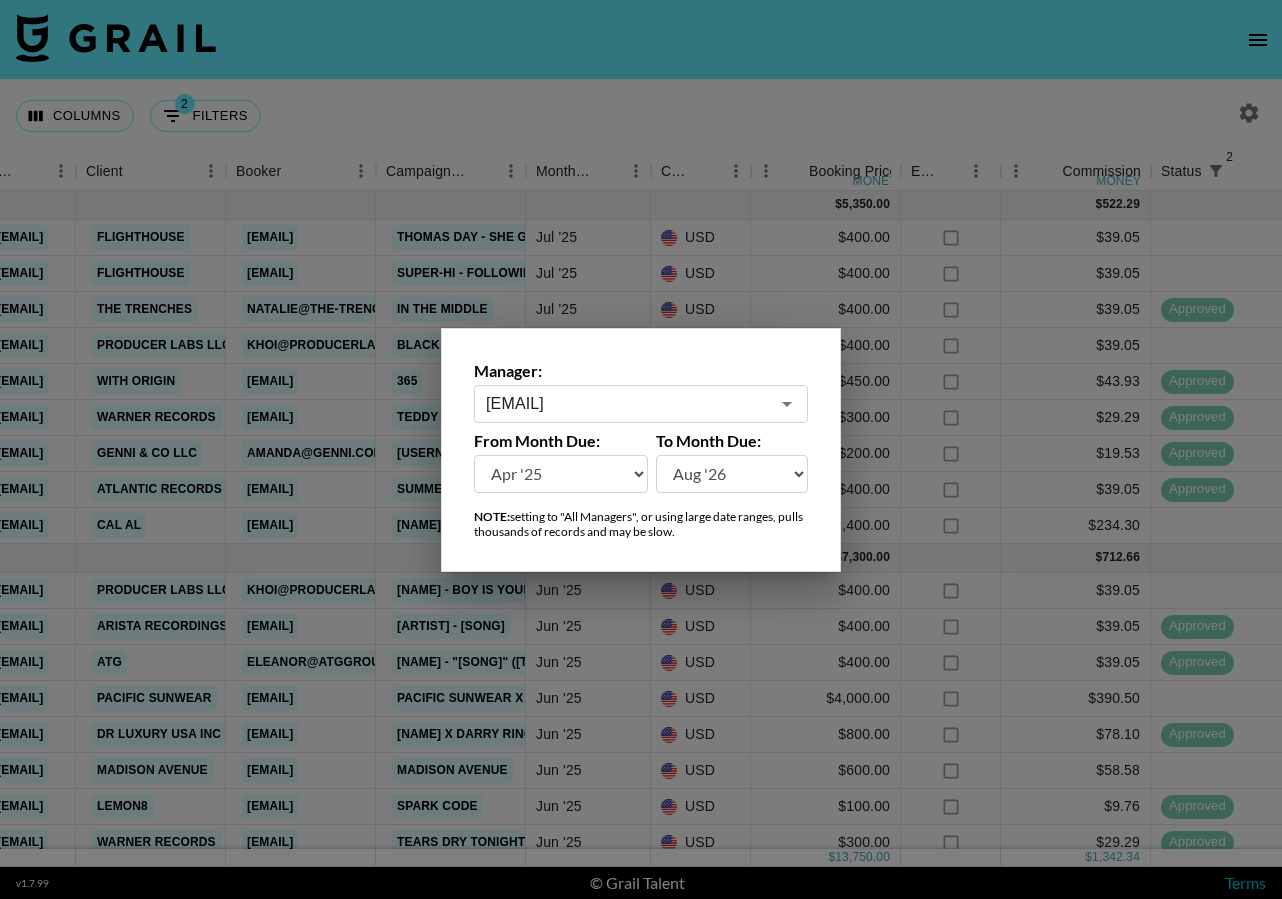 click at bounding box center [641, 449] 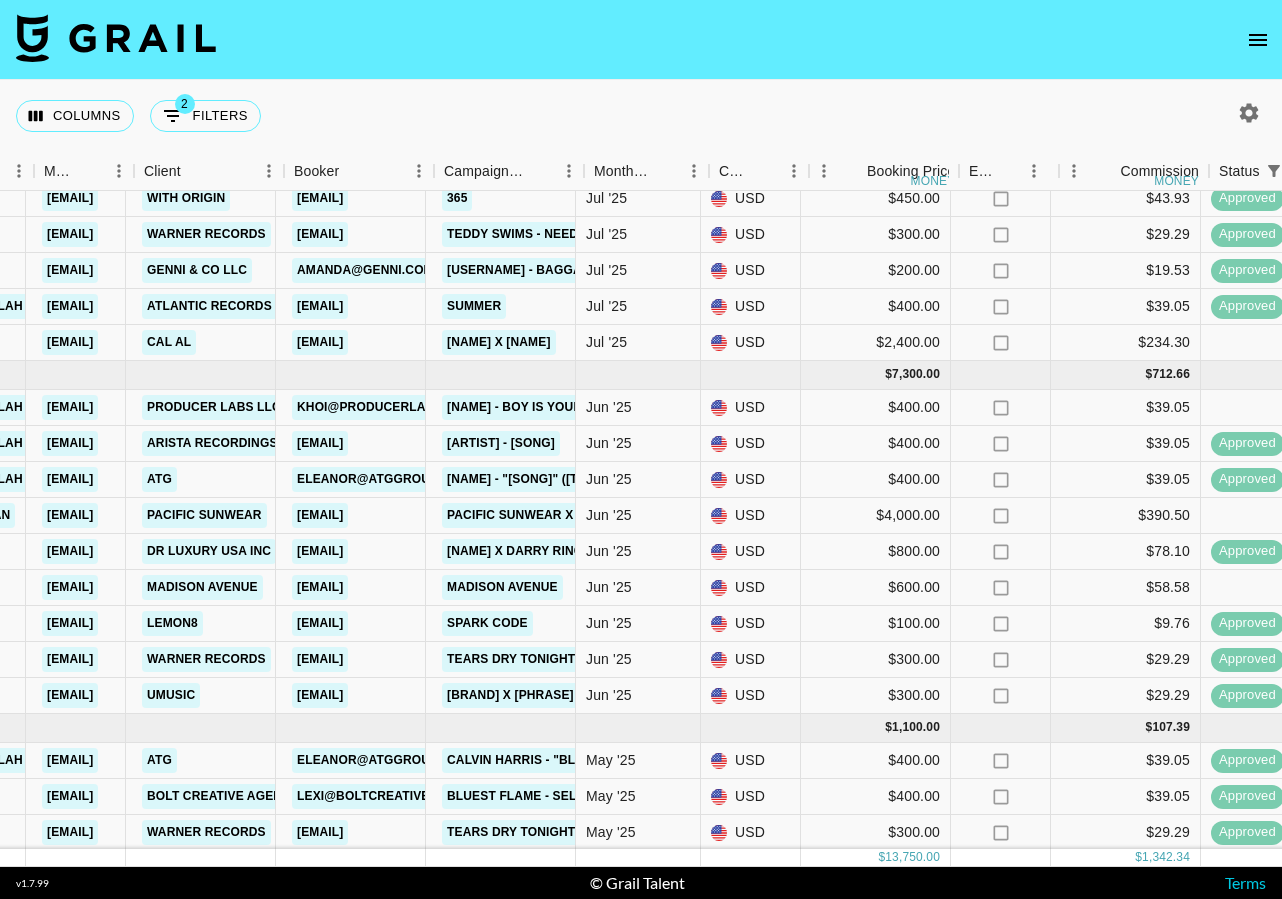 scroll, scrollTop: 183, scrollLeft: 781, axis: both 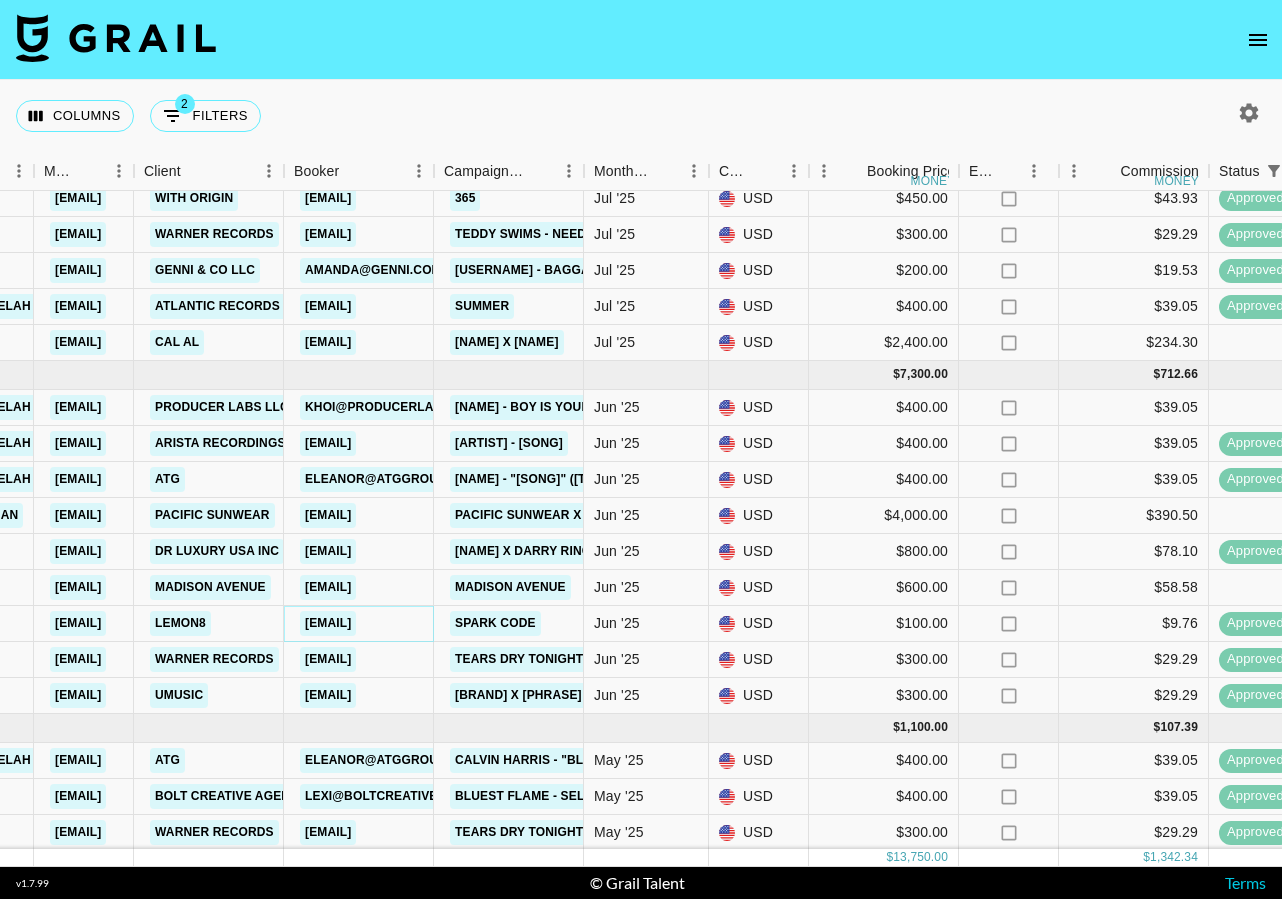 click on "influencer@tec-do.com" at bounding box center (328, 623) 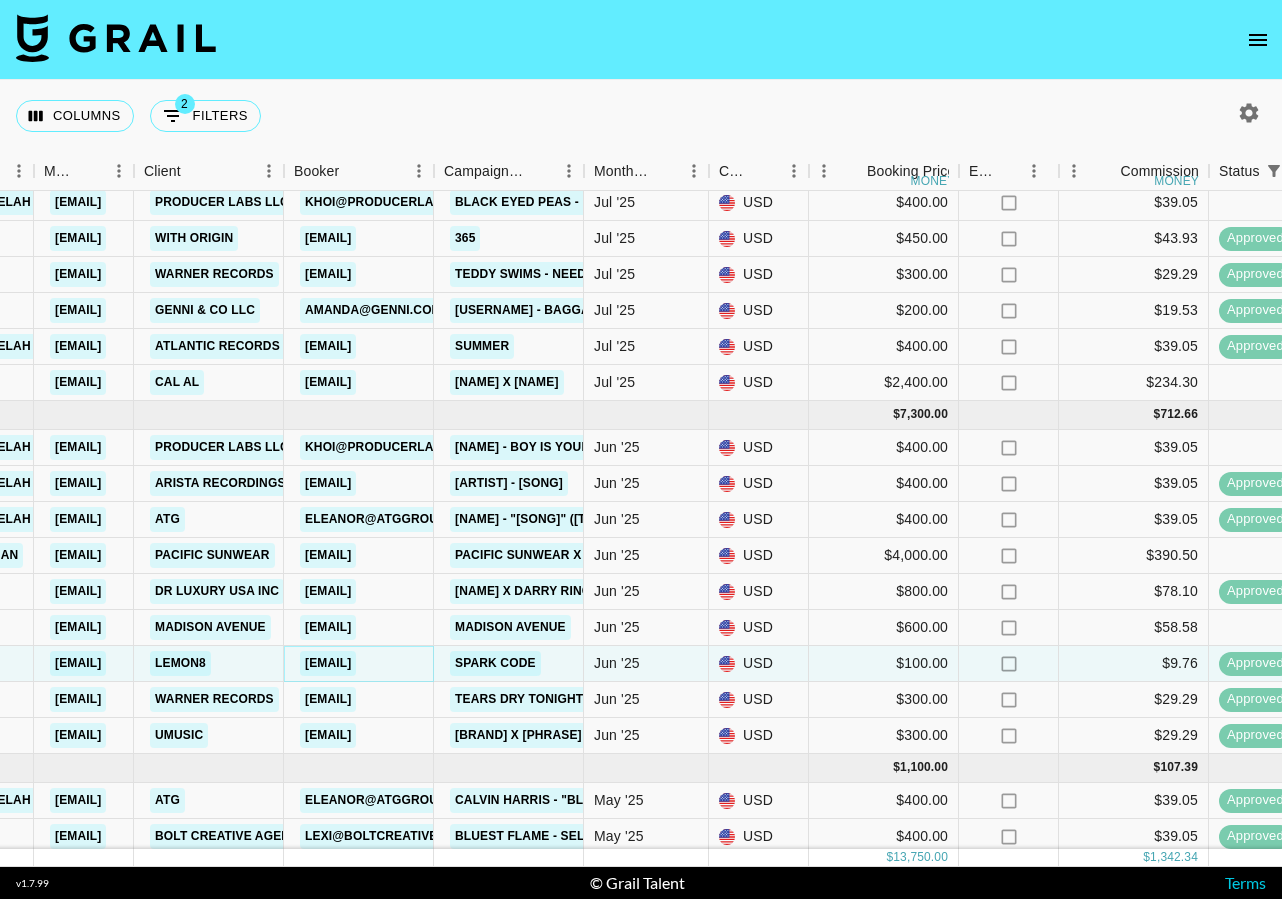 scroll, scrollTop: 0, scrollLeft: 781, axis: horizontal 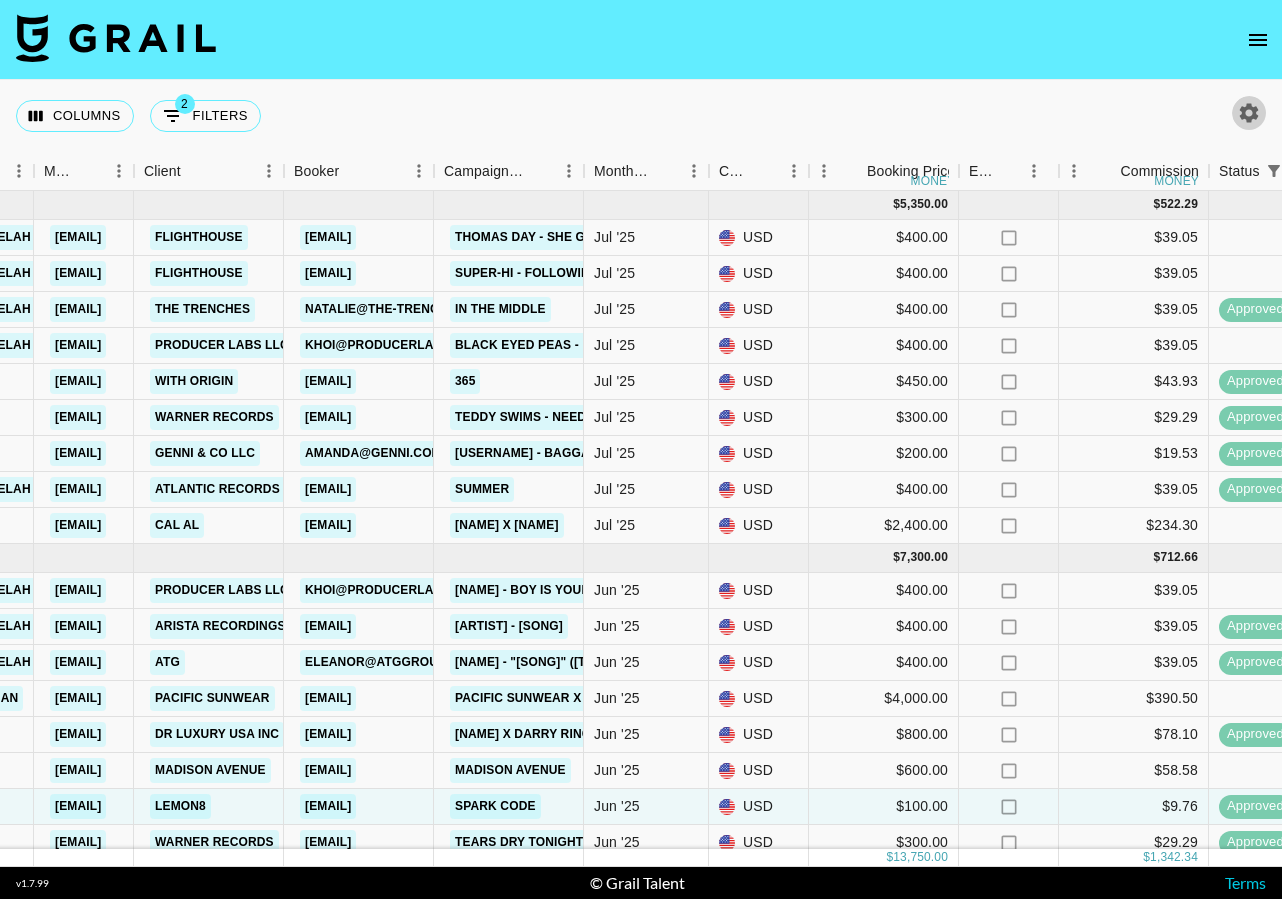 click 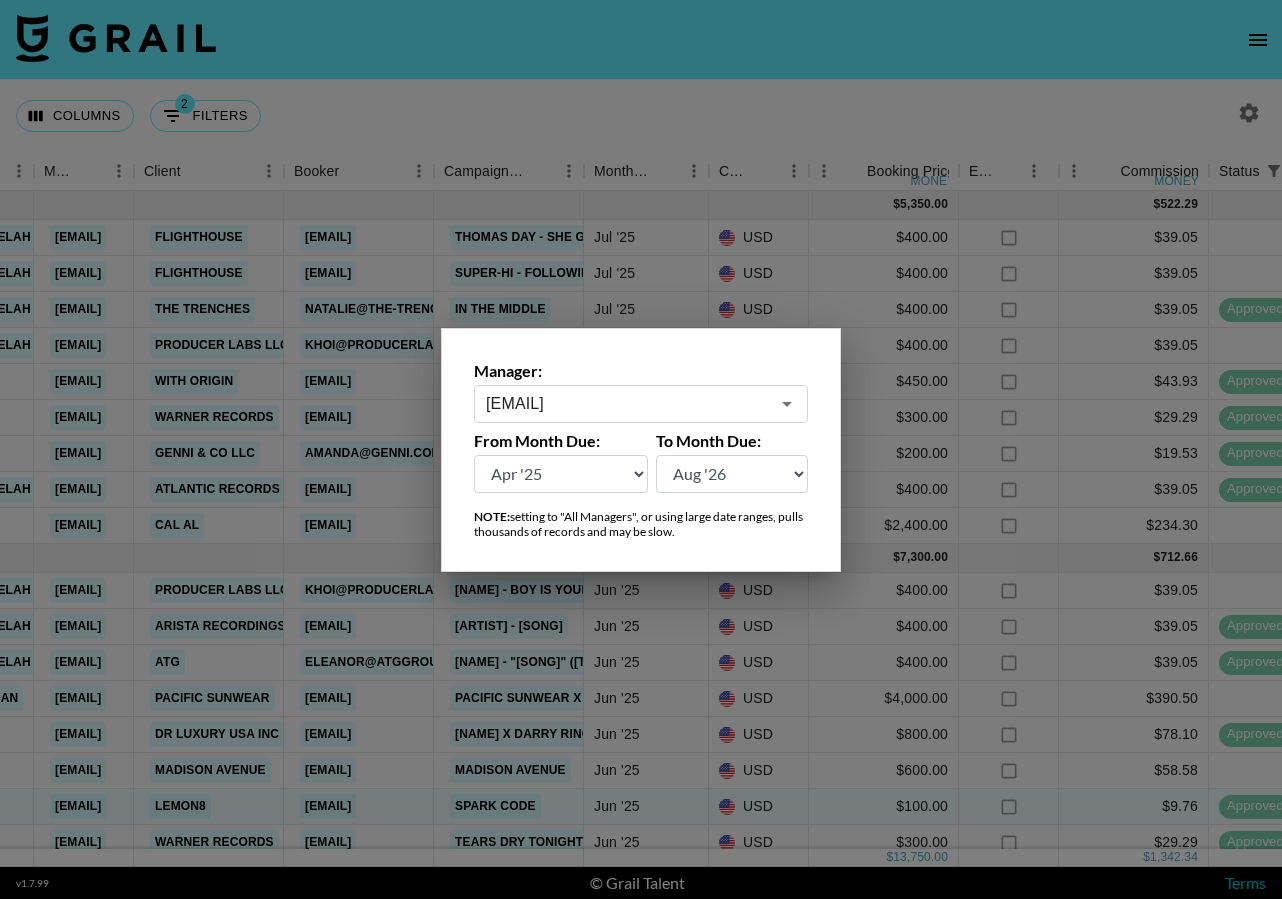 click on "claudia.campbell@grail-talent.com ​" at bounding box center [641, 404] 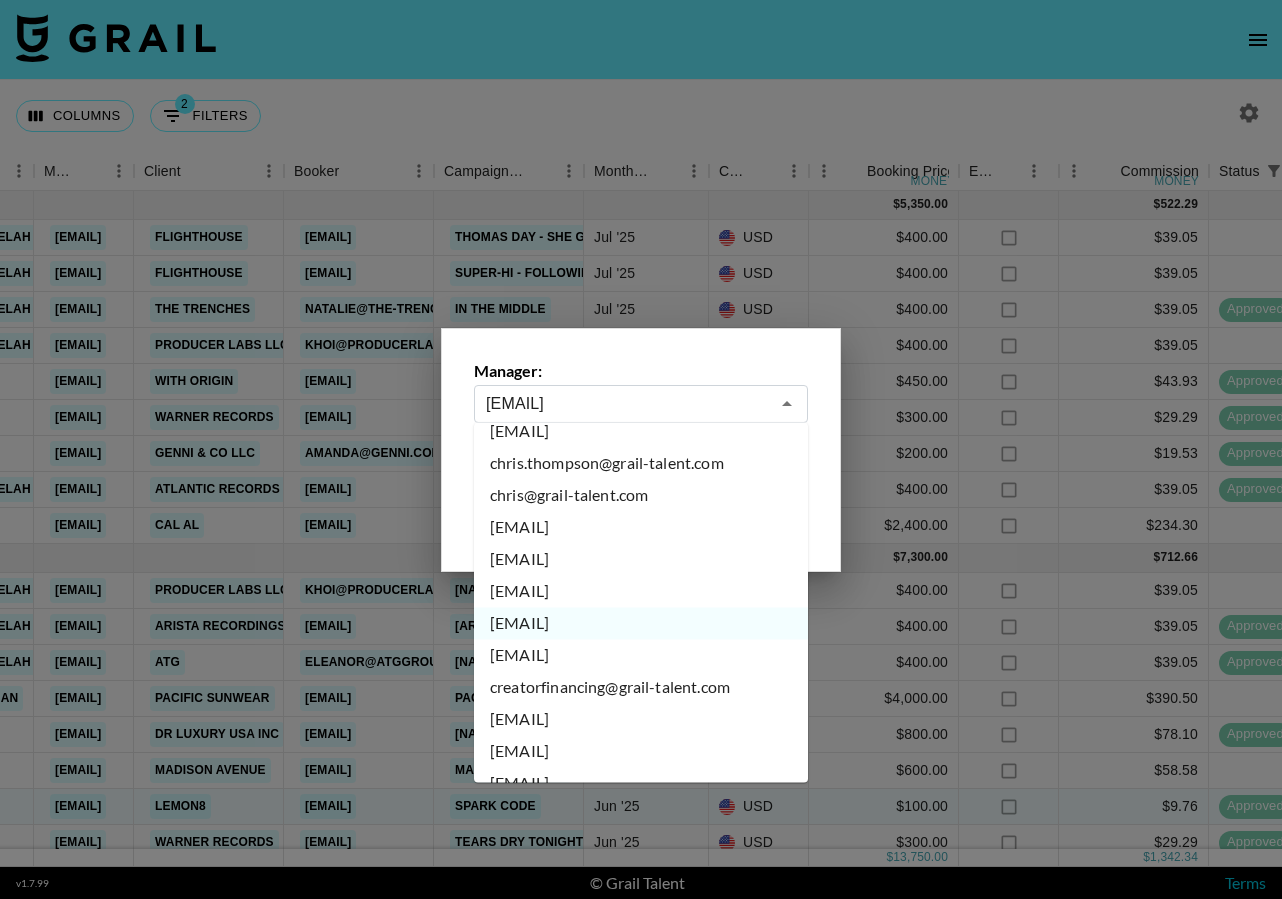 scroll, scrollTop: 2333, scrollLeft: 0, axis: vertical 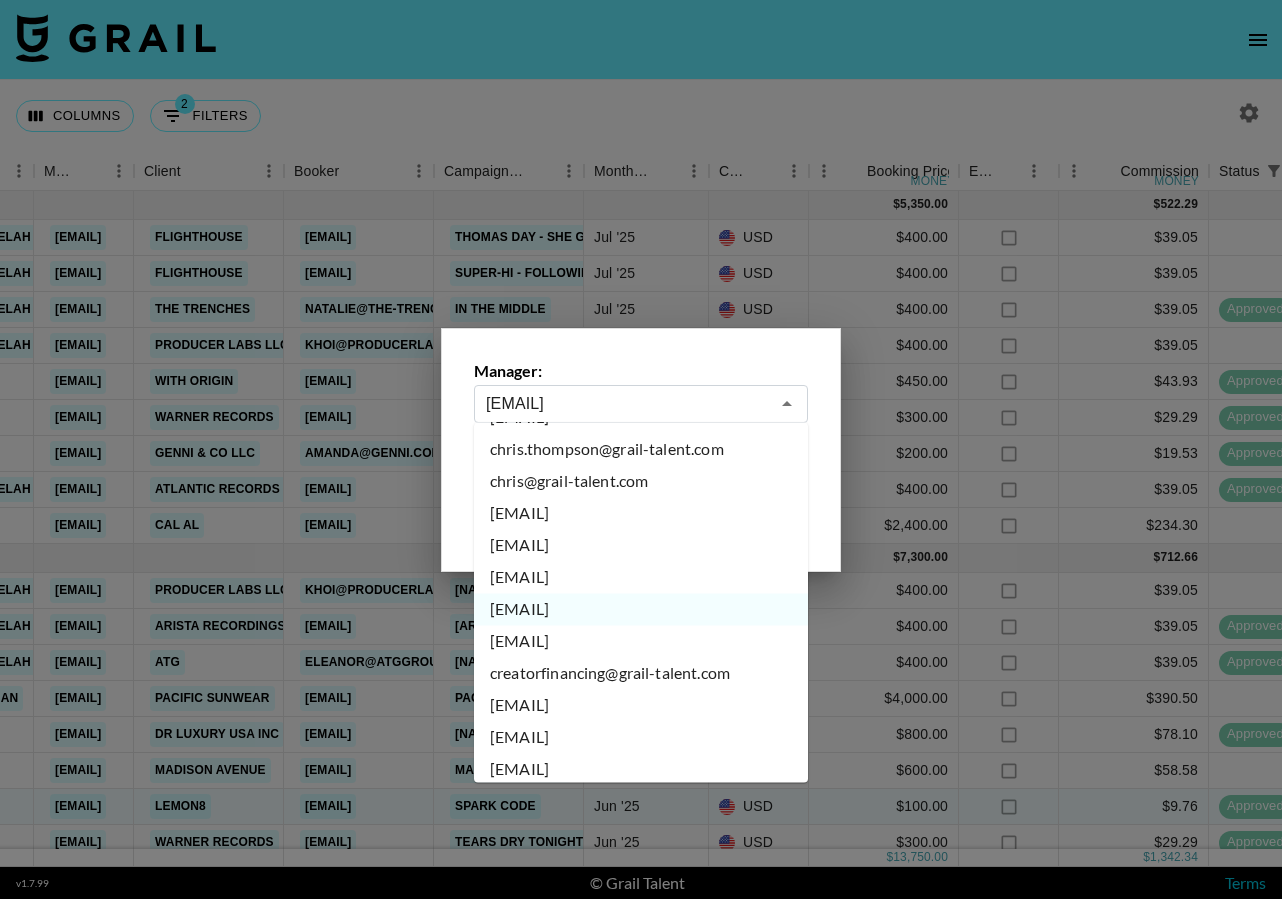 click on "cody.albrecht@grail-talent.com" at bounding box center (641, 642) 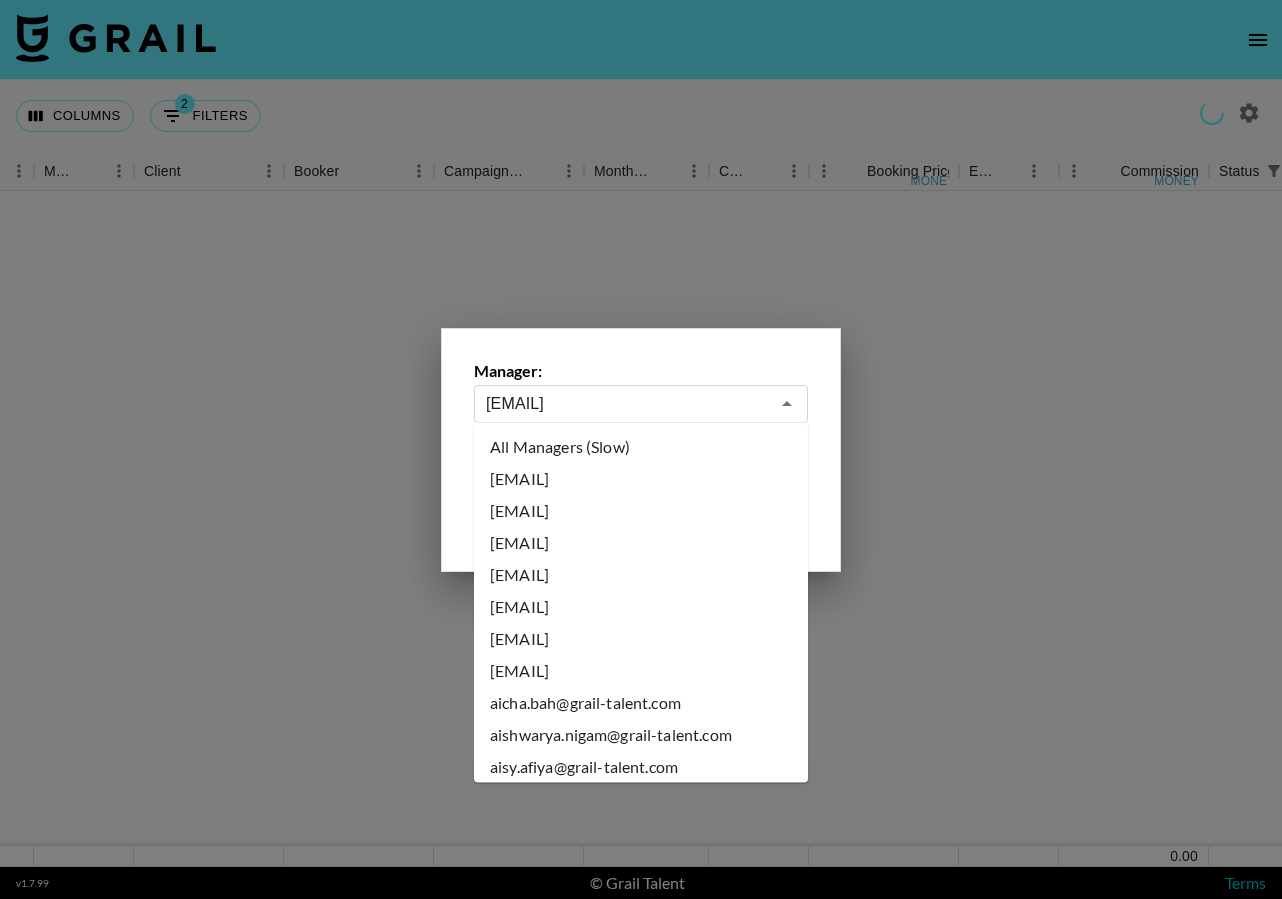 click on "cody.albrecht@grail-talent.com" at bounding box center (627, 403) 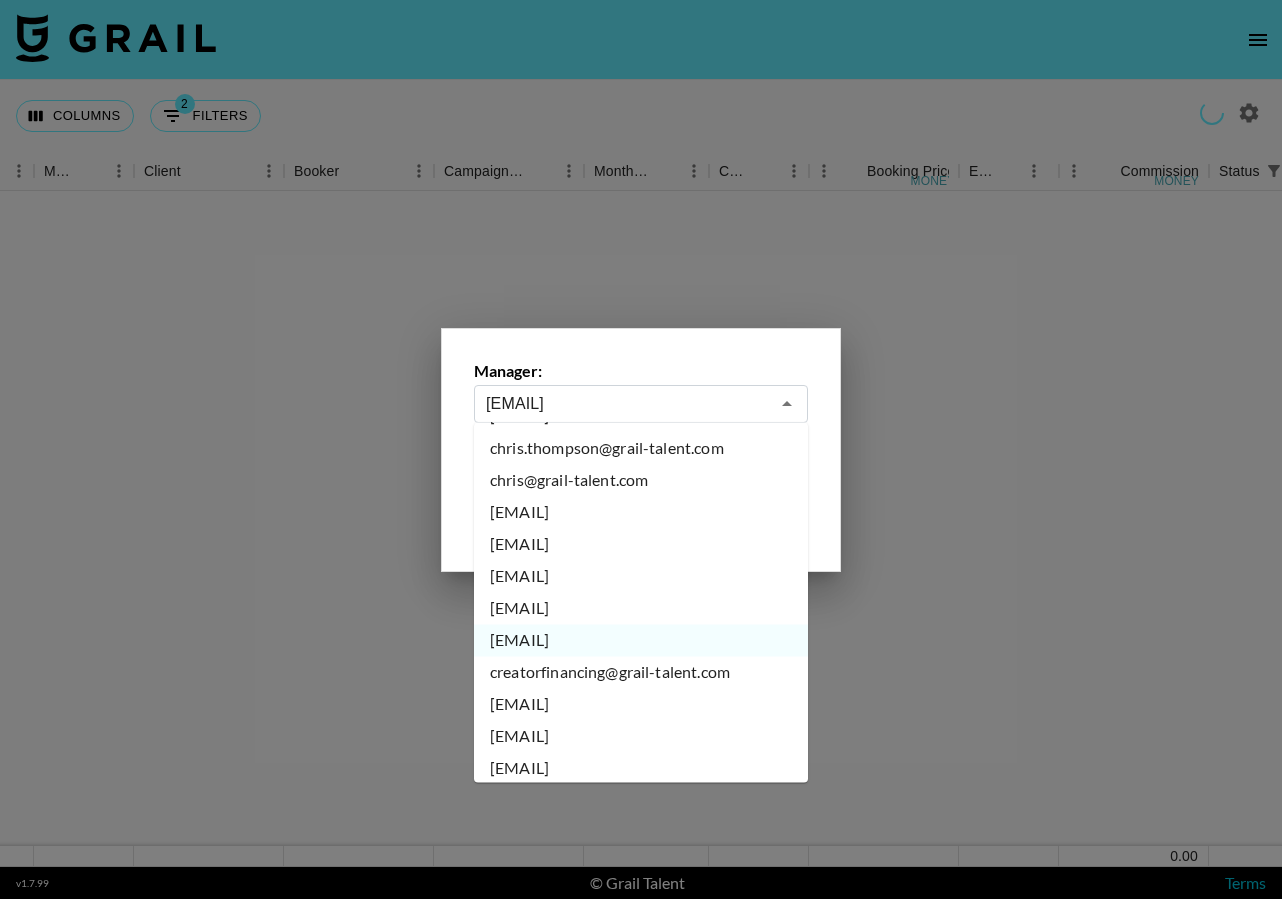 scroll, scrollTop: 2373, scrollLeft: 0, axis: vertical 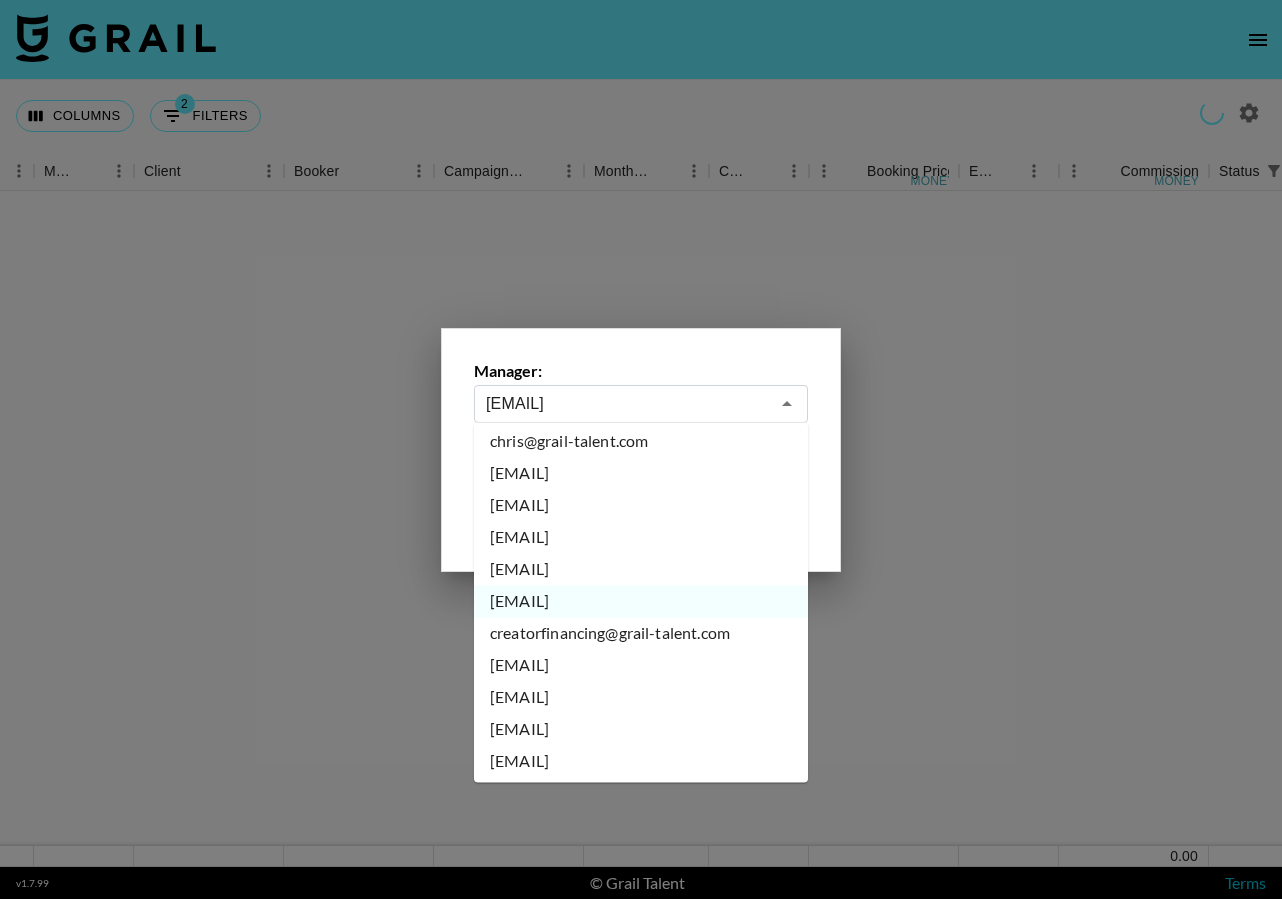 click on "creatorfinancing@grail-talent.com" at bounding box center (641, 634) 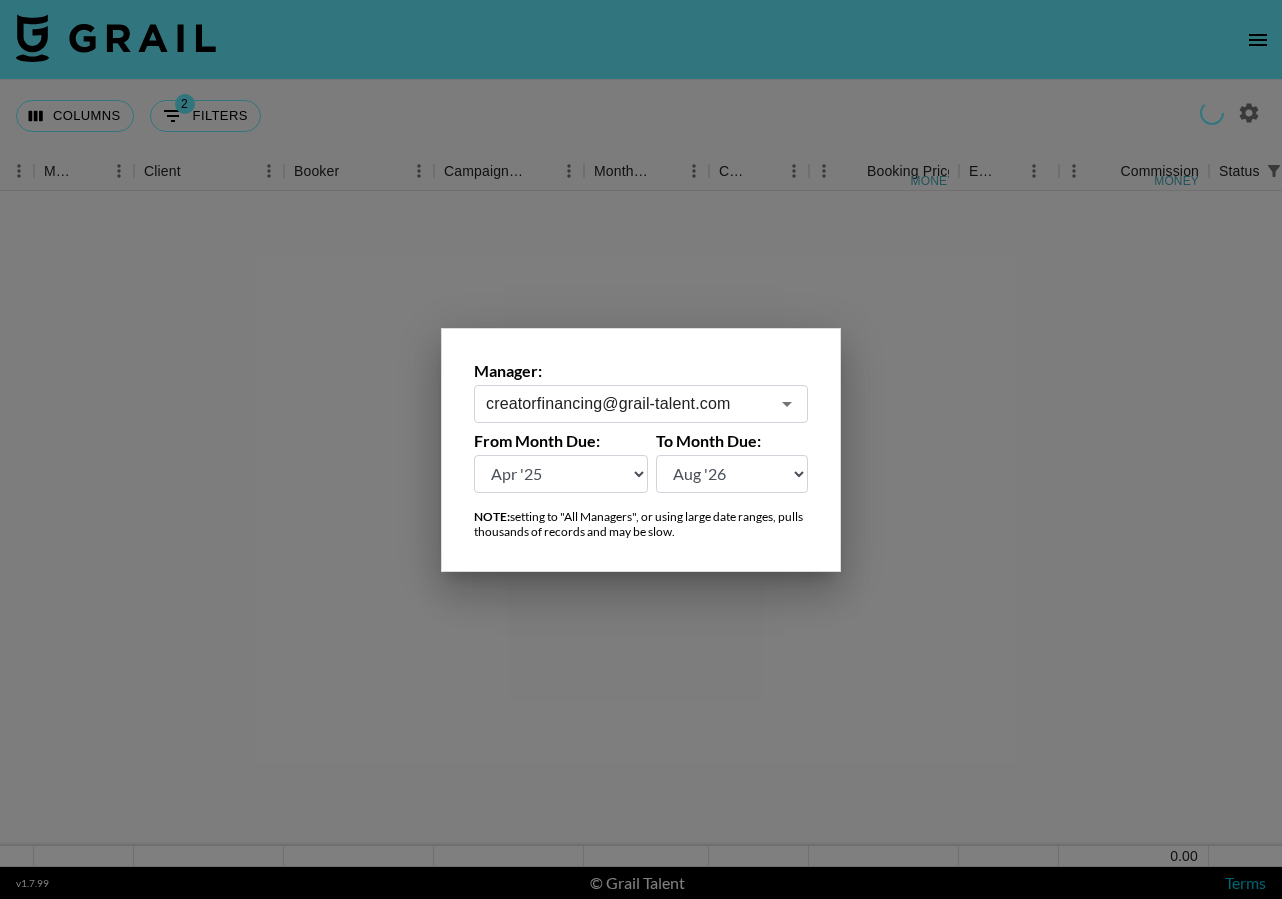 click on "creatorfinancing@grail-talent.com" at bounding box center (627, 403) 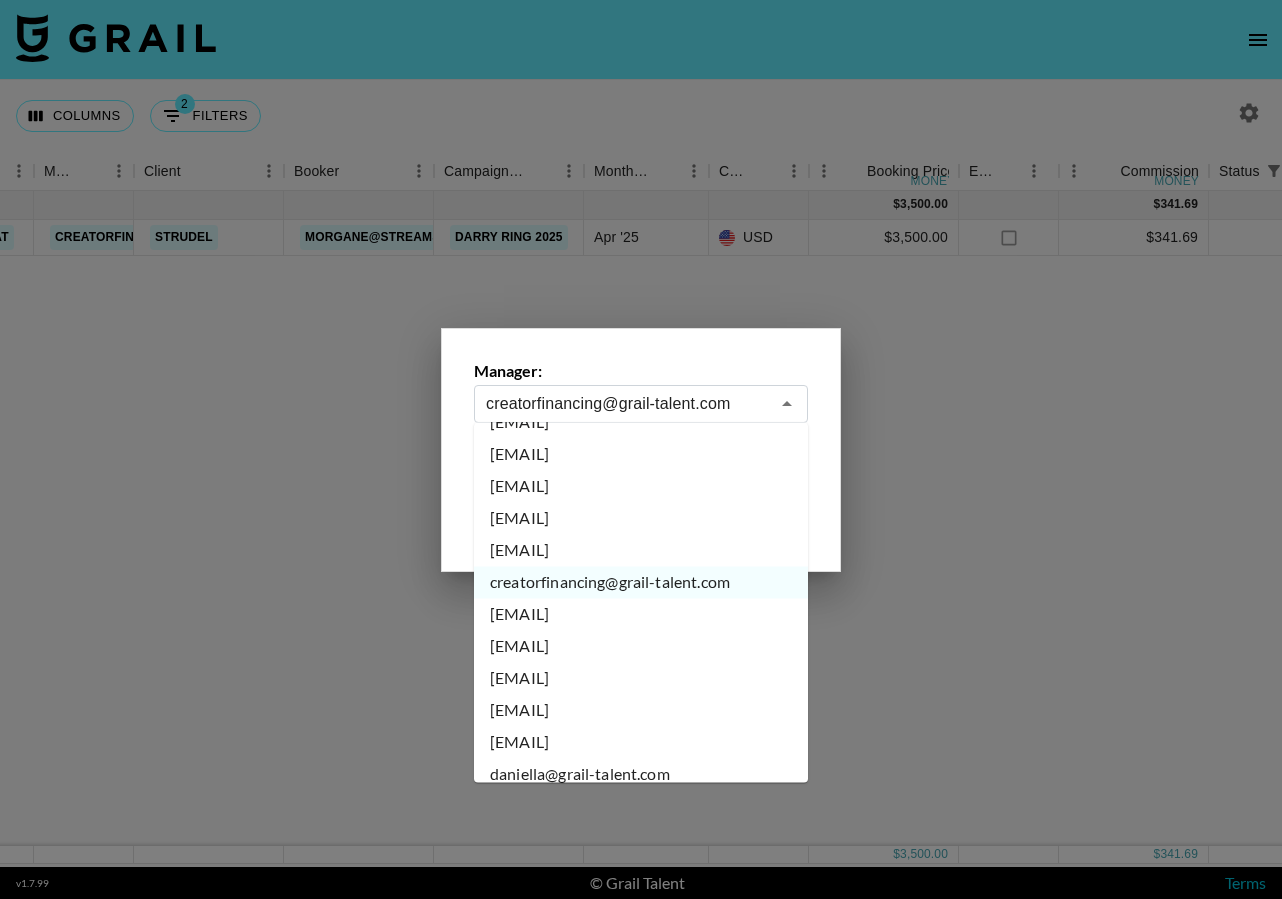 scroll, scrollTop: 2425, scrollLeft: 0, axis: vertical 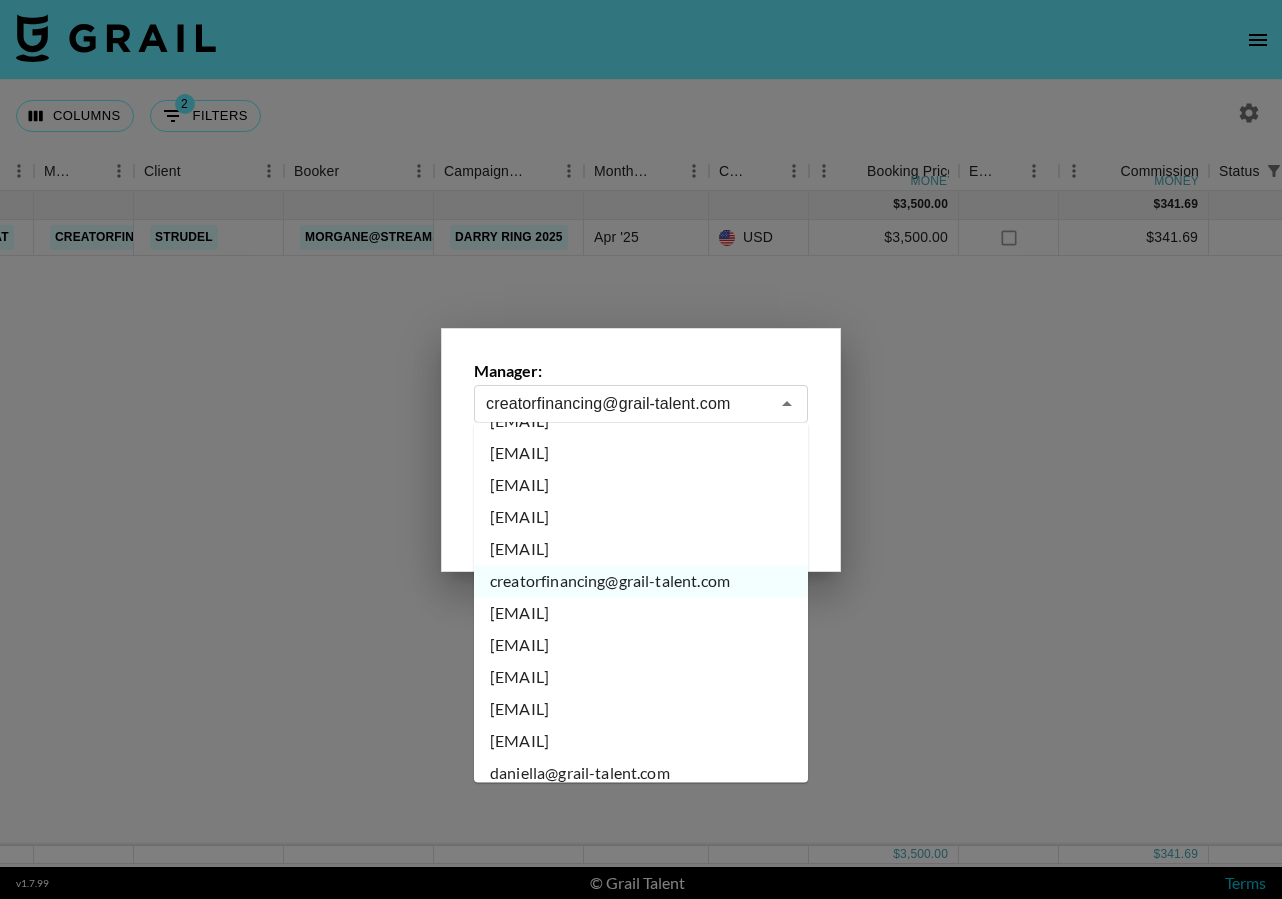 click on "daba@grail-talent.com" at bounding box center [641, 614] 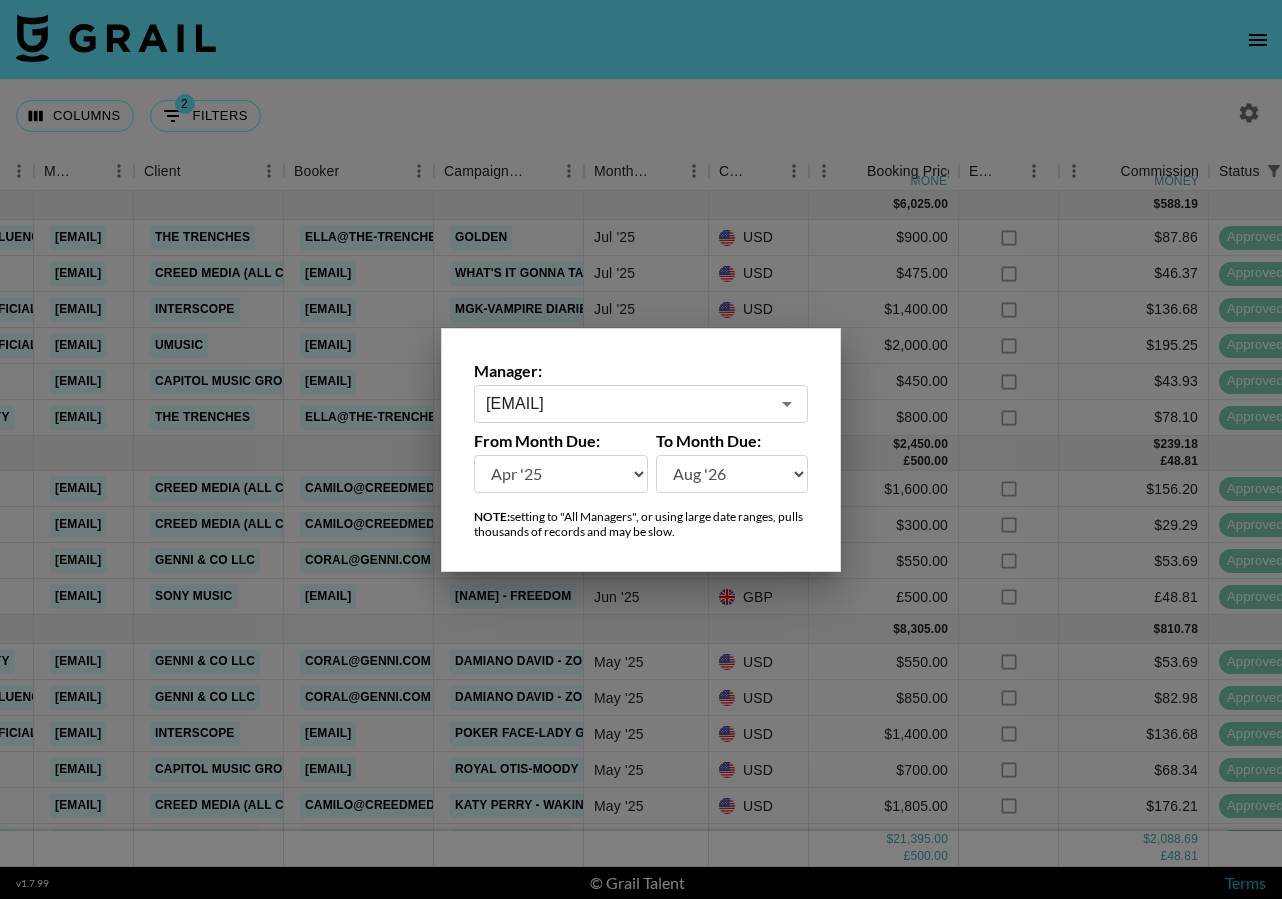click on "daba@grail-talent.com" at bounding box center (627, 403) 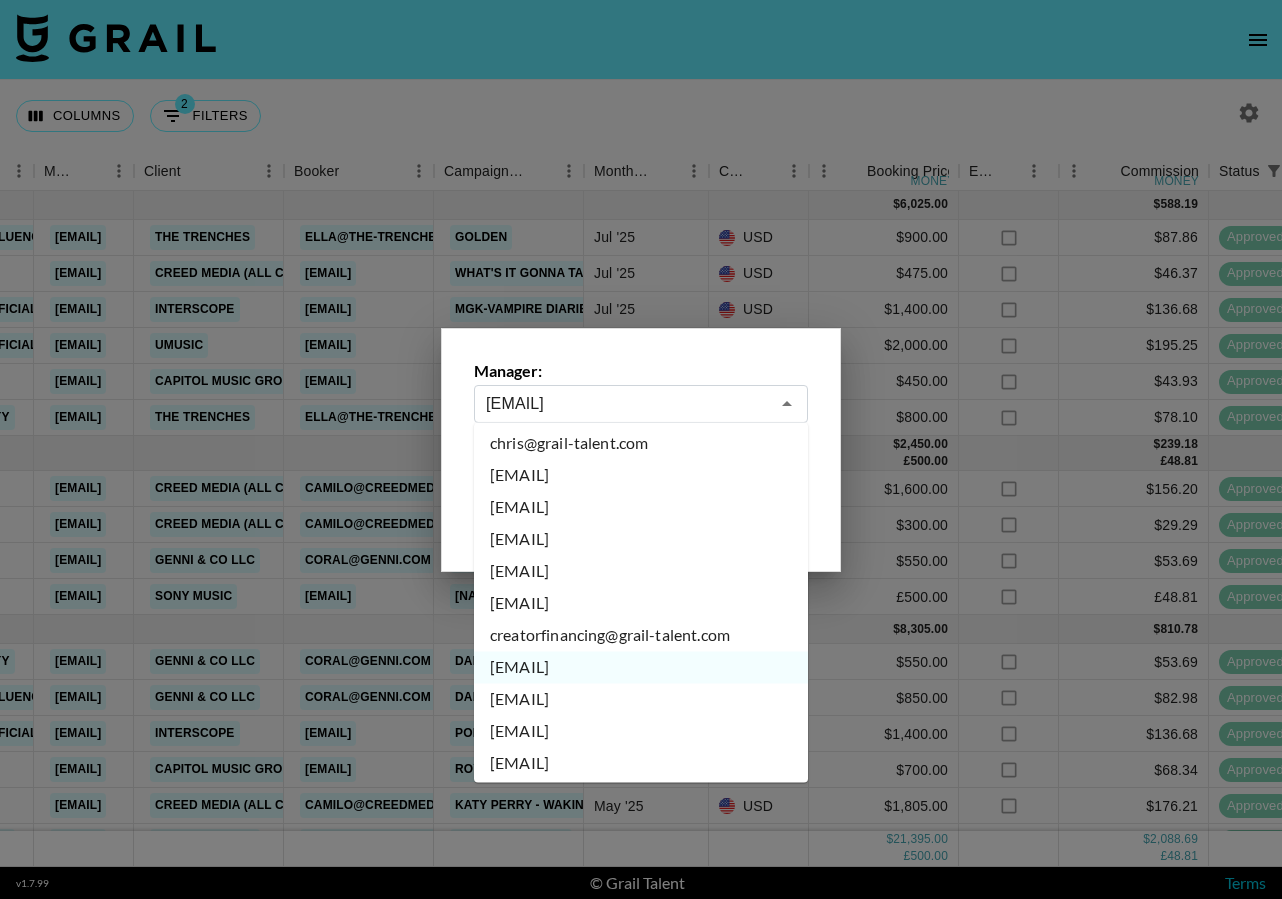scroll, scrollTop: 2375, scrollLeft: 0, axis: vertical 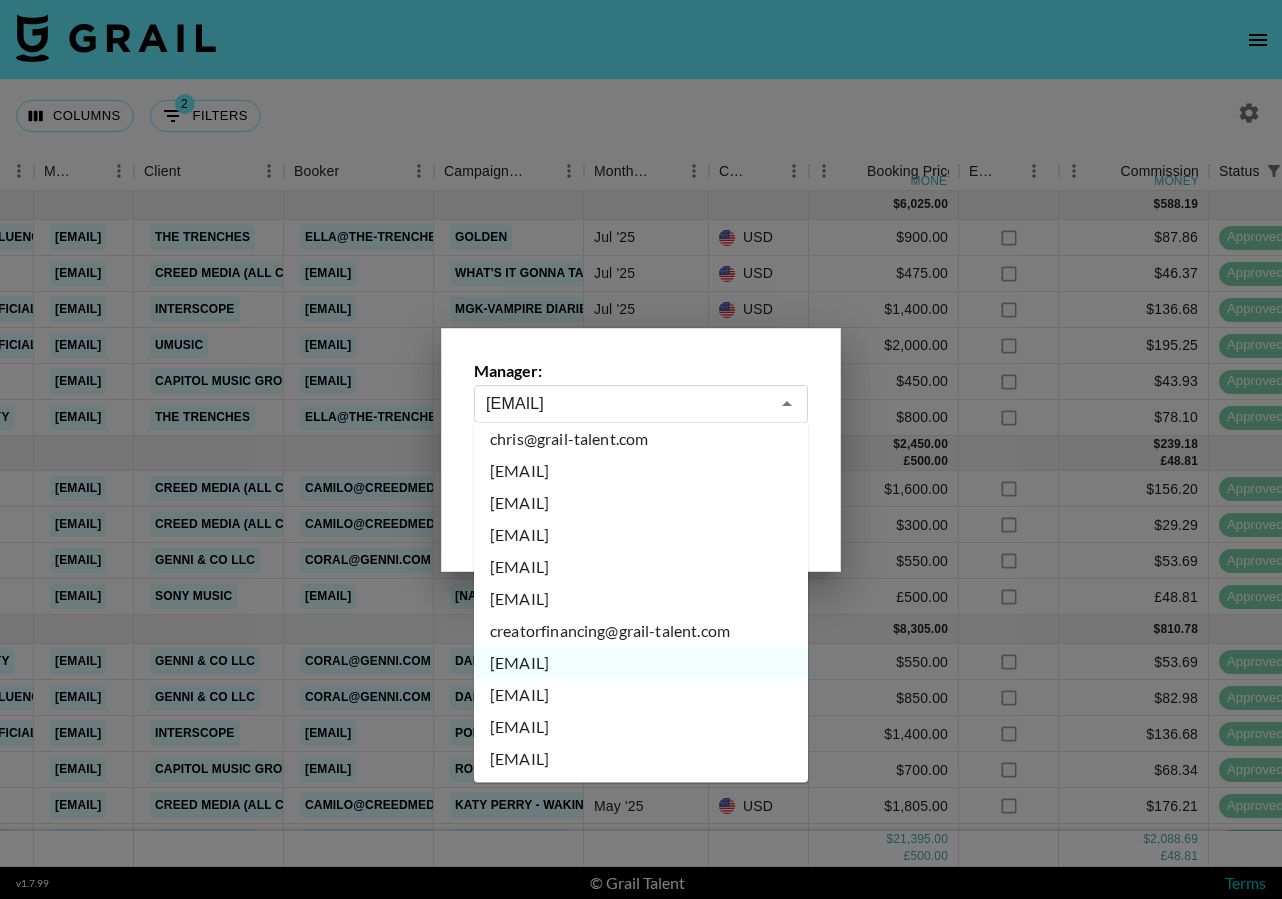 click on "dajana.perrella@grail-talent.com" at bounding box center (641, 696) 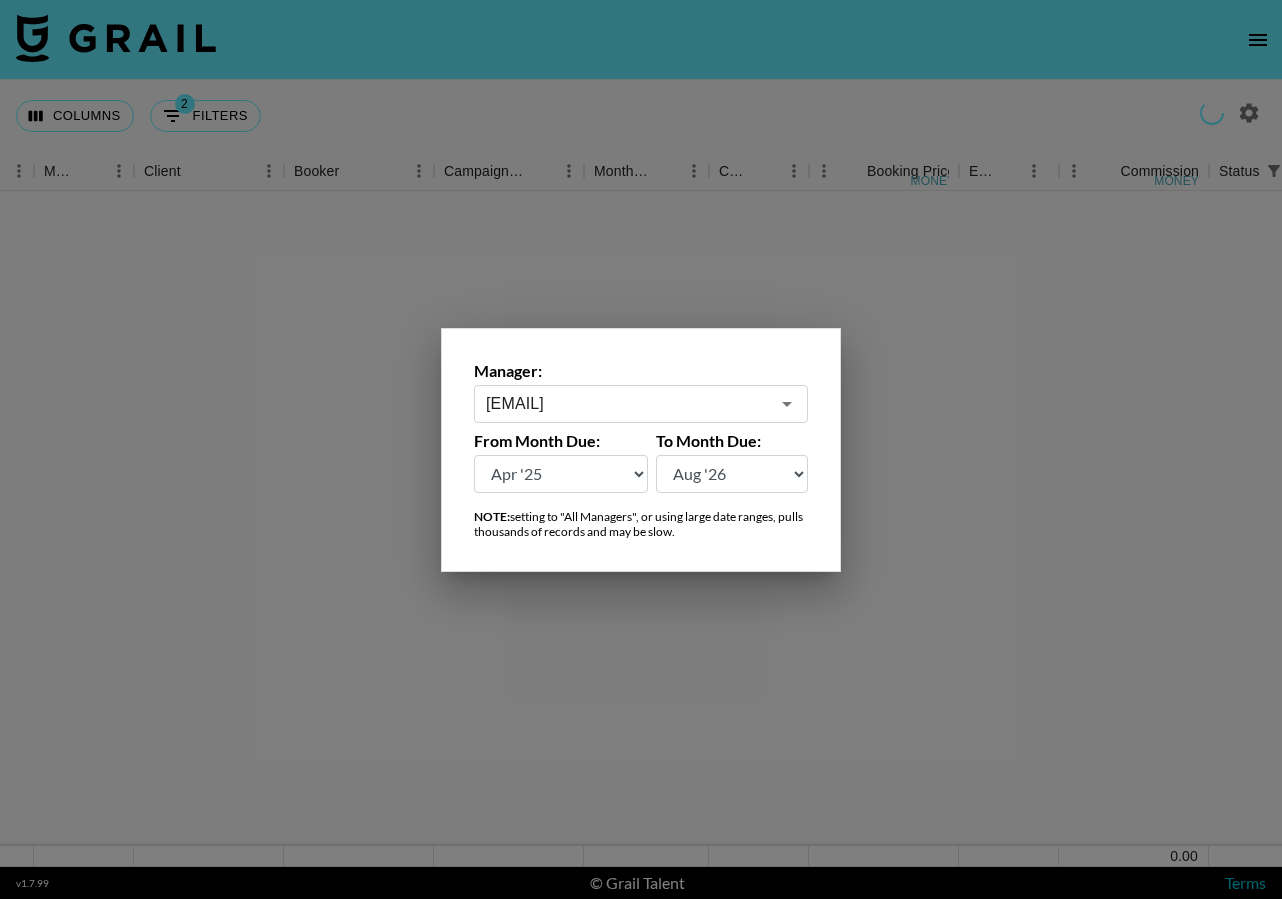 click on "dajana.perrella@grail-talent.com" at bounding box center [627, 403] 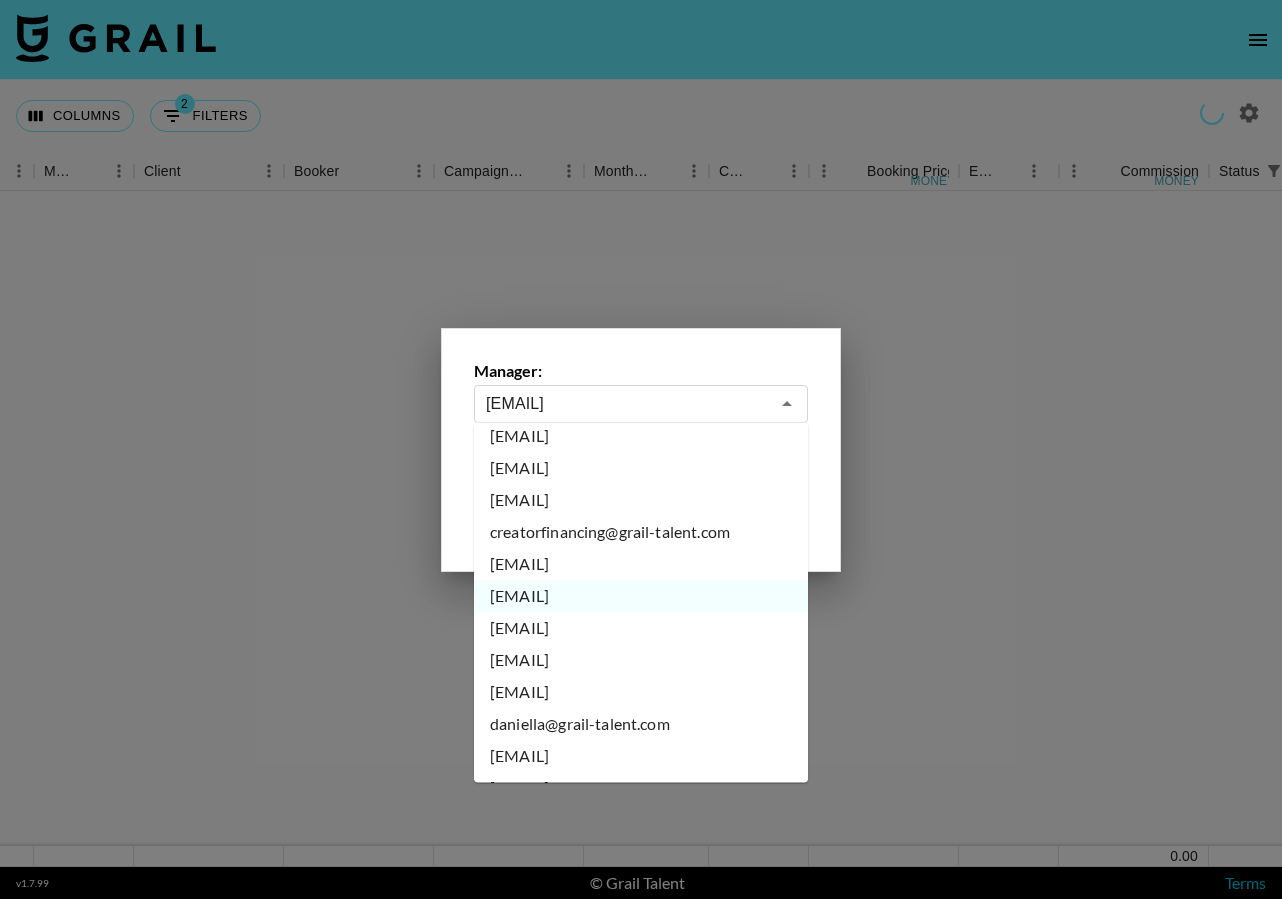 scroll, scrollTop: 2480, scrollLeft: 0, axis: vertical 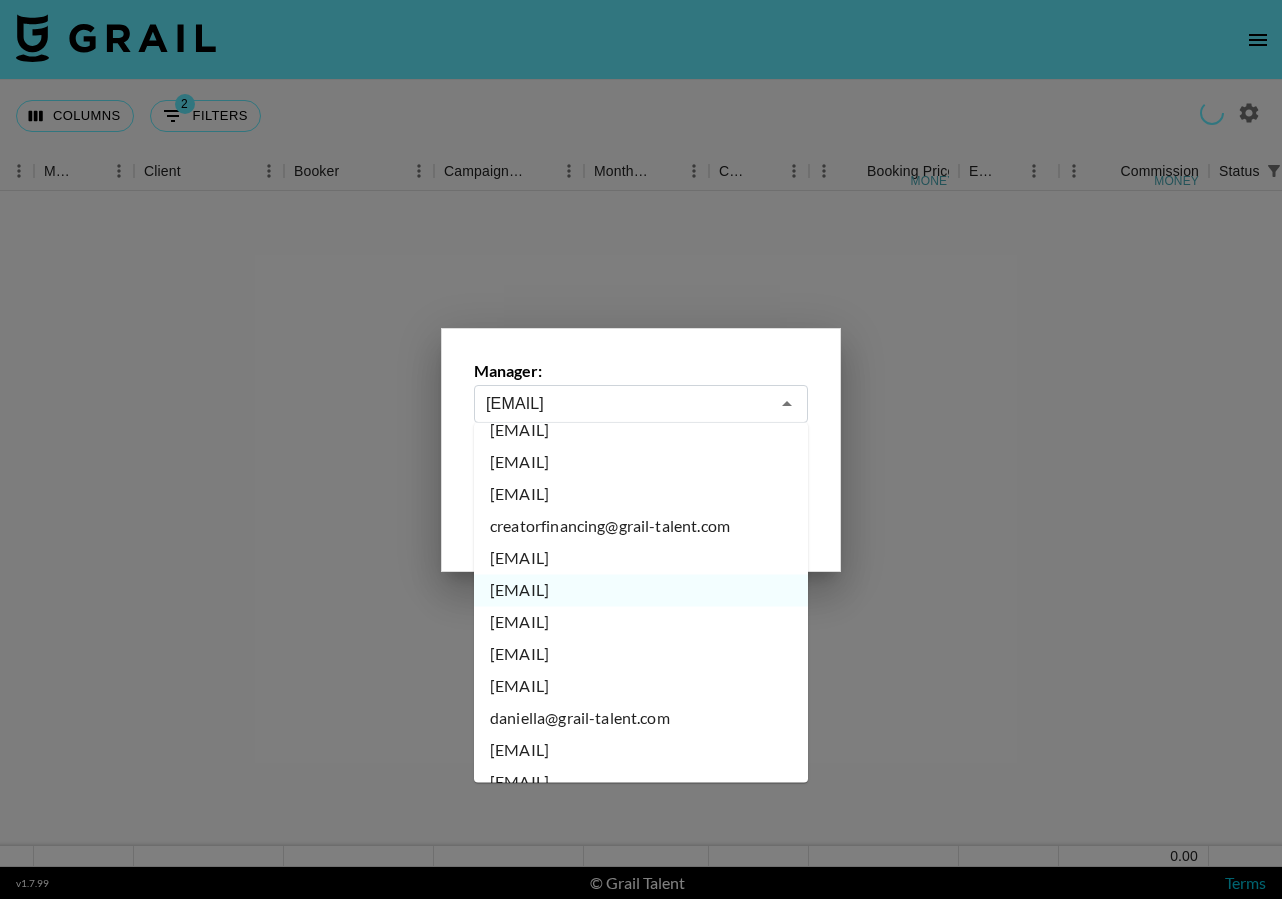 click on "dan@grail-talent.com" at bounding box center [641, 623] 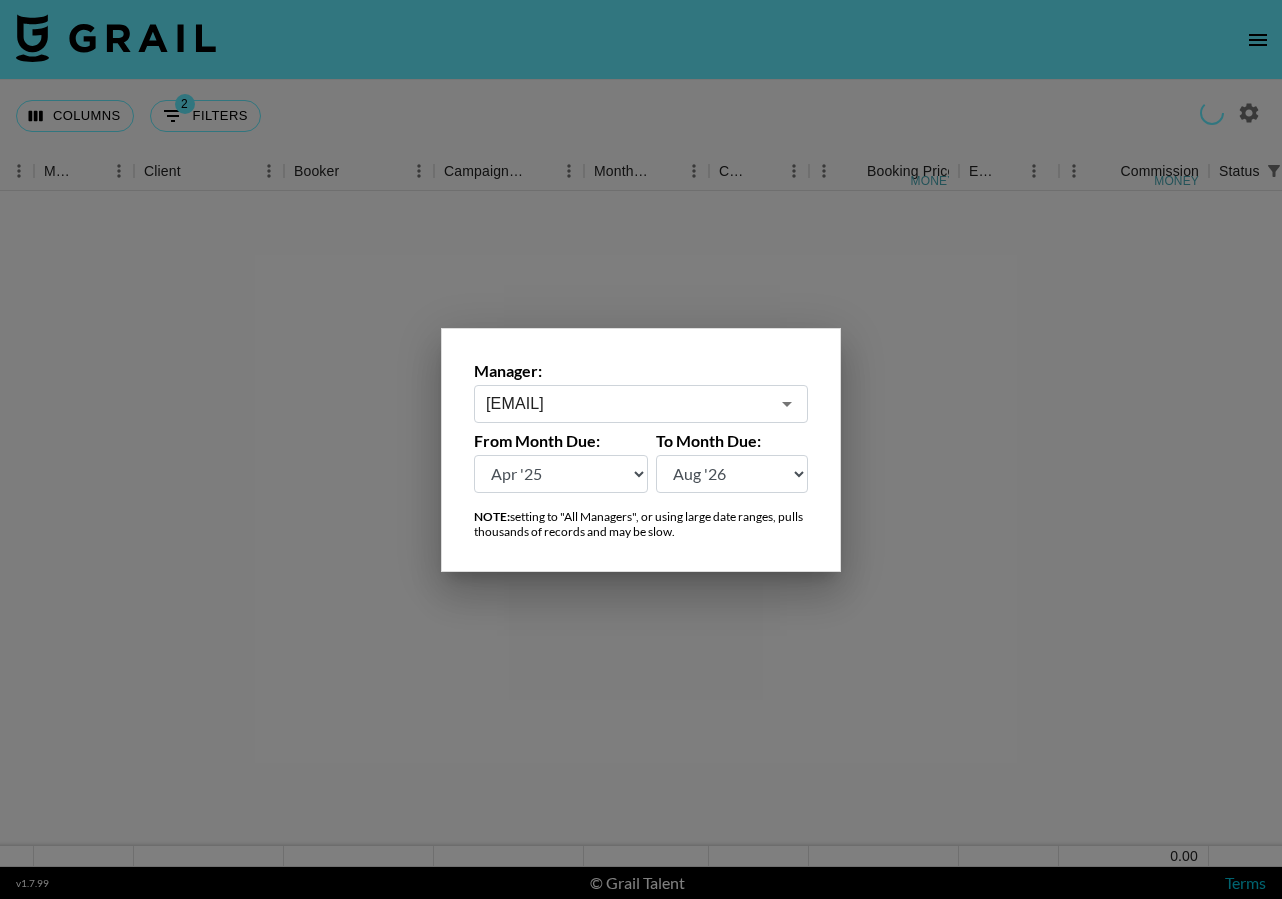 click on "dan@grail-talent.com" at bounding box center [627, 403] 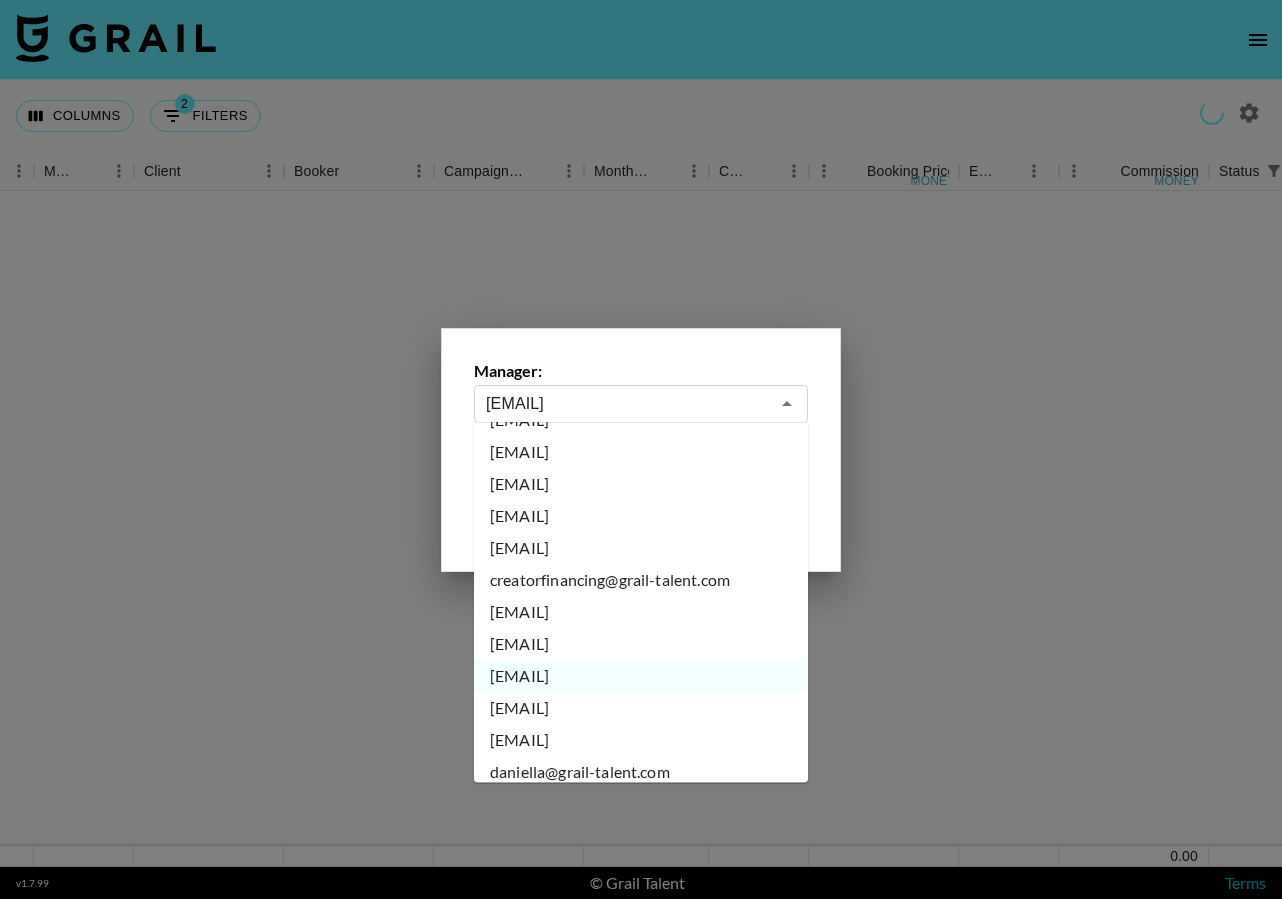 scroll, scrollTop: 2481, scrollLeft: 0, axis: vertical 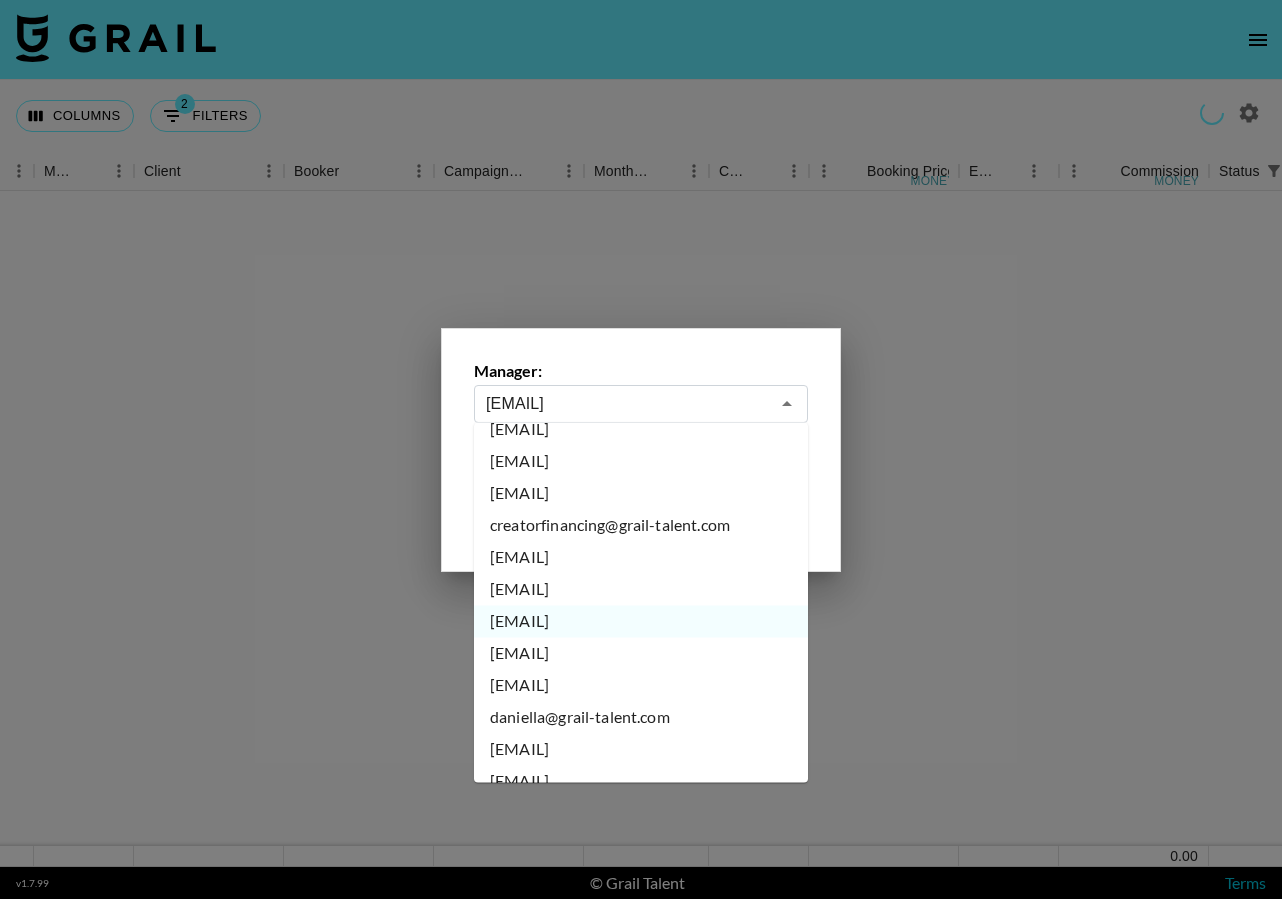 click on "danica.rossi@grail-talent.com" at bounding box center [641, 654] 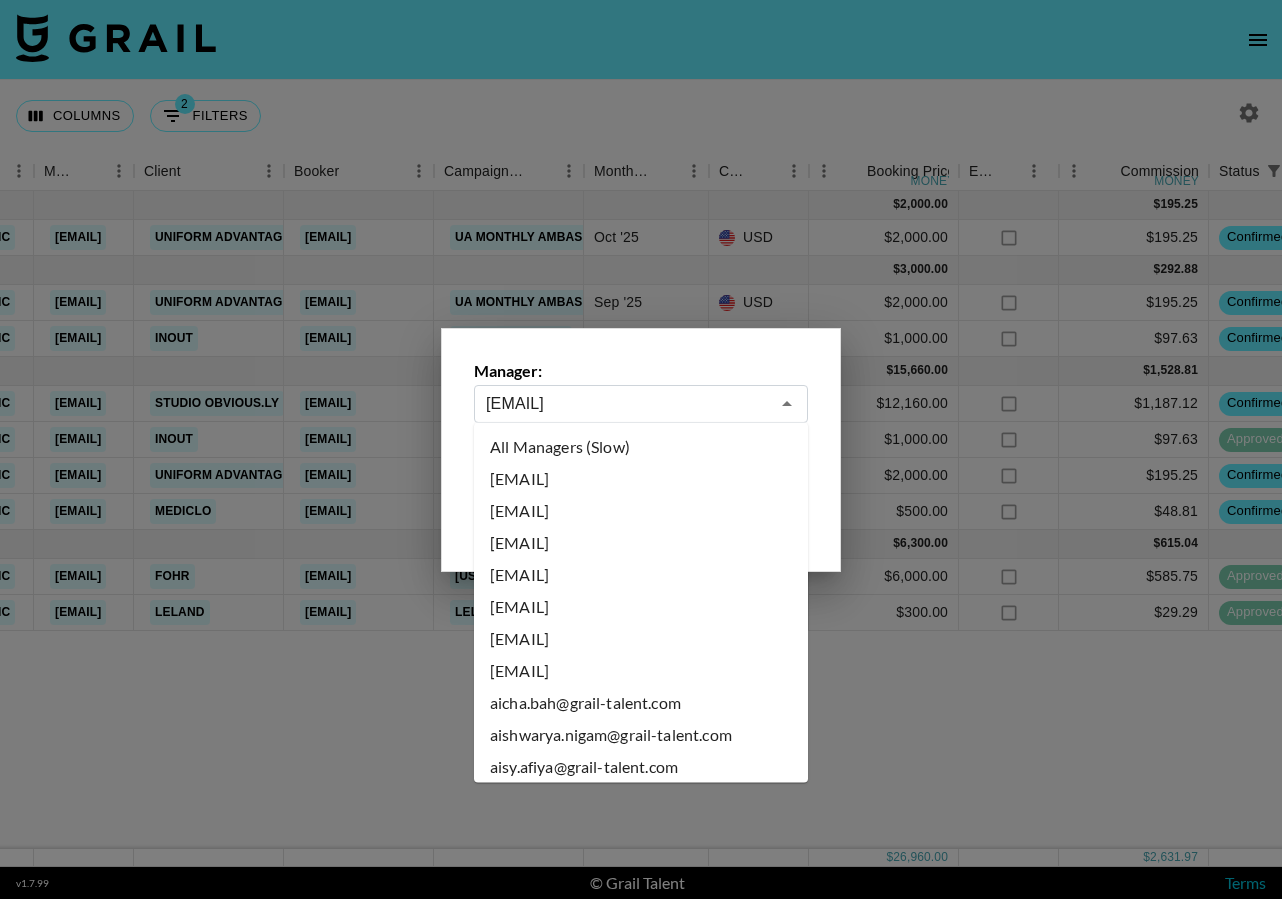 click on "danica.rossi@grail-talent.com" at bounding box center (627, 403) 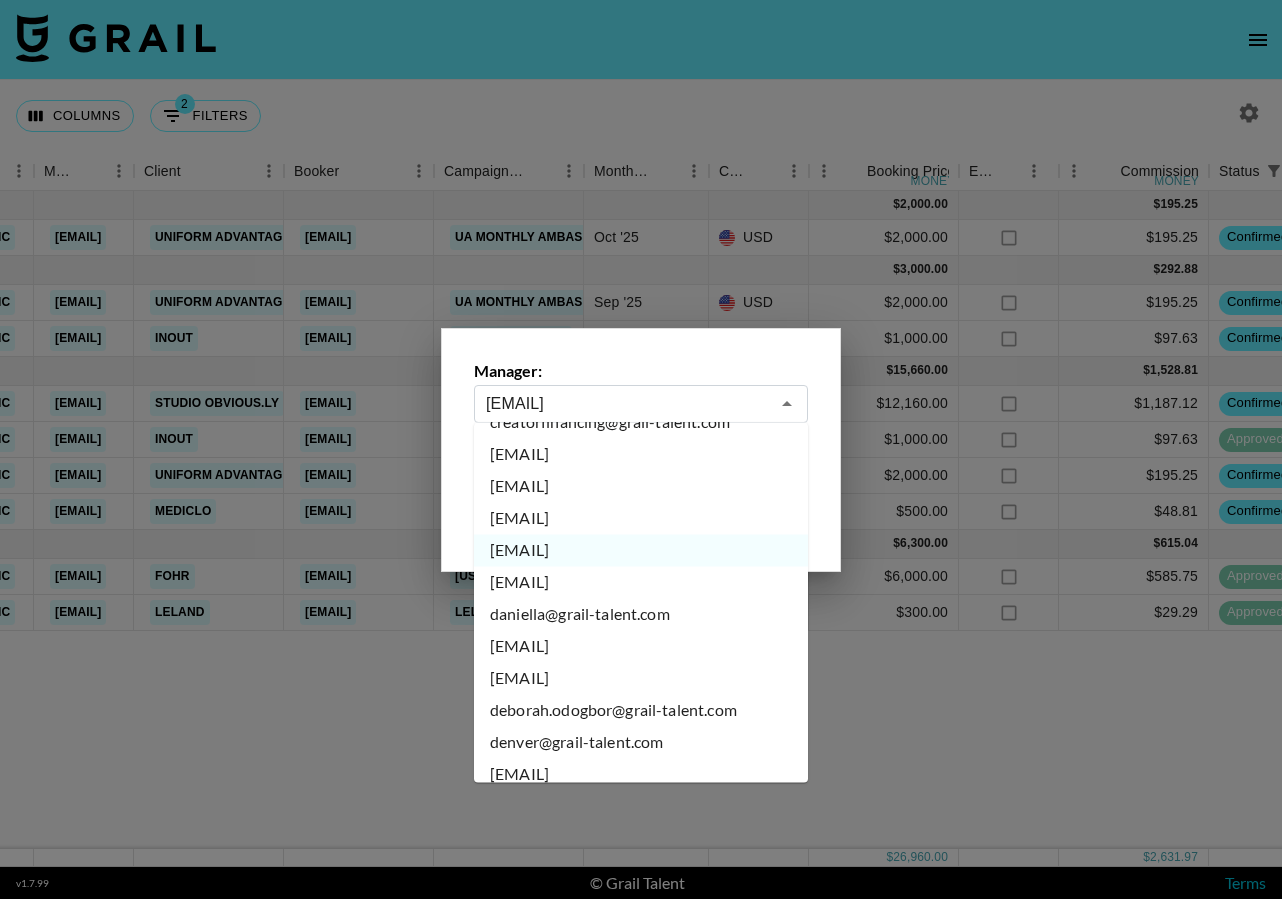 scroll, scrollTop: 2588, scrollLeft: 0, axis: vertical 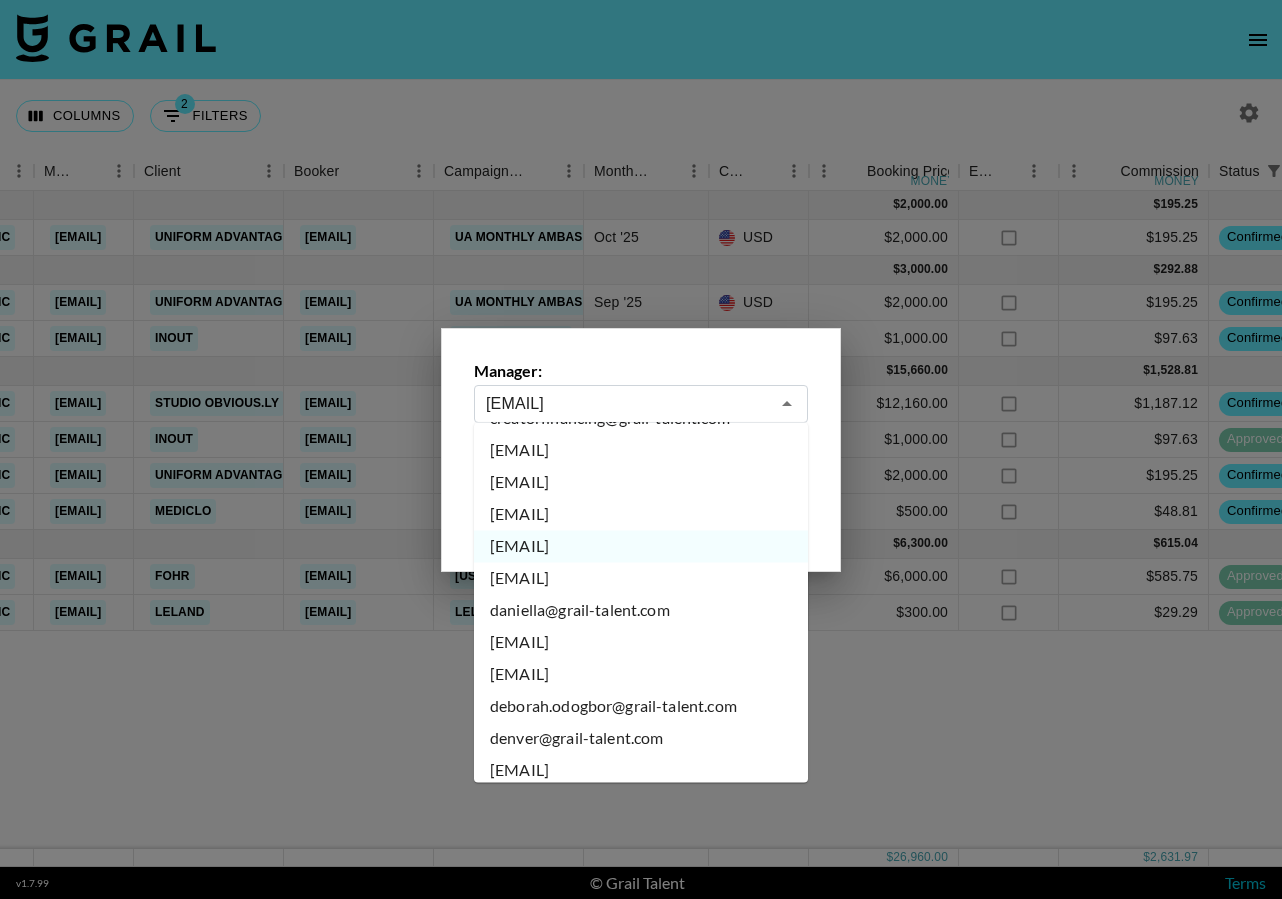 click on "daniel@grail-talent.com" at bounding box center [641, 579] 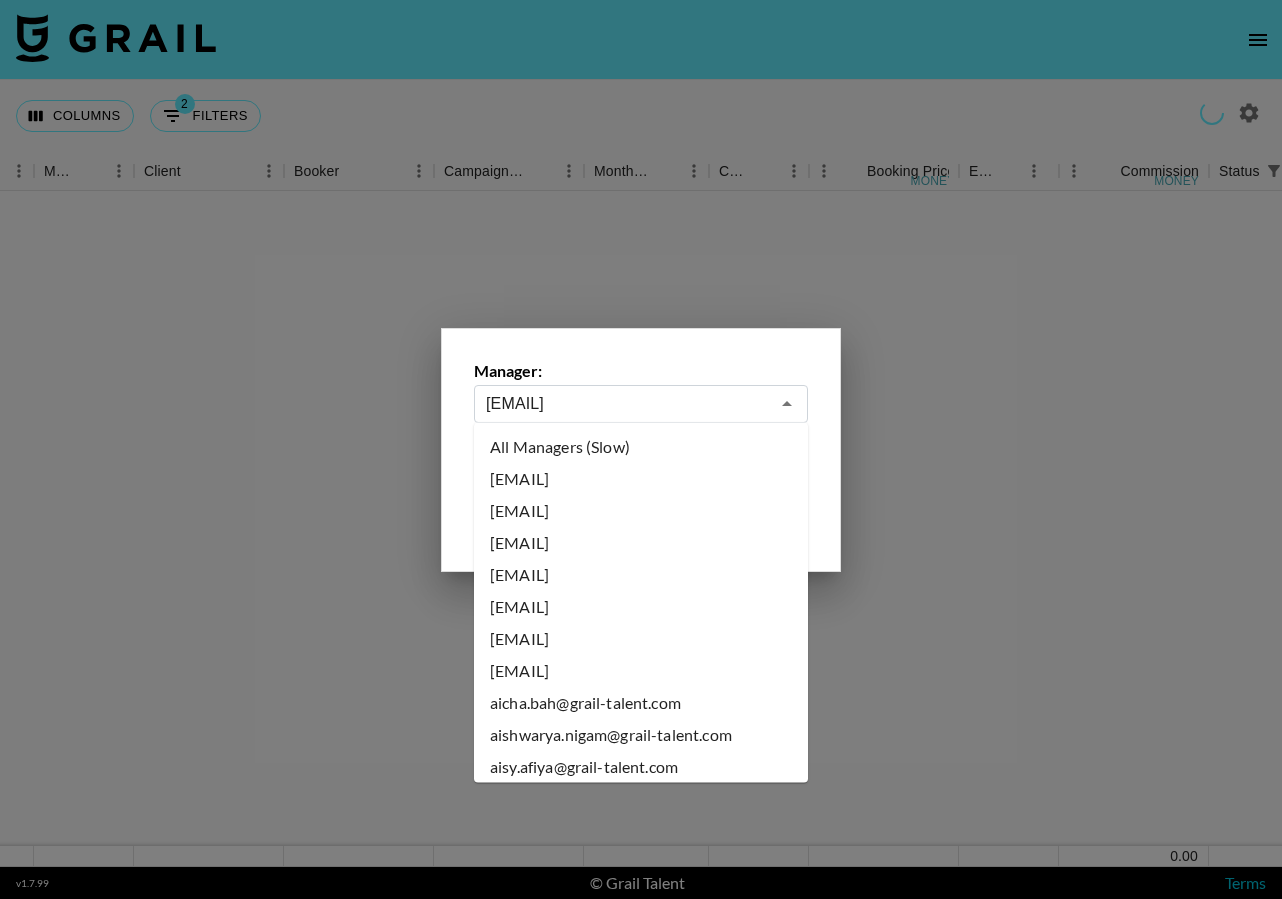 click on "daniel@grail-talent.com" at bounding box center (627, 403) 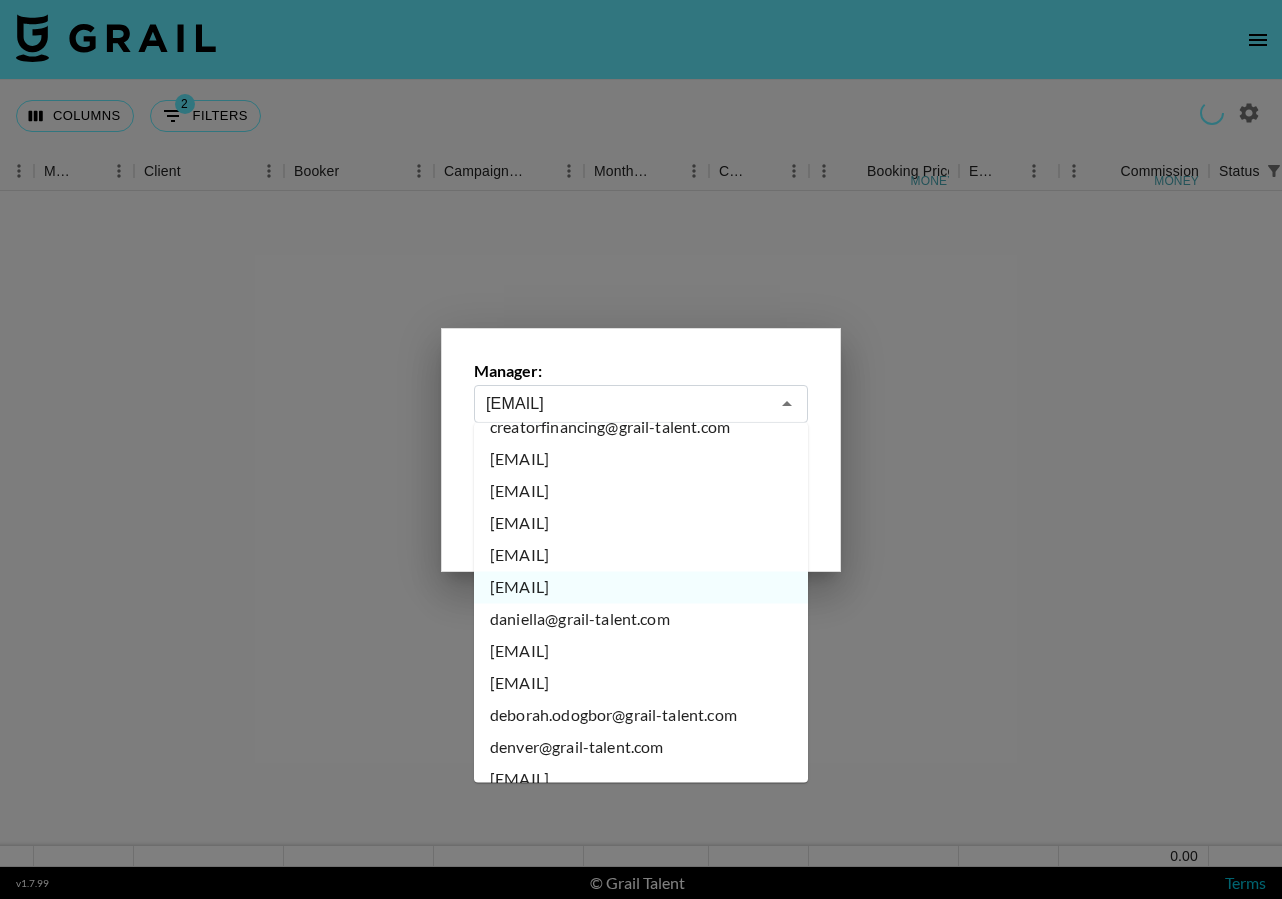 scroll, scrollTop: 2589, scrollLeft: 0, axis: vertical 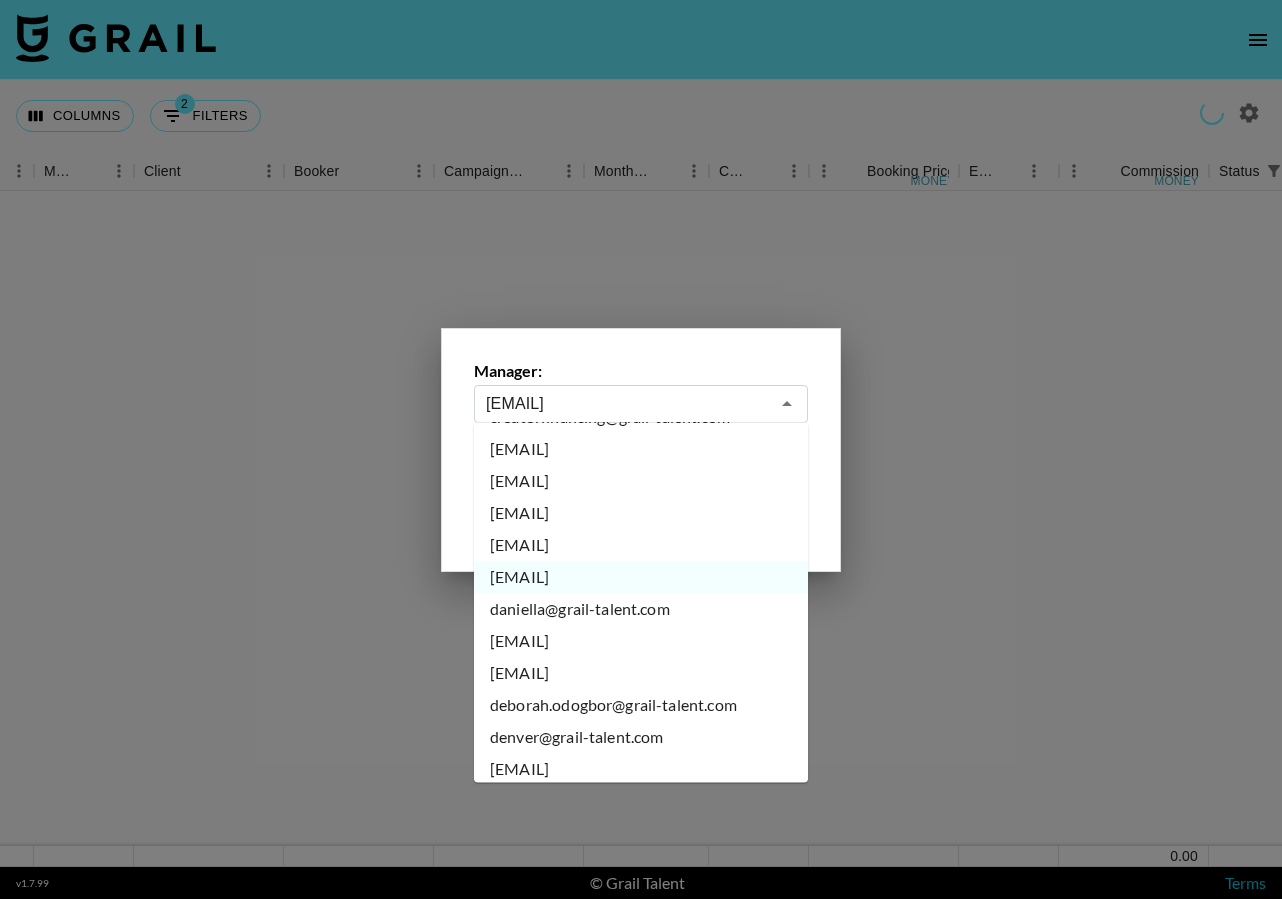 click on "daniella@grail-talent.com" at bounding box center [641, 610] 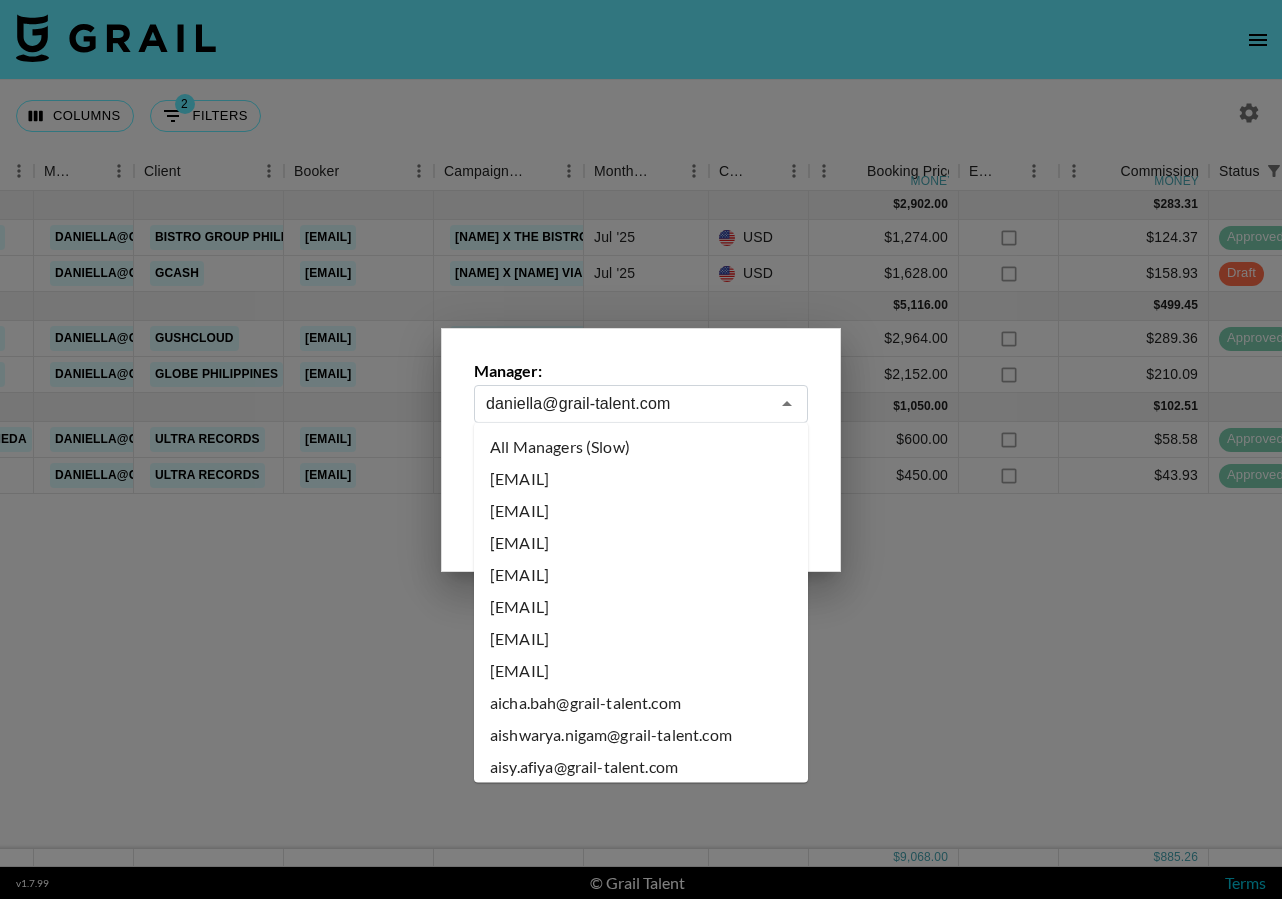 click on "daniella@grail-talent.com" at bounding box center [627, 403] 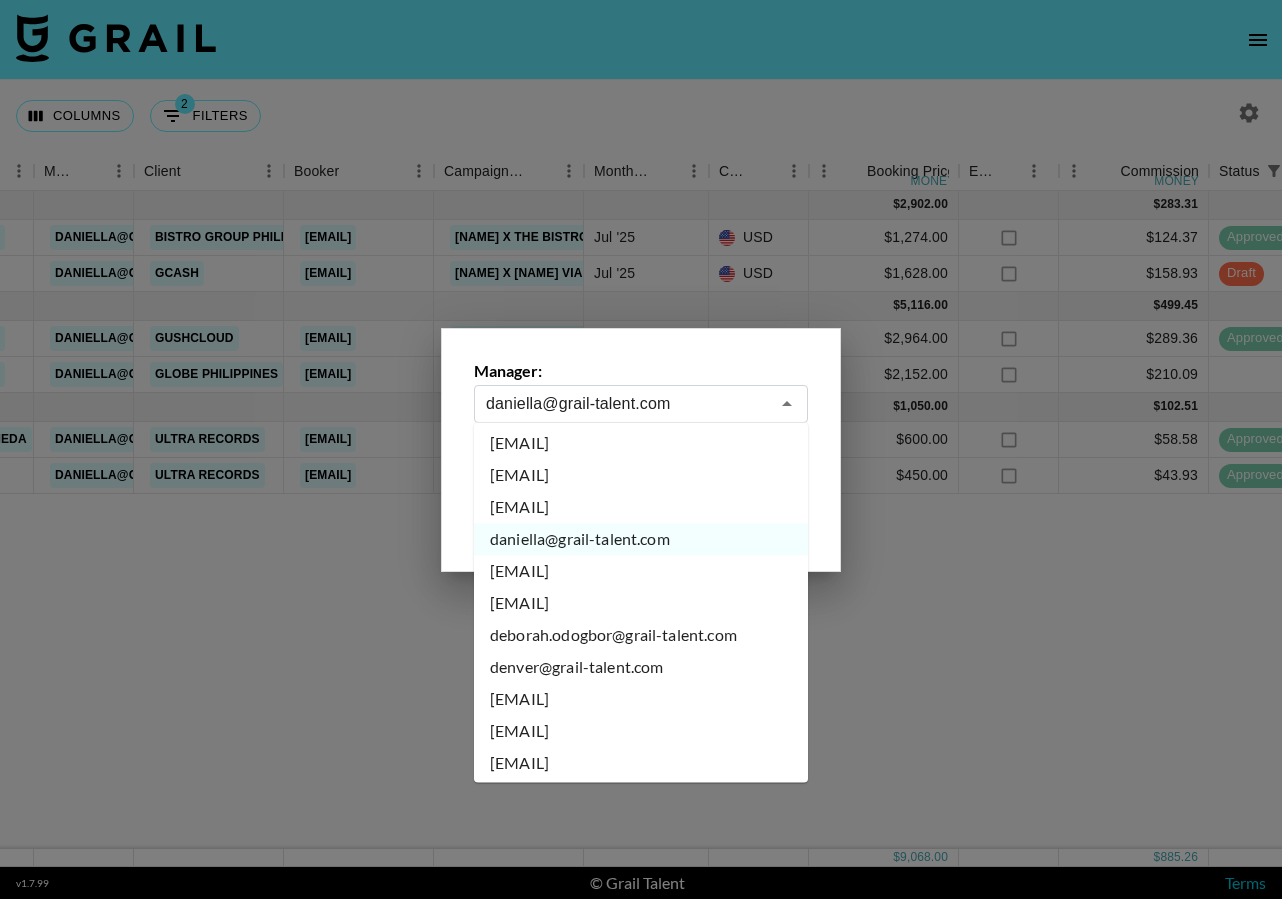 scroll, scrollTop: 2664, scrollLeft: 0, axis: vertical 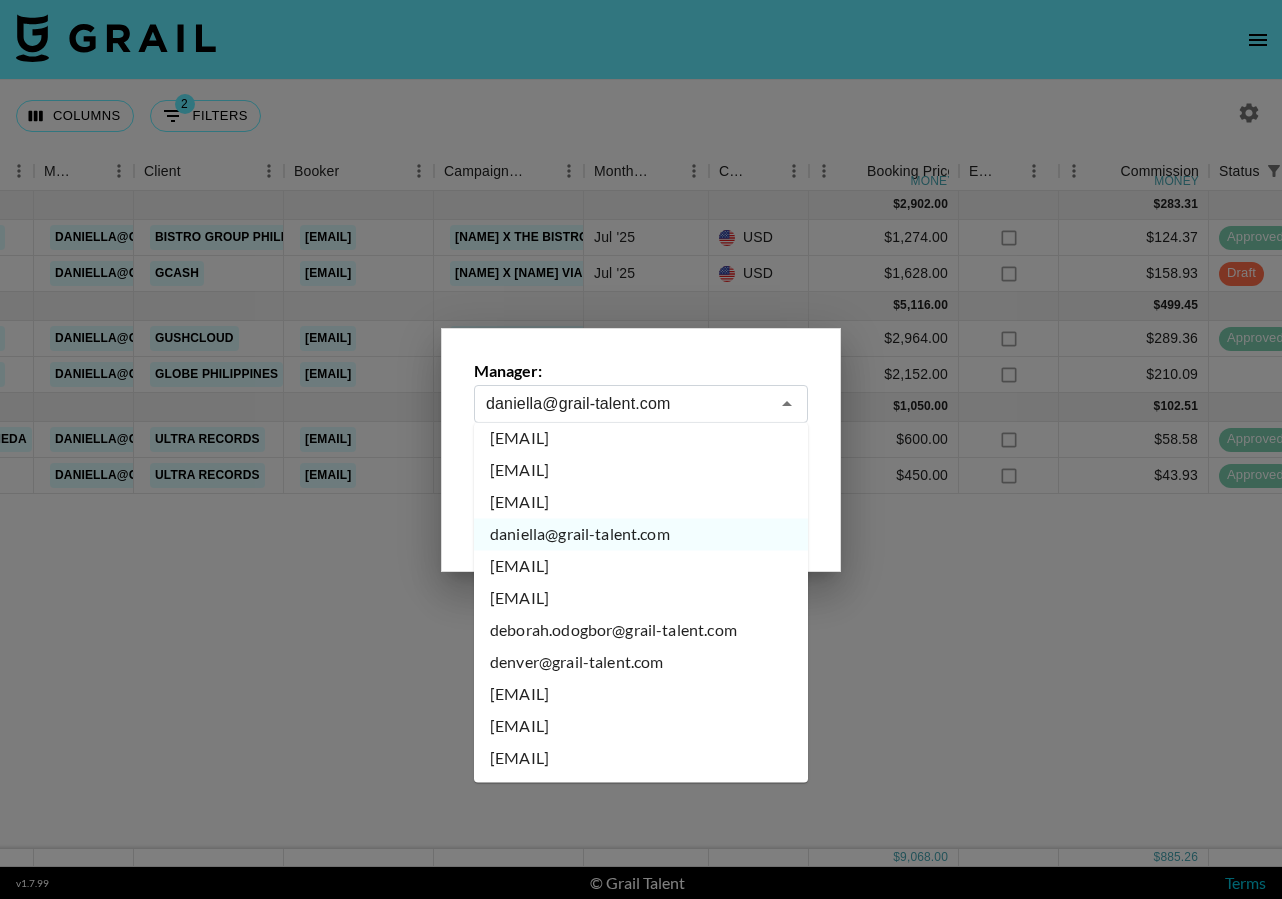 click on "dave.valkenburg@grail-talent.com" at bounding box center [641, 567] 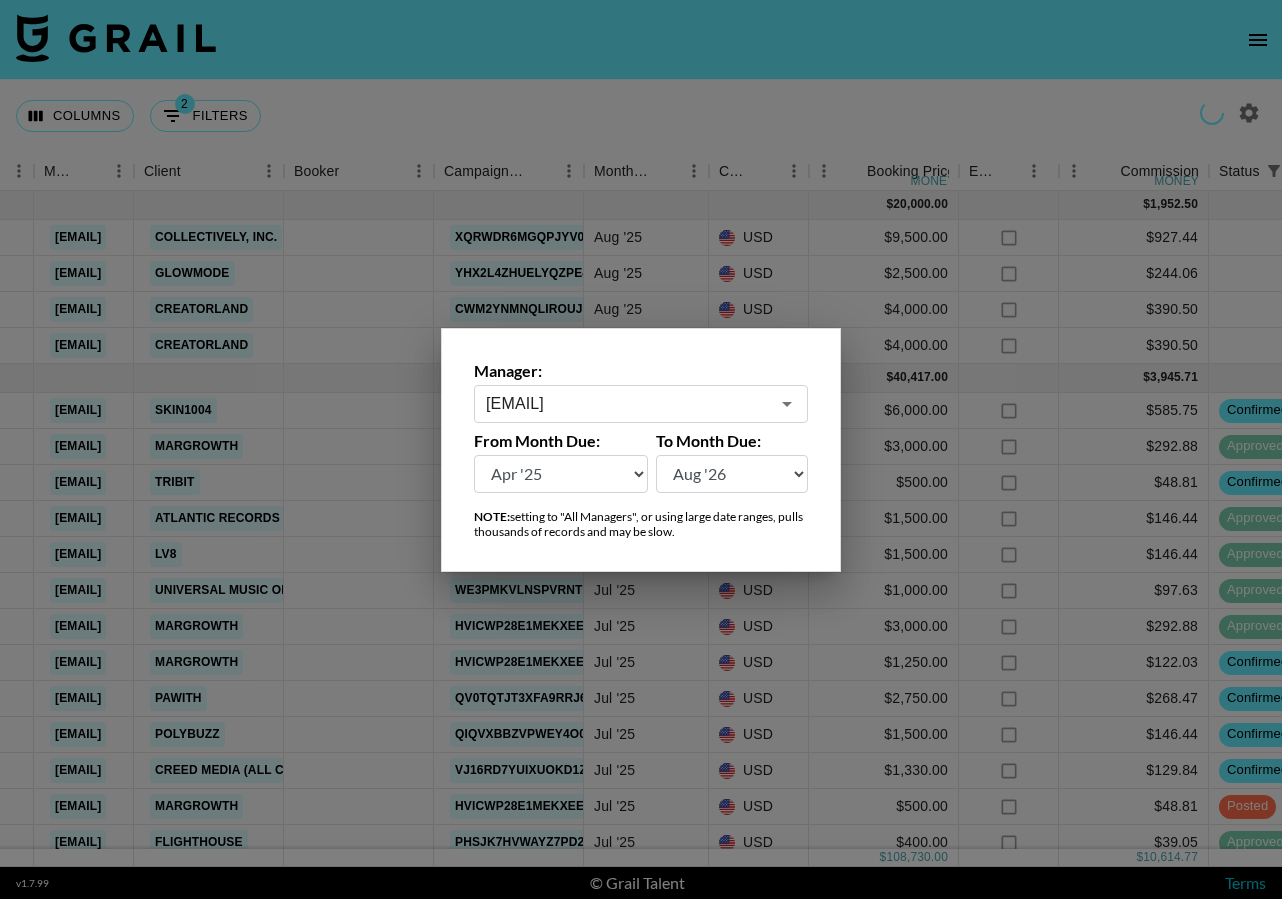 click on "dave.valkenburg@grail-talent.com ​" at bounding box center [641, 404] 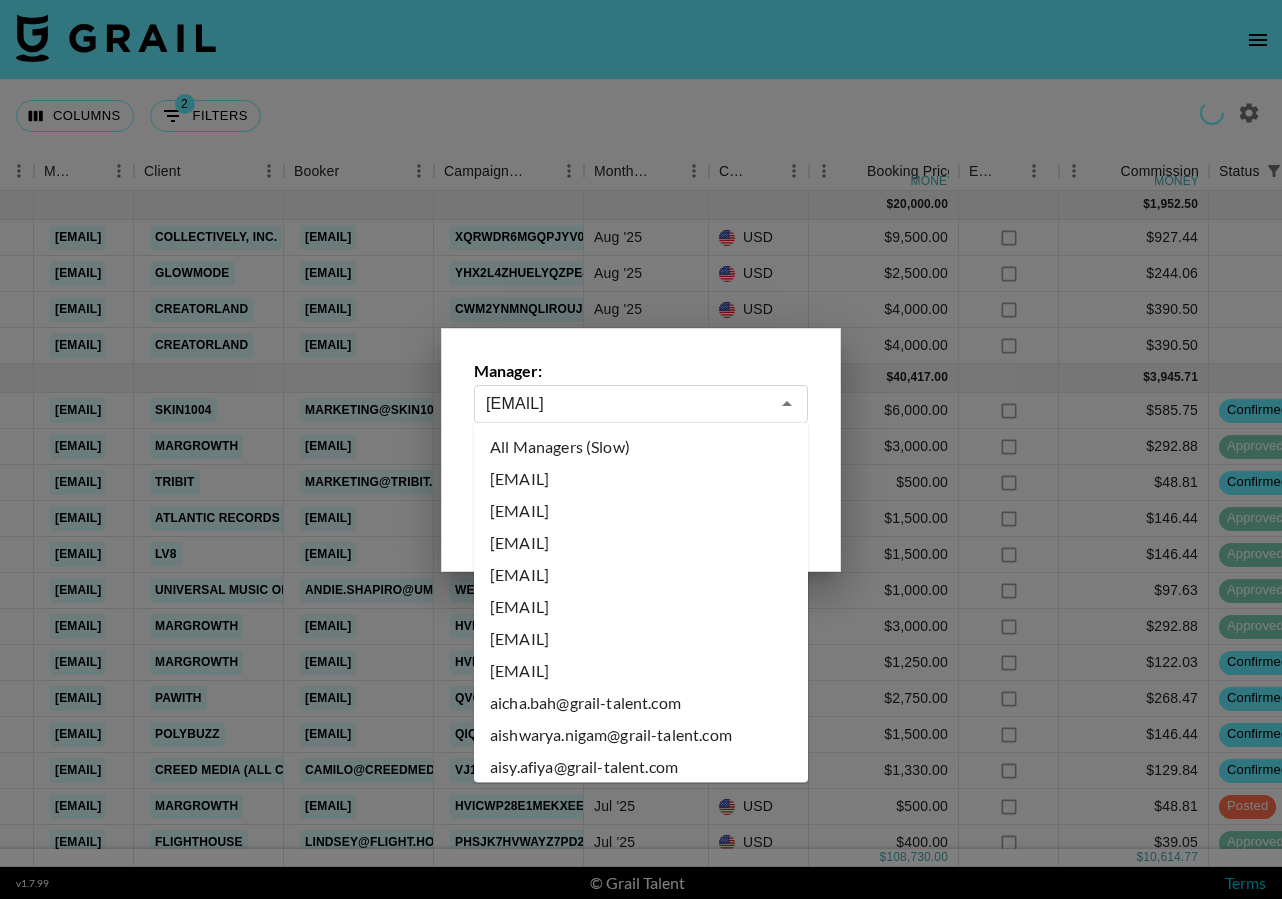 scroll, scrollTop: 2464, scrollLeft: 0, axis: vertical 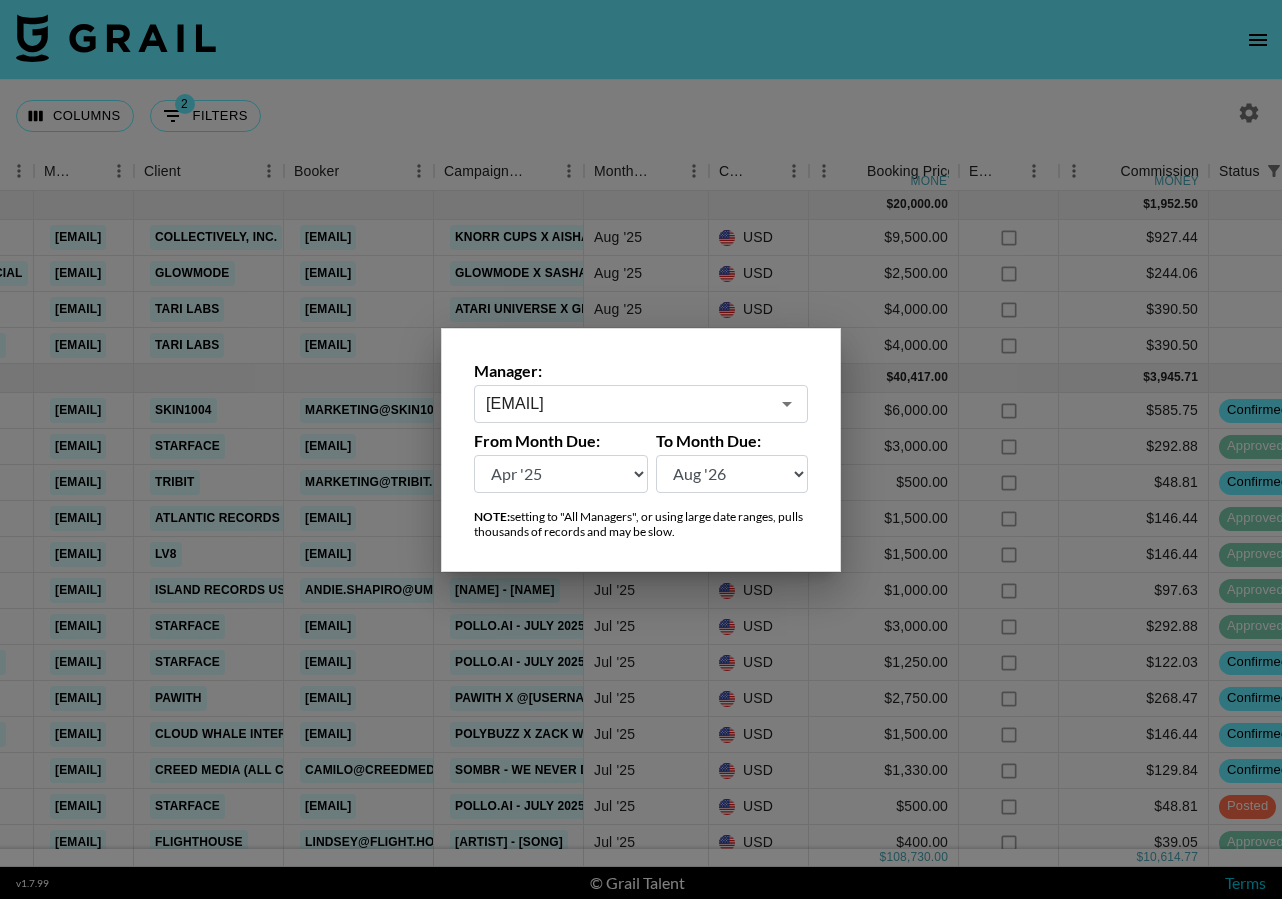 click at bounding box center [641, 449] 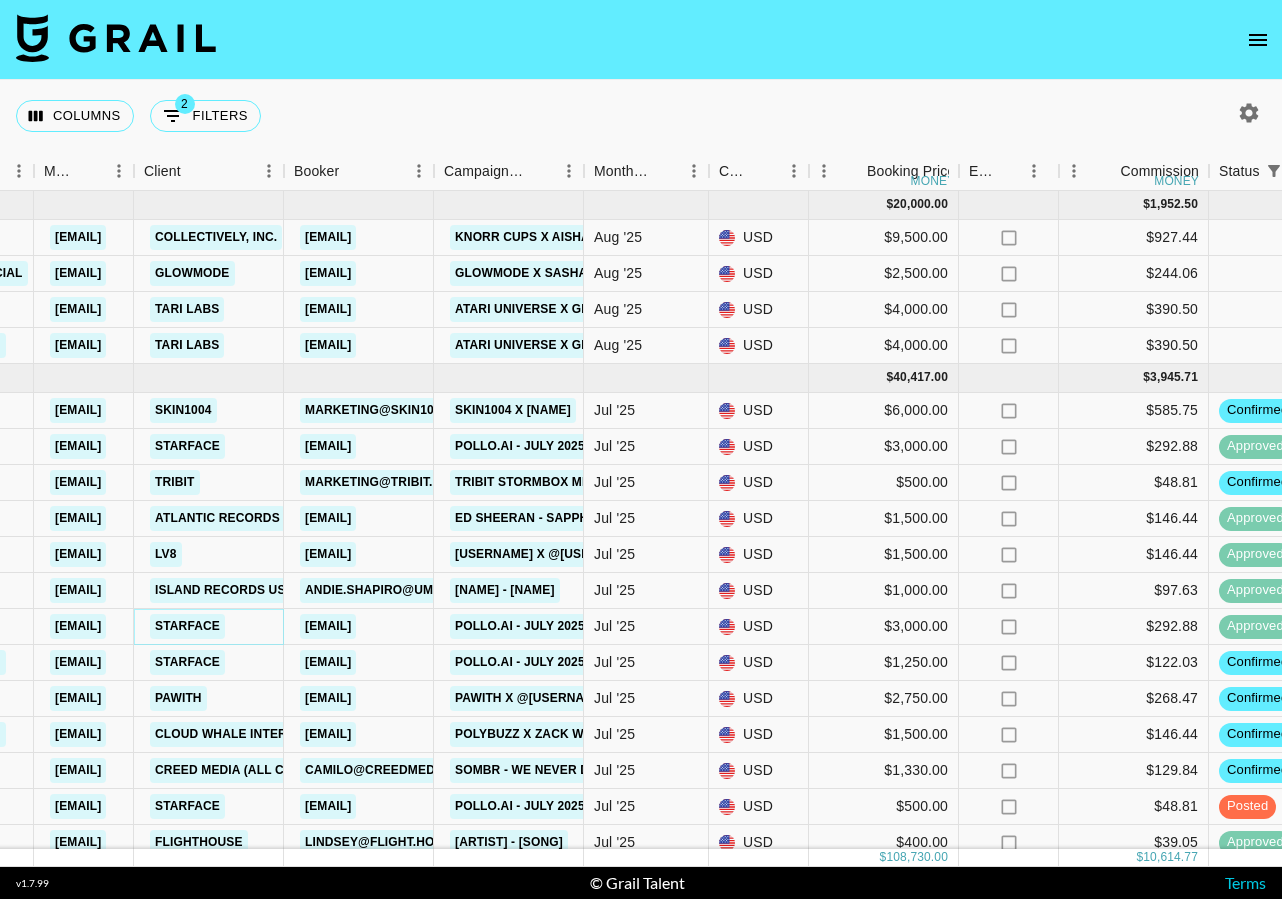 click on "starface" at bounding box center (187, 626) 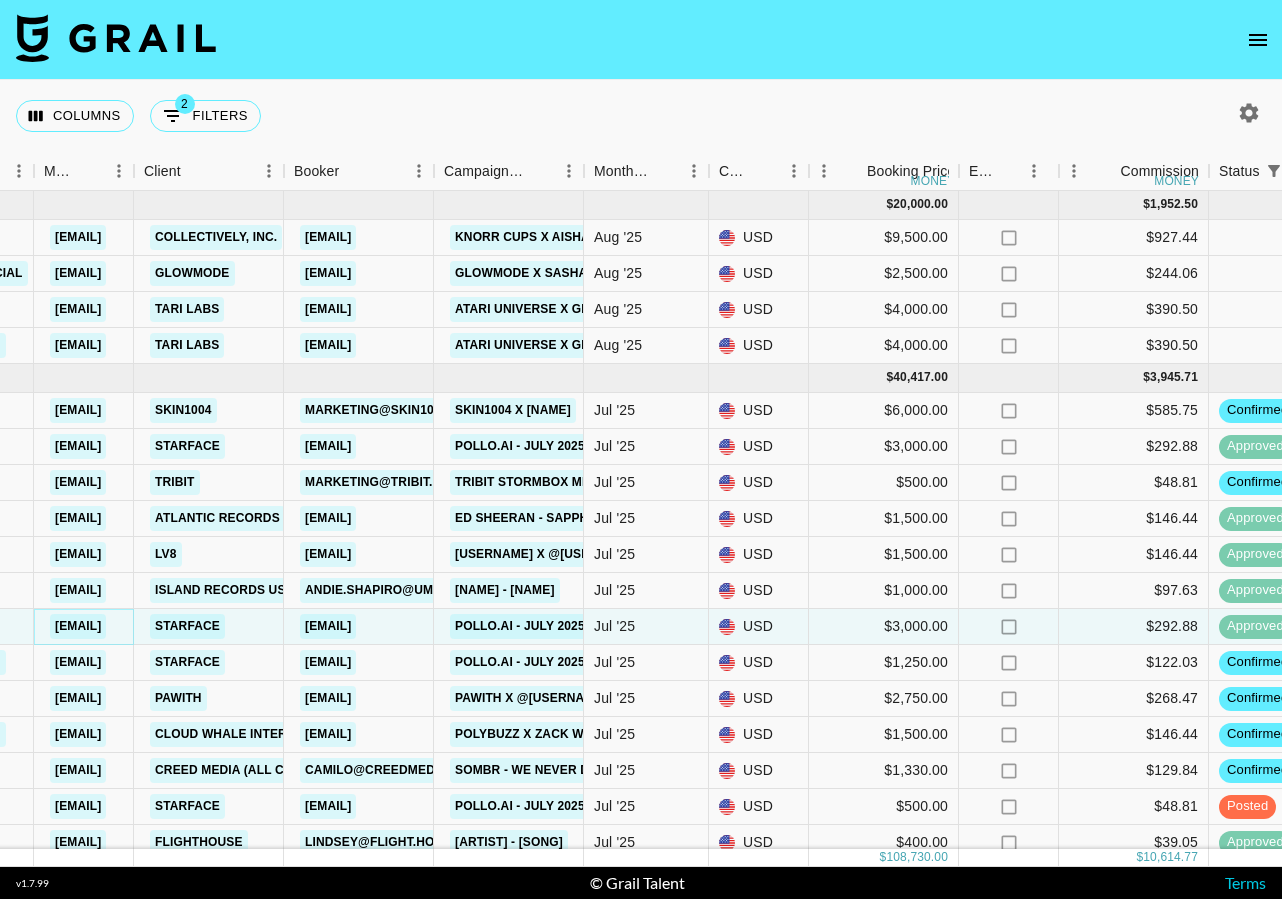 click on "dave.valkenburg@grail-talent.com" at bounding box center [78, 626] 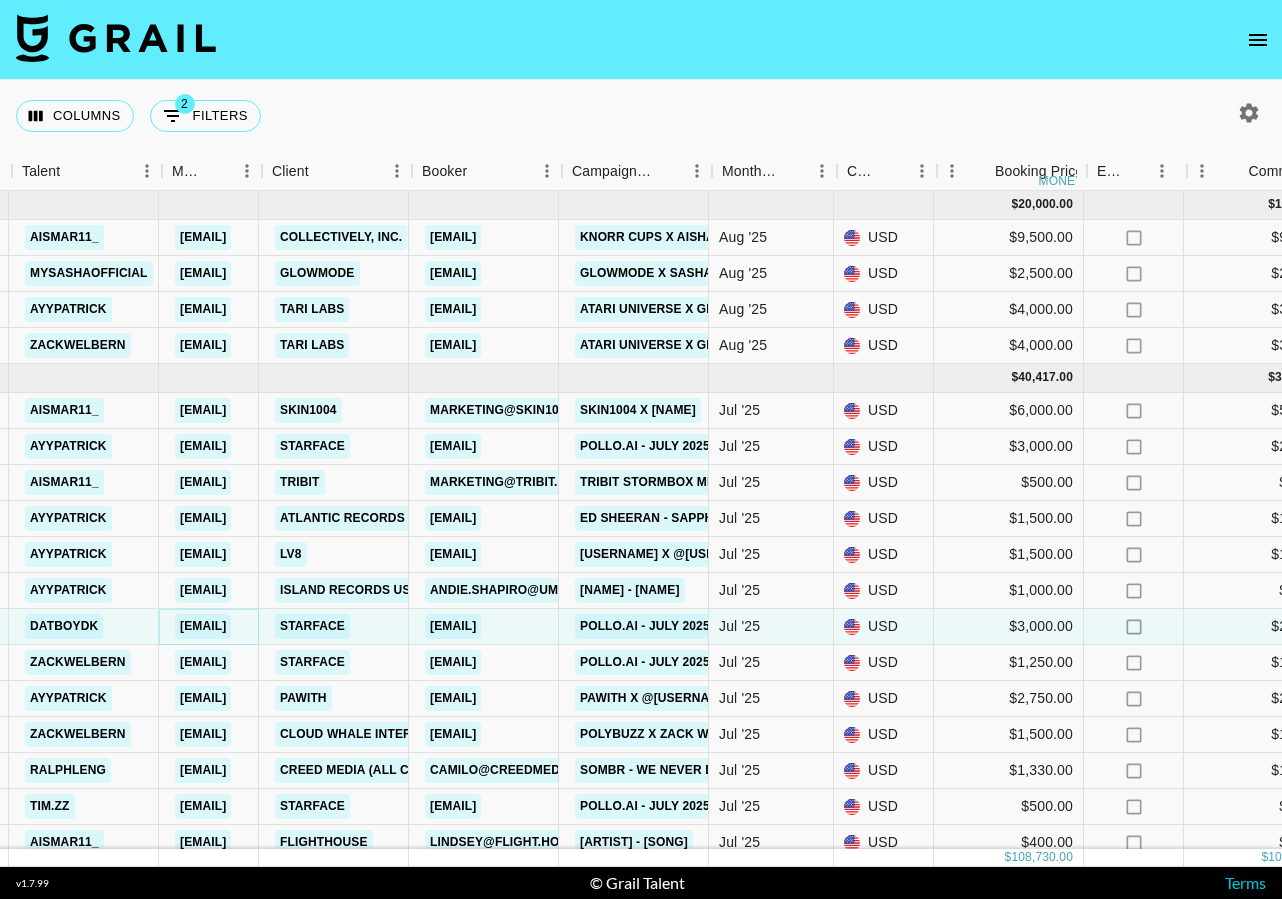 scroll, scrollTop: 0, scrollLeft: 652, axis: horizontal 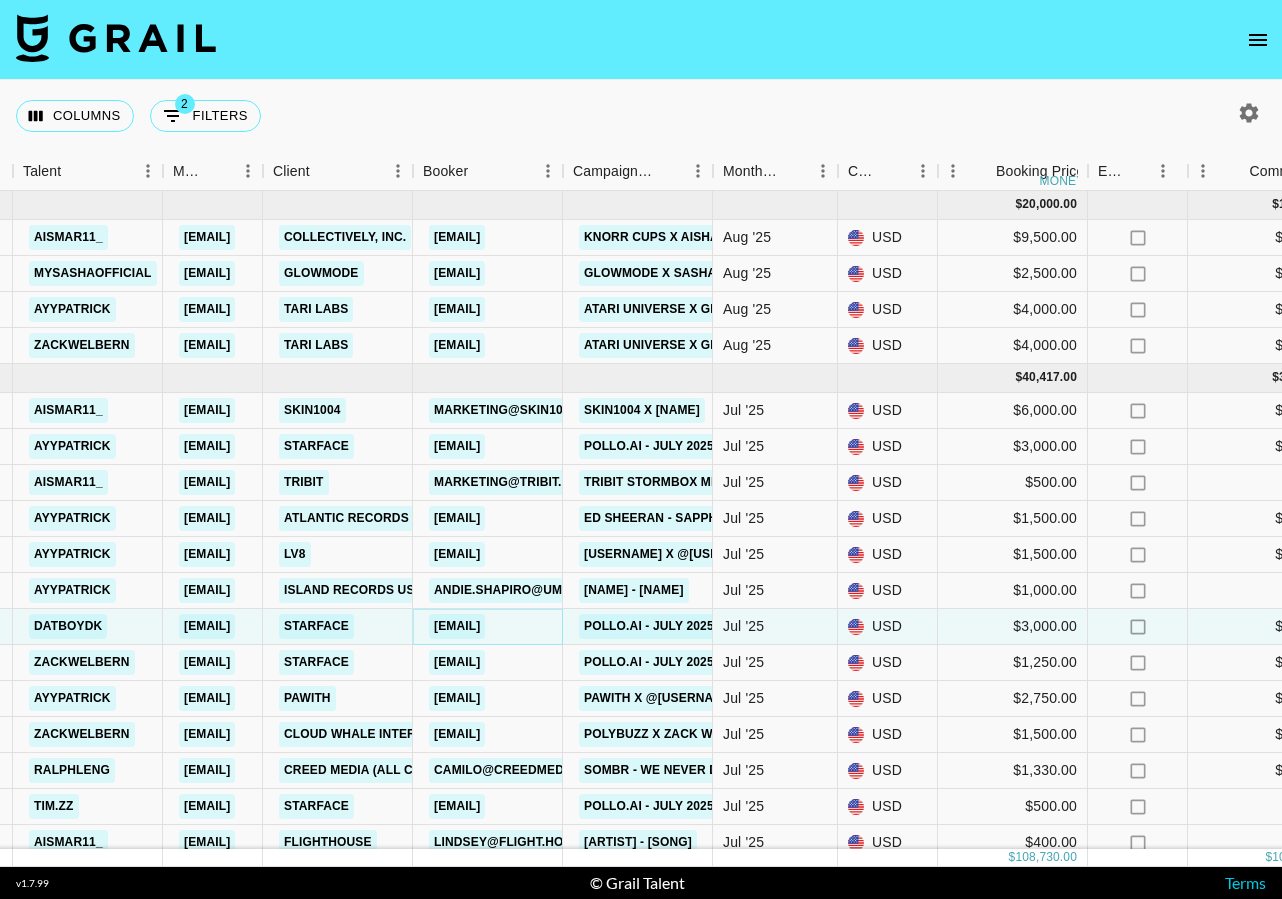 click on "nora@margrowth.com" at bounding box center (457, 626) 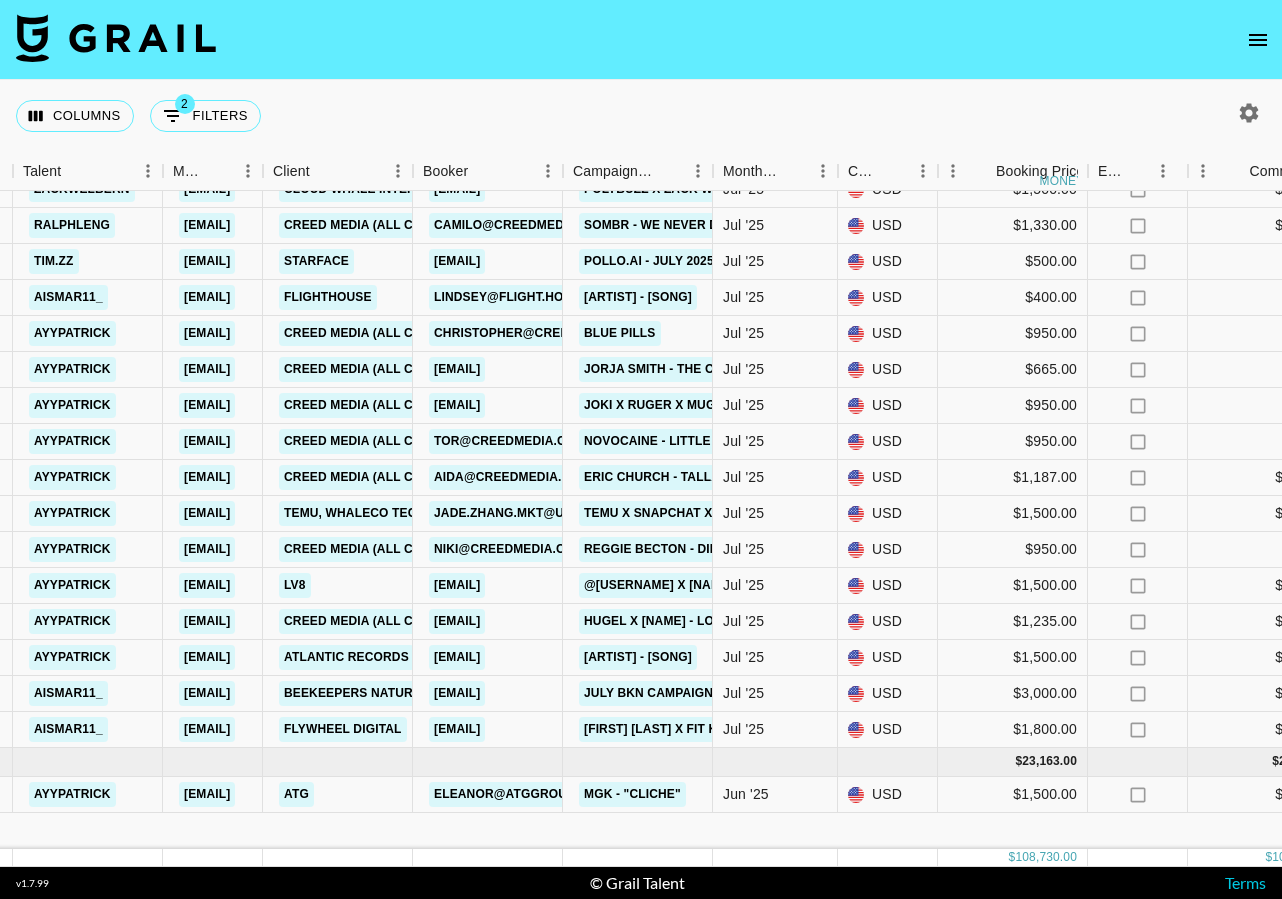 scroll, scrollTop: 0, scrollLeft: 652, axis: horizontal 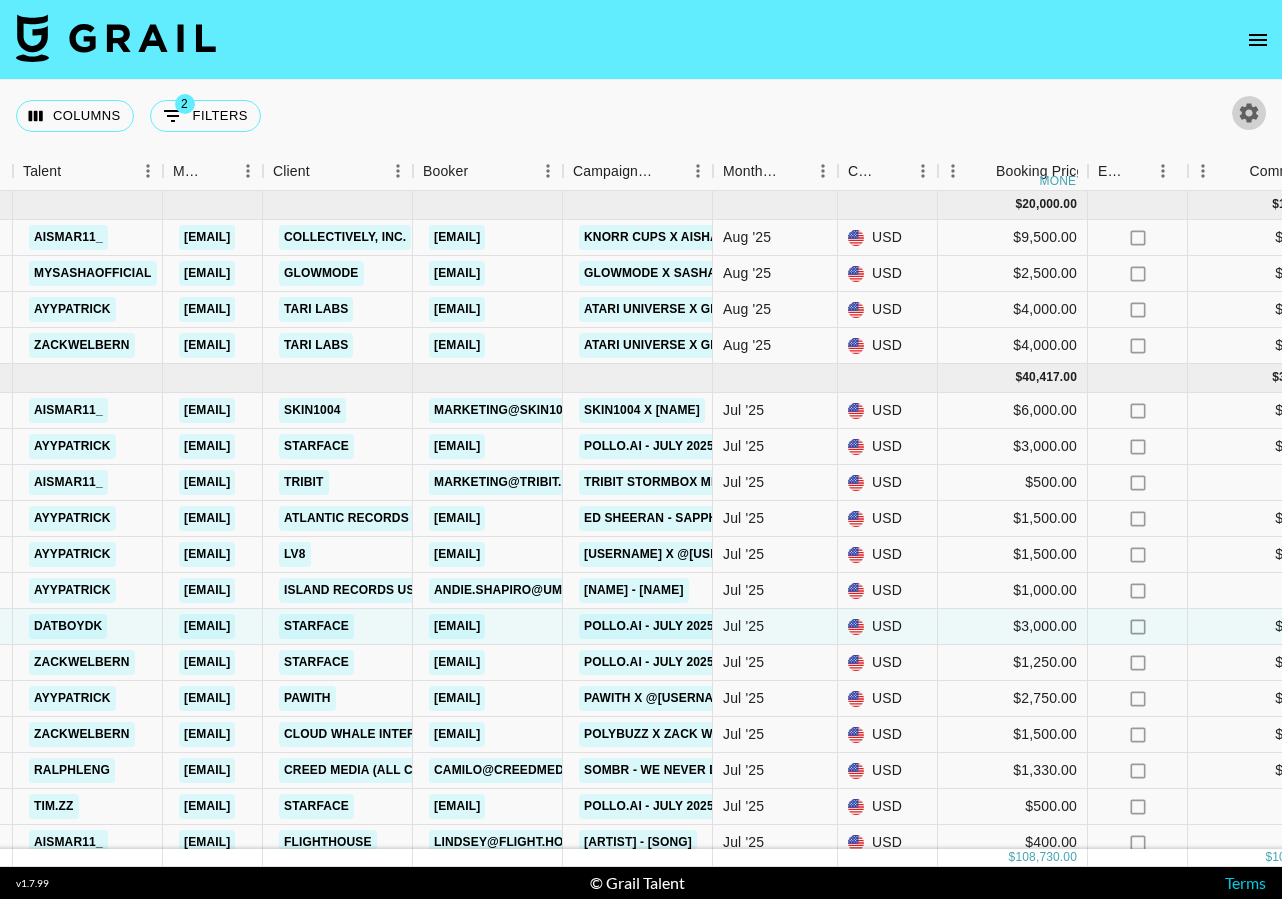 click 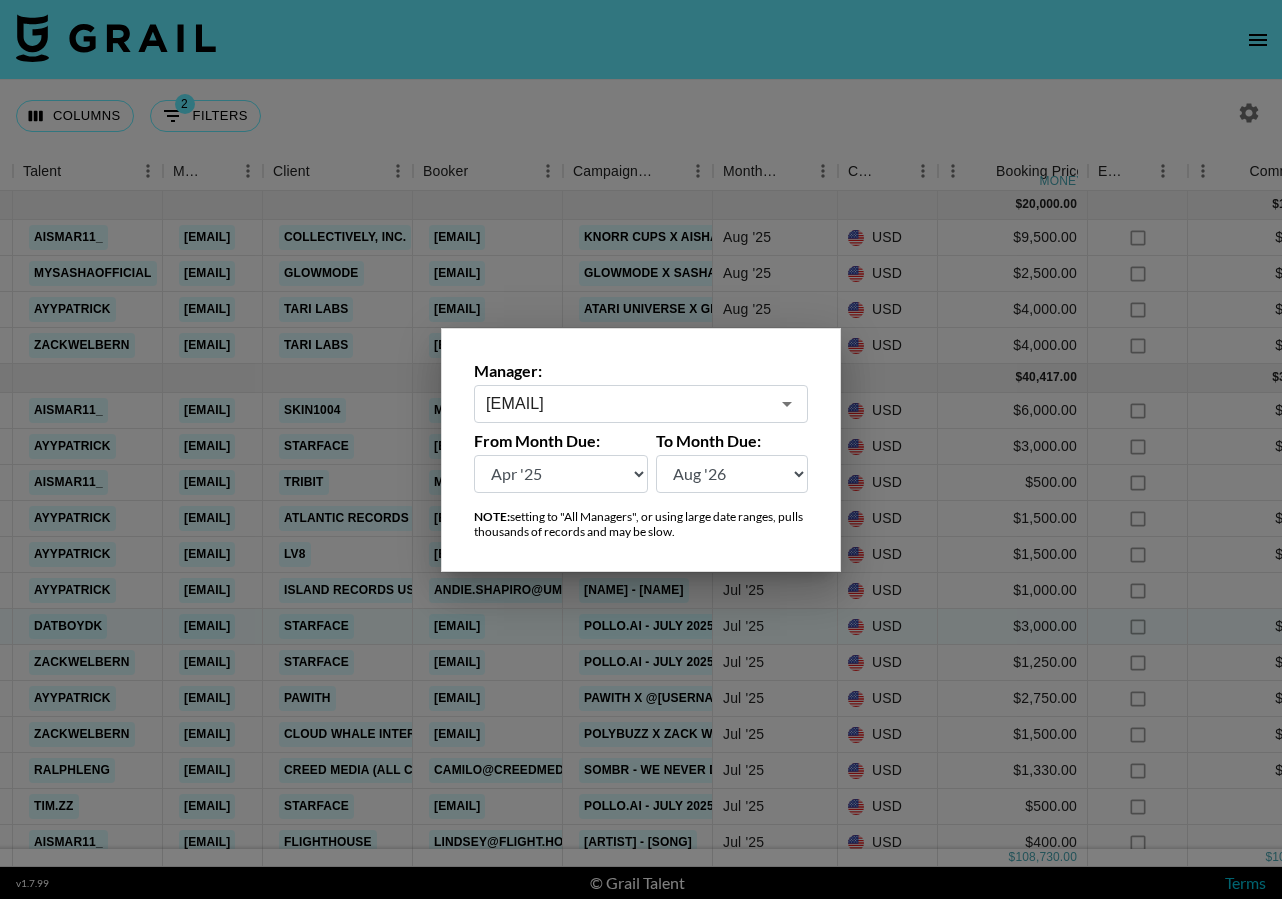 click on "dave.valkenburg@grail-talent.com ​" at bounding box center [641, 404] 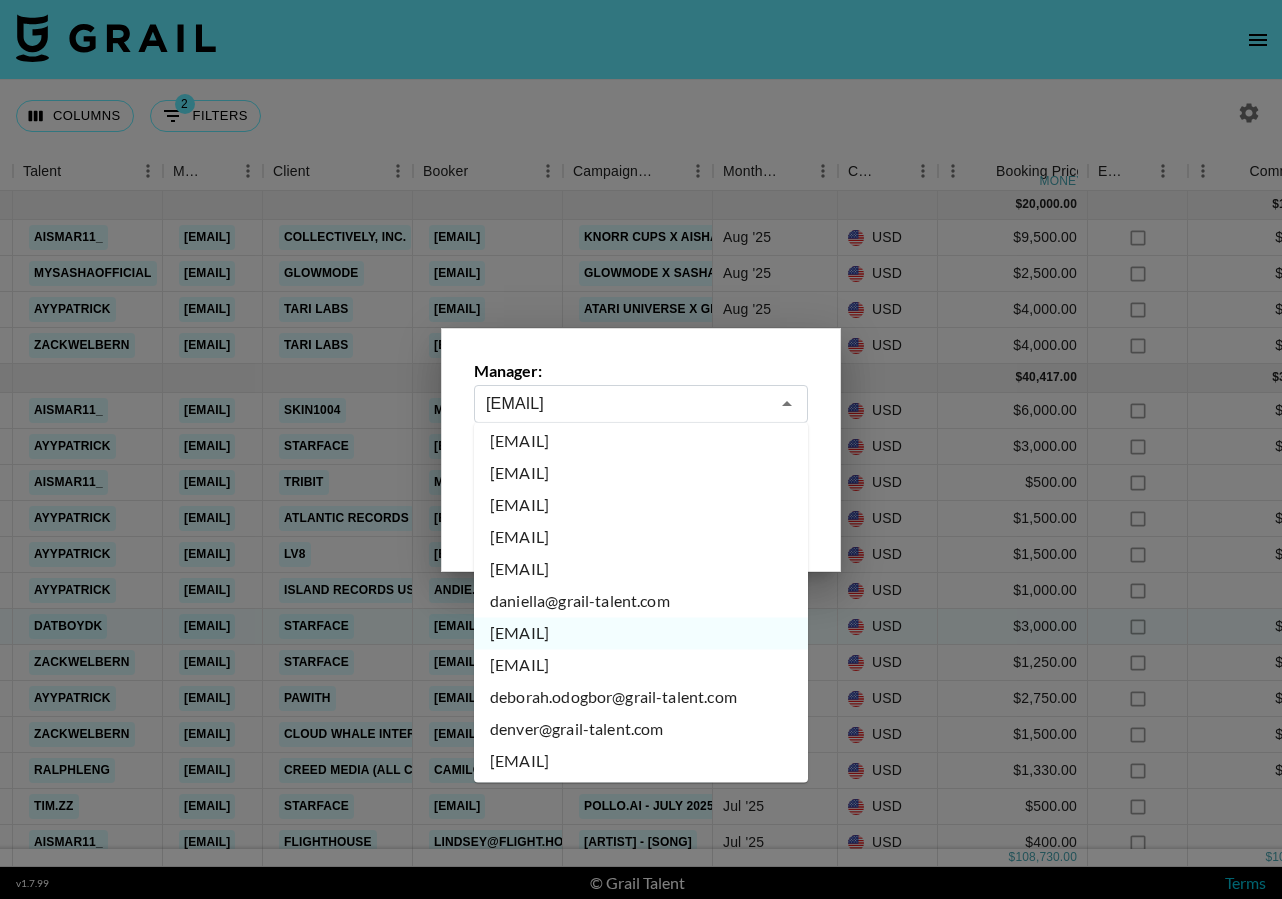 scroll, scrollTop: 2640, scrollLeft: 0, axis: vertical 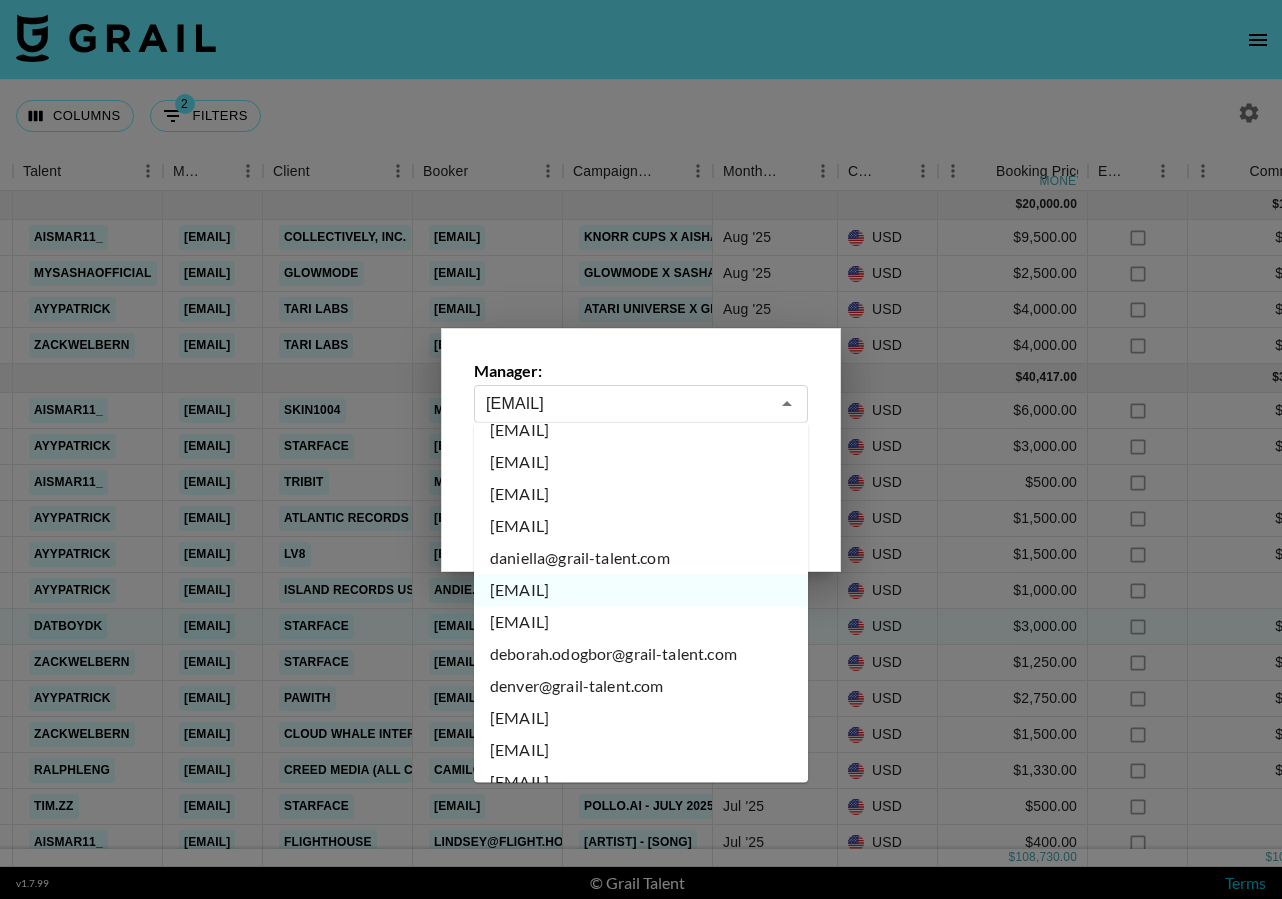 click on "davis.benz@grail-talent.com" at bounding box center [641, 623] 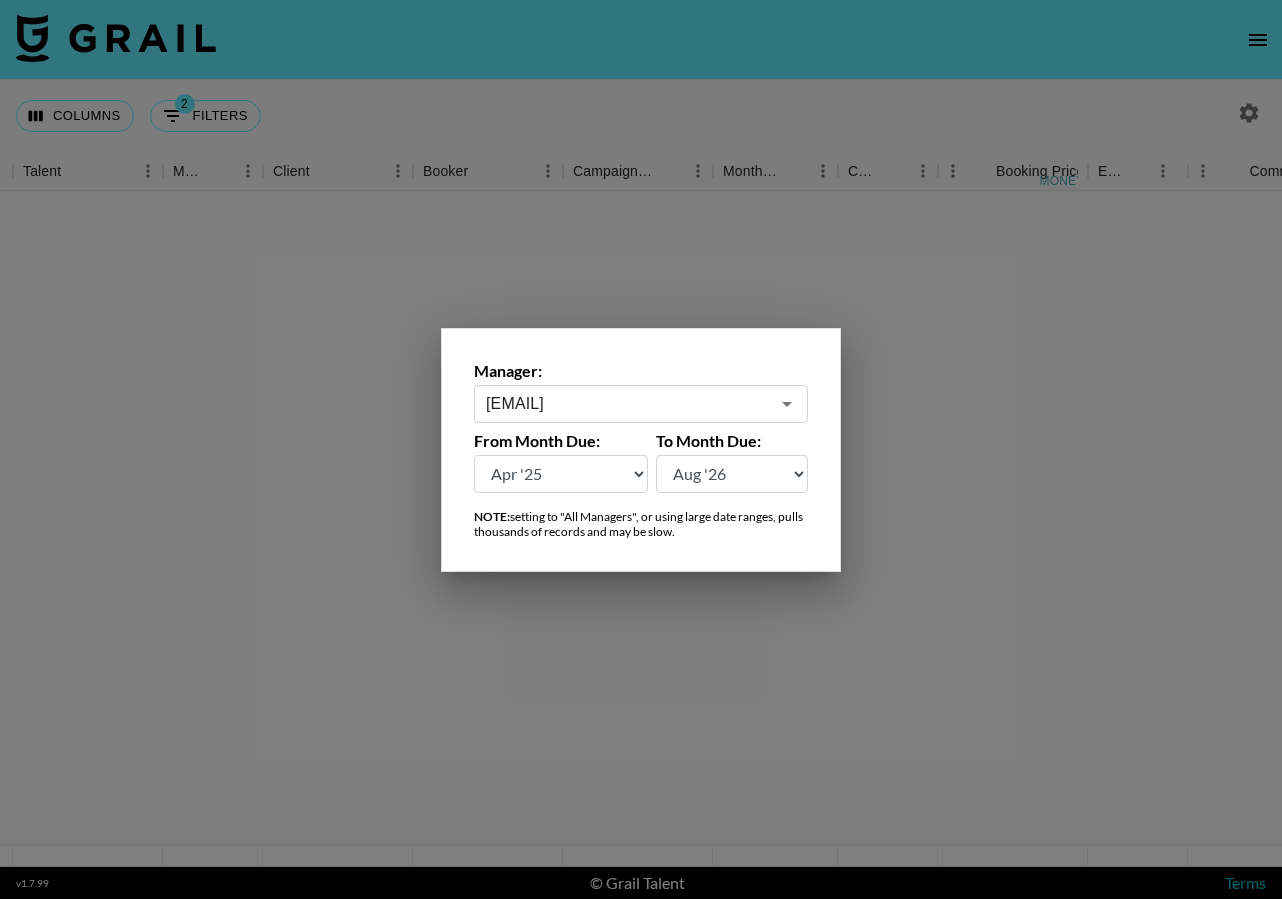 click at bounding box center [641, 449] 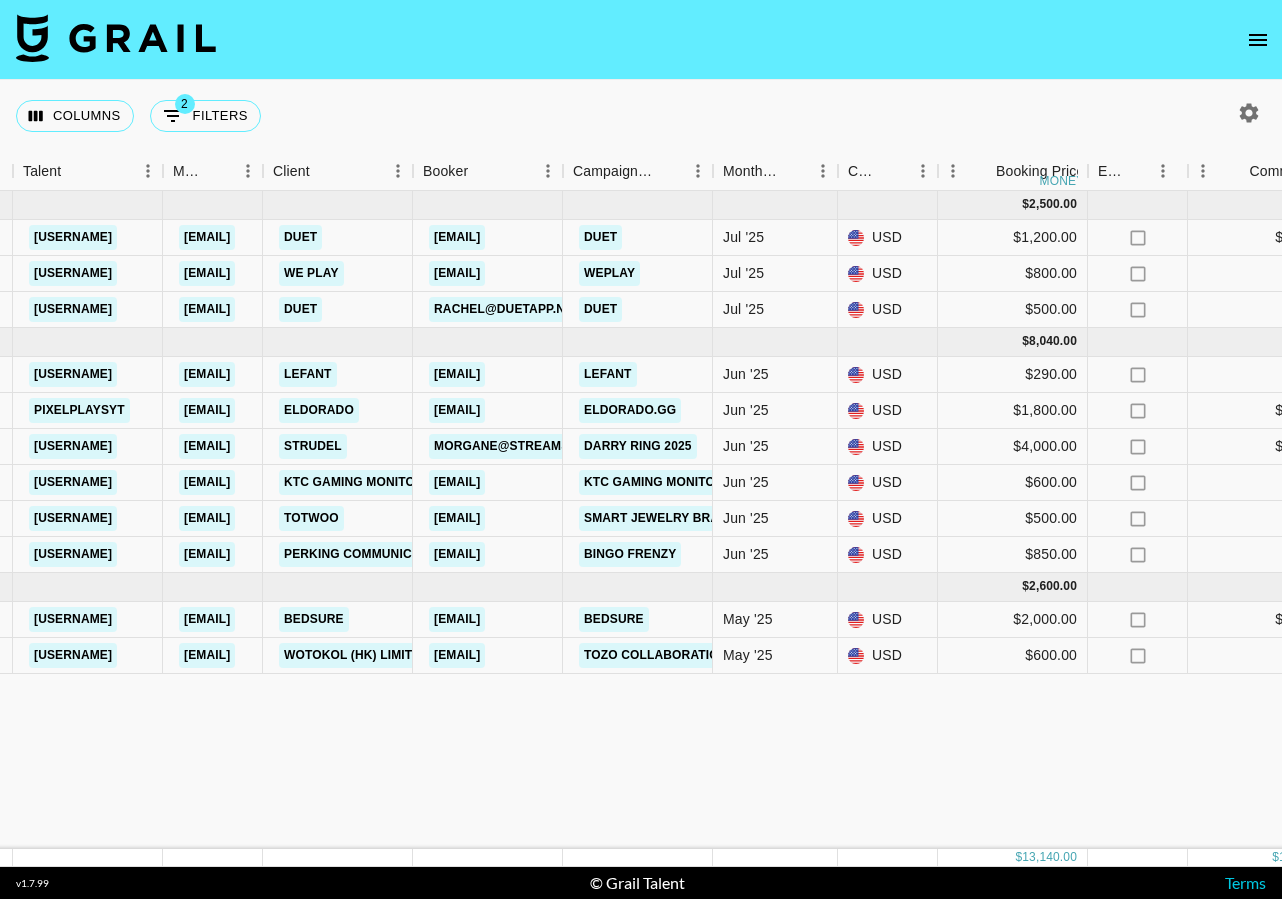 click 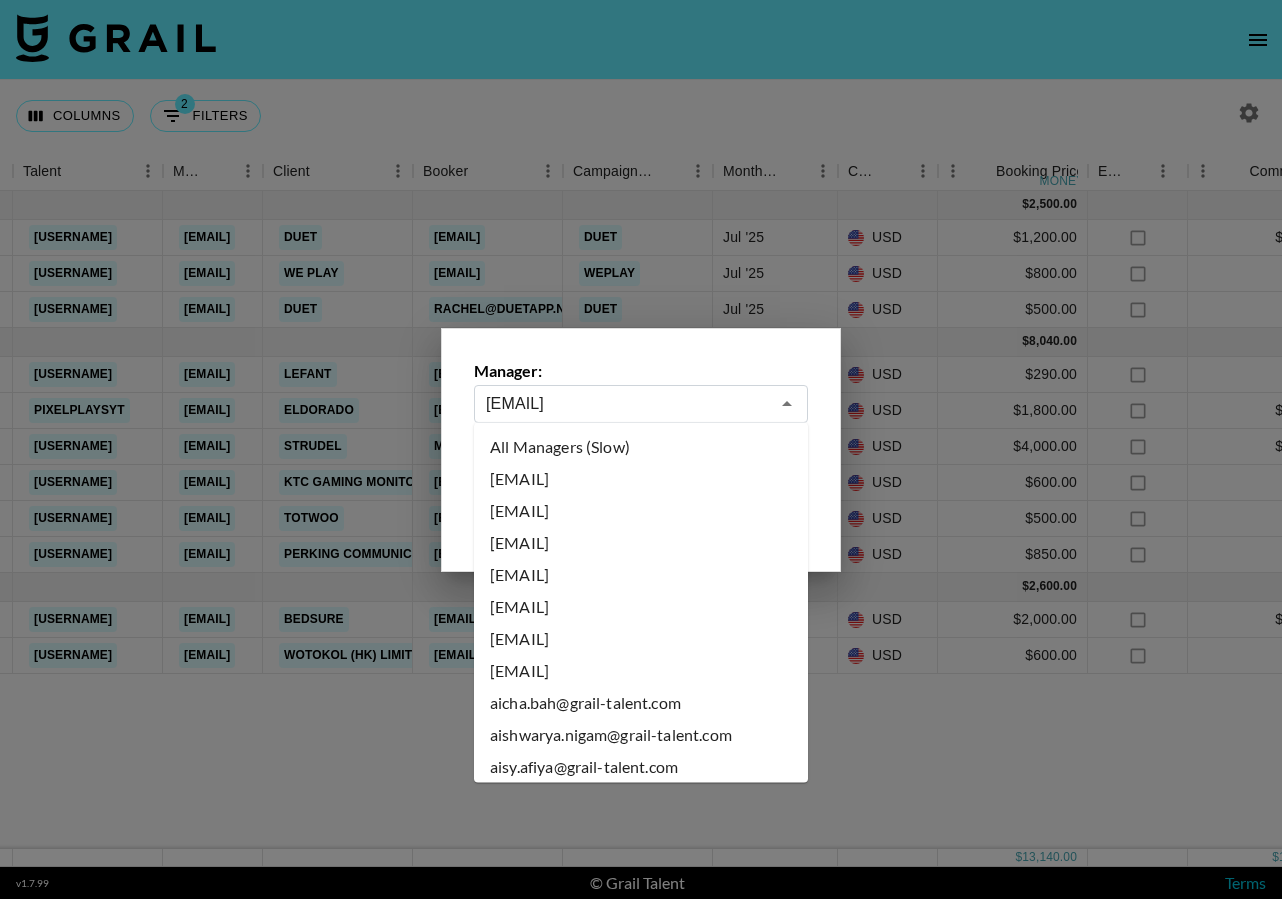 click on "davis.benz@grail-talent.com" at bounding box center [627, 403] 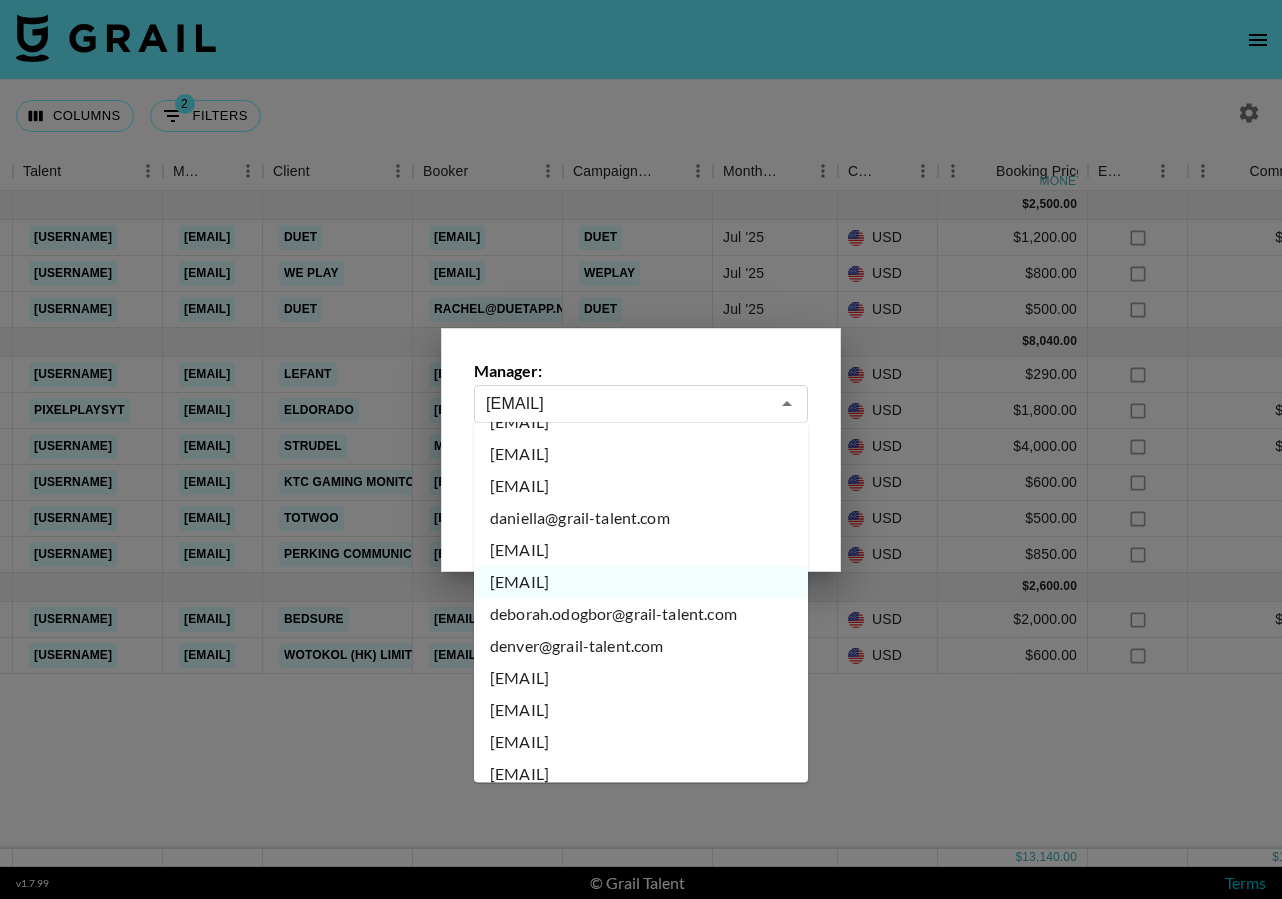 scroll, scrollTop: 2683, scrollLeft: 0, axis: vertical 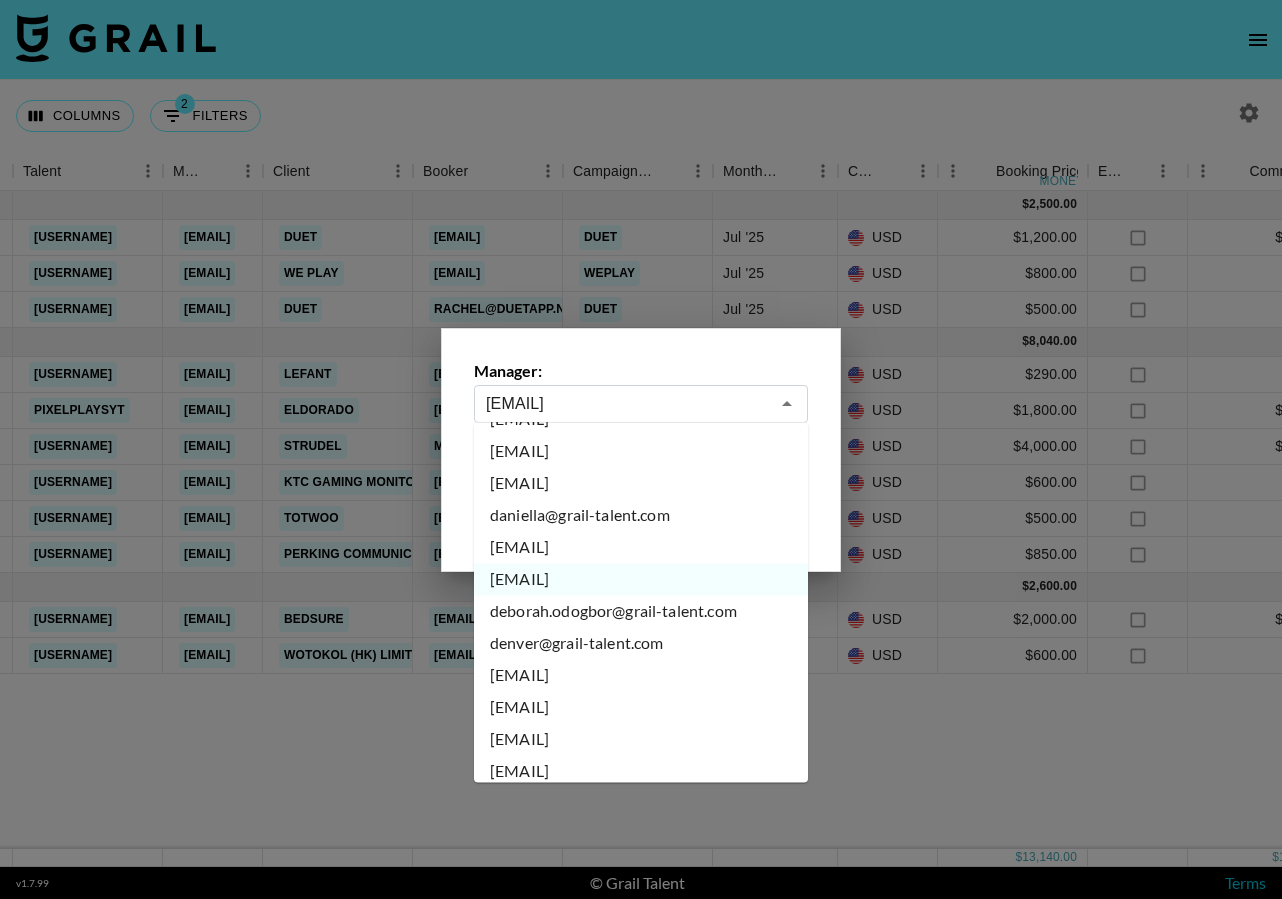 click on "deborah.odogbor@grail-talent.com" at bounding box center [641, 612] 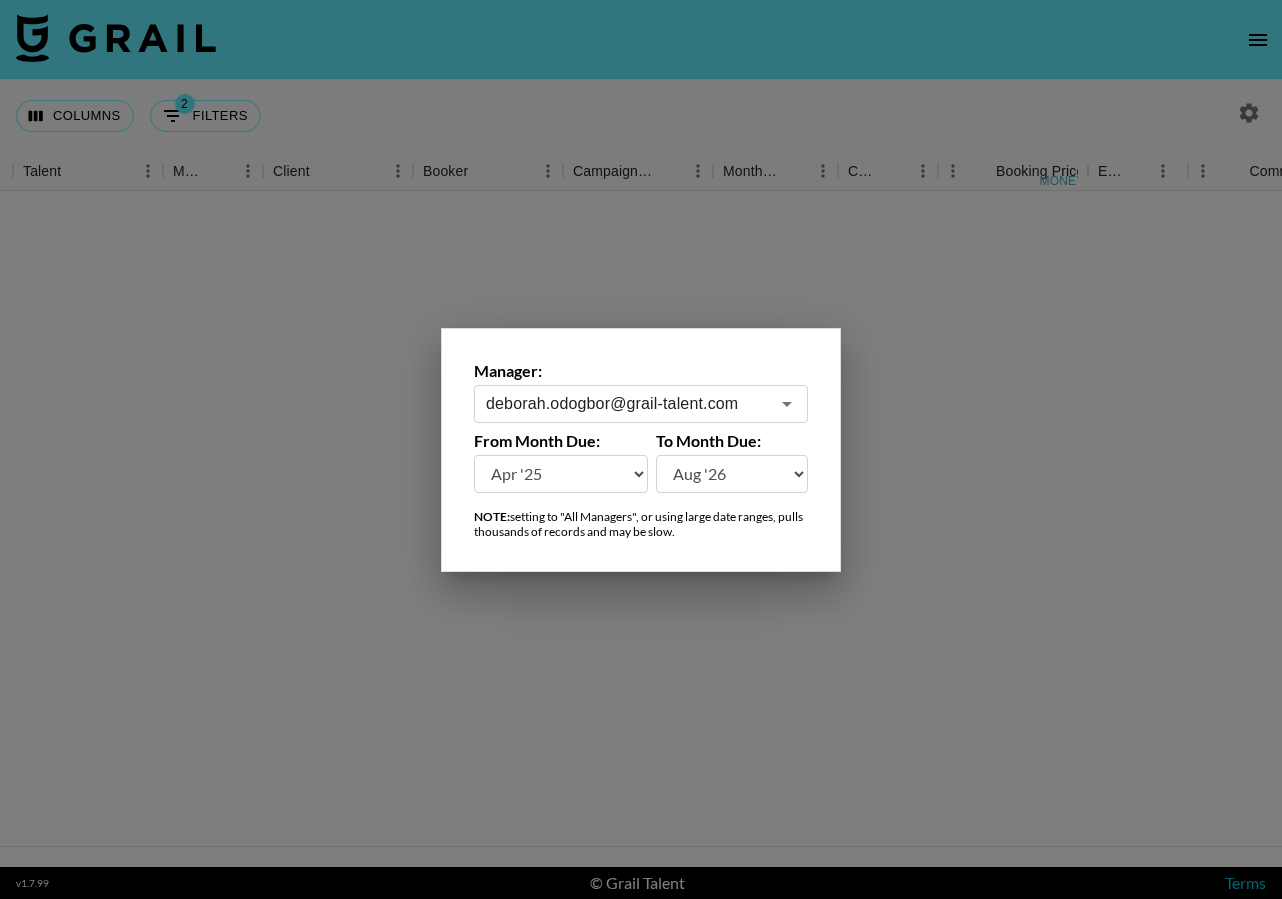 click on "Manager: deborah.odogbor@grail-talent.com ​ From Month Due: Aug '26 Jul '26 Jun '26 May '26 Apr '26 Mar '26 Feb '26 Jan '26 Dec '25 Nov '25 Oct '25 Sep '25 Aug '25 Jul '25 Jun '25 May '25 Apr '25 Mar '25 Feb '25 Jan '25 Dec '24 Nov '24 Oct '24 Sep '24 Aug '24 To Month Due: Aug '26 Jul '26 Jun '26 May '26 Apr '26 Mar '26 Feb '26 Jan '26 Dec '25 Nov '25 Oct '25 Sep '25 Aug '25 Jul '25 Jun '25 May '25 Apr '25 Mar '25 Feb '25 Jan '25 Dec '24 Nov '24 Oct '24 Sep '24 Aug '24 NOTE:  setting to "All Managers", or using large date ranges, pulls thousands of records and may be slow." at bounding box center [641, 450] 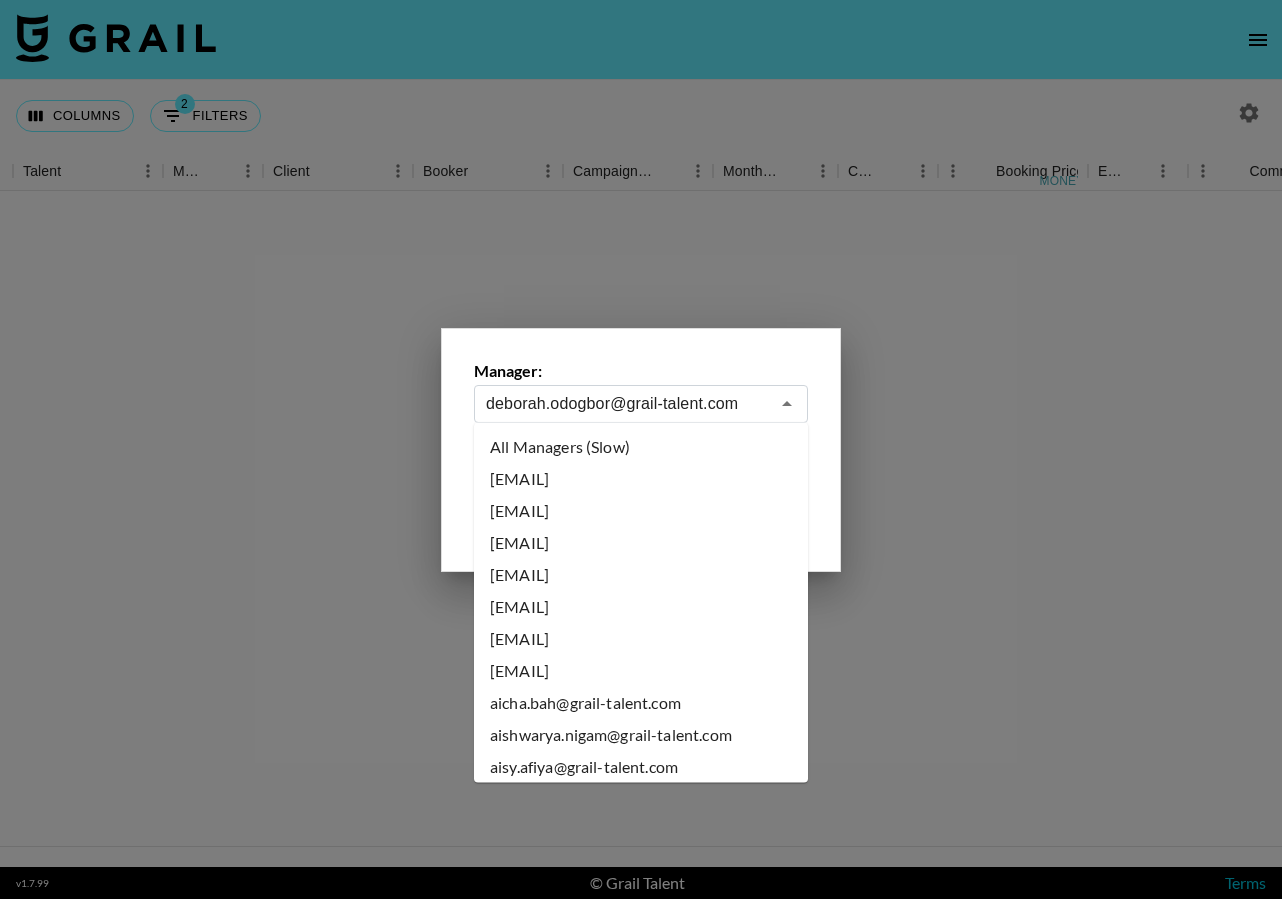 click on "deborah.odogbor@grail-talent.com" at bounding box center (627, 403) 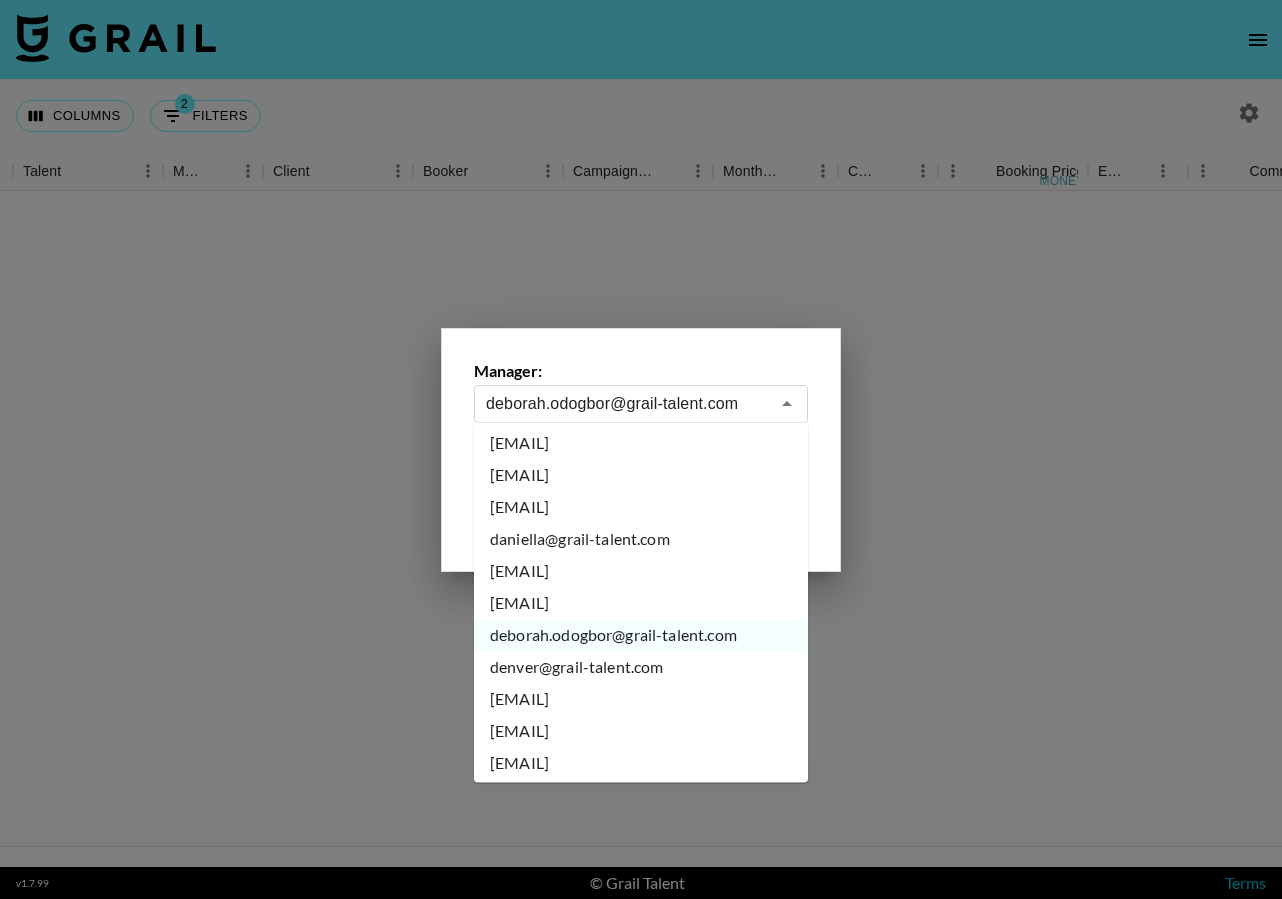 scroll, scrollTop: 2682, scrollLeft: 0, axis: vertical 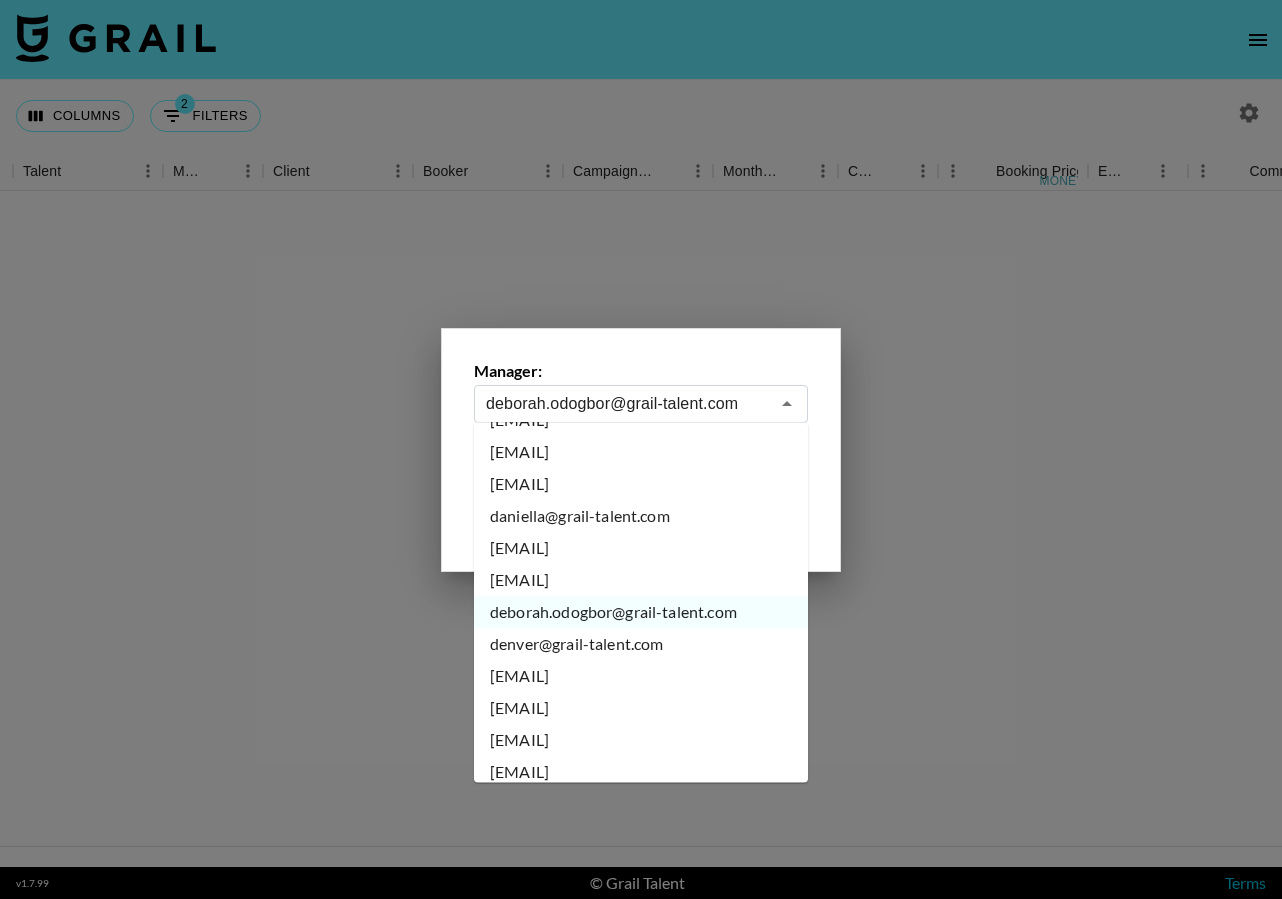 click on "denver@grail-talent.com" at bounding box center (641, 645) 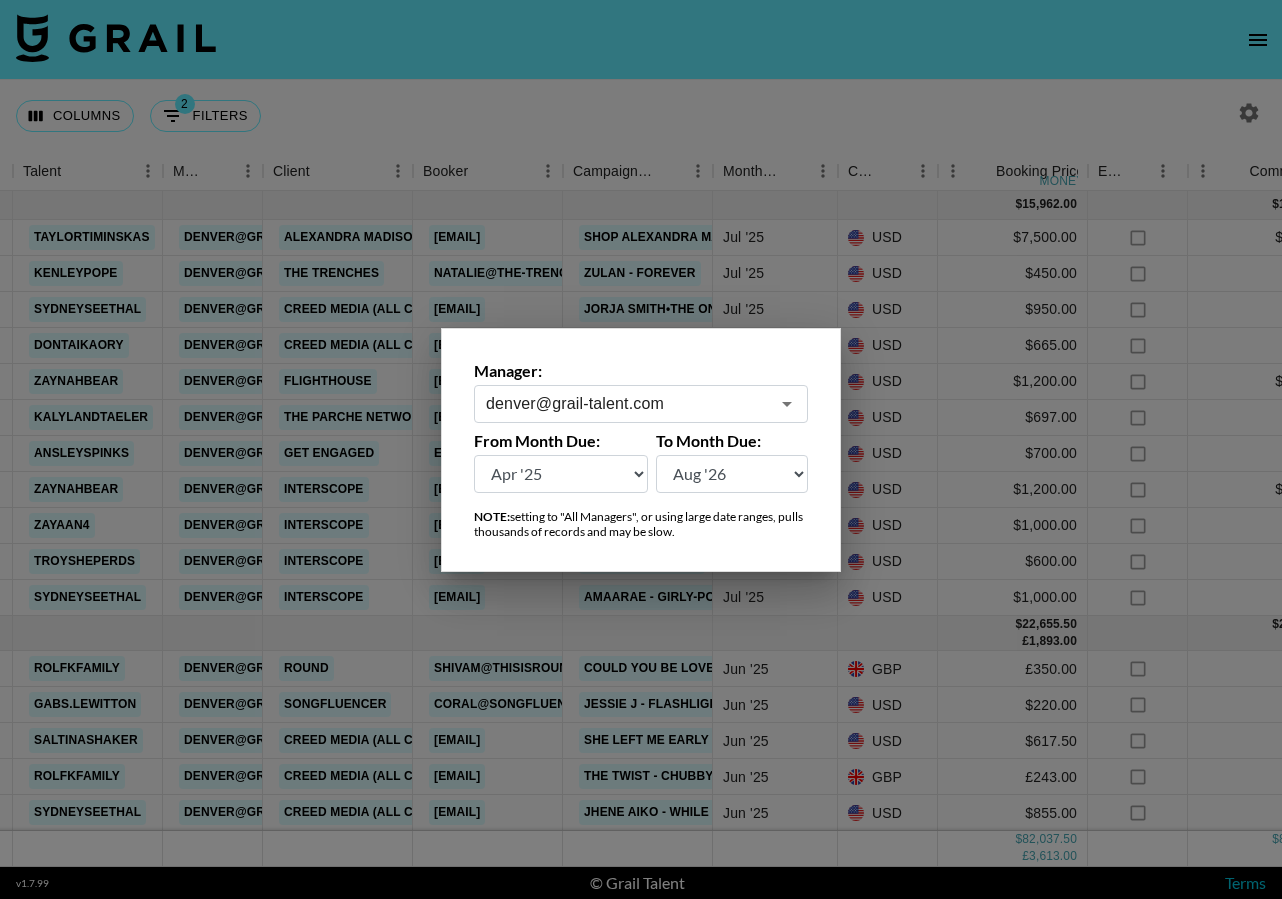 click at bounding box center [641, 449] 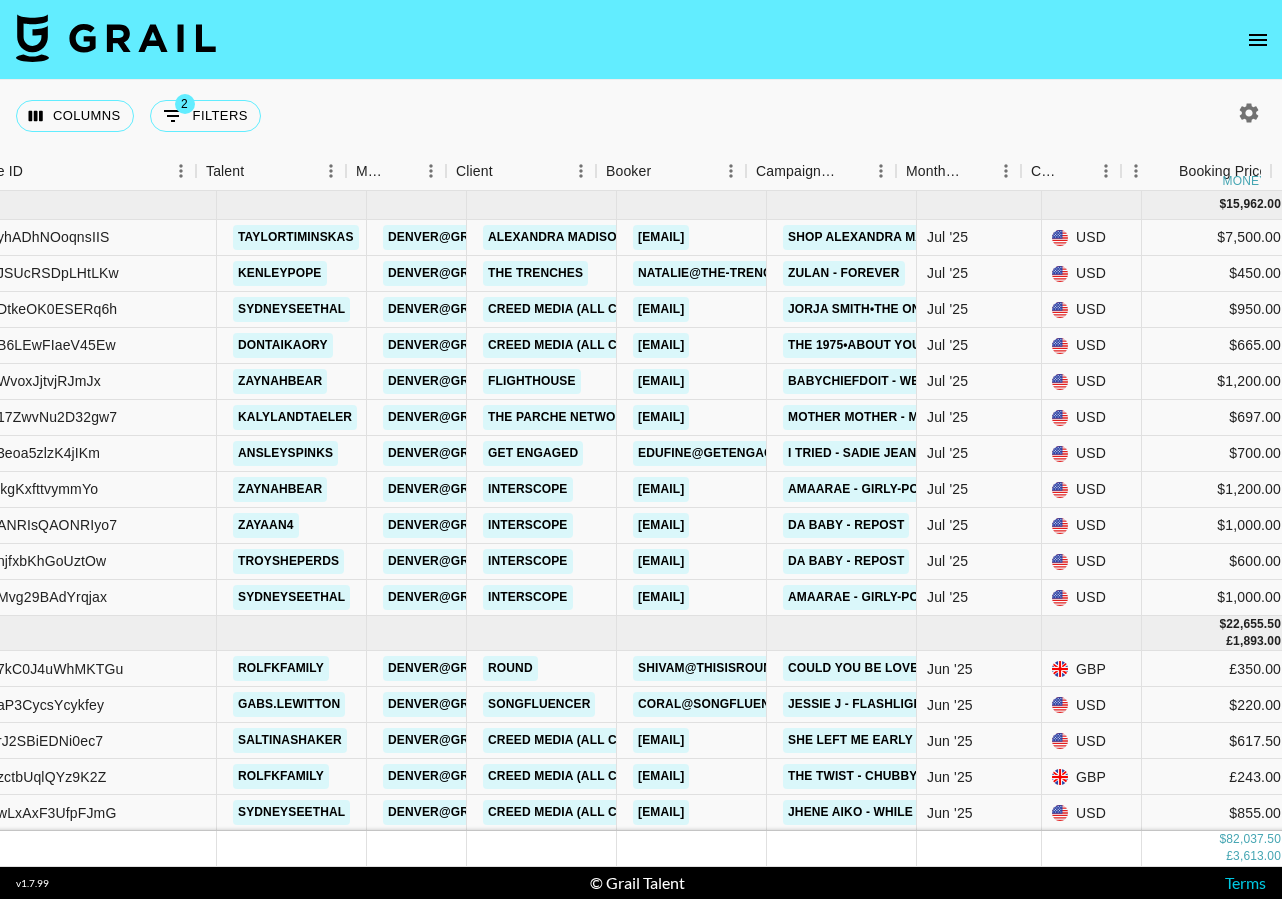 scroll, scrollTop: 0, scrollLeft: 447, axis: horizontal 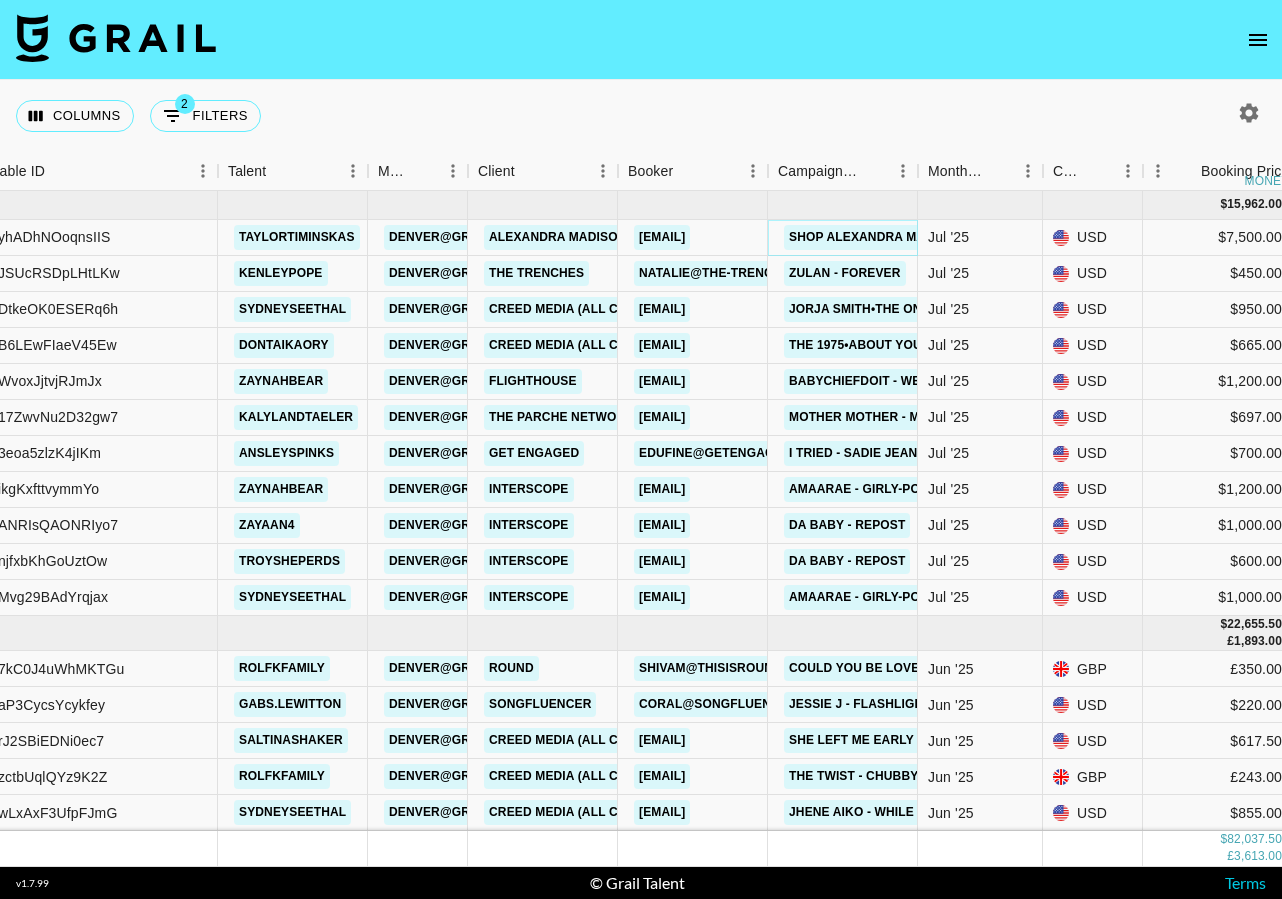 click on "SHOP ALEXANDRA MADISON X TAYLOR TIMINSKAS" at bounding box center (943, 237) 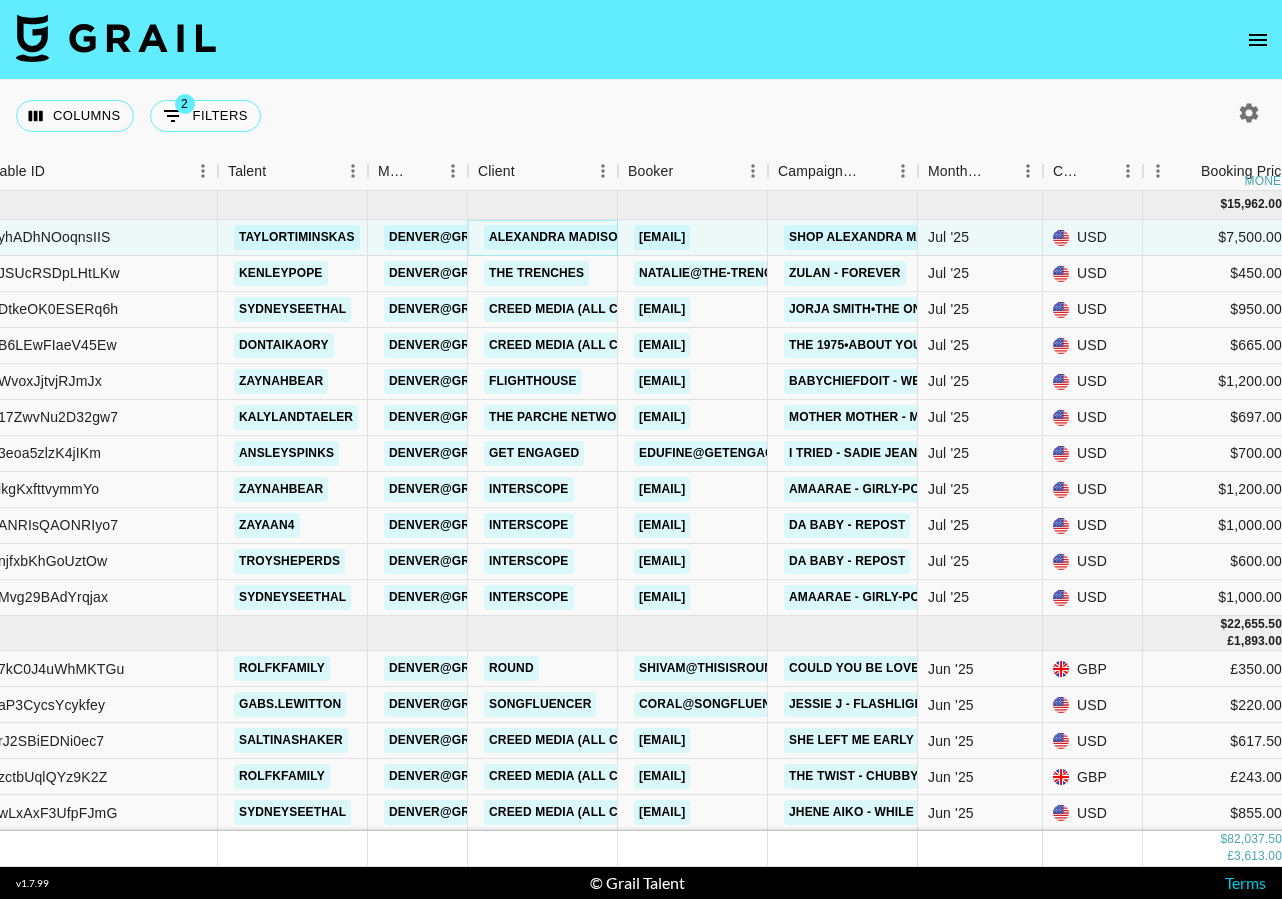 click on "Alexandra Madison" at bounding box center (557, 237) 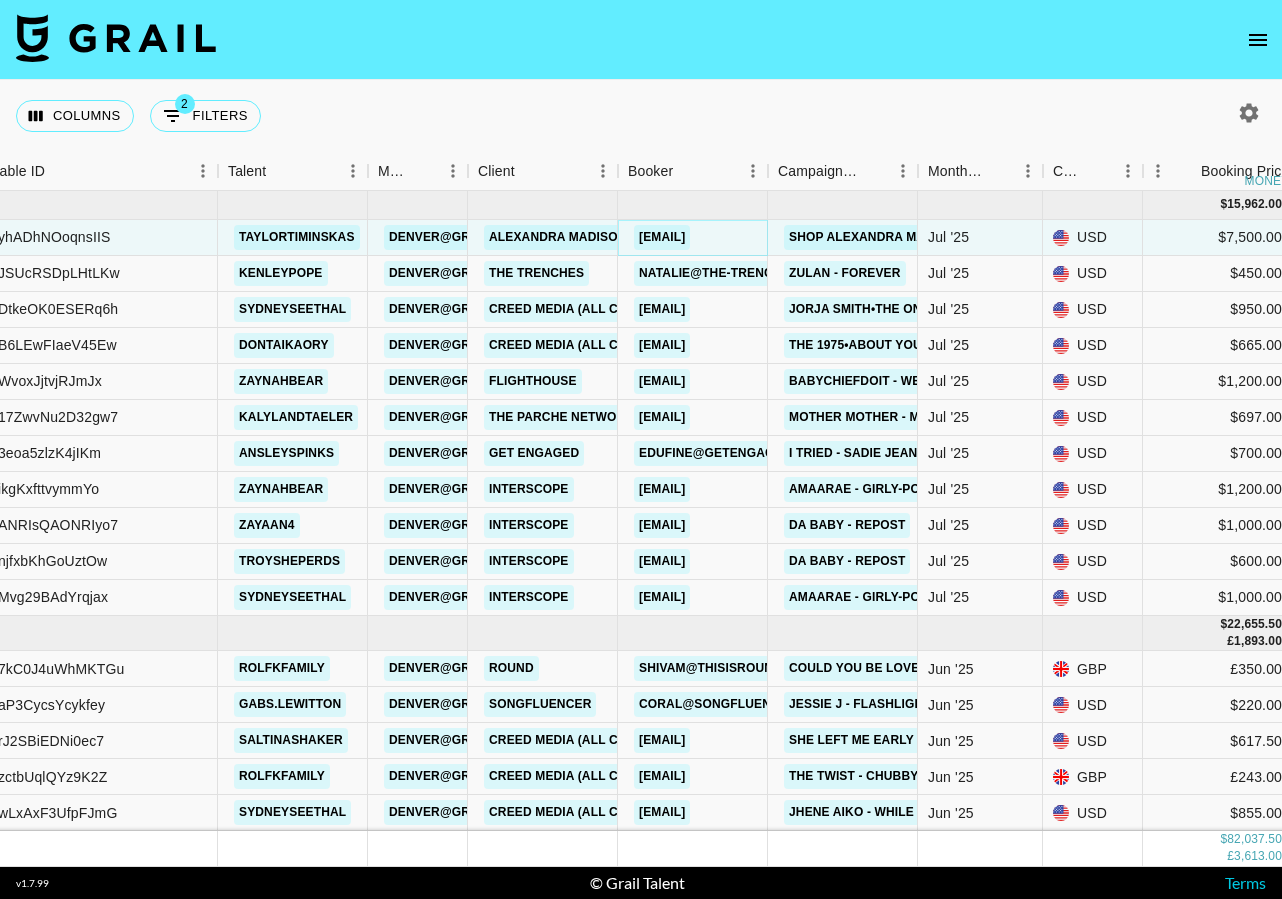 click on "[USERNAME]@[DOMAIN]" at bounding box center [662, 237] 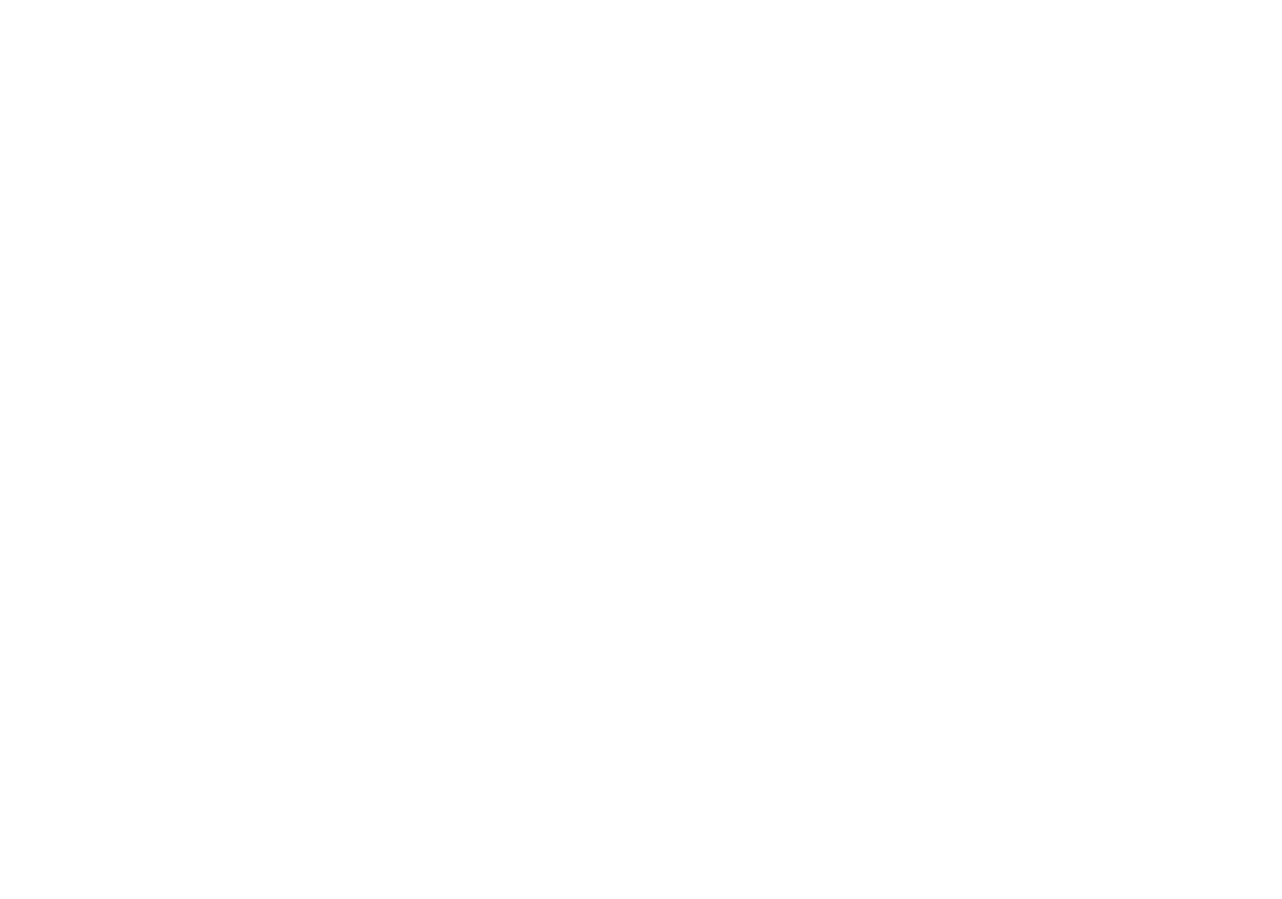 scroll, scrollTop: 0, scrollLeft: 0, axis: both 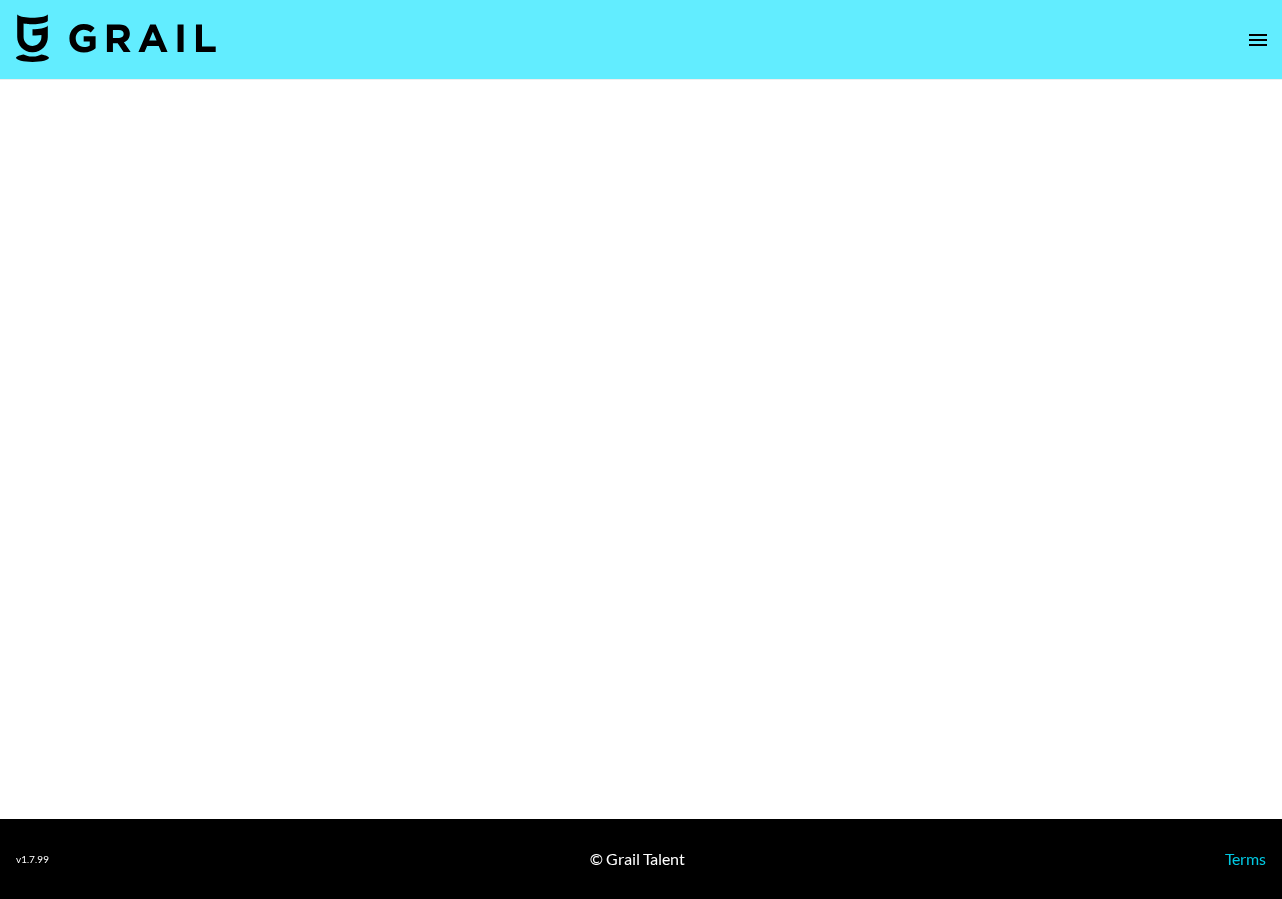 select on "Brand" 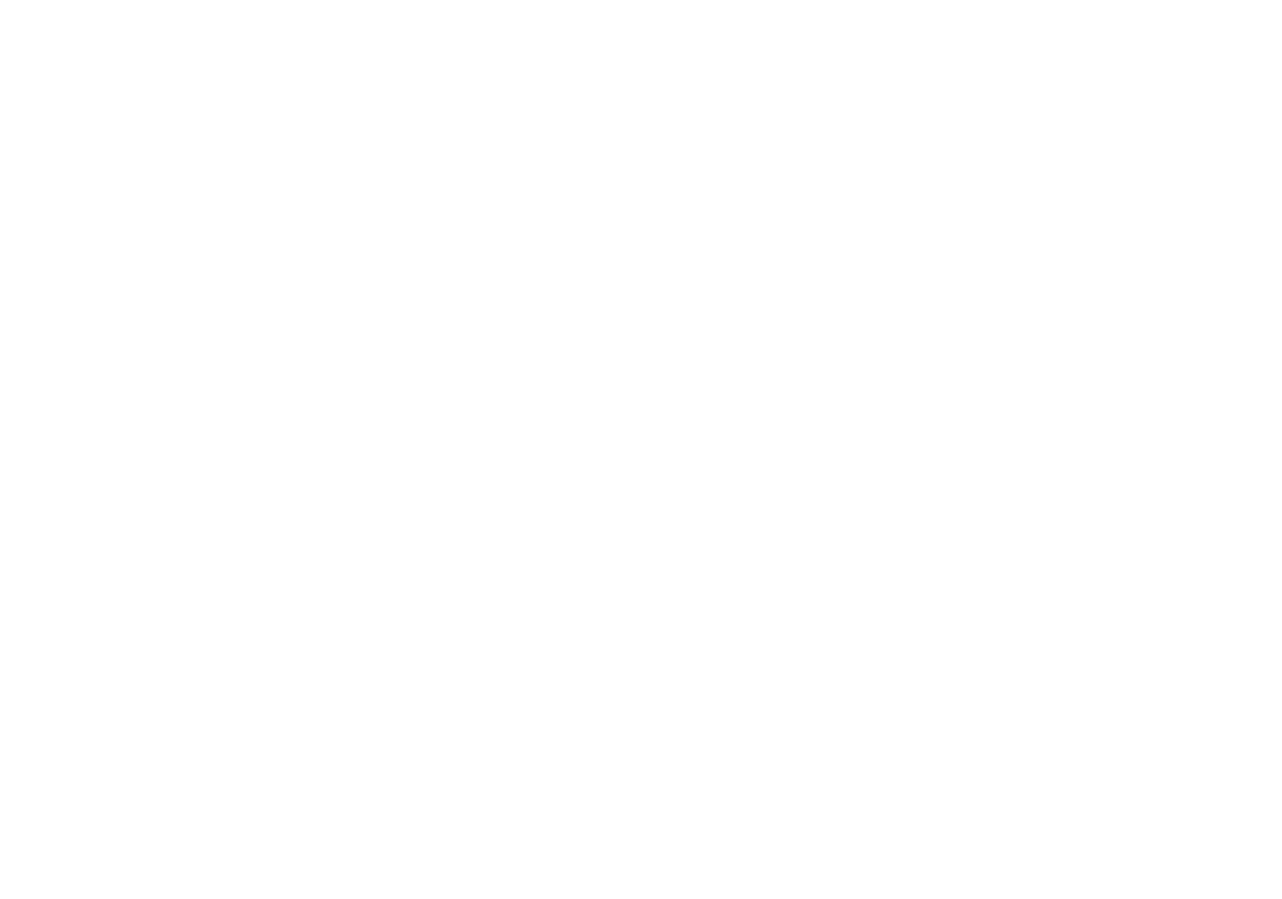 scroll, scrollTop: 0, scrollLeft: 0, axis: both 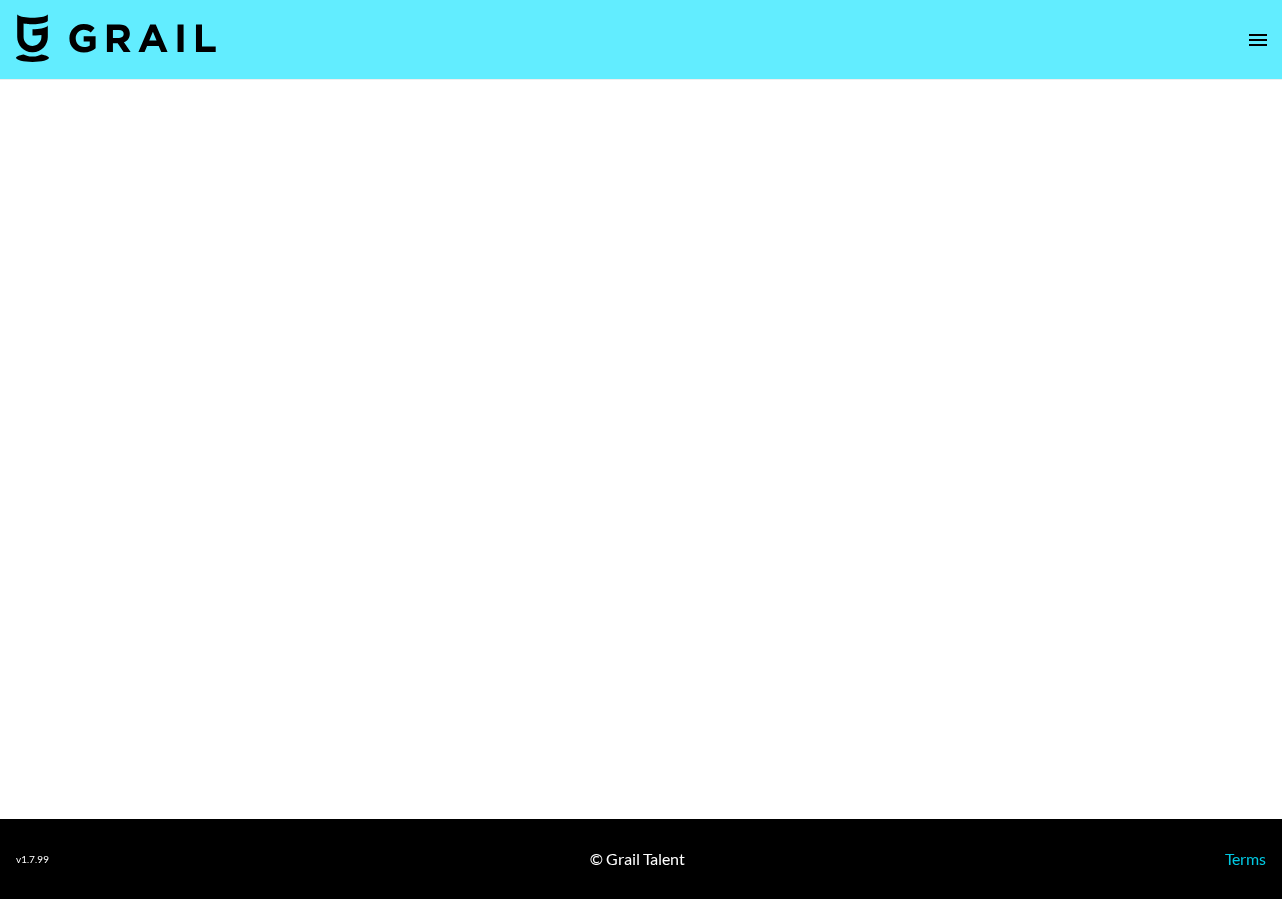 select on "Brand" 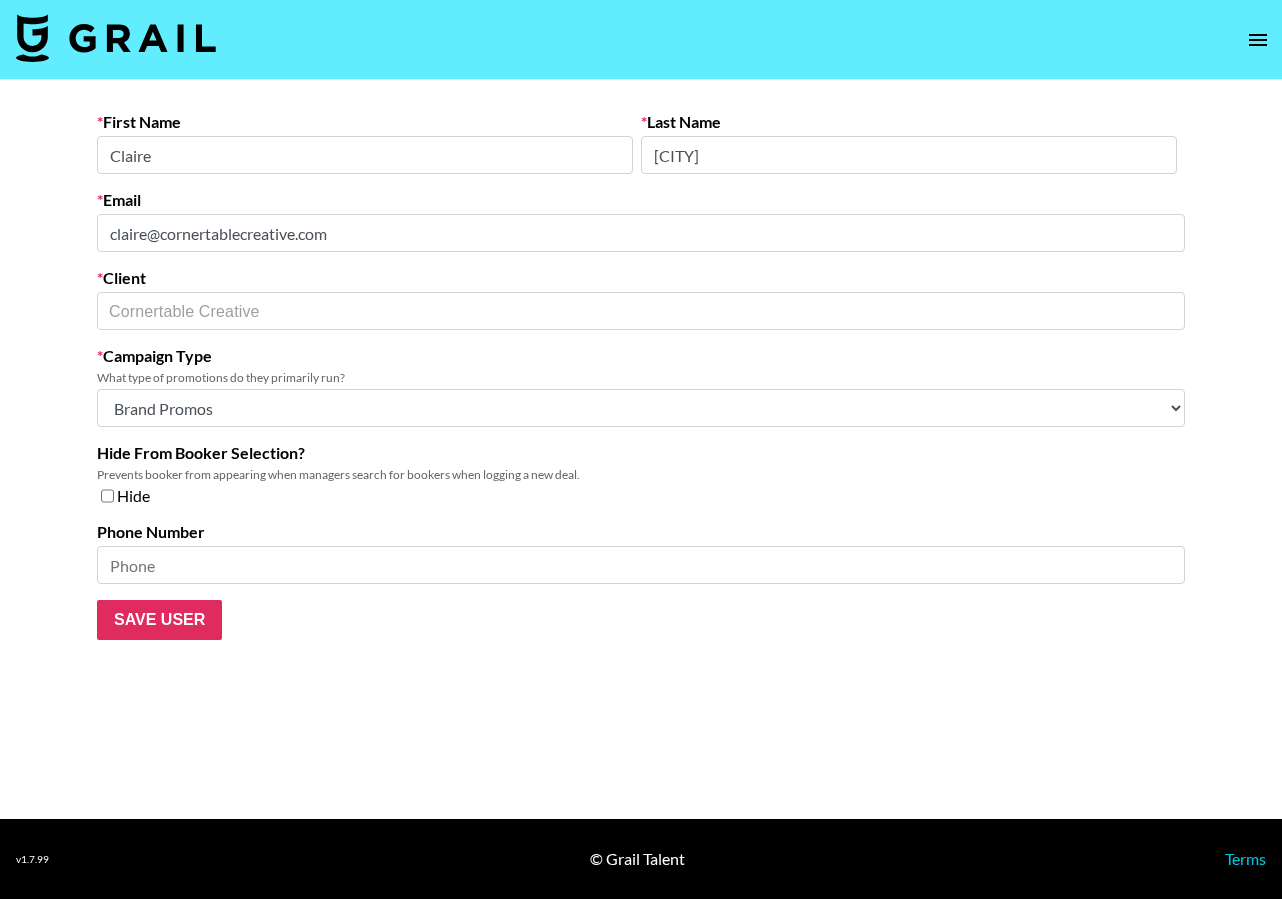 click on "First Name Claire Last Name Burgdorf Email claire@cornertablecreative.com Client Cornertable Creative ​ Campaign Type What type of promotions do they primarily run? Choose Type... Song Promos Brand Promos Both (They work at an agency) Hide From Booker Selection? Prevents booker from appearing when managers search for bookers when logging a new deal.   Hide Phone Number Save User" at bounding box center (641, 449) 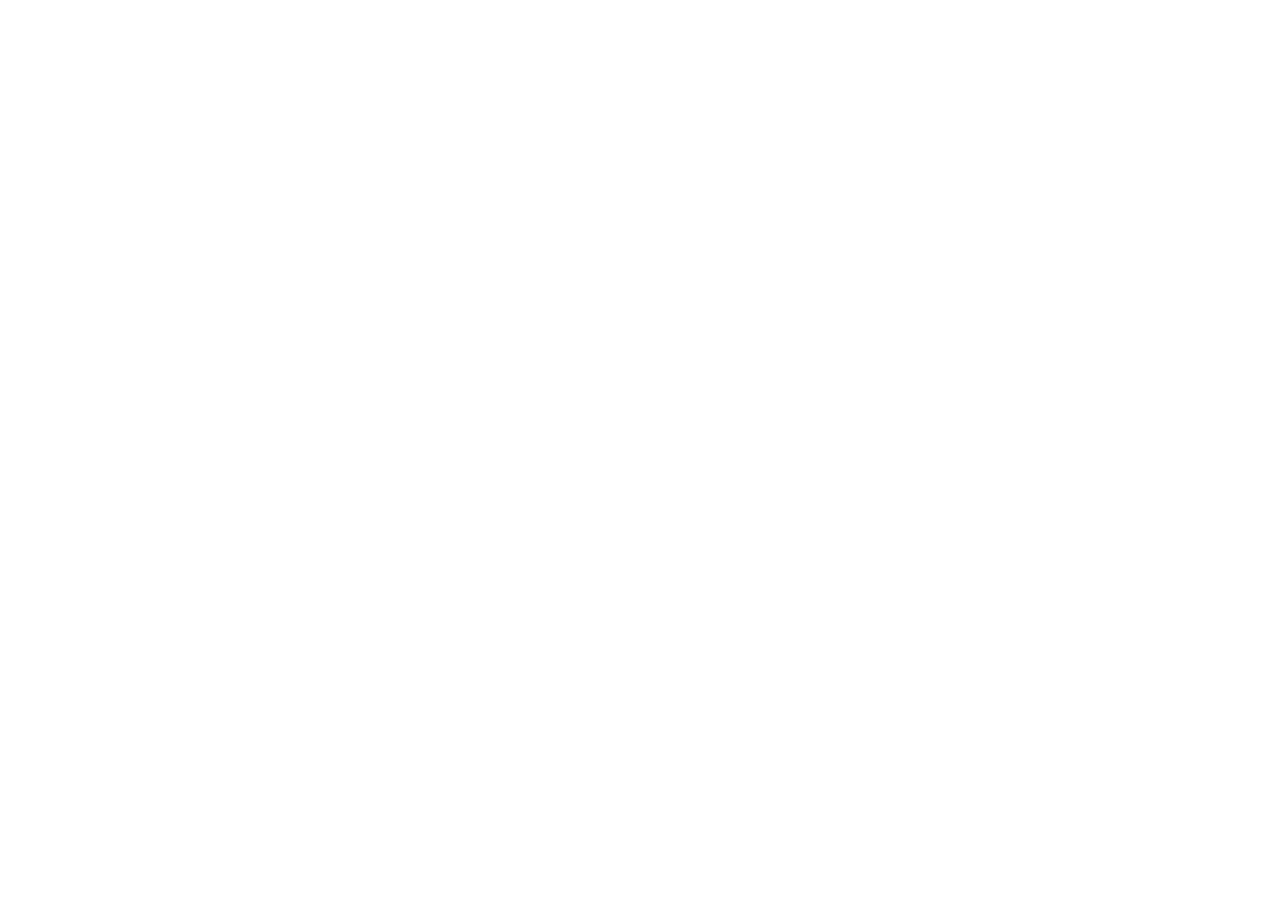 scroll, scrollTop: 0, scrollLeft: 0, axis: both 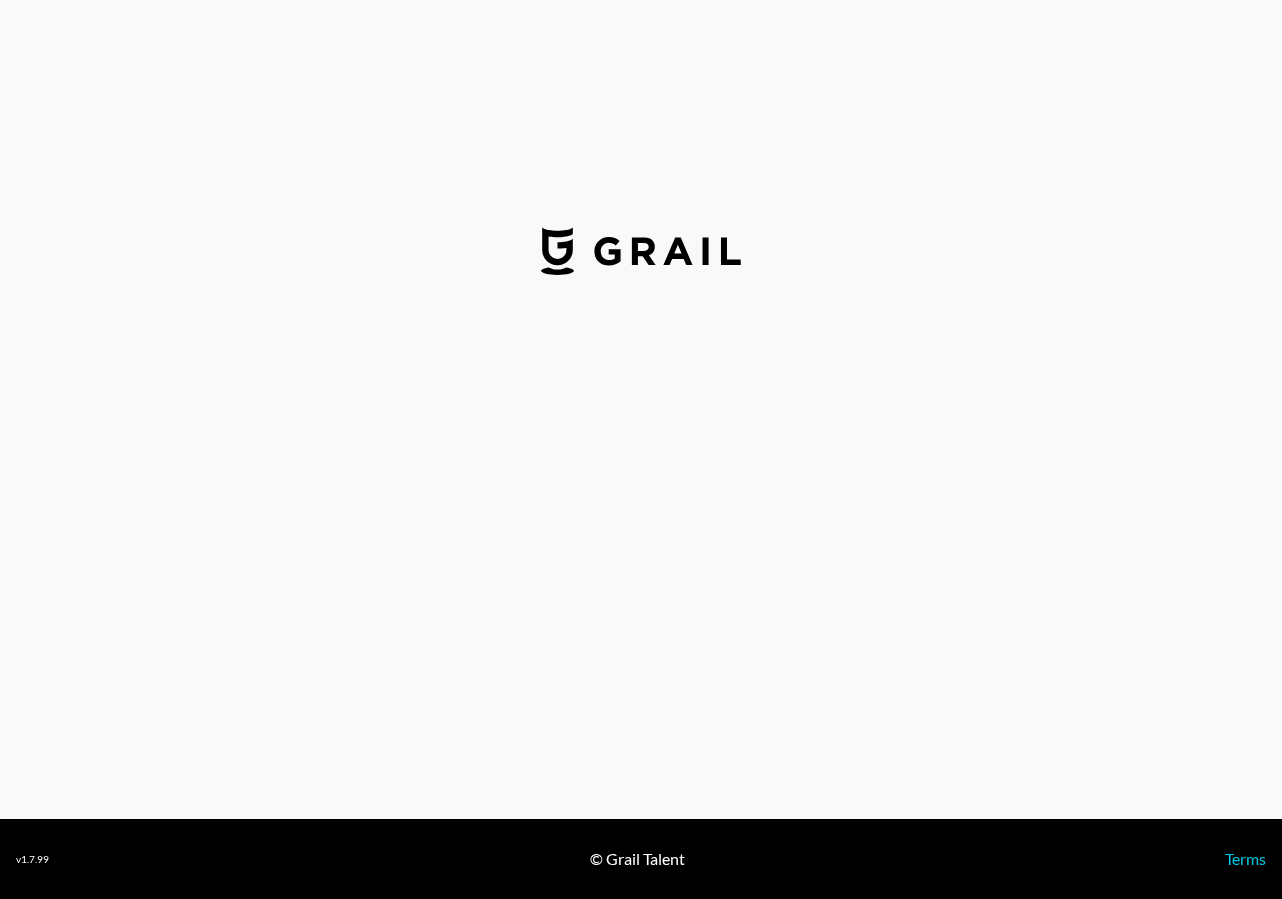 select on "USD" 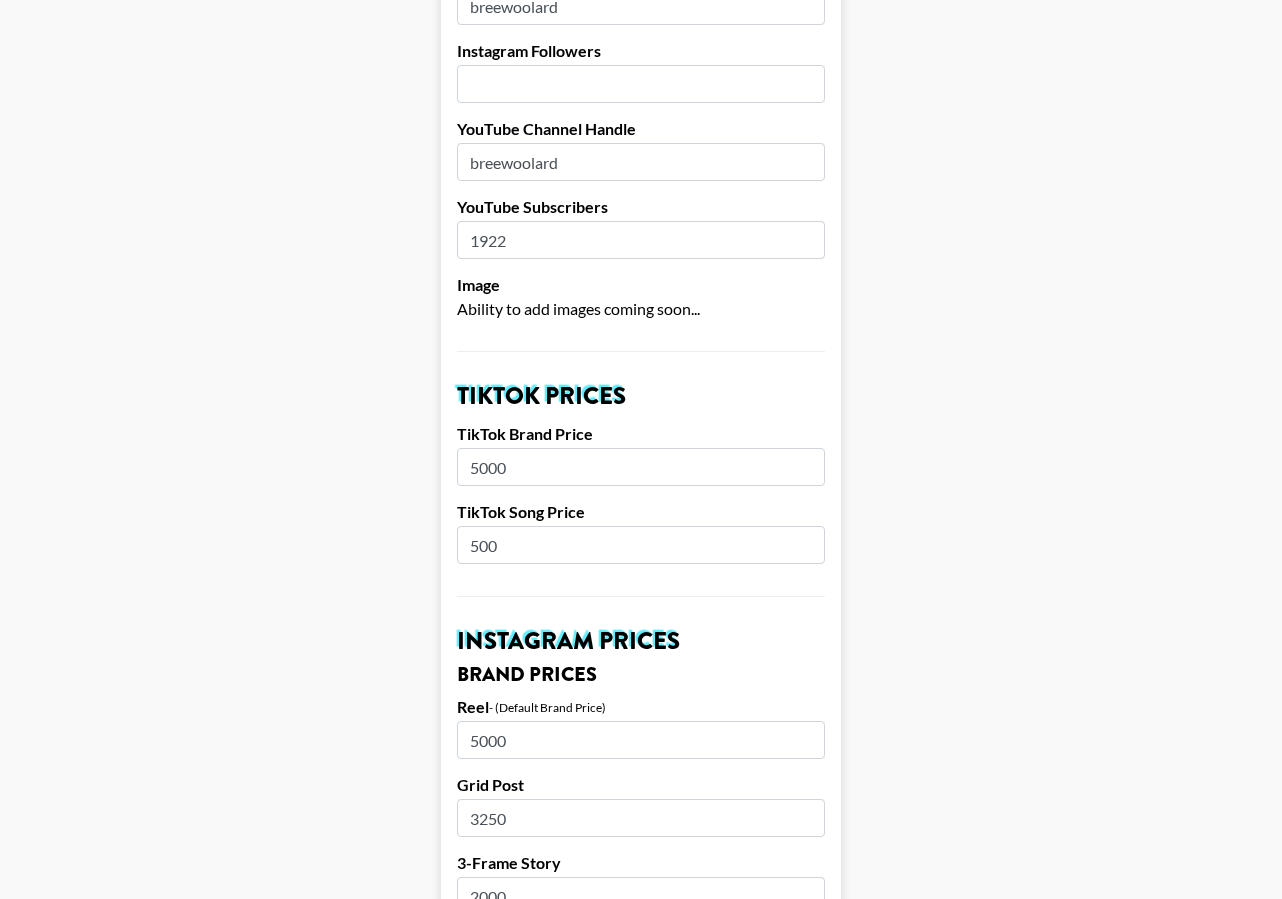 scroll, scrollTop: 0, scrollLeft: 0, axis: both 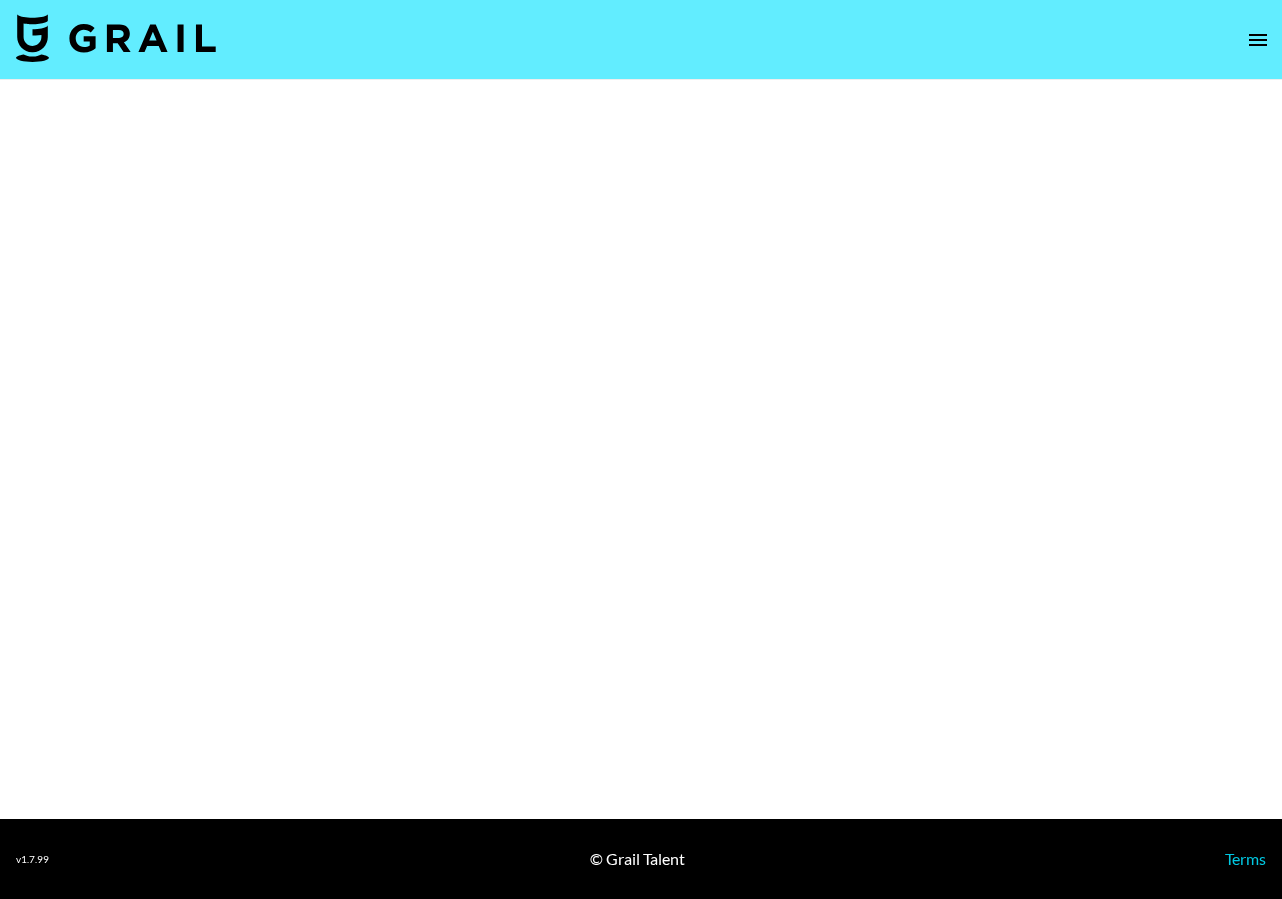 select on "Brand" 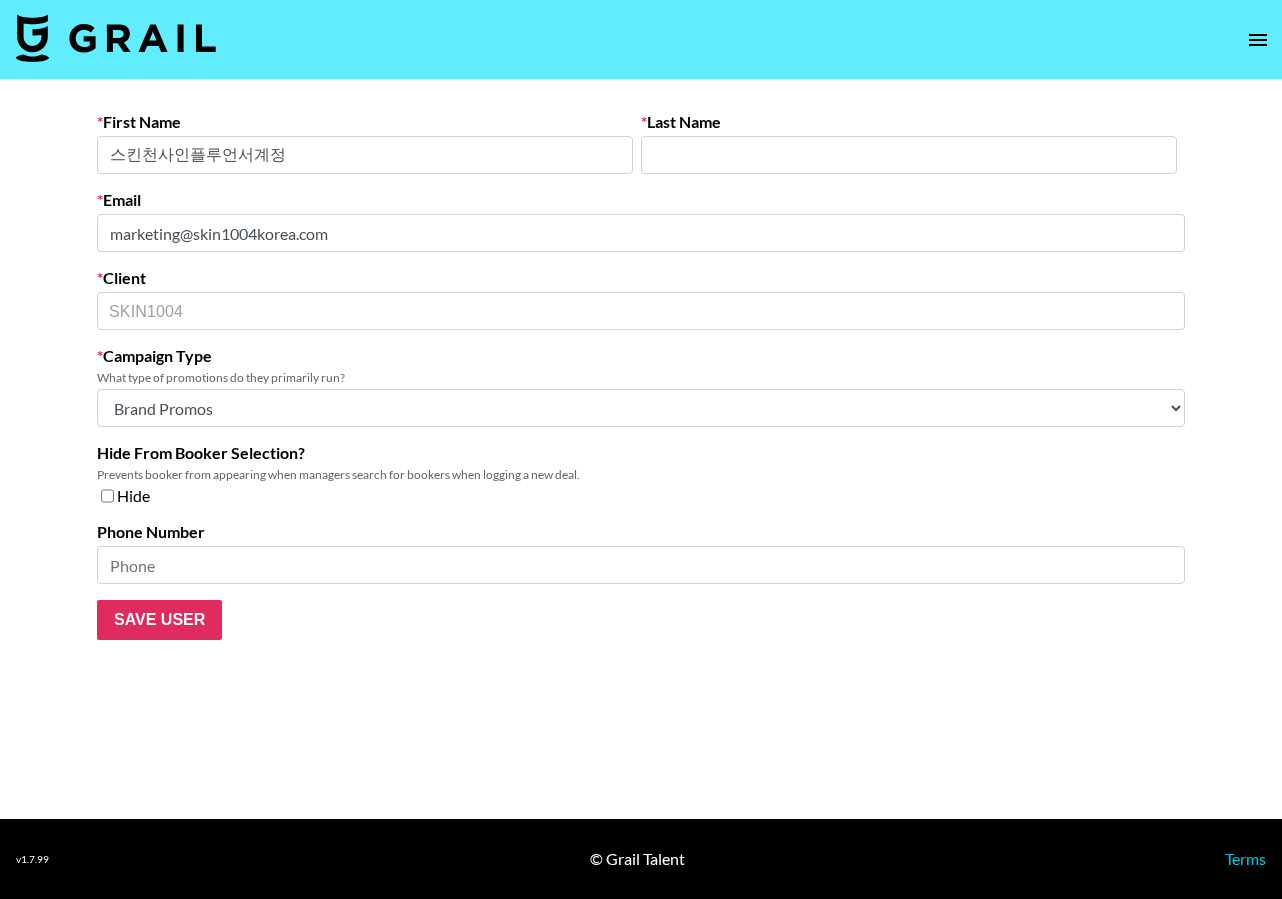 click on "First Name [LAST] Email marketing@example.com Client SKIN1004 ​ Campaign Type What type of promotions do they primarily run? Choose Type... Song Promos Brand Promos Both (They work at an agency) Hide From Booker Selection? Prevents booker from appearing when managers search for bookers when logging a new deal.   Hide Phone Number Save User" at bounding box center [641, 376] 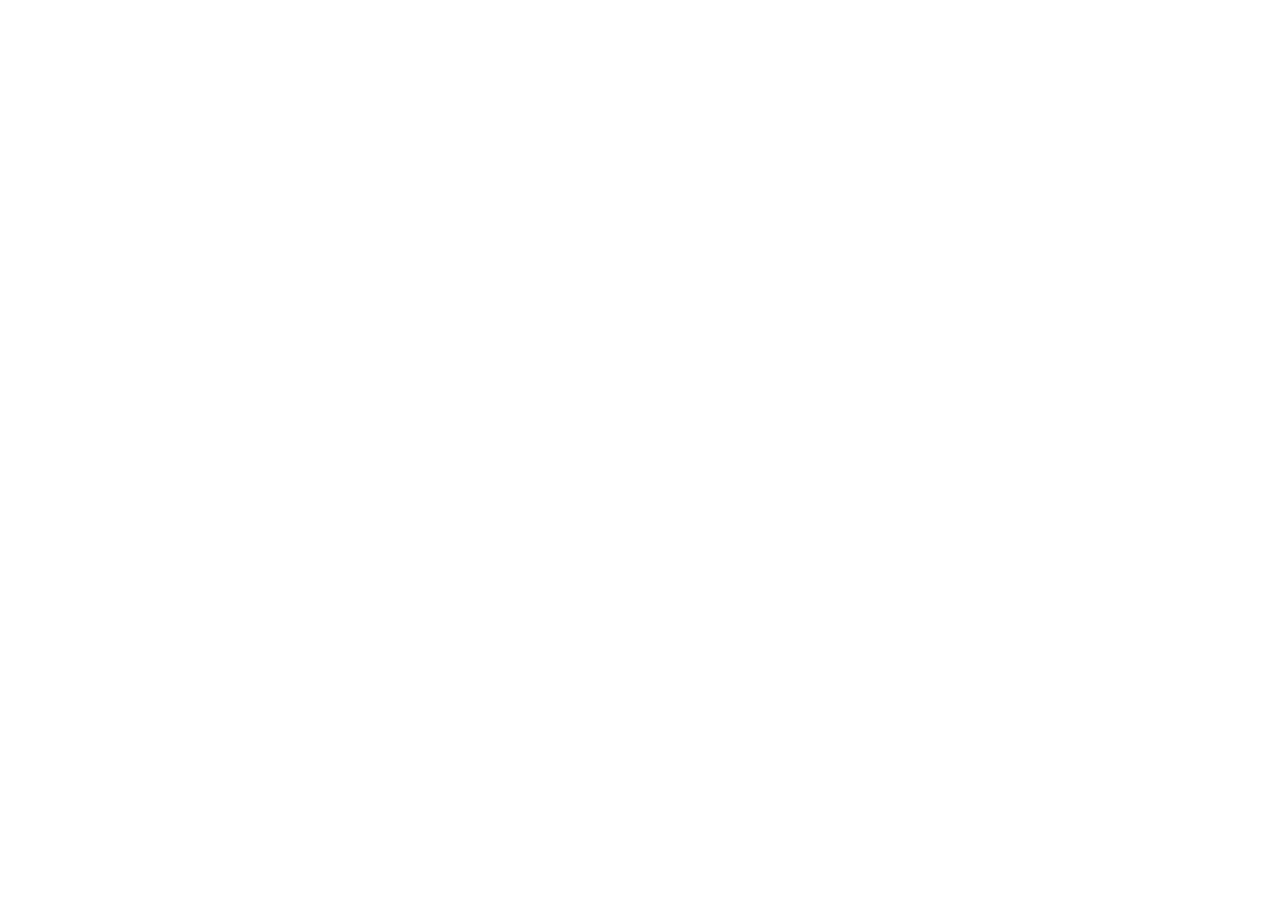scroll, scrollTop: 0, scrollLeft: 0, axis: both 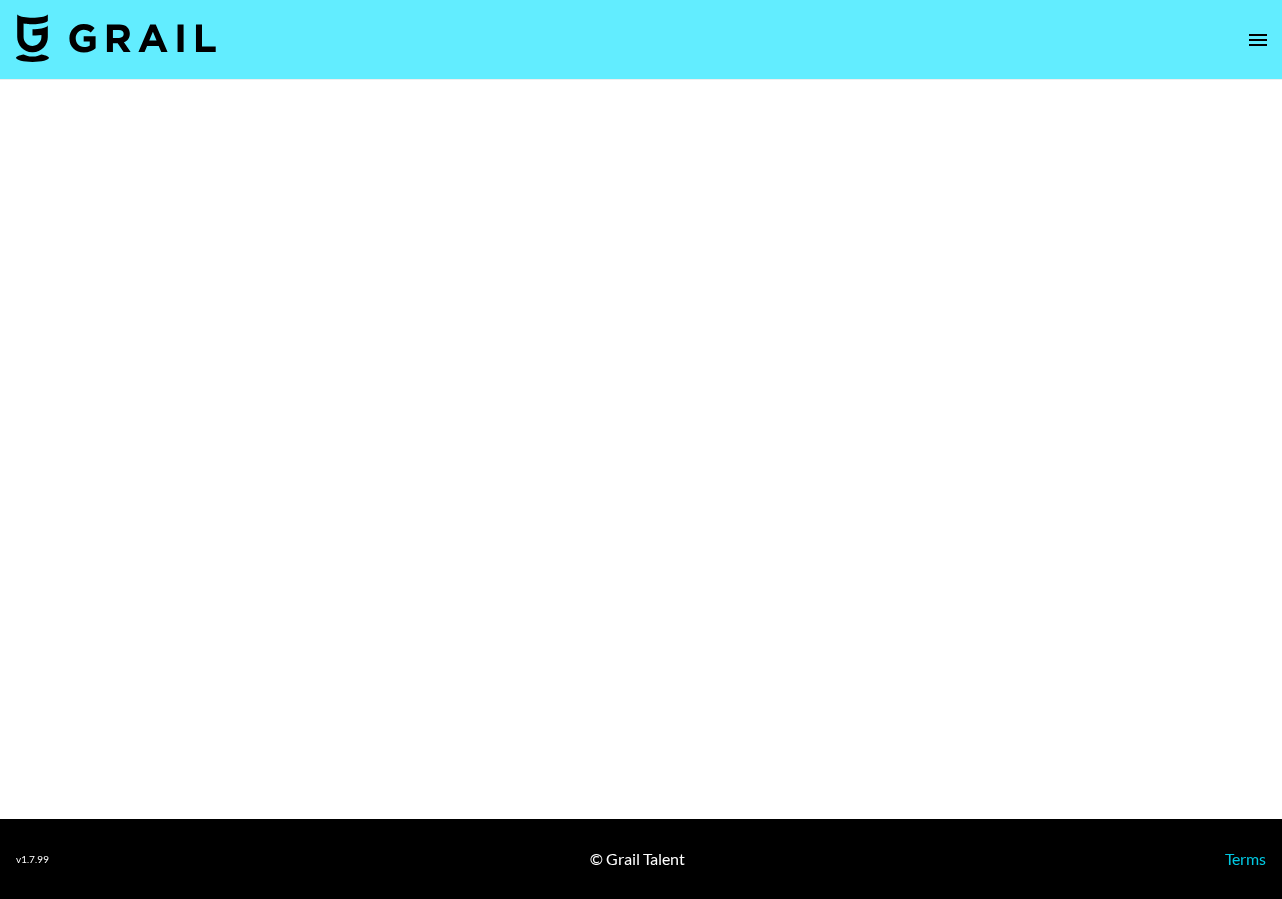 select on "Multi" 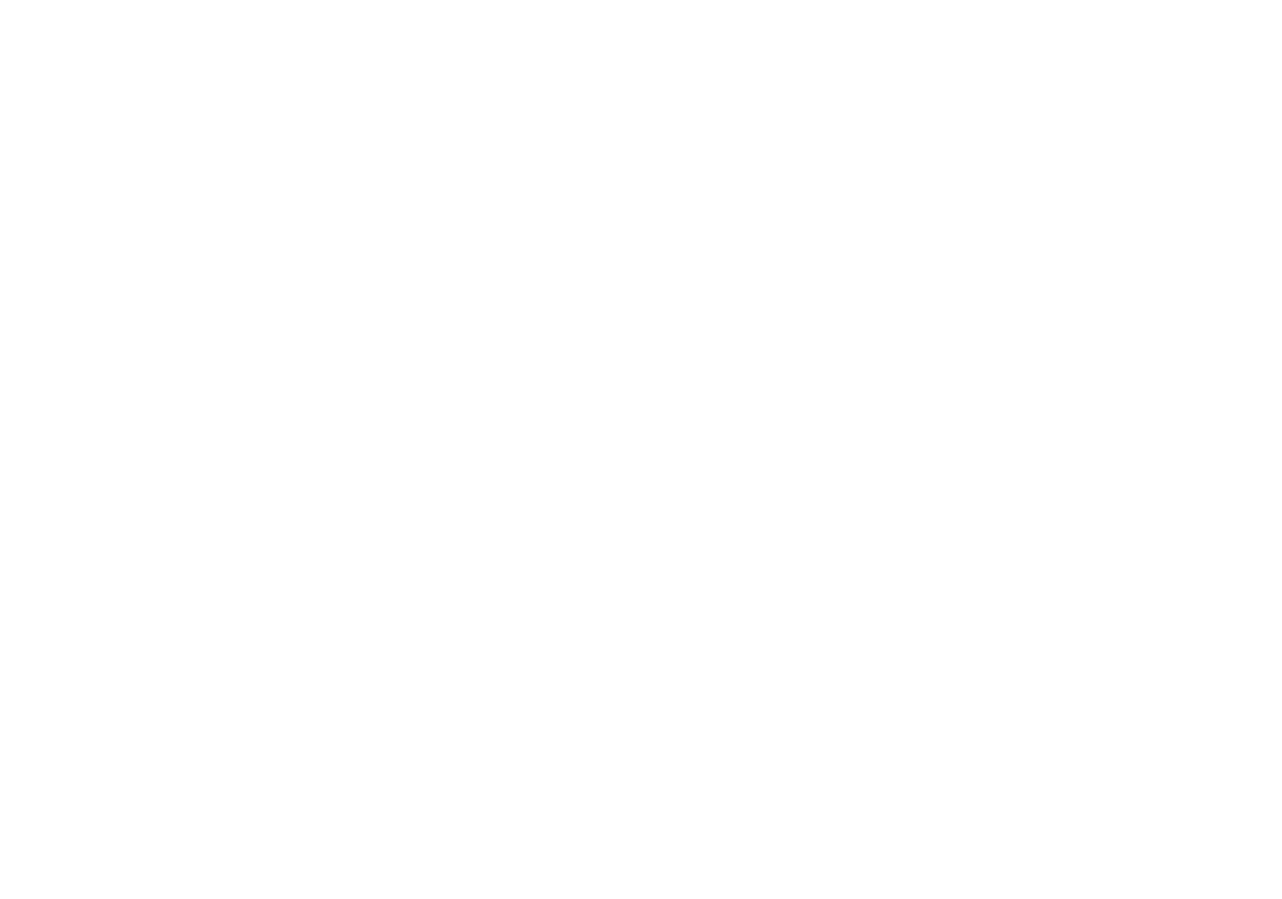 scroll, scrollTop: 0, scrollLeft: 0, axis: both 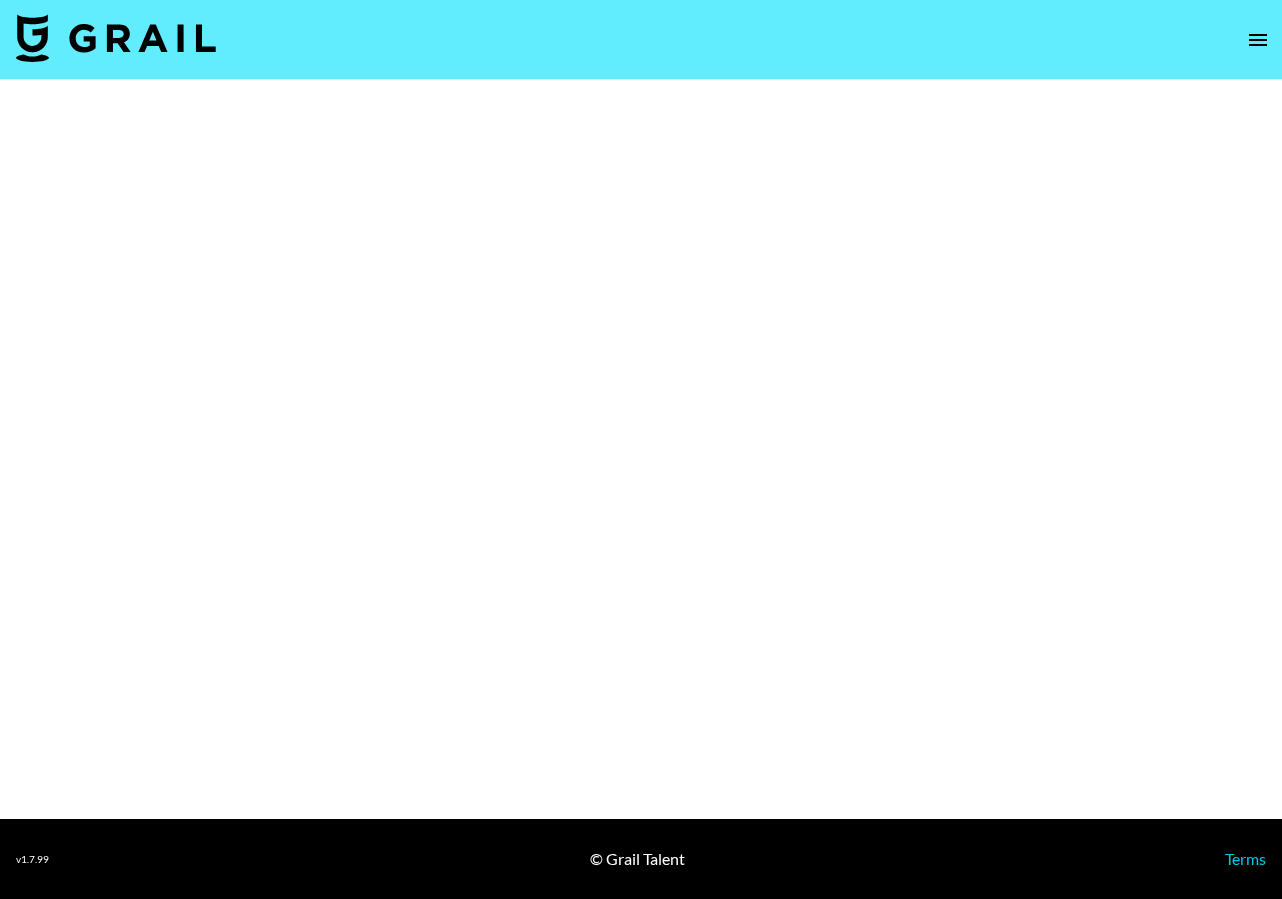 select on "Multi" 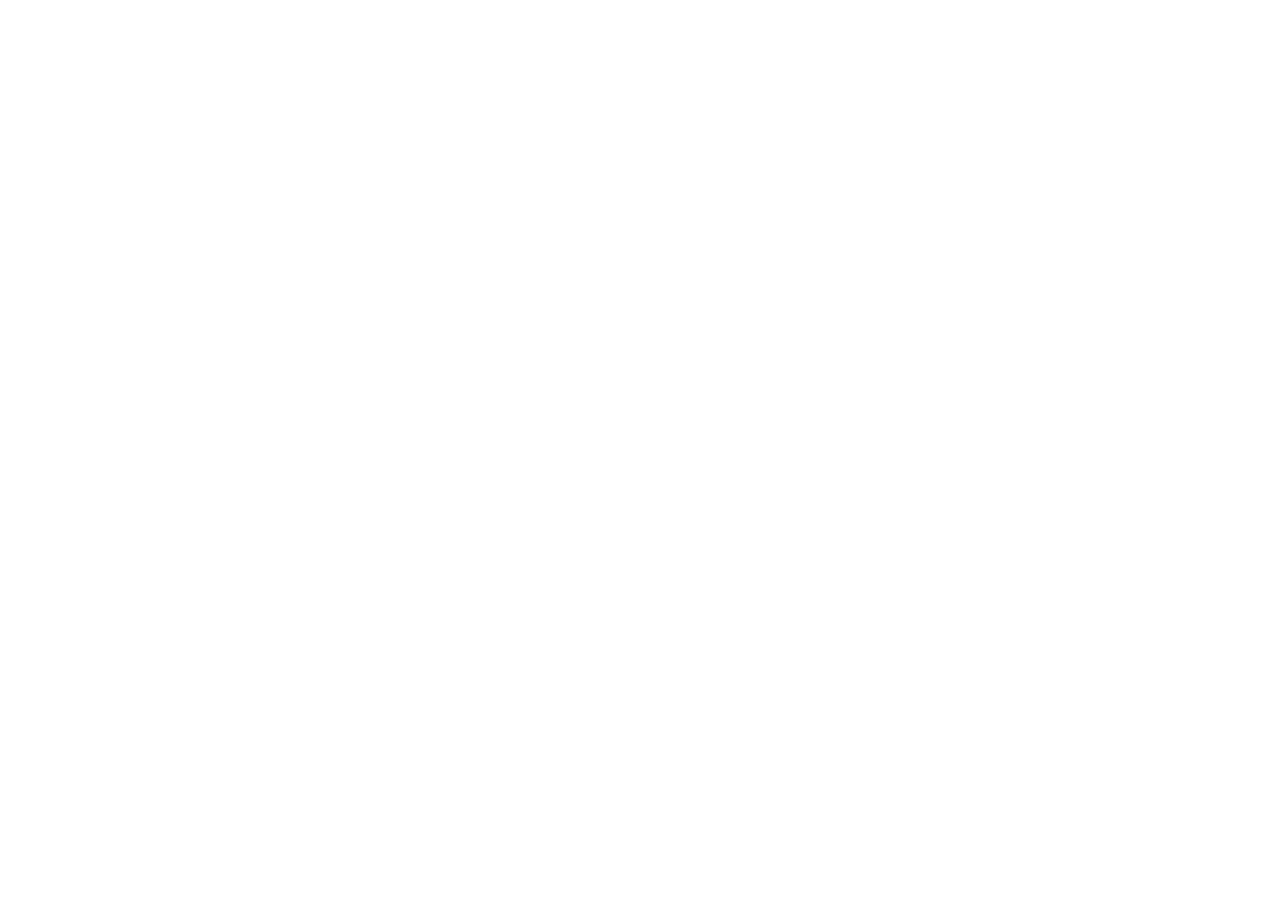 scroll, scrollTop: 0, scrollLeft: 0, axis: both 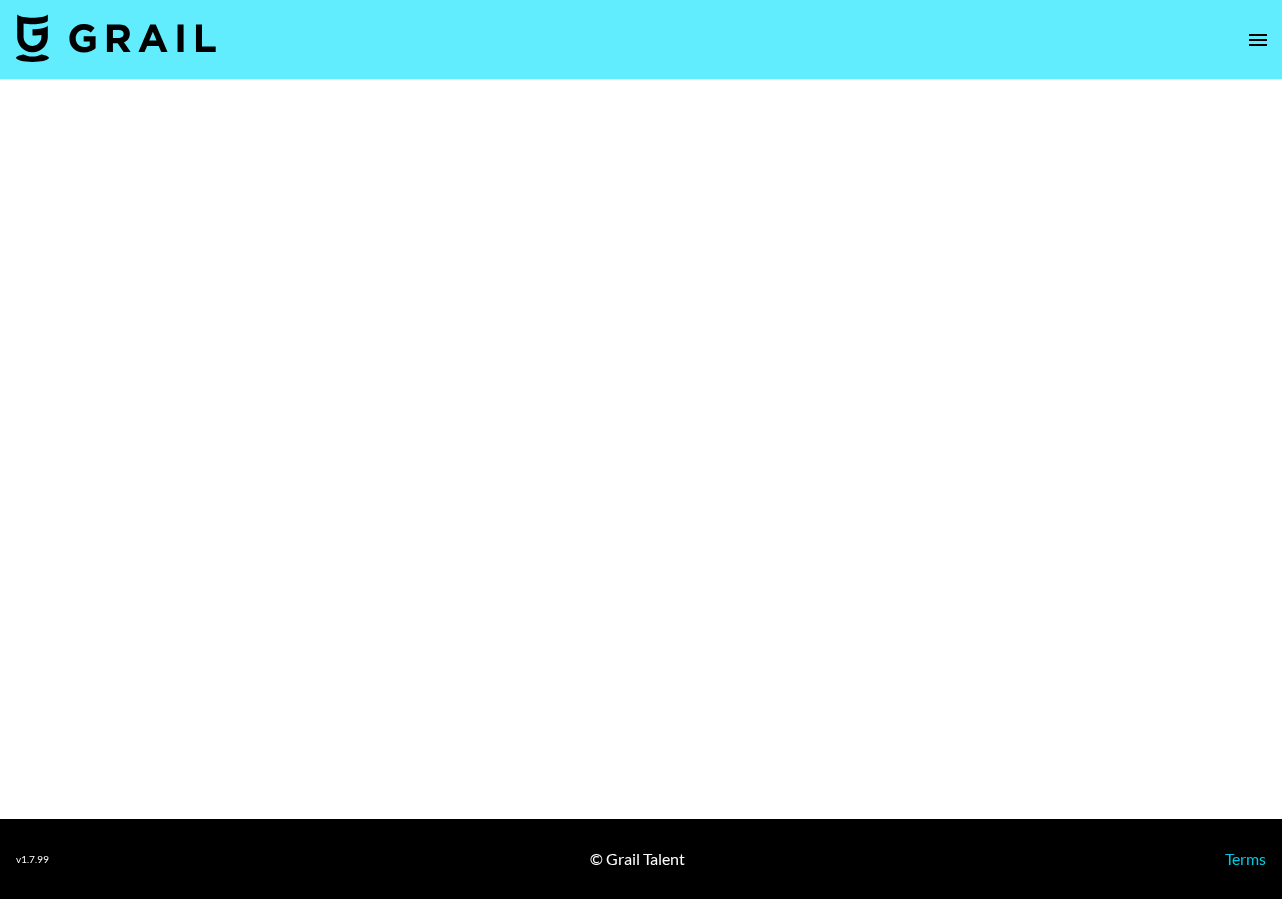 select on "Brand" 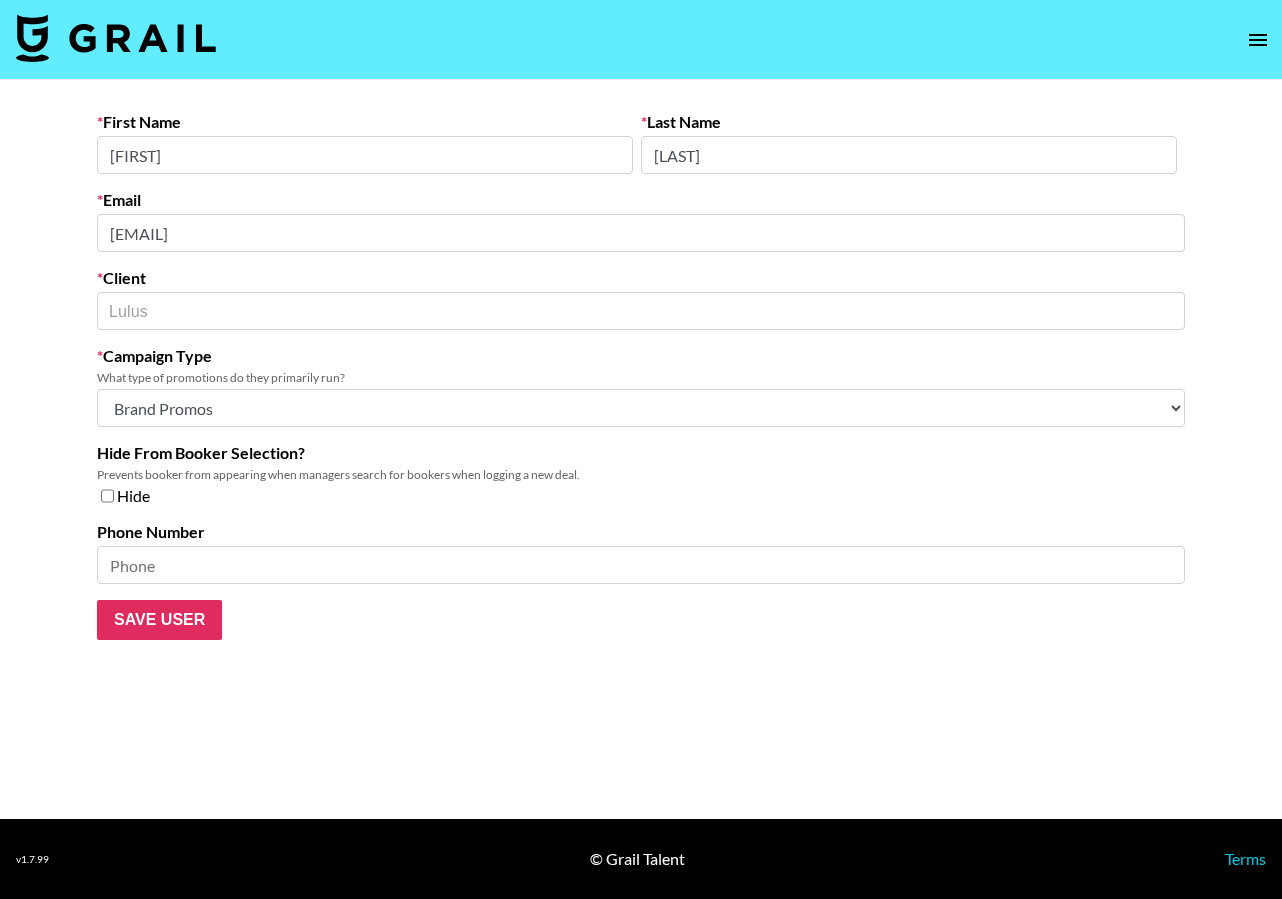 click on "First Name [FIRST] Last Name [LAST] Email [EMAIL] Client Lulus ​ Campaign Type What type of promotions do they primarily run? Choose Type... Song Promos Brand Promos Both (They work at an agency) Hide From Booker Selection? Prevents booker from appearing when managers search for bookers when logging a new deal.   Hide Phone Number Save User" at bounding box center (641, 449) 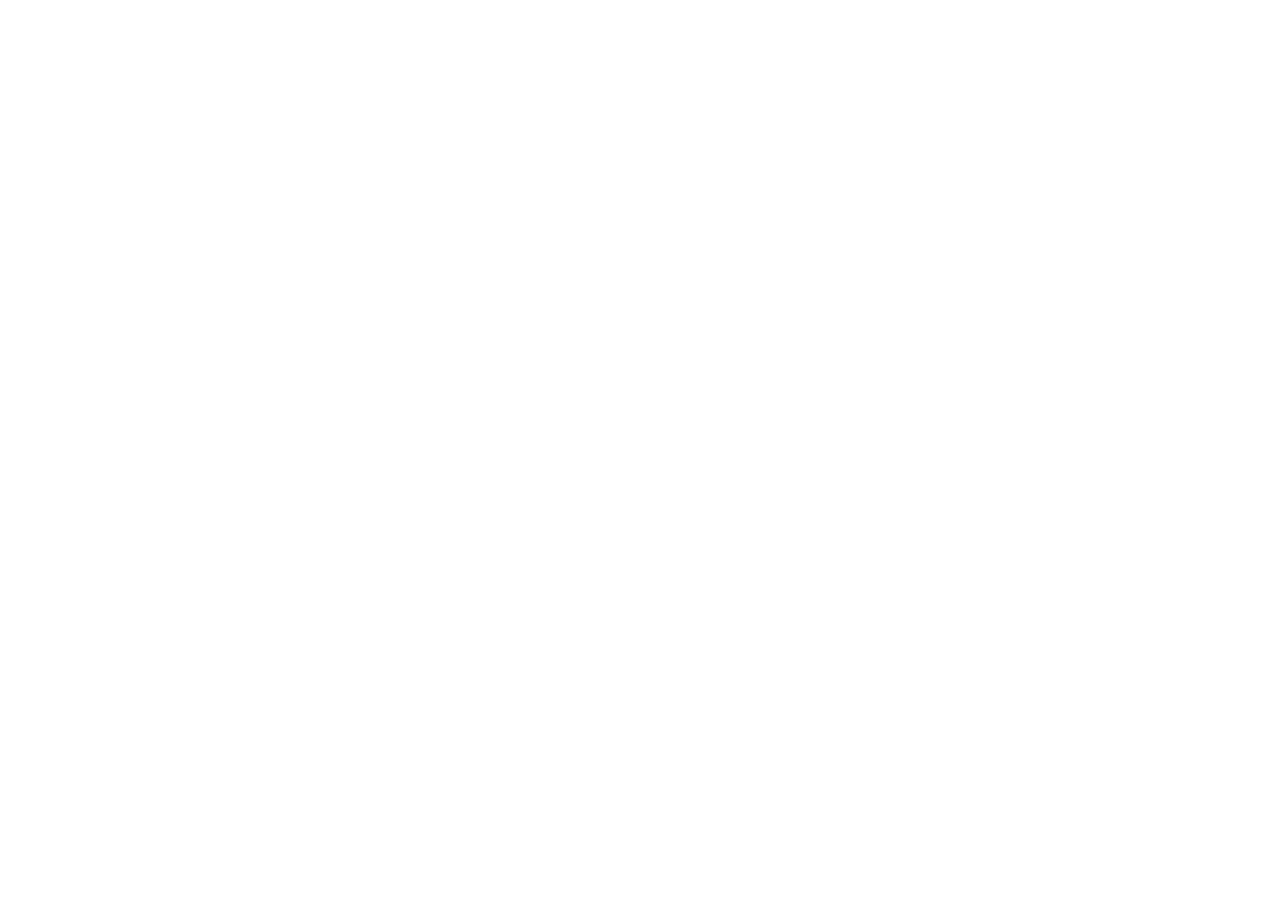 scroll, scrollTop: 0, scrollLeft: 0, axis: both 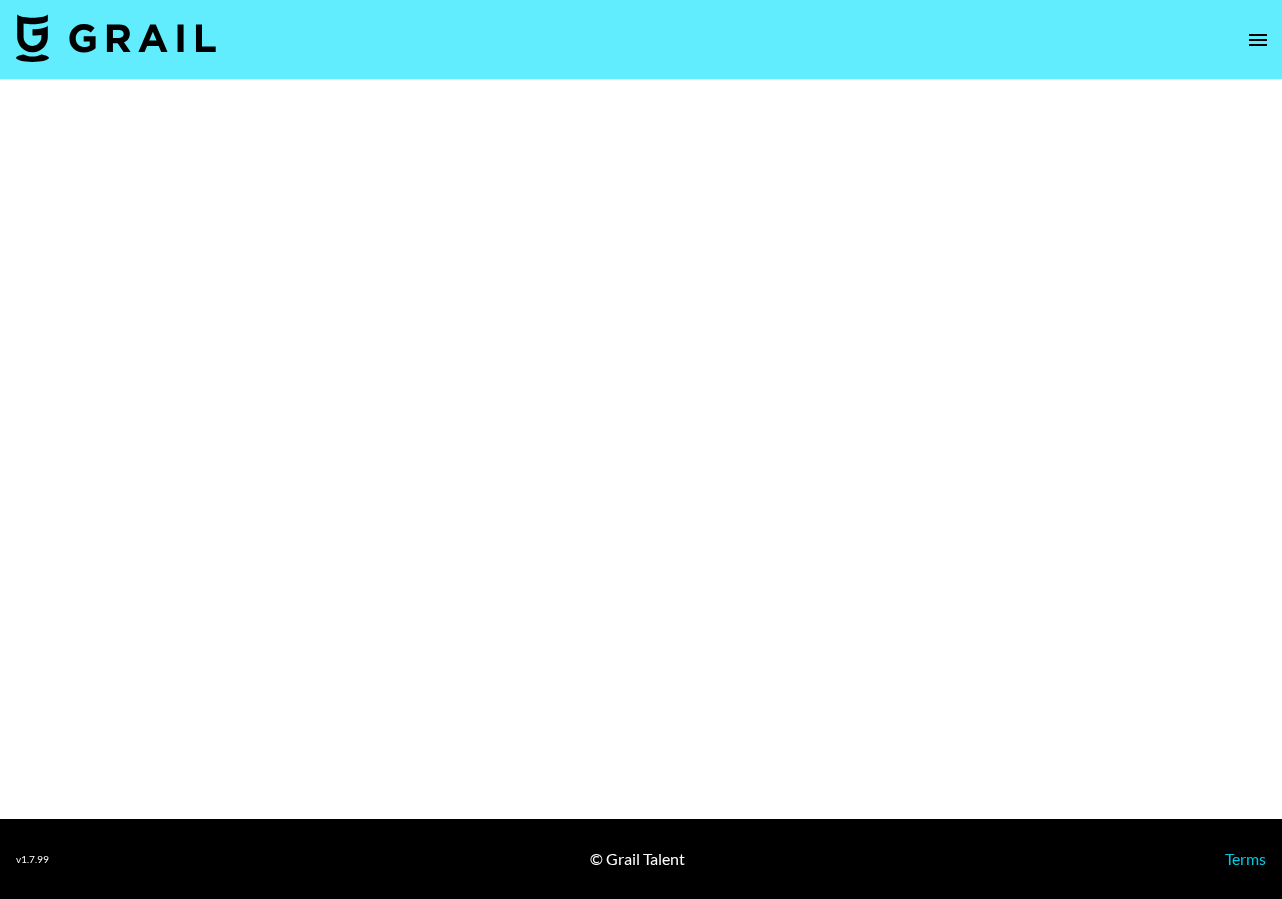select on "Brand" 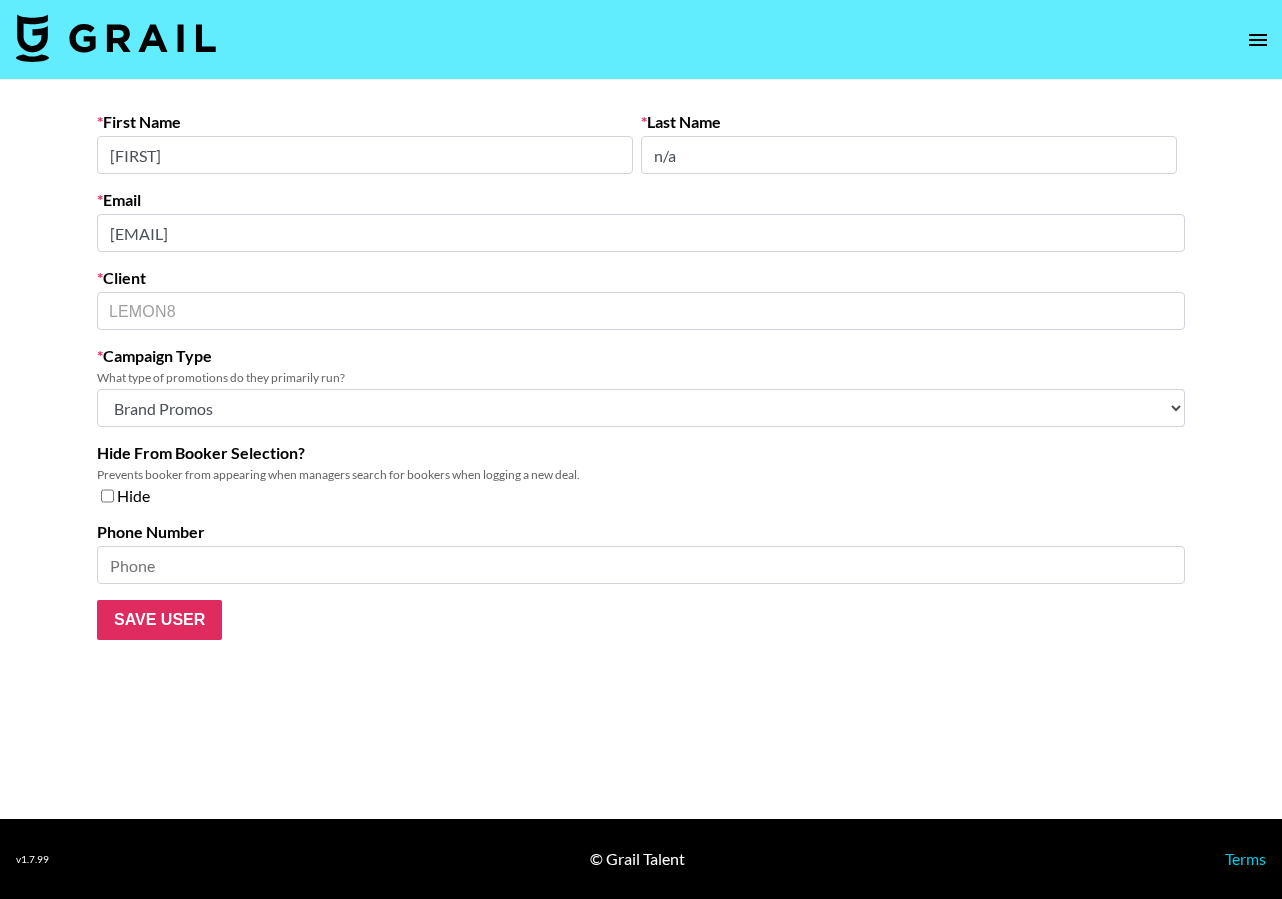 click on "First Name [FIRST] Last Name n/a Email [EMAIL] Client LEMON8 ​ Campaign Type What type of promotions do they primarily run? Choose Type... Song Promos Brand Promos Both (They work at an agency) Hide From Booker Selection? Prevents booker from appearing when managers search for bookers when logging a new deal.   Hide Phone Number Save User" at bounding box center [641, 449] 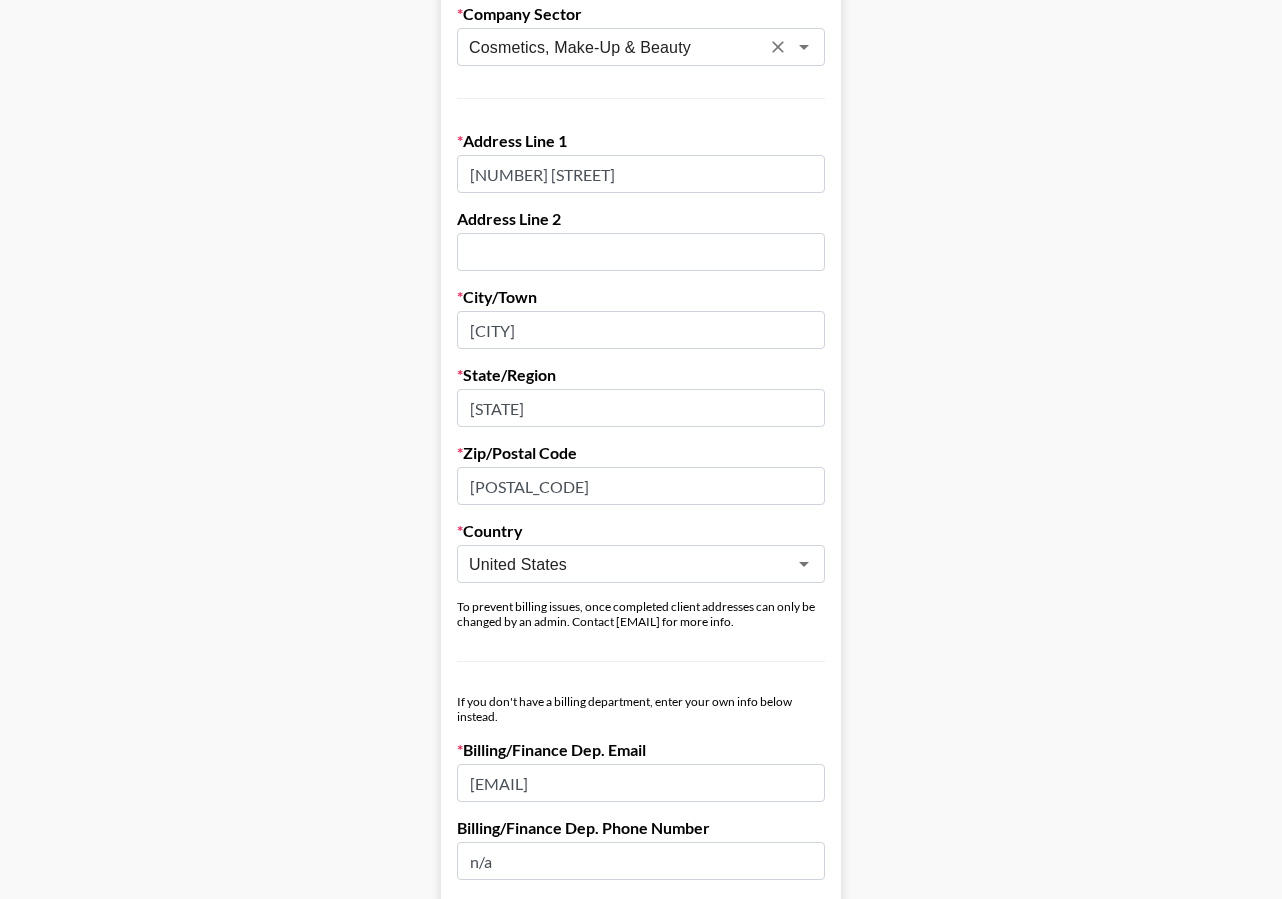 scroll, scrollTop: 525, scrollLeft: 0, axis: vertical 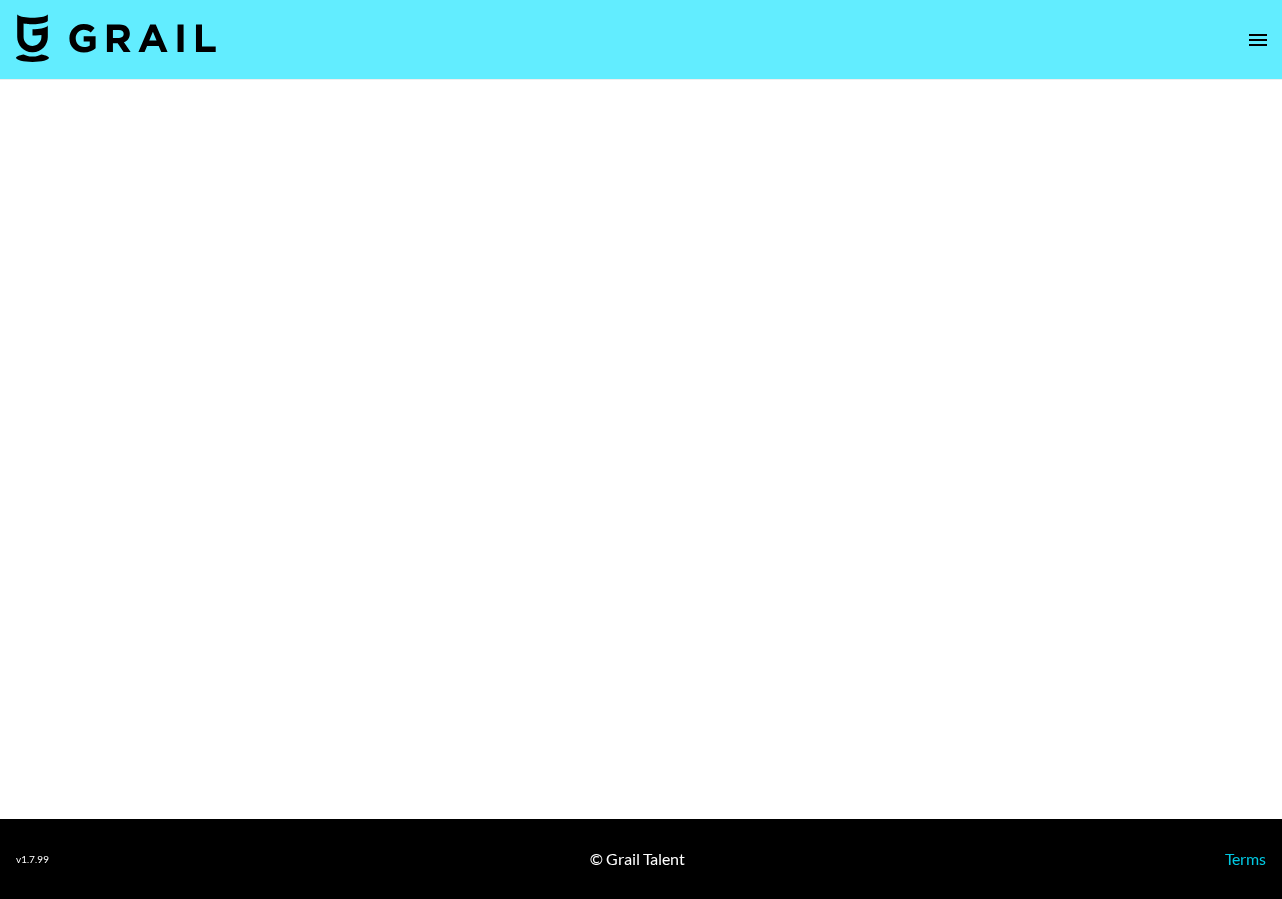 select on "Brand" 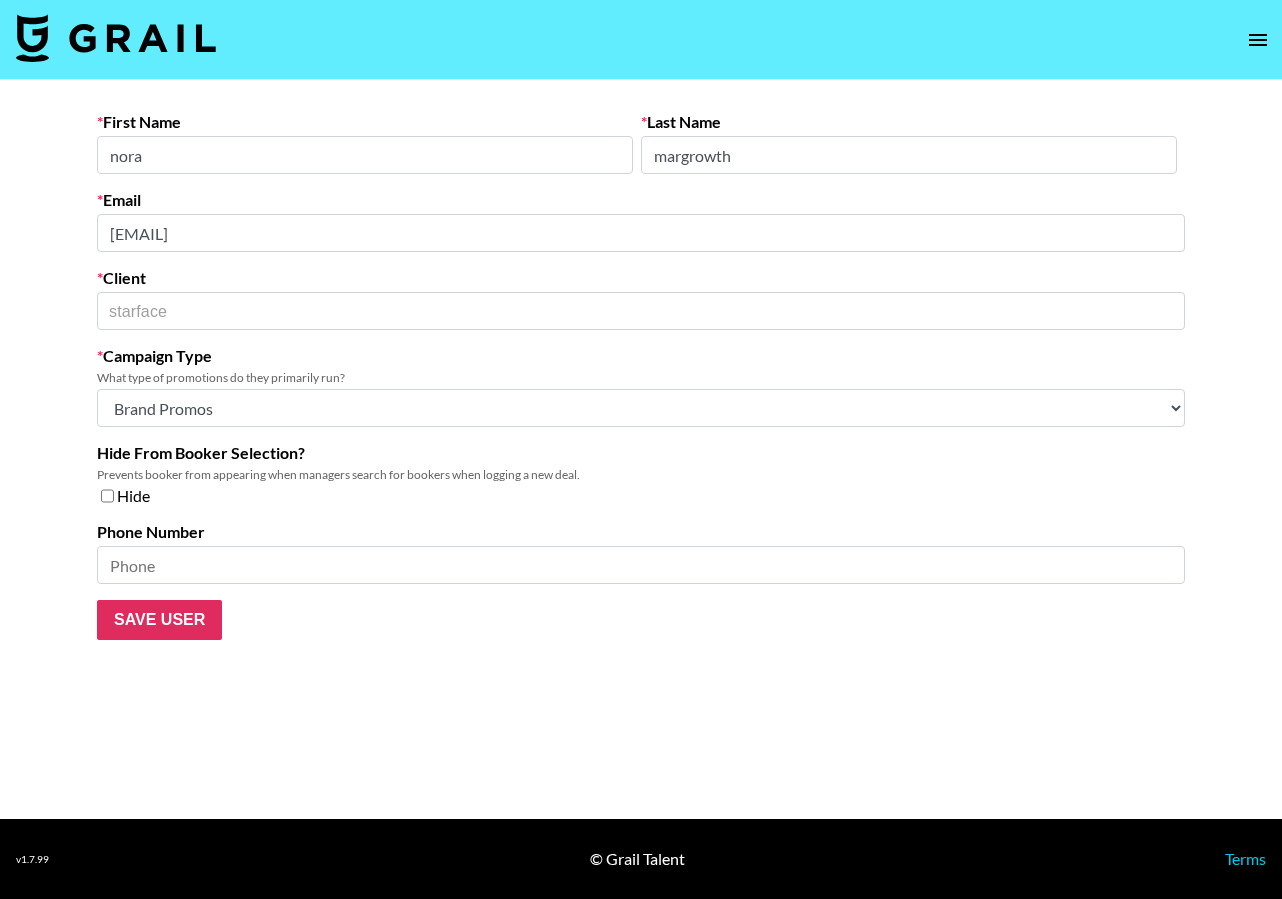 drag, startPoint x: 225, startPoint y: 153, endPoint x: 35, endPoint y: 153, distance: 190 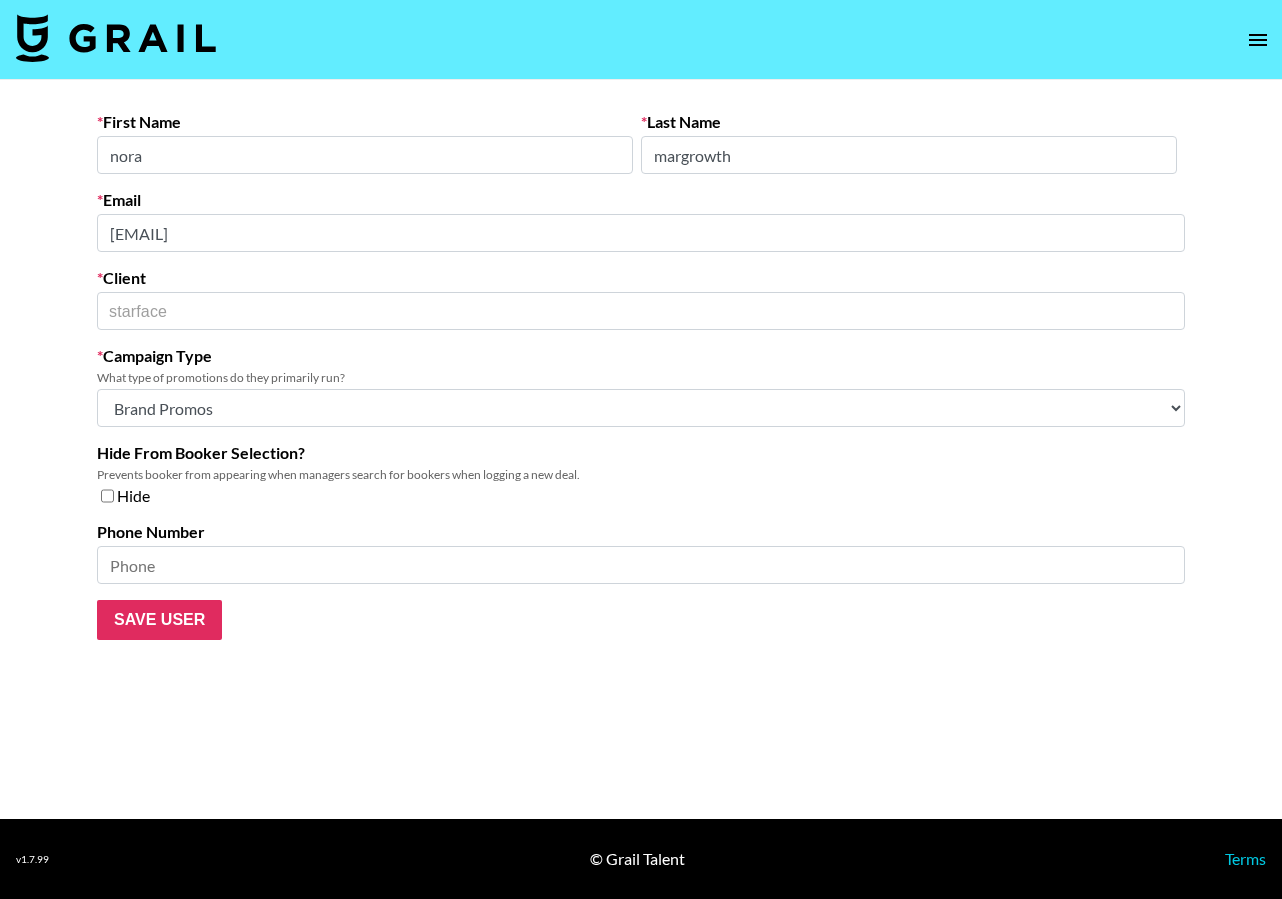click on "First Name [FIRST] Last Name [LAST] Email [EMAIL] Client [CLIENT] ​ Campaign Type What type of promotions do they primarily run? Choose Type... Song Promos Brand Promos Both (They work at an agency) Hide From Booker Selection? Prevents booker from appearing when managers search for bookers when logging a new deal.   Hide Phone Number Save User" at bounding box center [641, 449] 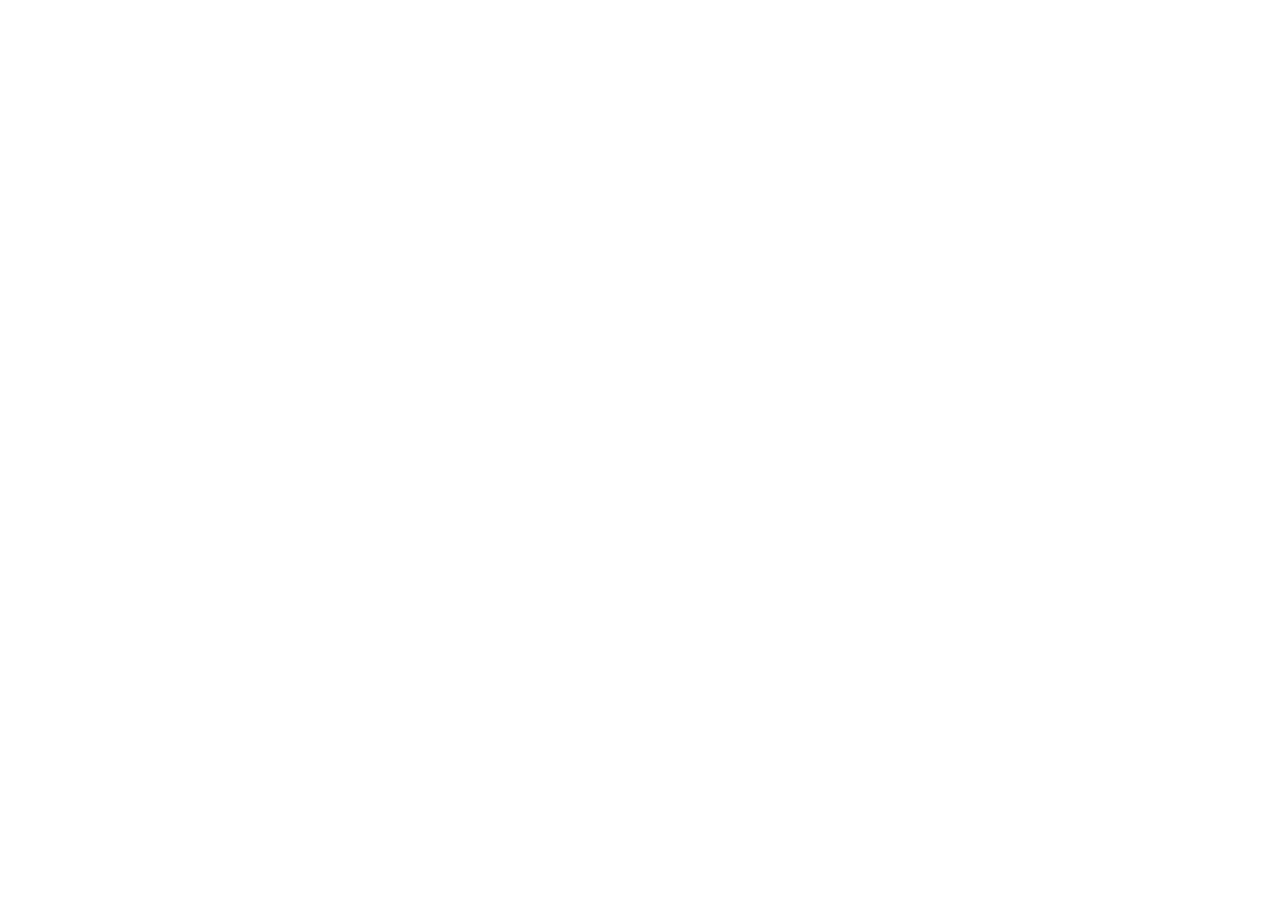 scroll, scrollTop: 0, scrollLeft: 0, axis: both 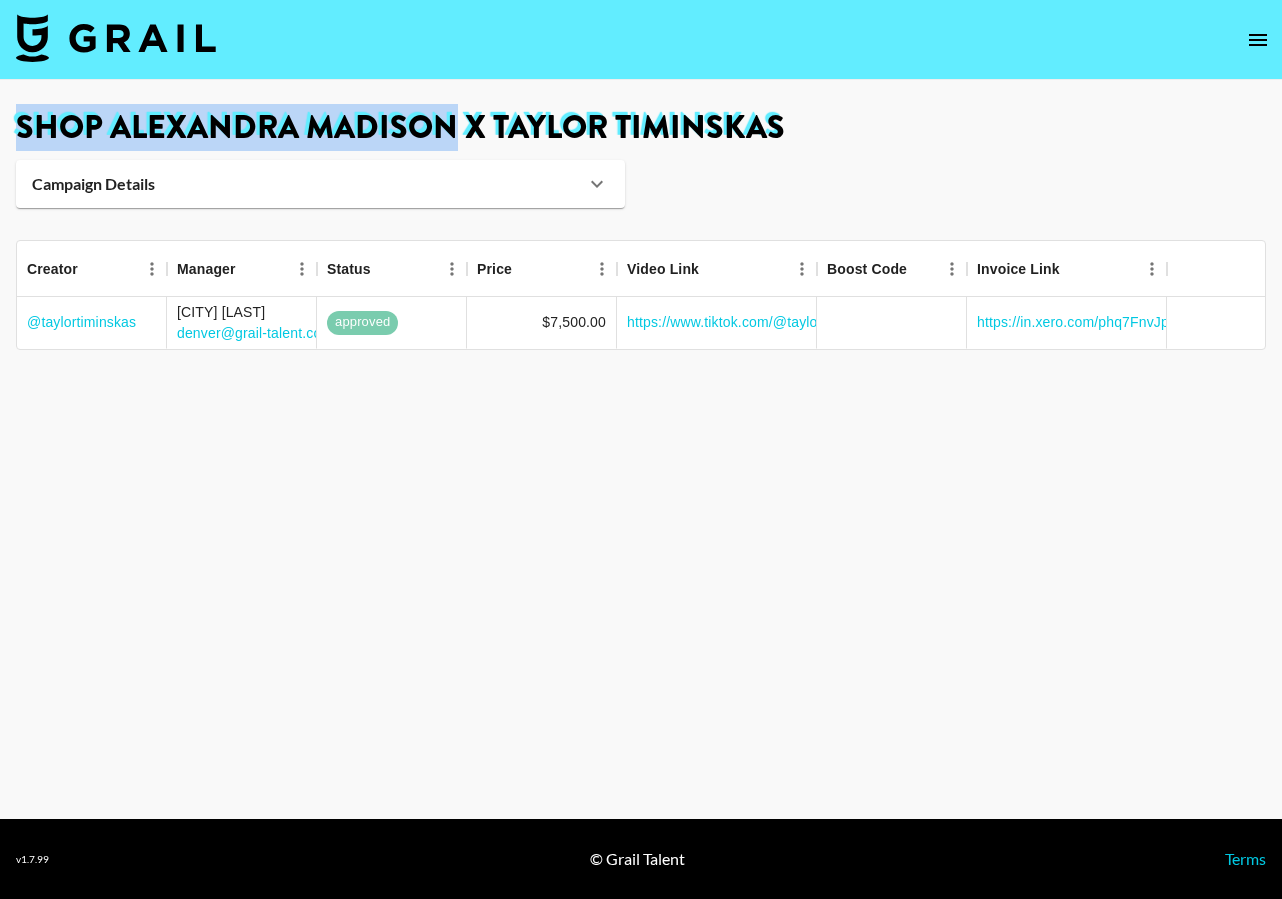 copy on "SHOP [FIRST] [LAST]" 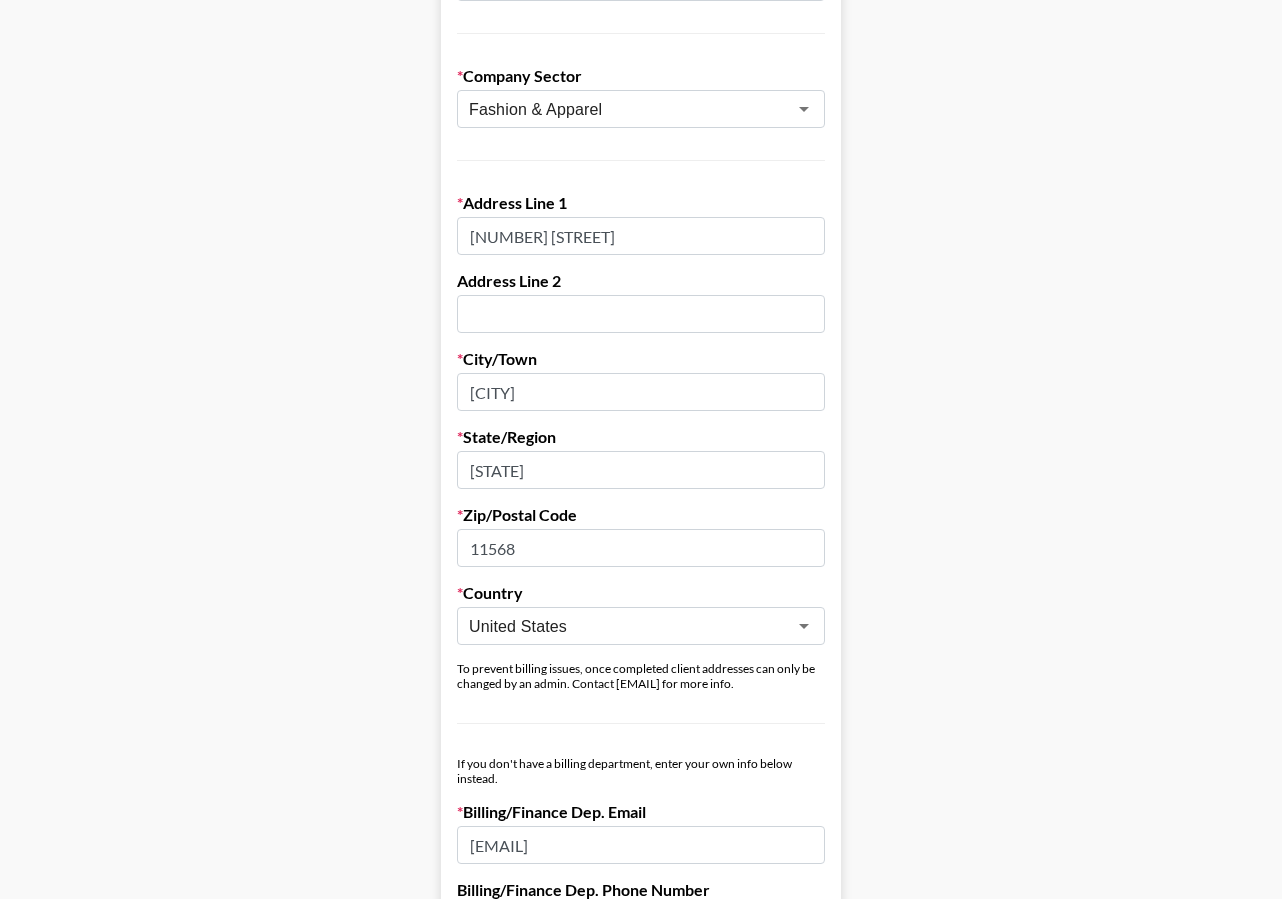 scroll, scrollTop: 0, scrollLeft: 0, axis: both 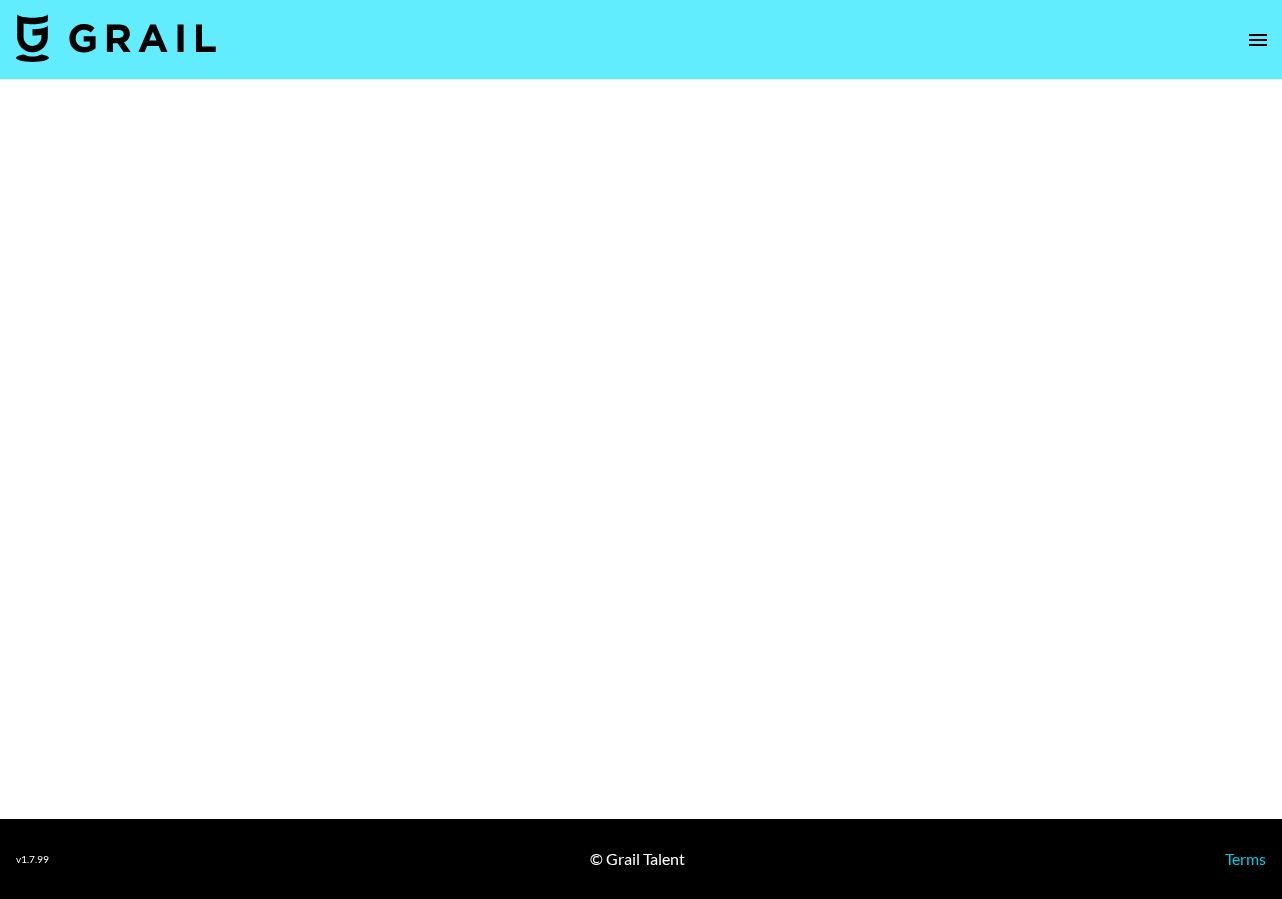 select on "Brand" 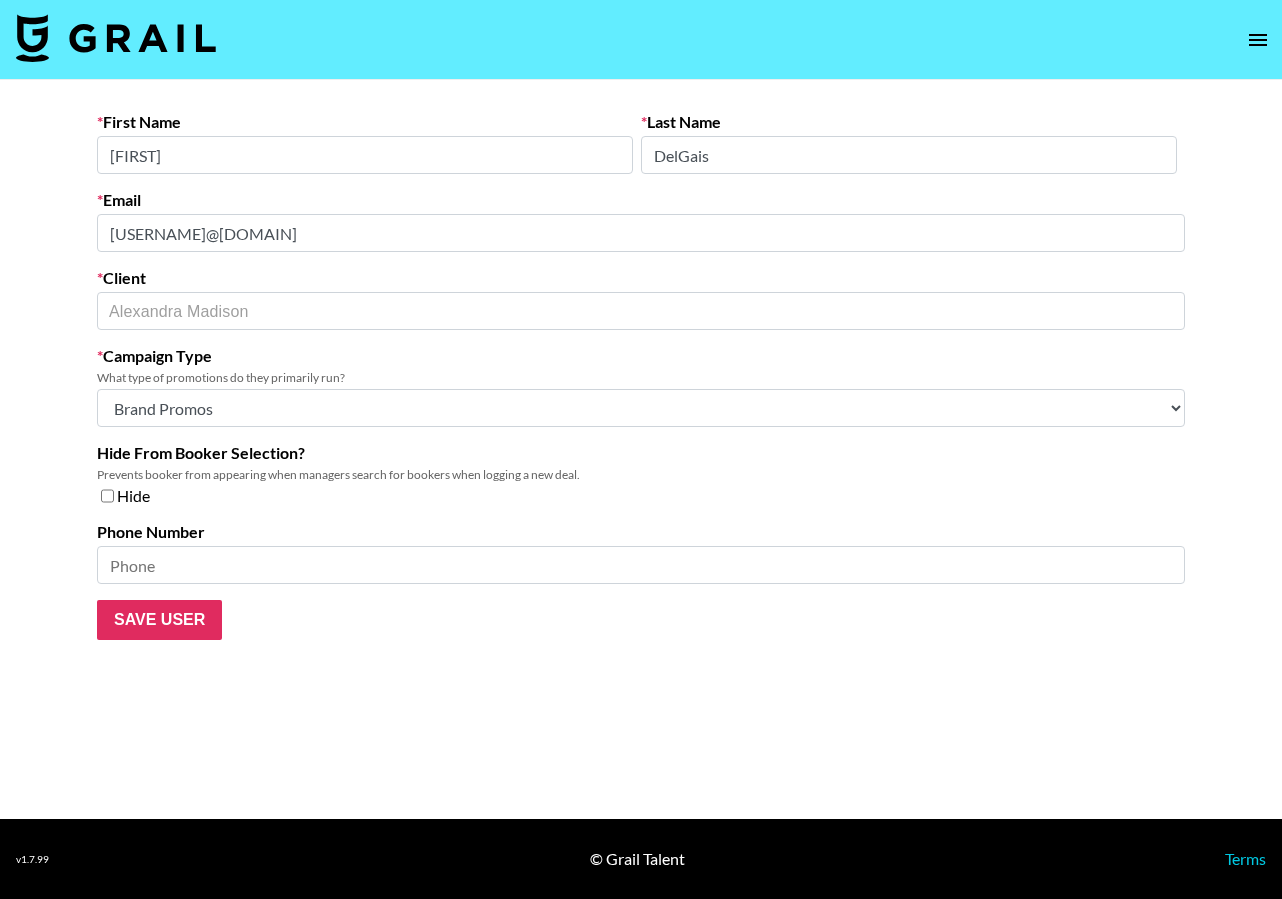 click on "[FIRST] [LAST] [EMAIL] [CLIENT] [FIRST] [LAST] ​ [CAMPAIGN] [TYPE] [TYPE] [TYPE] [PROMOS] [PROMOS] [BOTH] ([THEY] [WORK] [AT] [AN] [AGENCY]) [HIDE] [FROM] [BOOKER] [SELECTION]? [PREVENTS] [BOOKER] [FROM] [APPEARING] [WHEN] [MANAGERS] [SEARCH] [FOR] [BOOKERS] [WHEN] [LOGGING] [A] [NEW] [DEAL].   [HIDE] [PHONE] [NUMBER] [SAVE] [USER]" at bounding box center (641, 449) 